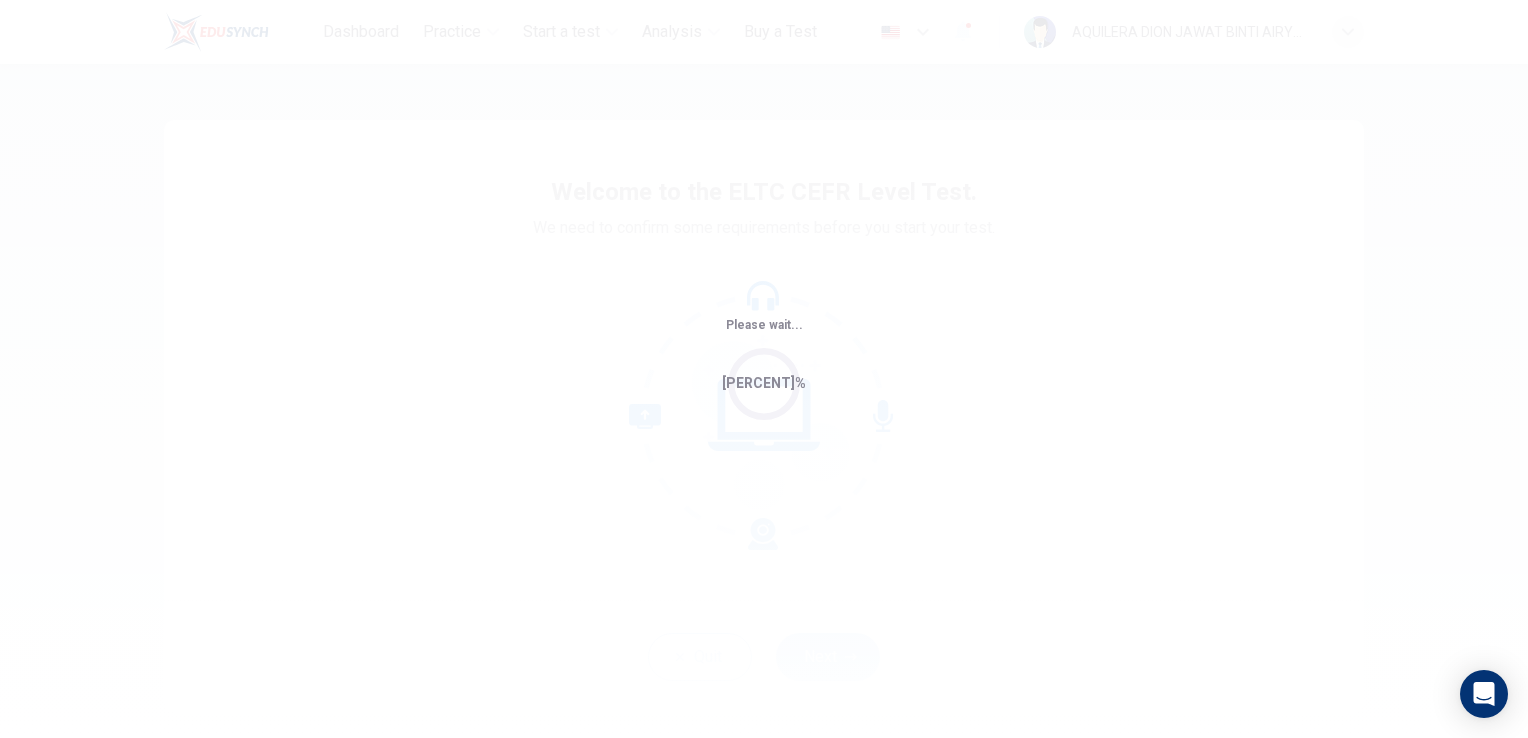 scroll, scrollTop: 0, scrollLeft: 0, axis: both 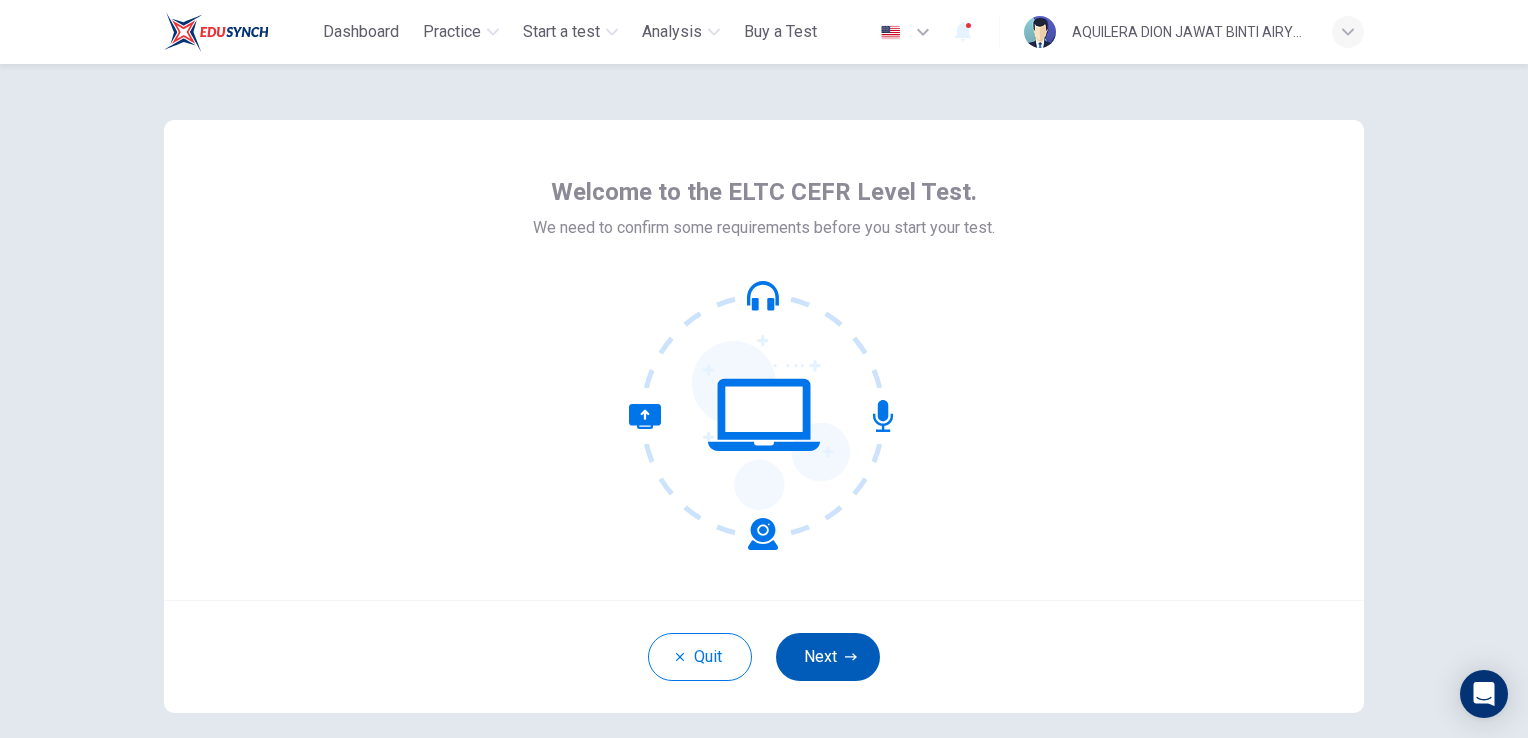 click on "Next" at bounding box center (828, 657) 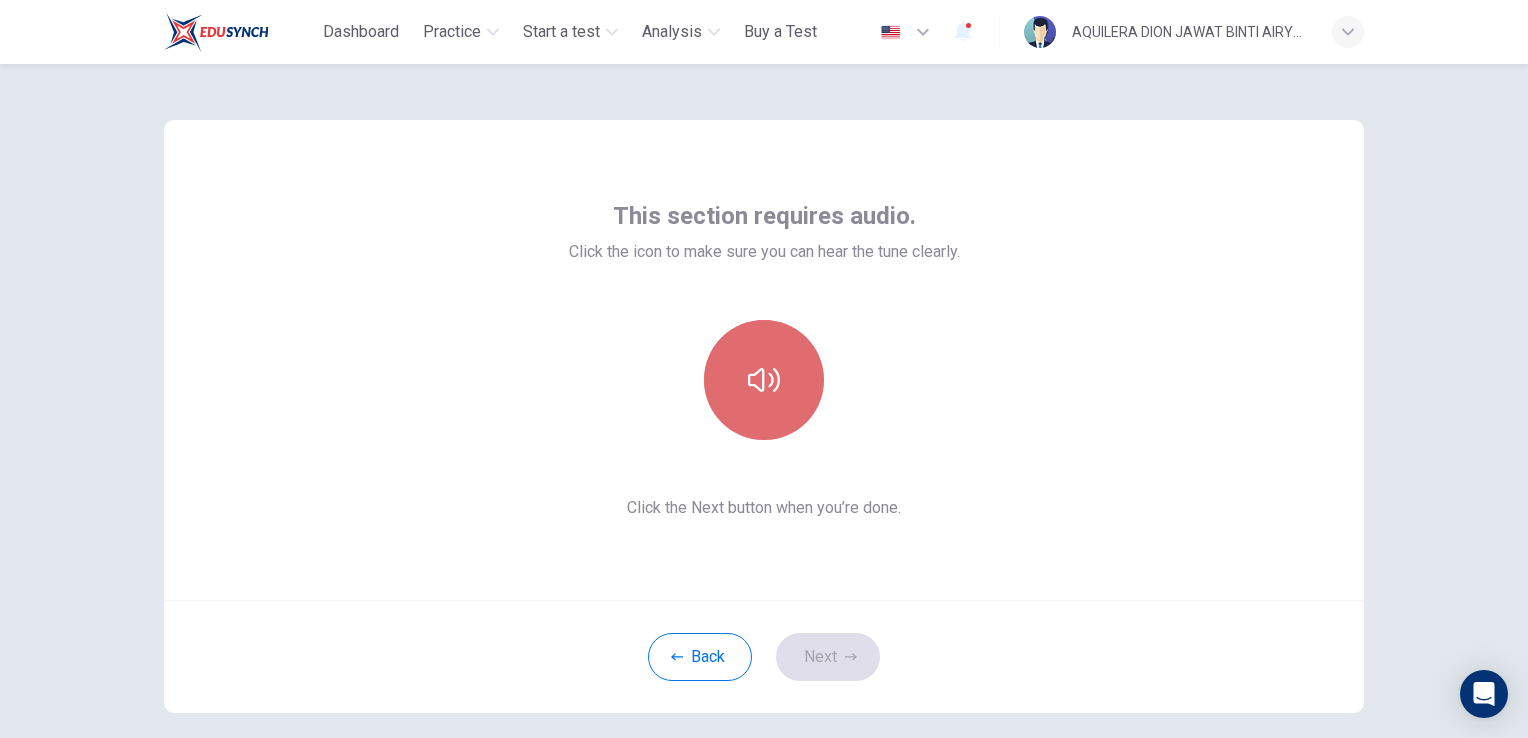 click at bounding box center [764, 380] 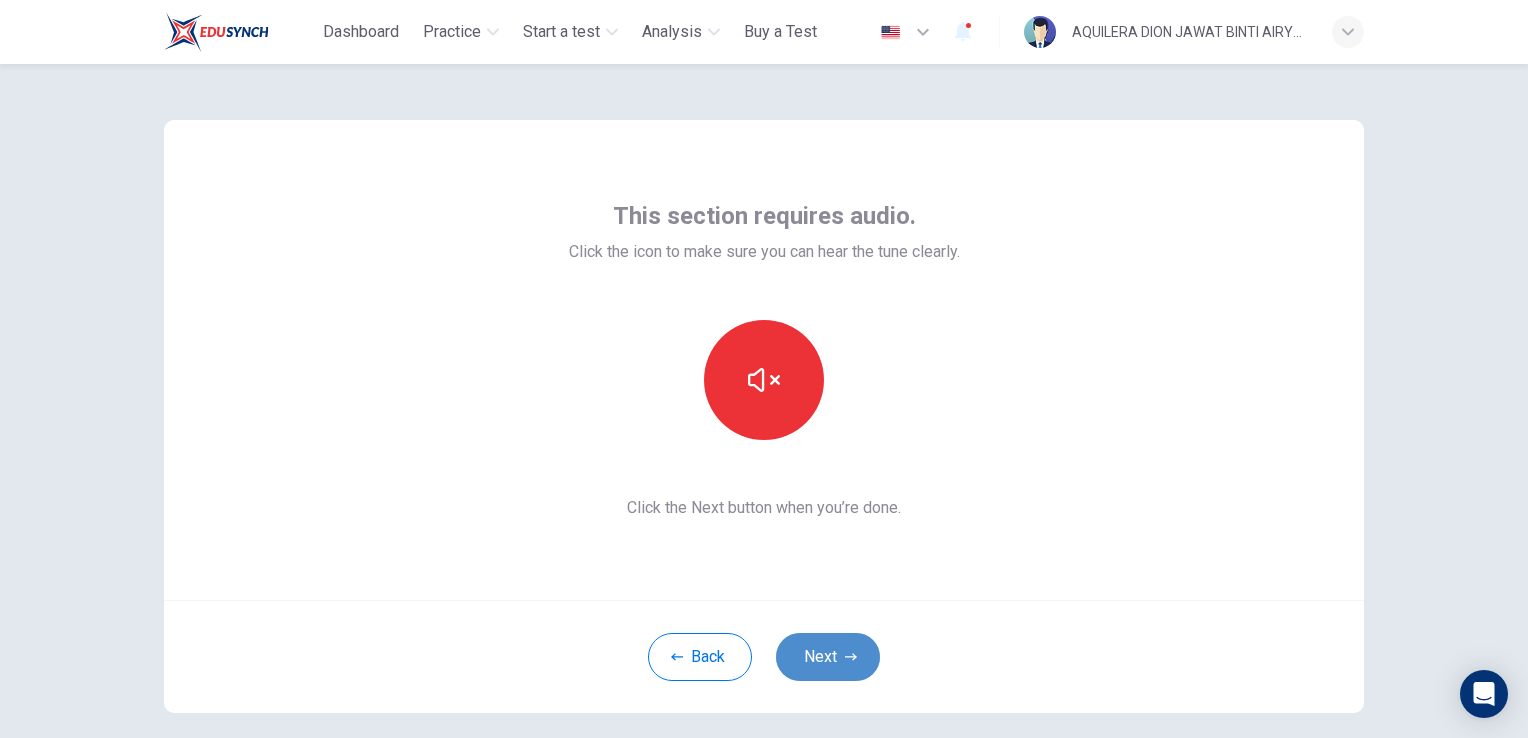 click on "Next" at bounding box center [828, 657] 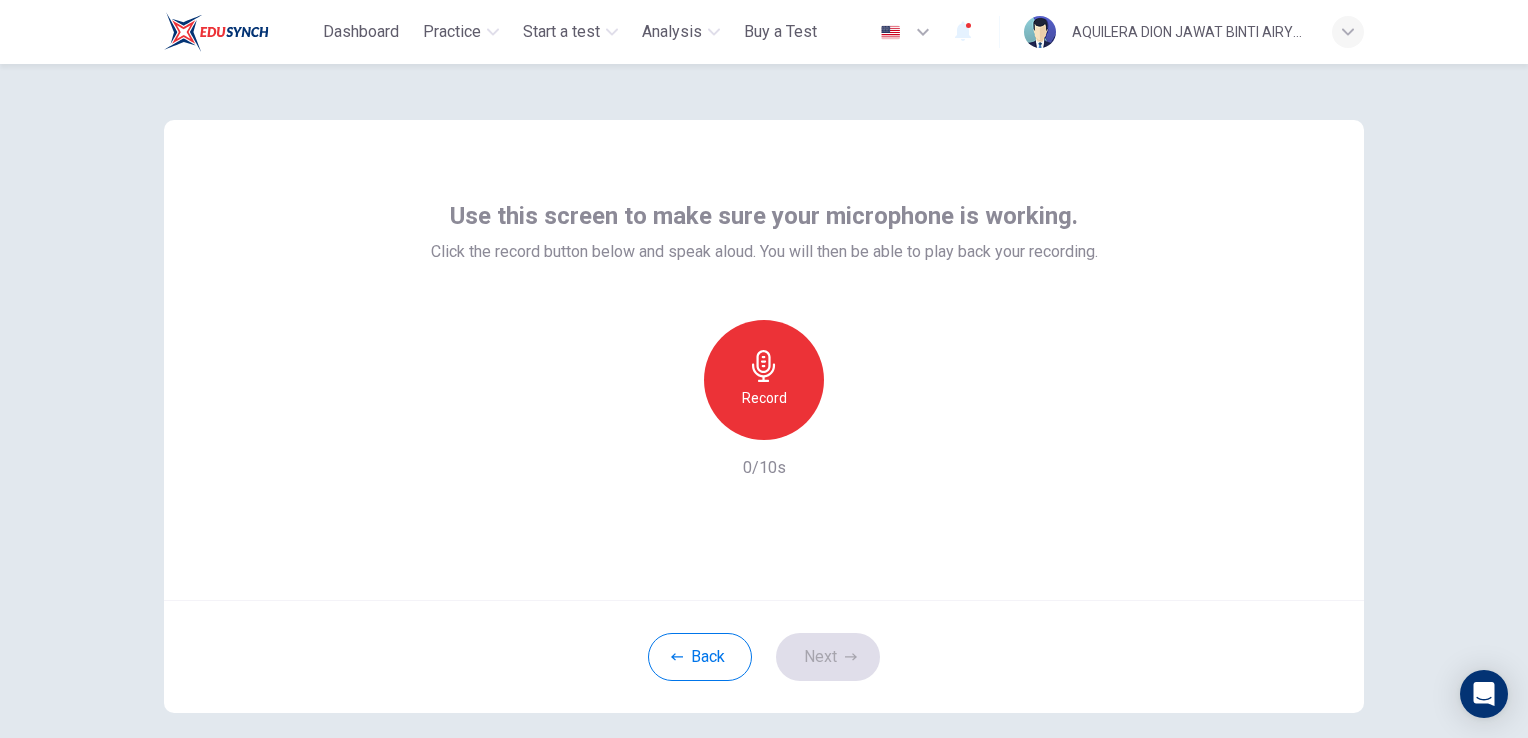 click on "Record" at bounding box center [764, 380] 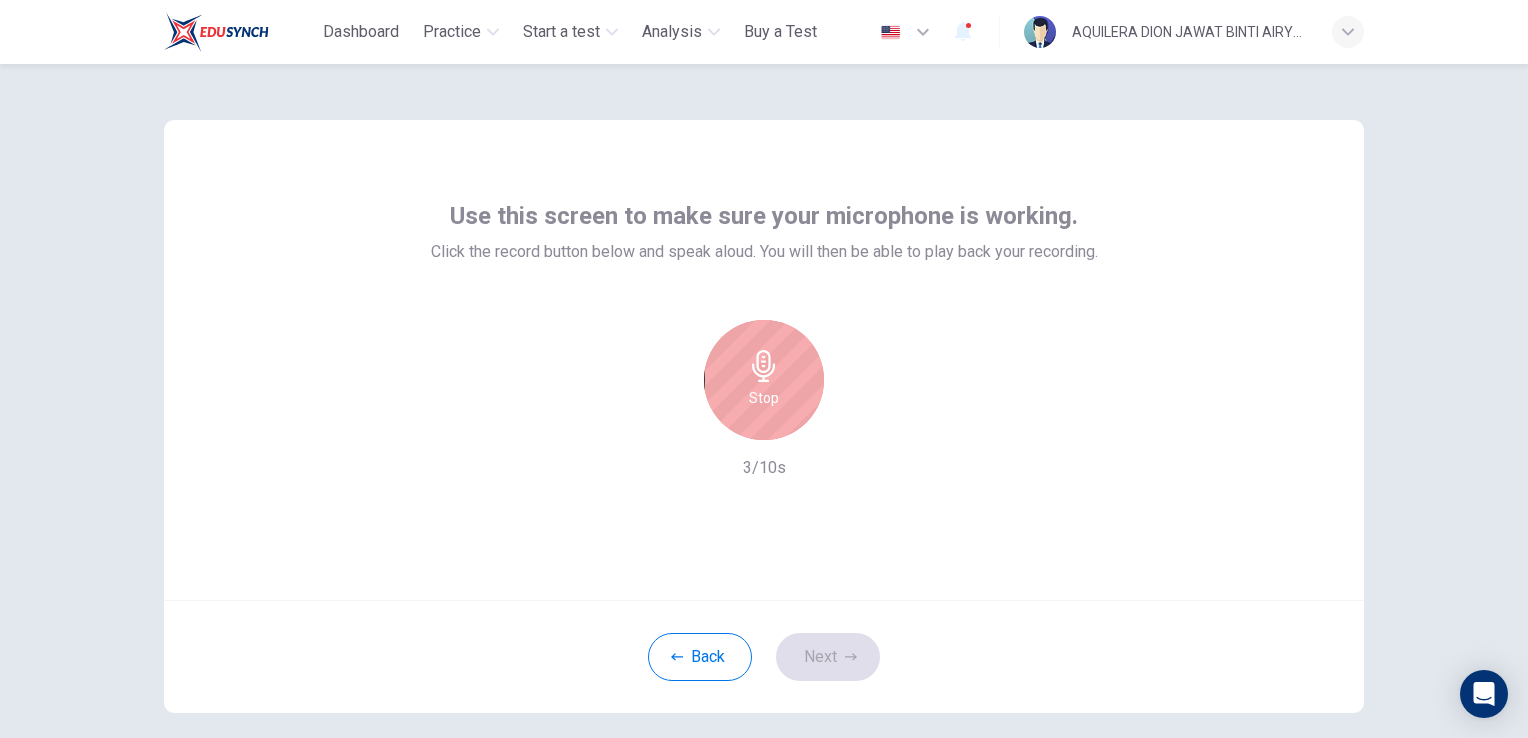 click on "Stop" at bounding box center (764, 380) 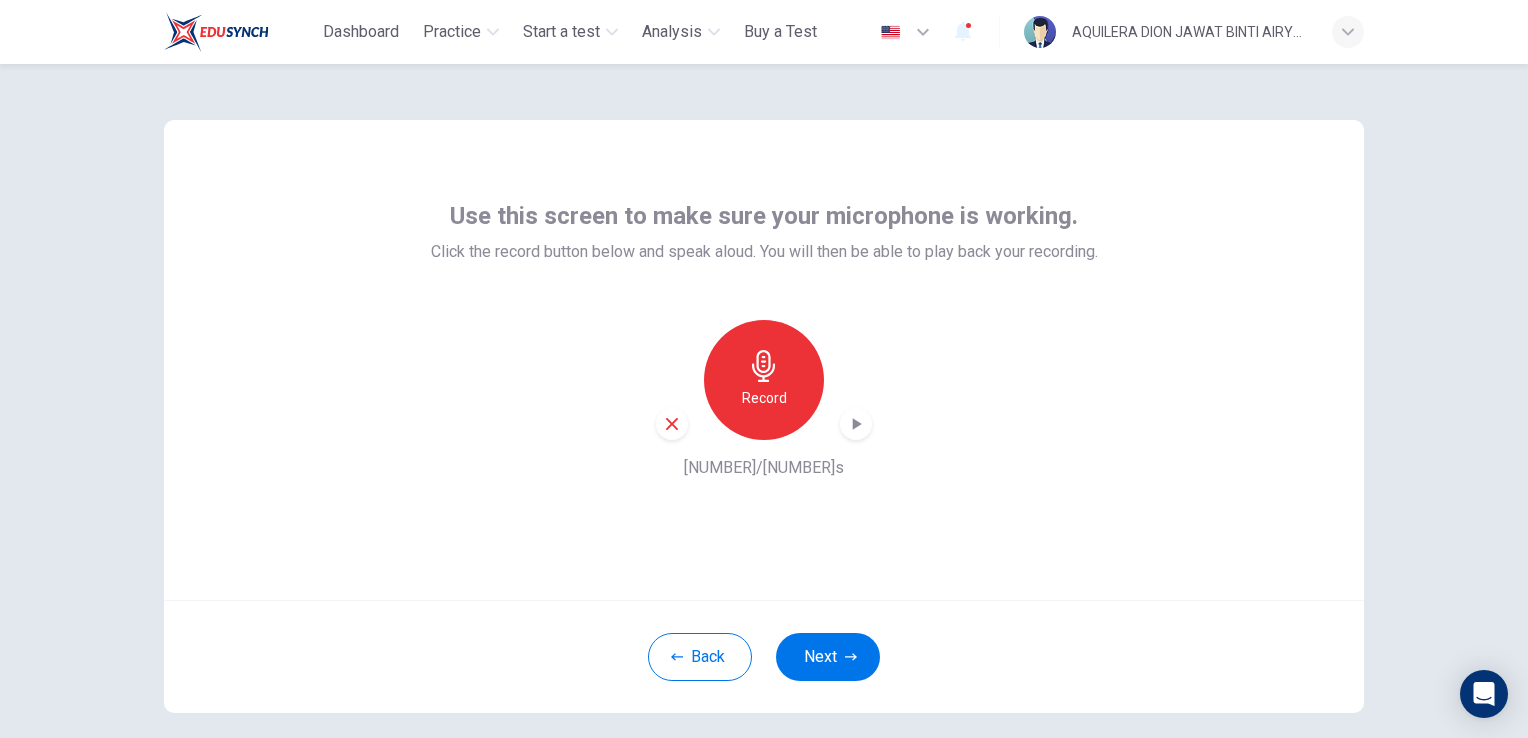 click at bounding box center [856, 424] 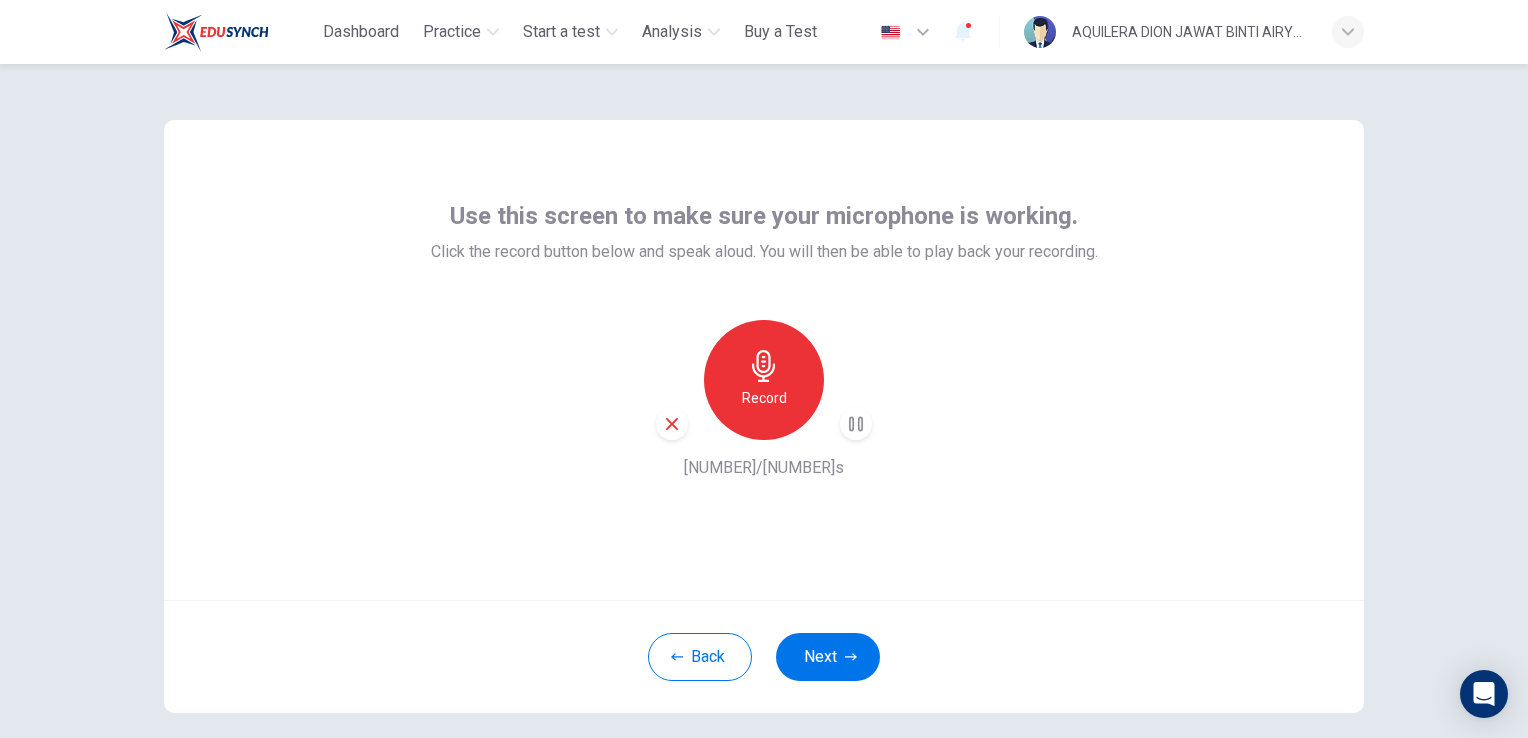 type 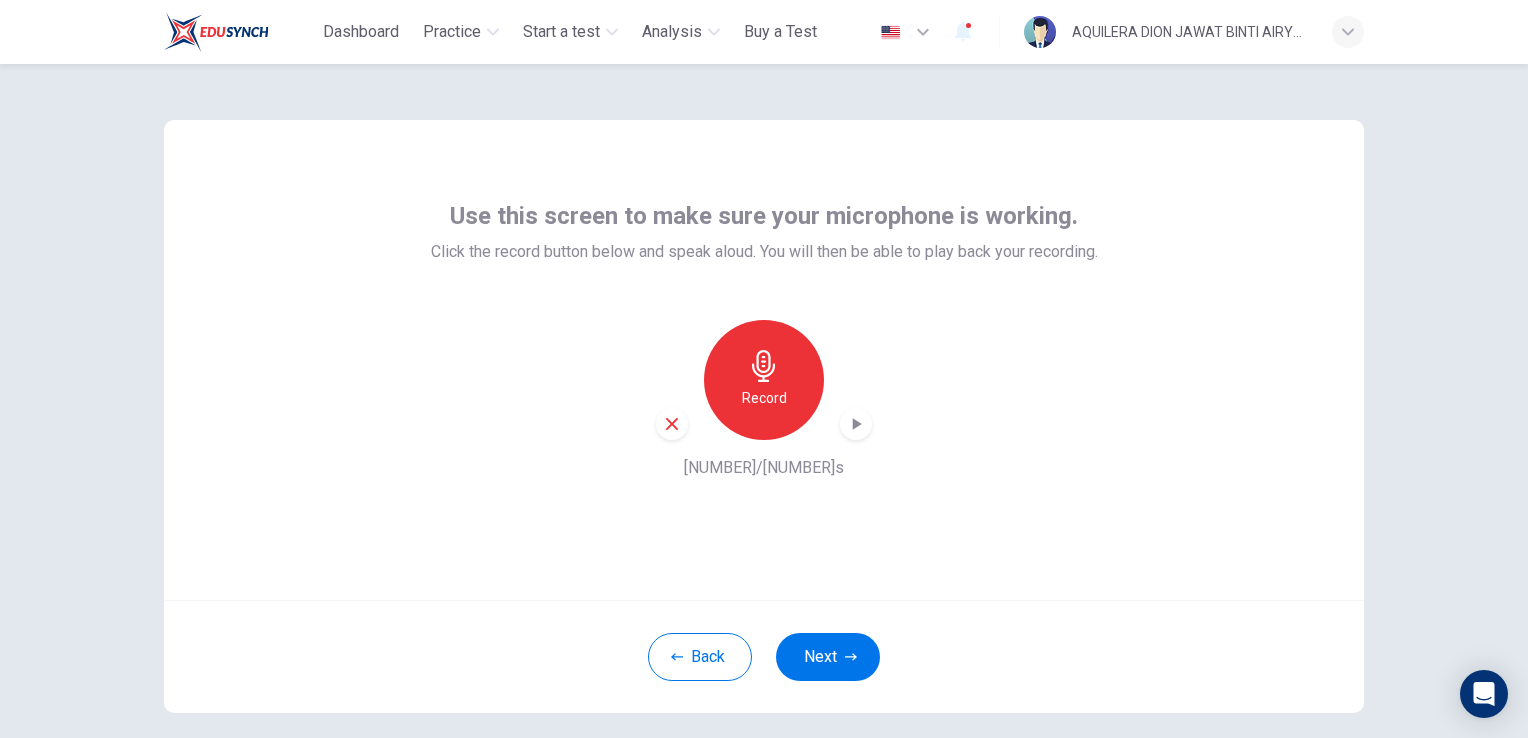 click at bounding box center [851, 657] 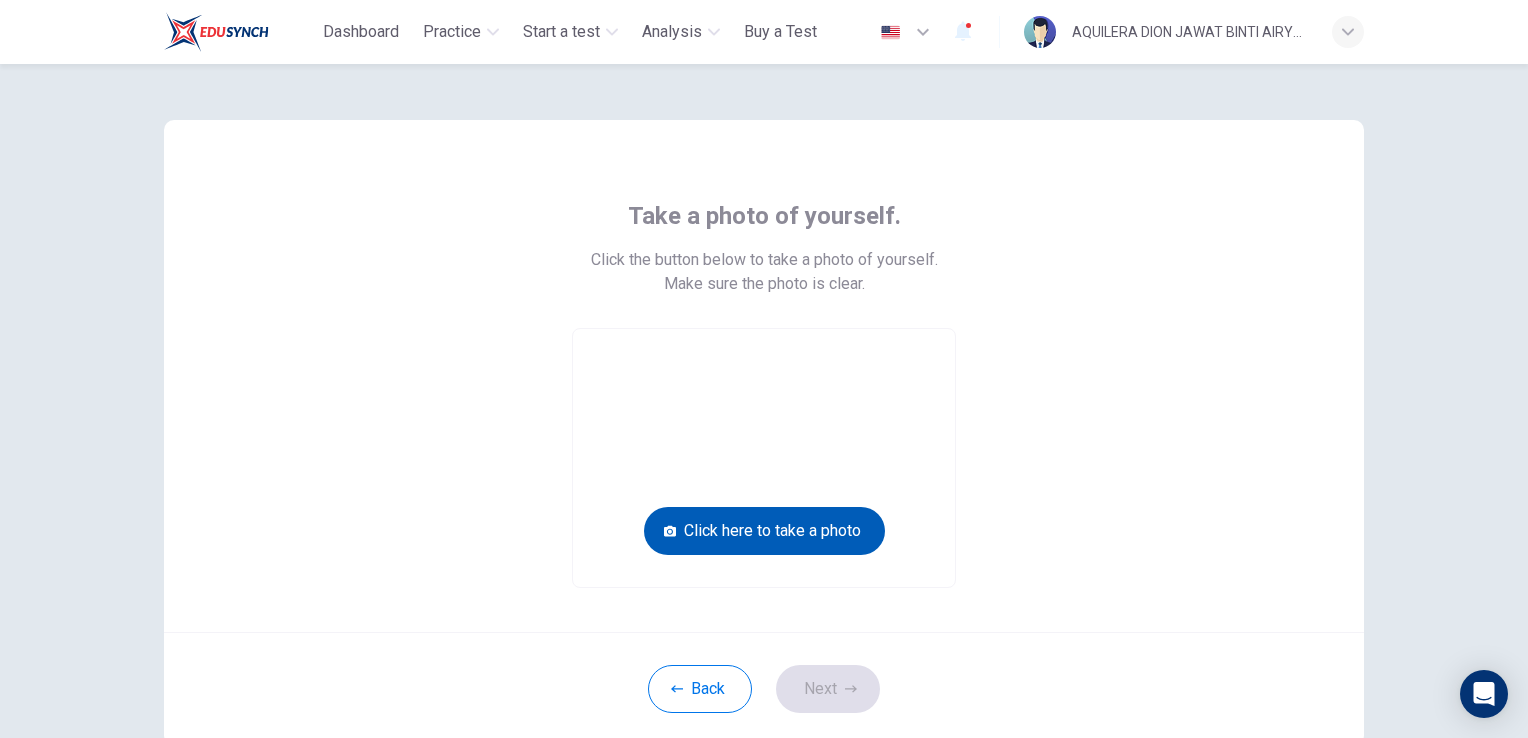 click on "Click here to take a photo" at bounding box center (764, 531) 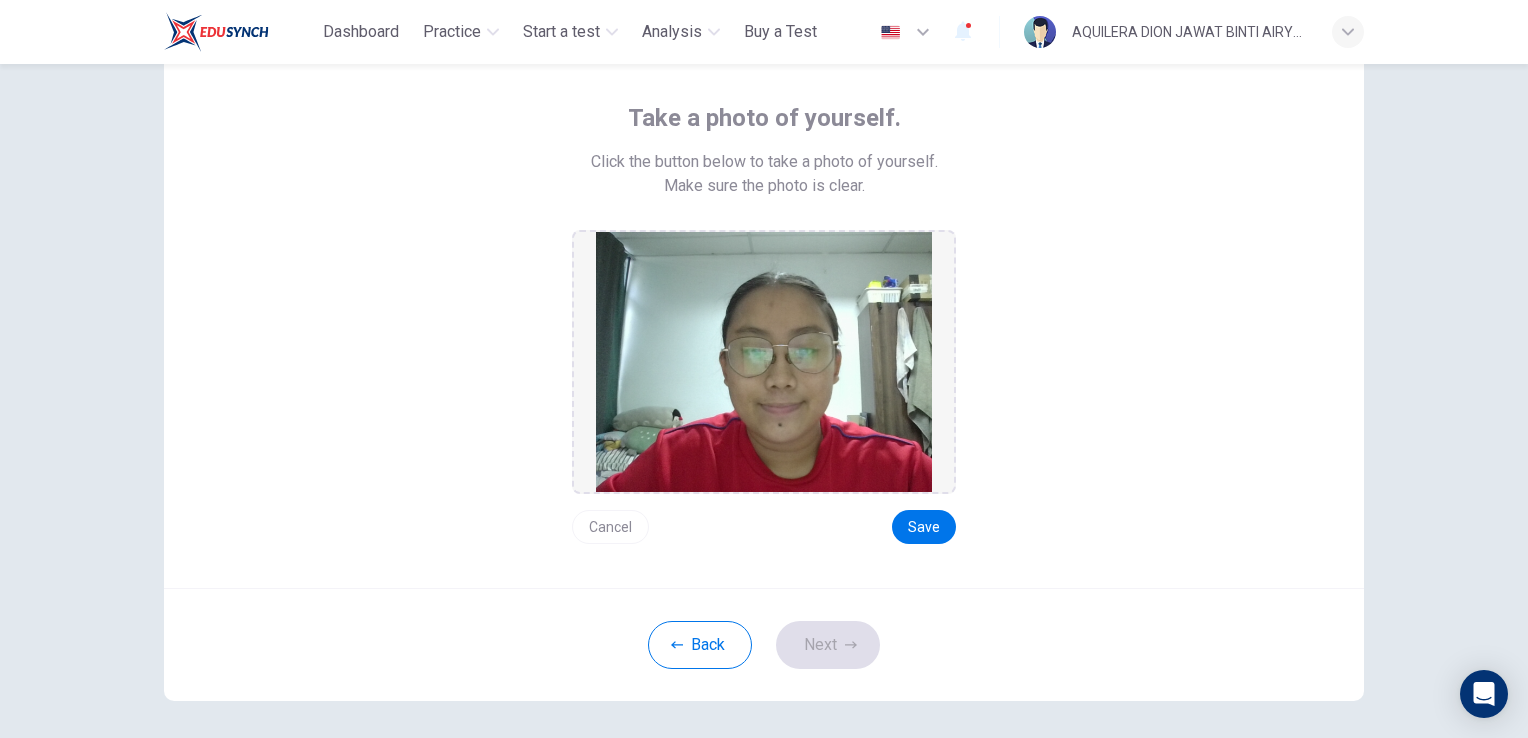 scroll, scrollTop: 100, scrollLeft: 0, axis: vertical 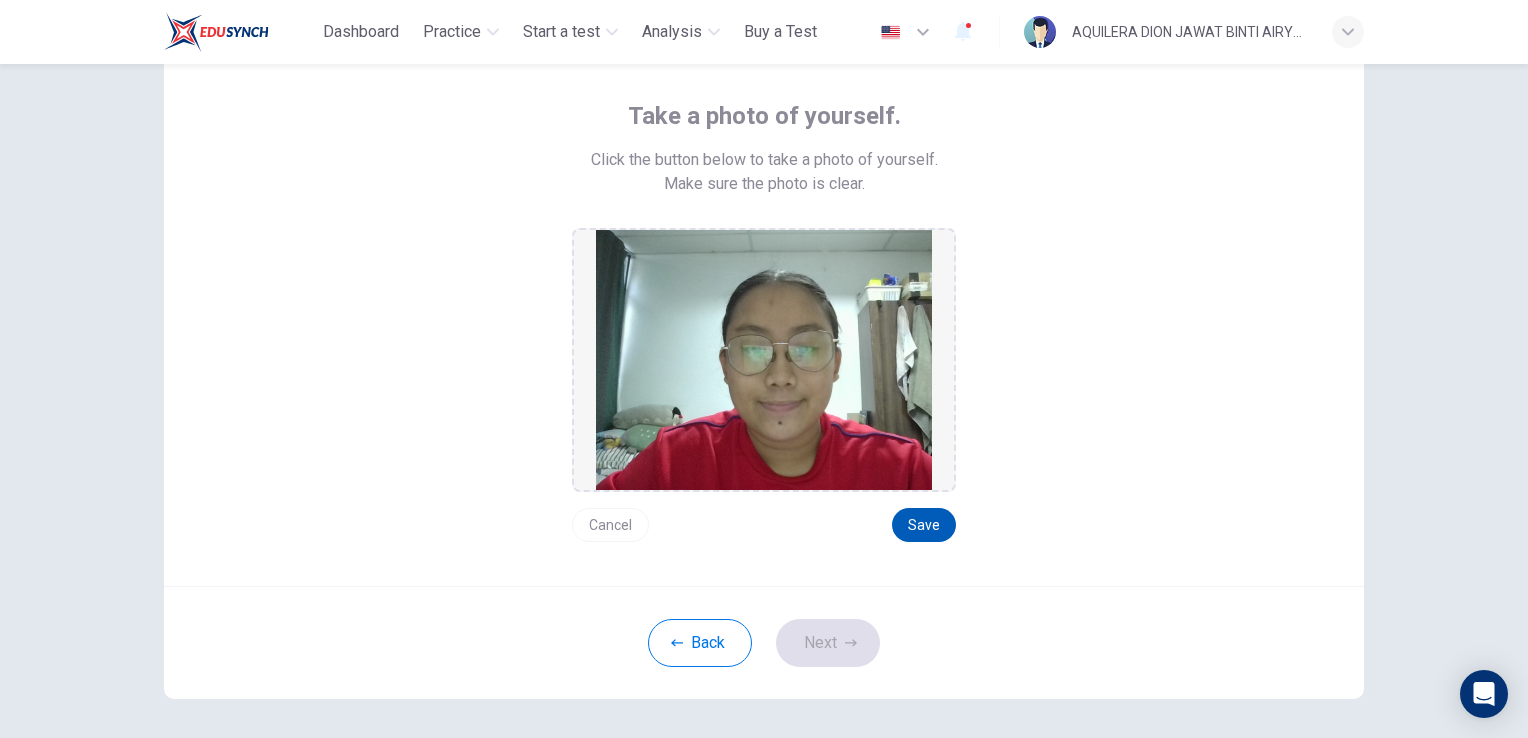 click on "Save" at bounding box center [924, 525] 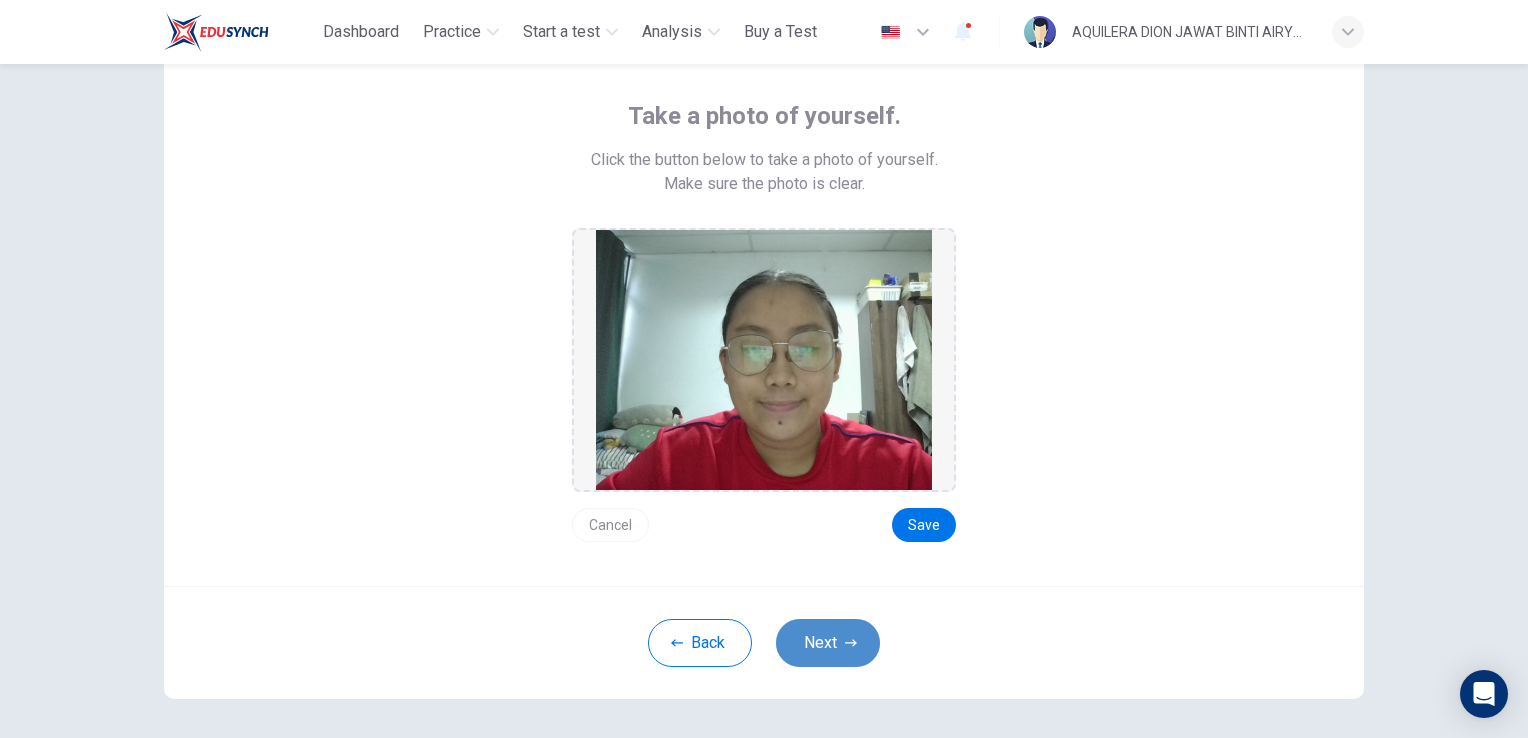 click on "Next" at bounding box center (828, 643) 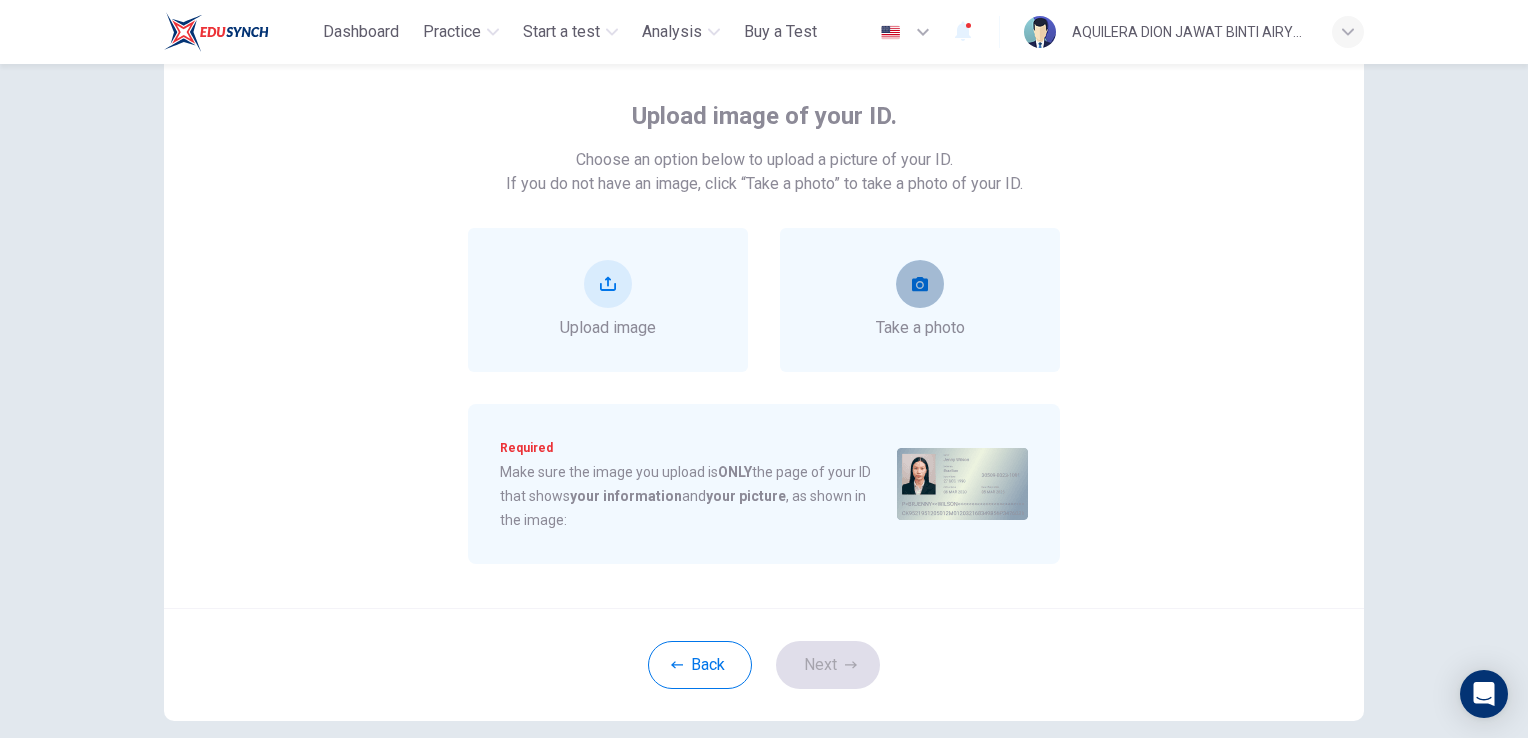 click at bounding box center [920, 284] 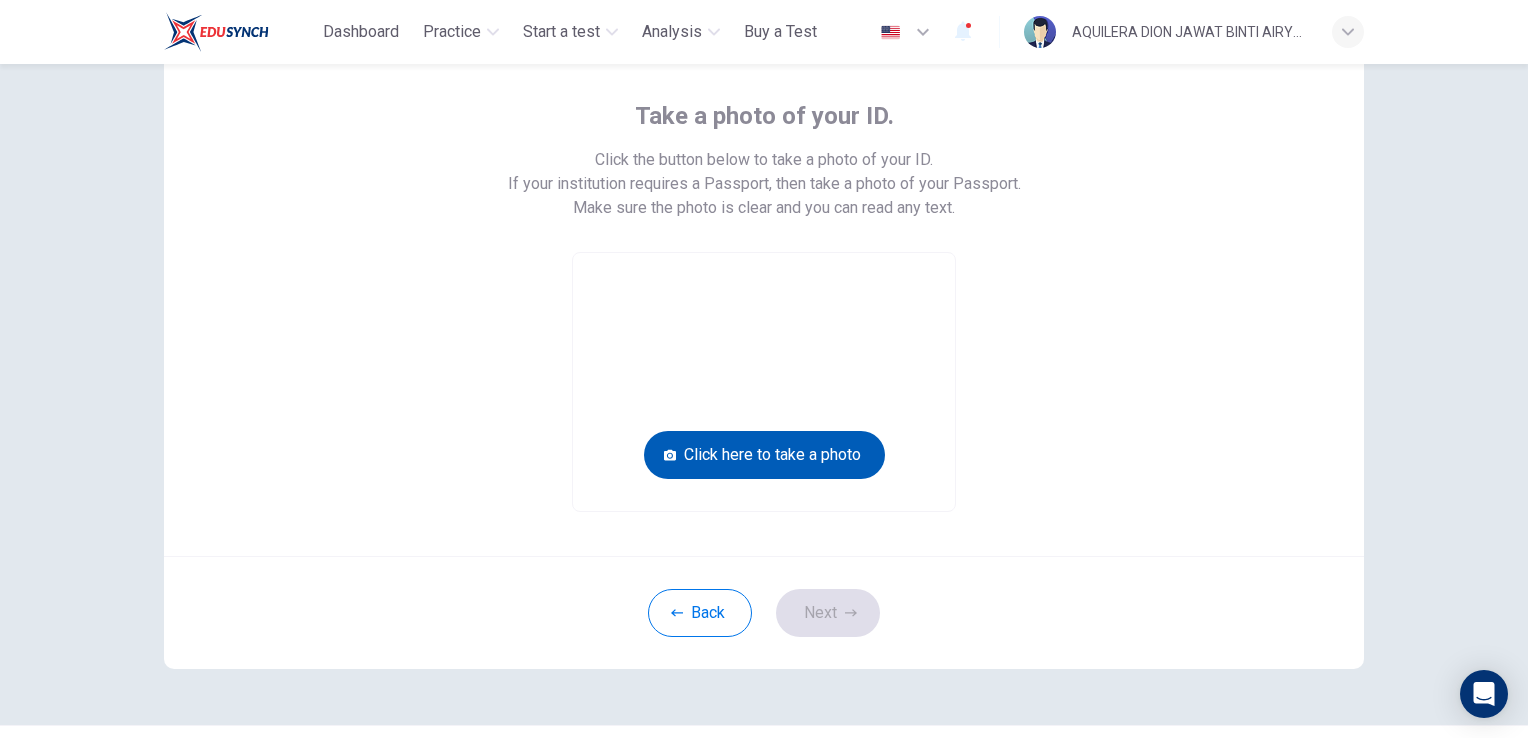 click on "Click here to take a photo" at bounding box center (764, 455) 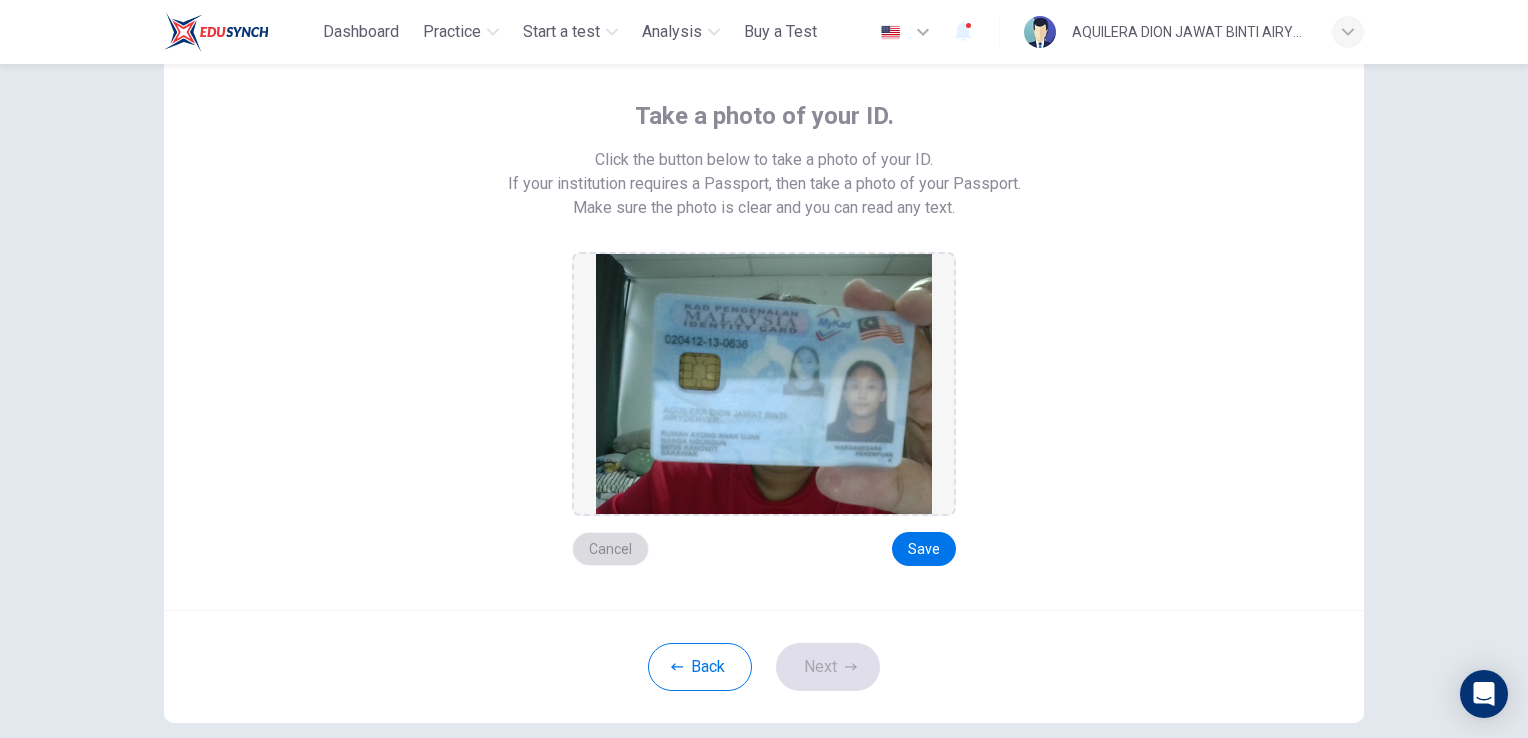 click on "Cancel" at bounding box center [610, 549] 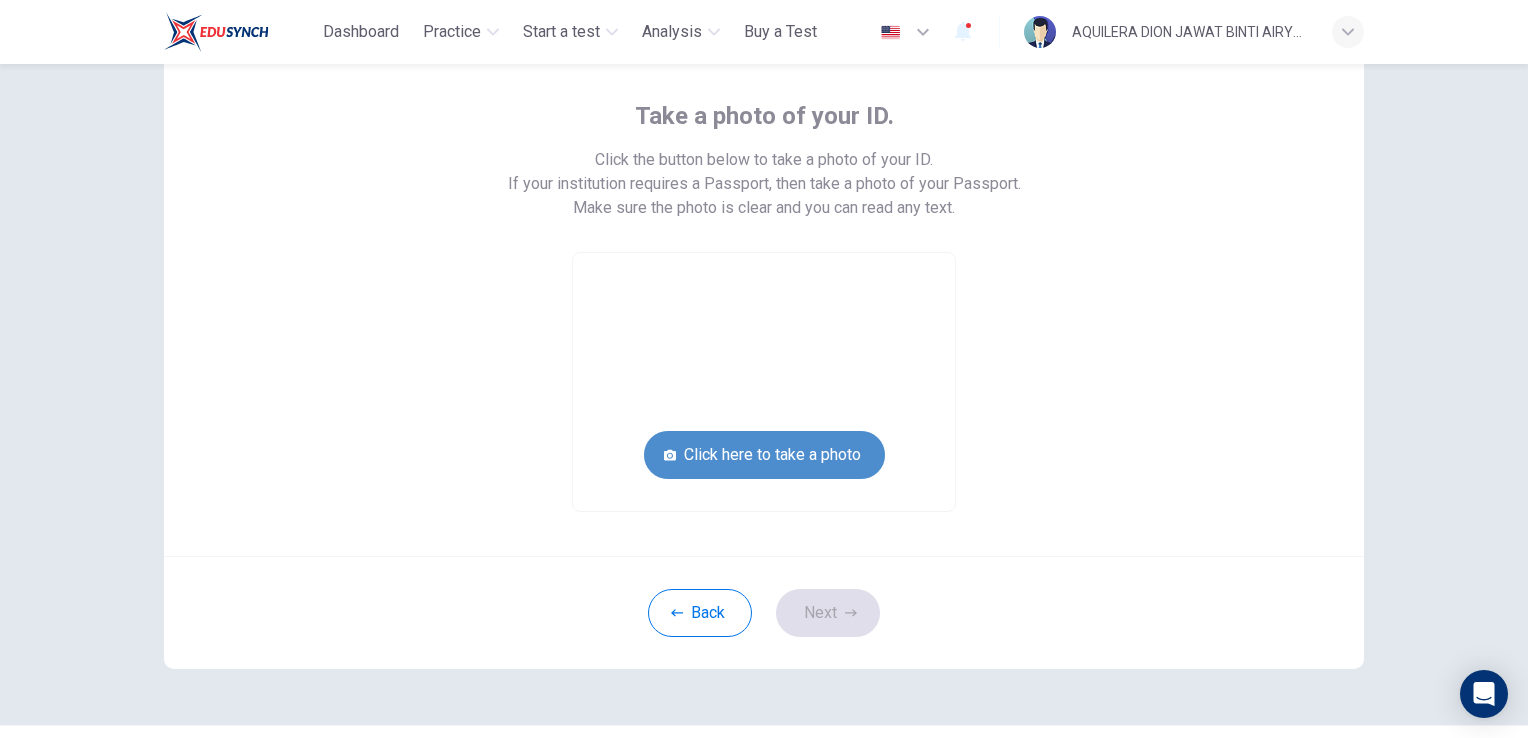 click on "Click here to take a photo" at bounding box center (764, 455) 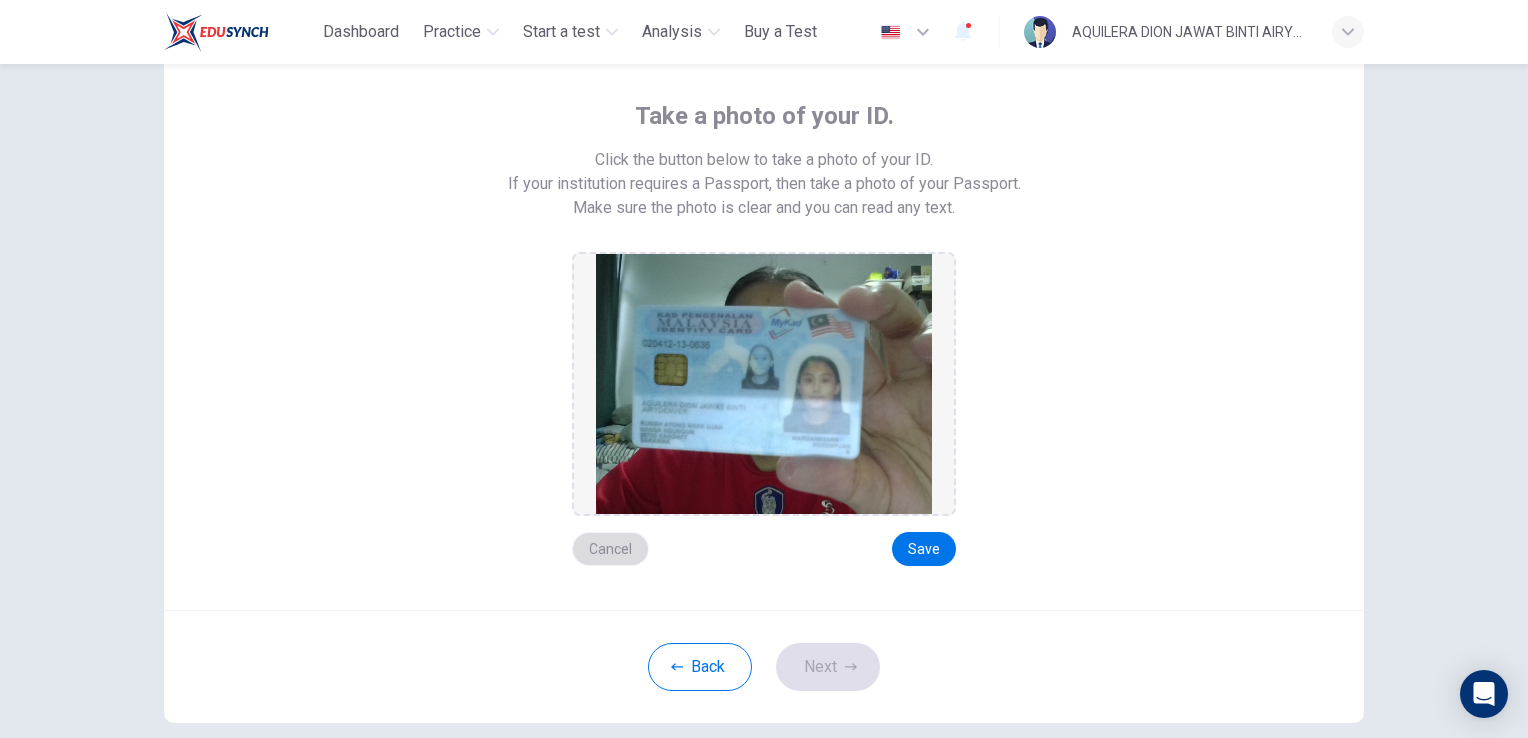 click on "Cancel" at bounding box center (610, 549) 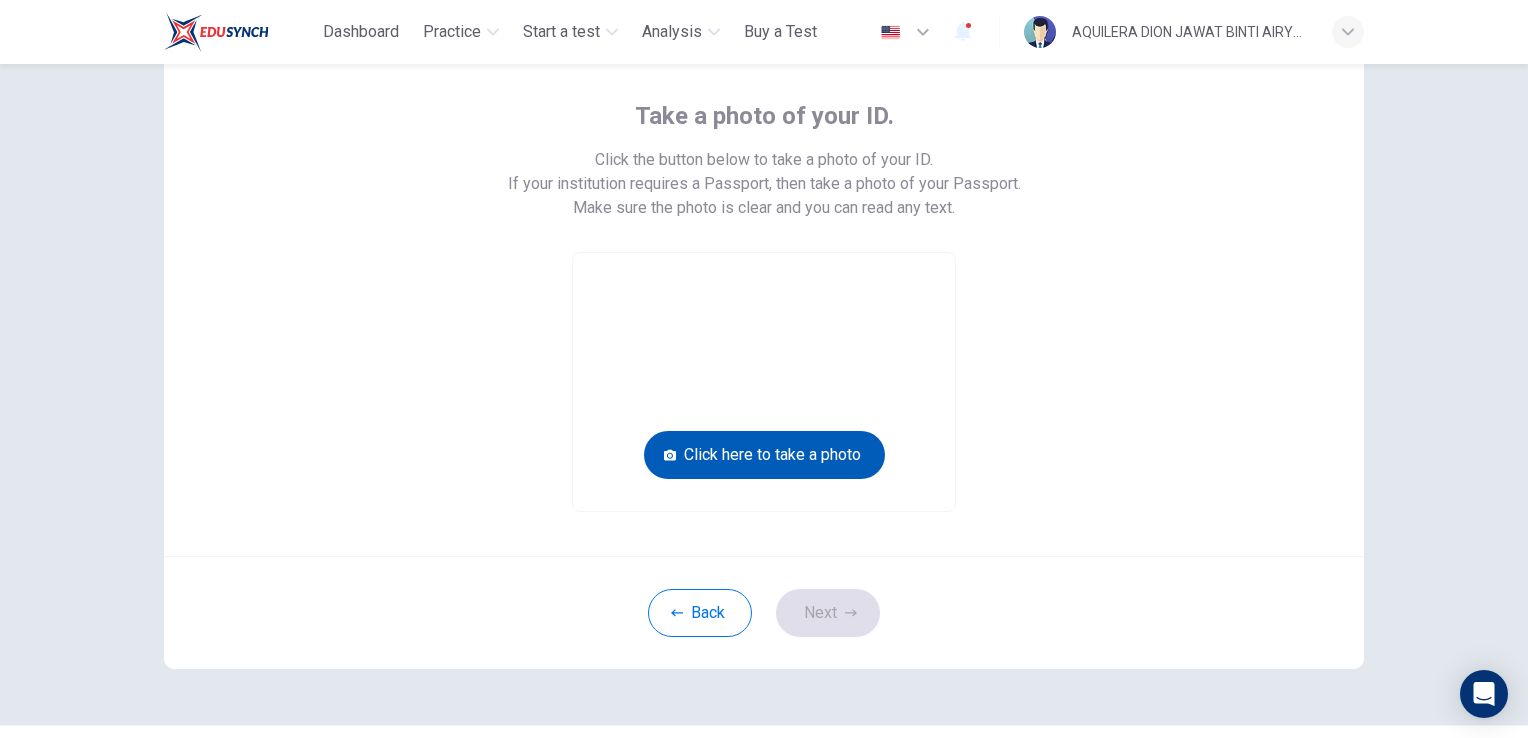 click on "Click here to take a photo" at bounding box center [764, 455] 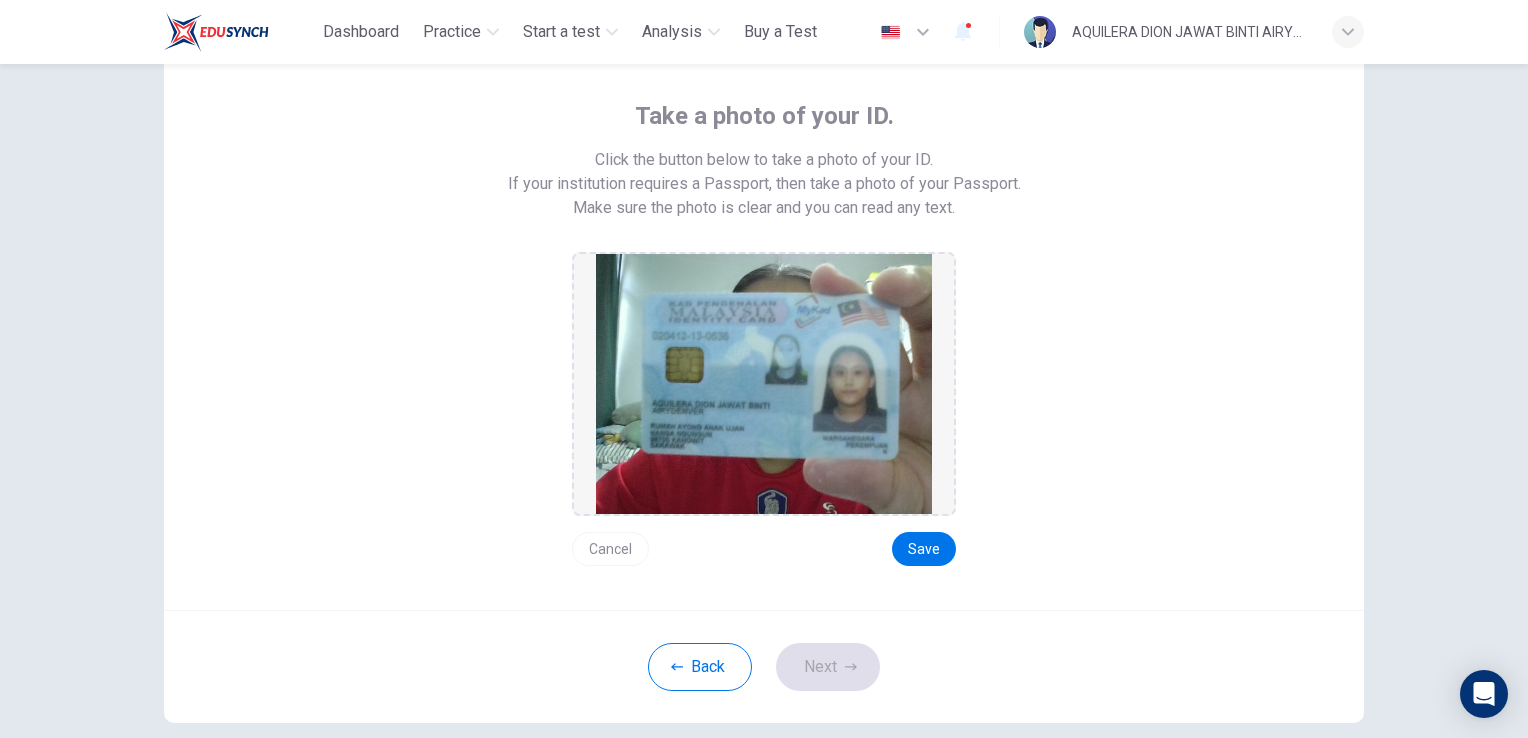click on "Cancel" at bounding box center (610, 549) 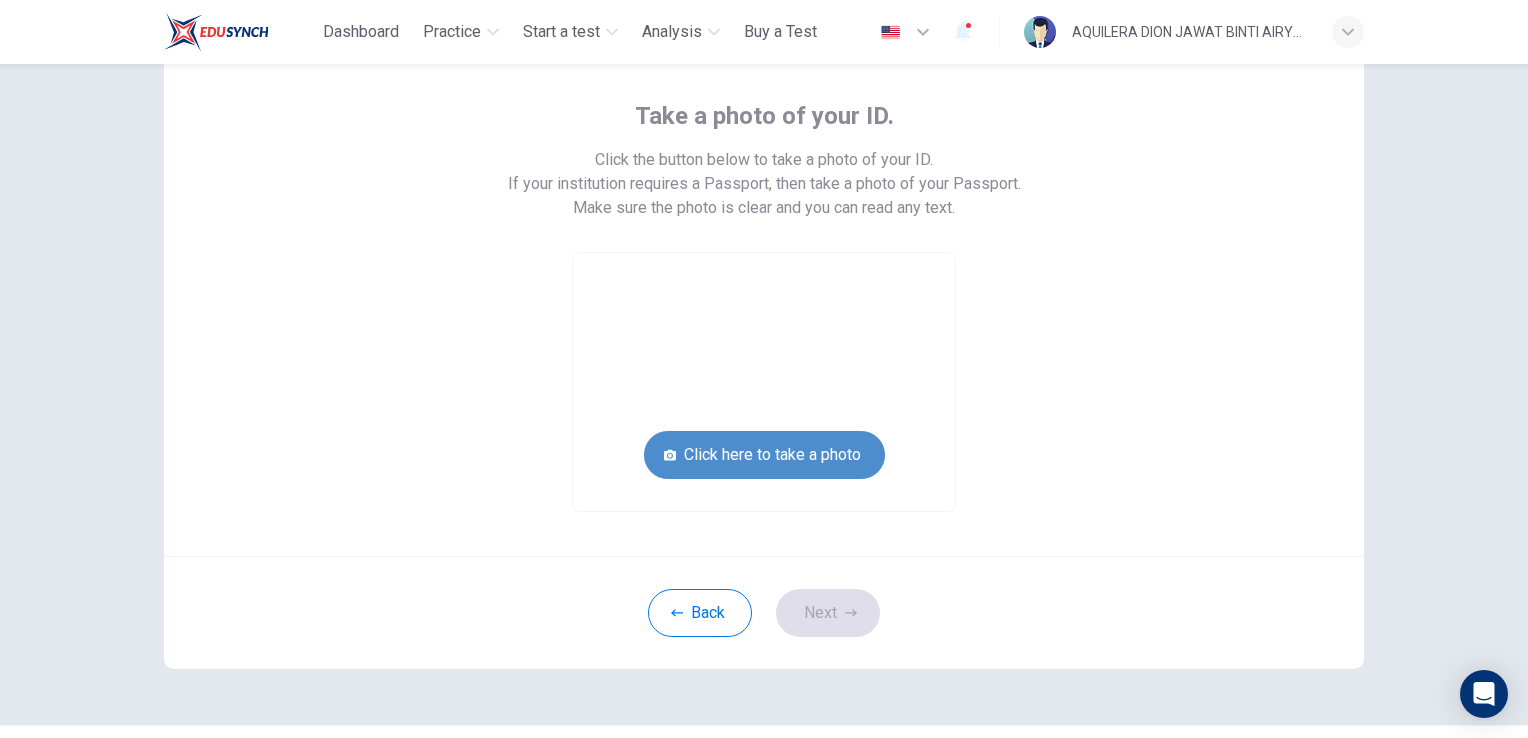 click on "Click here to take a photo" at bounding box center [764, 455] 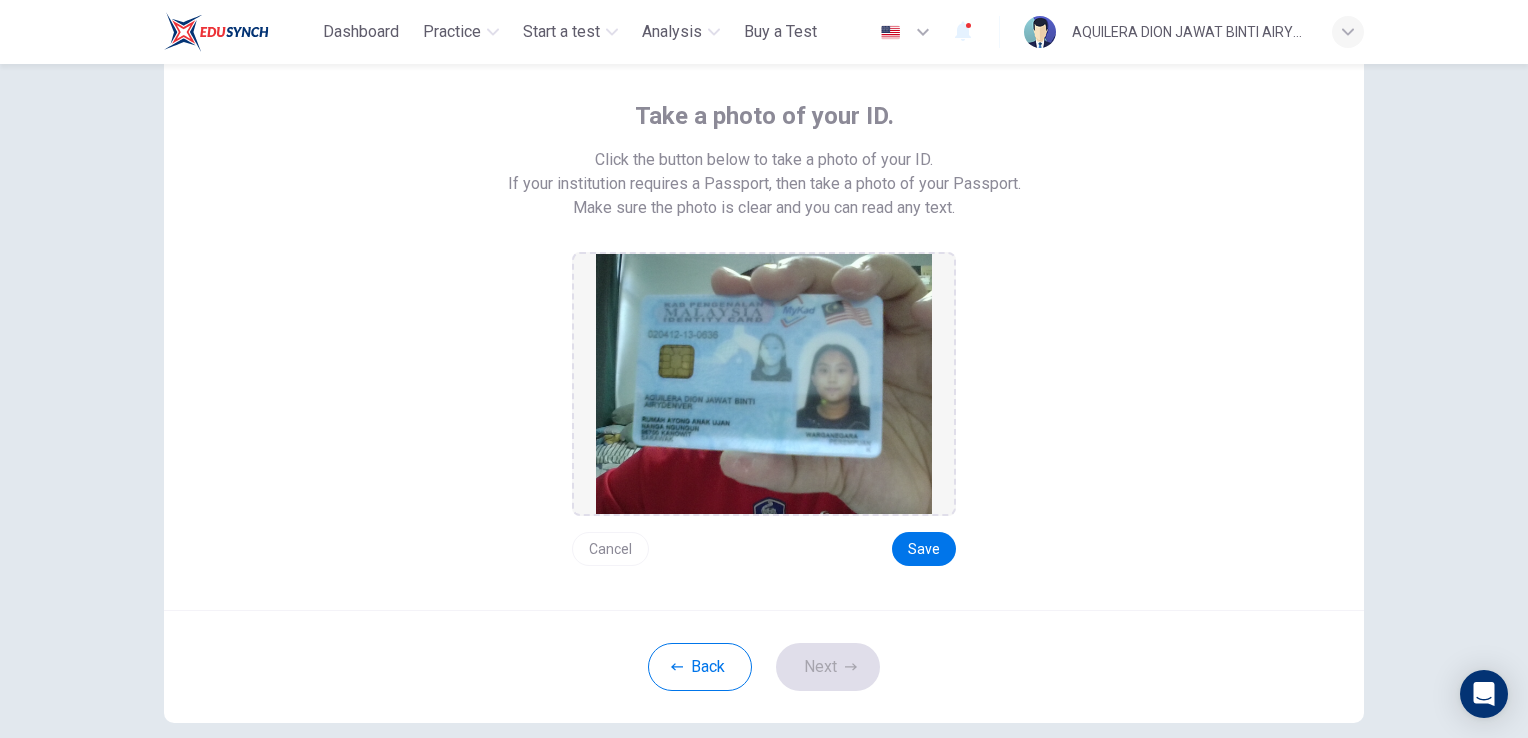 click on "Cancel" at bounding box center [610, 549] 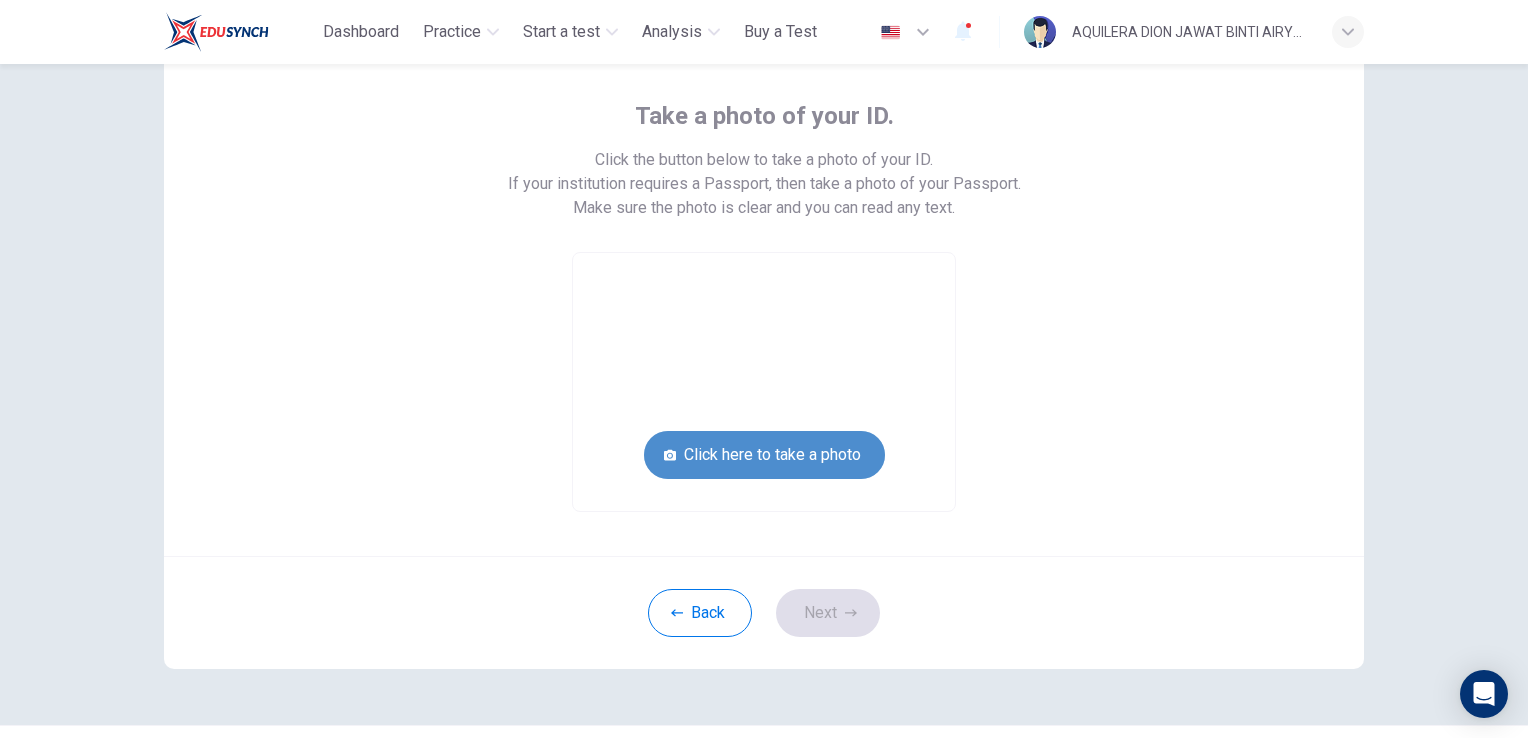 click on "Click here to take a photo" at bounding box center [764, 455] 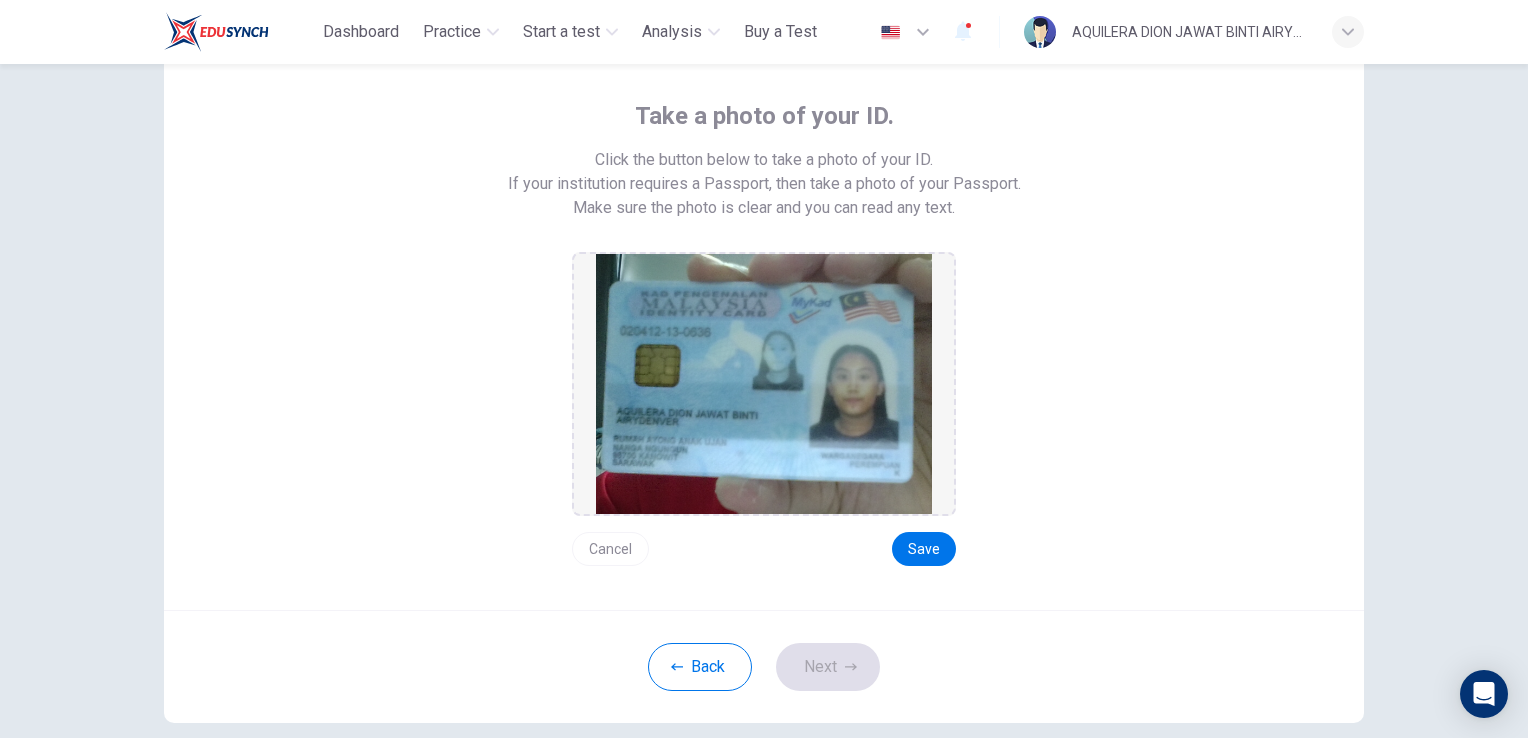 click on "Cancel" at bounding box center (610, 549) 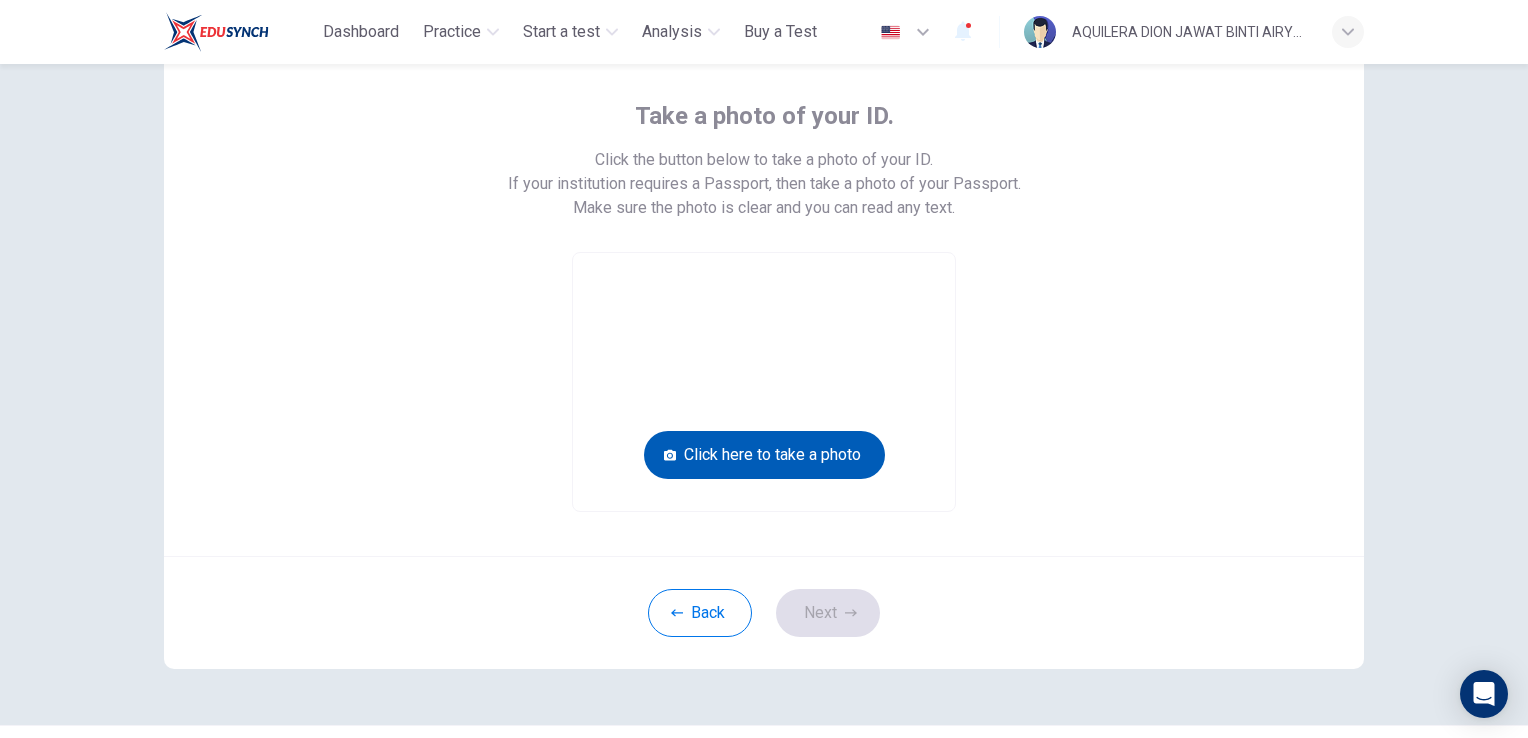click on "Click here to take a photo" at bounding box center [764, 455] 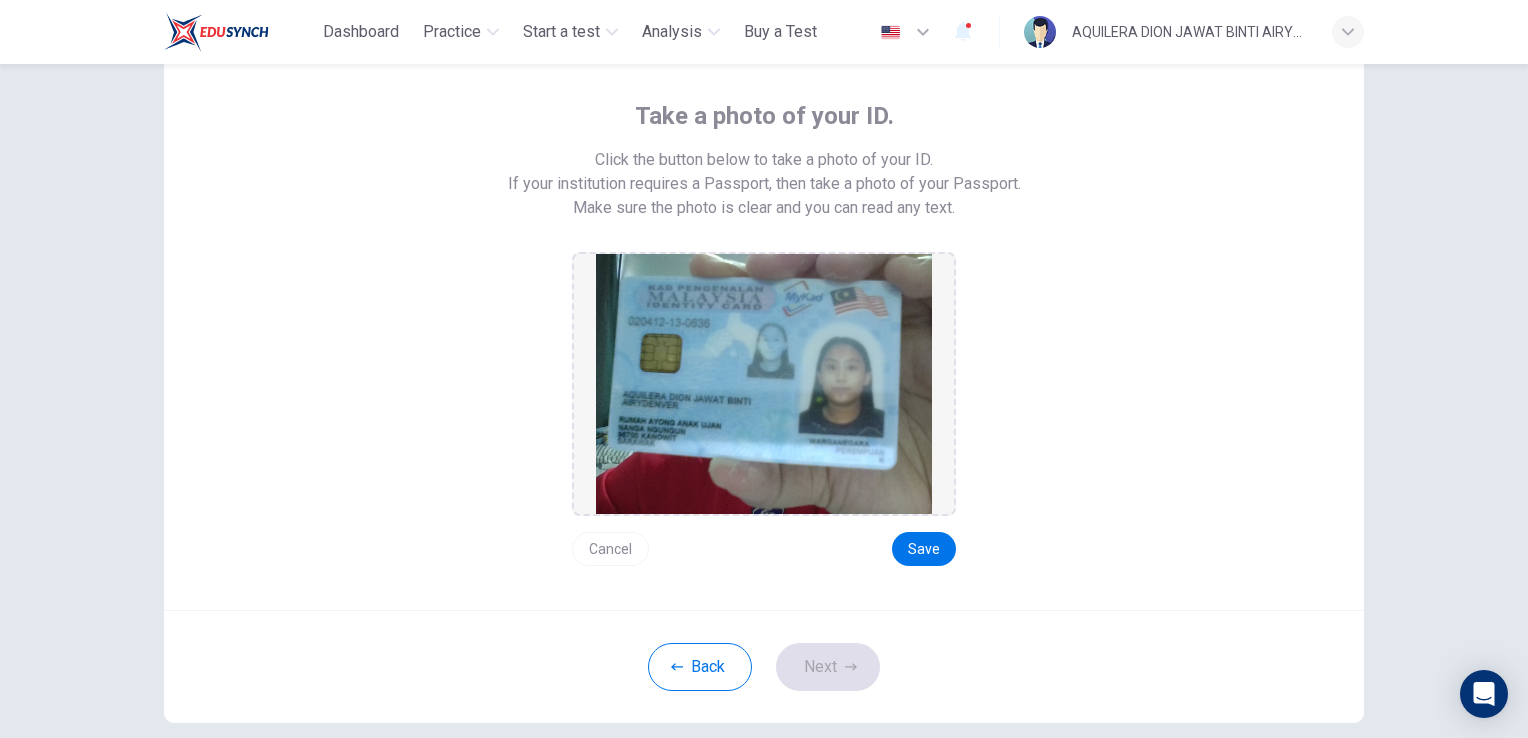 click on "Cancel" at bounding box center [610, 549] 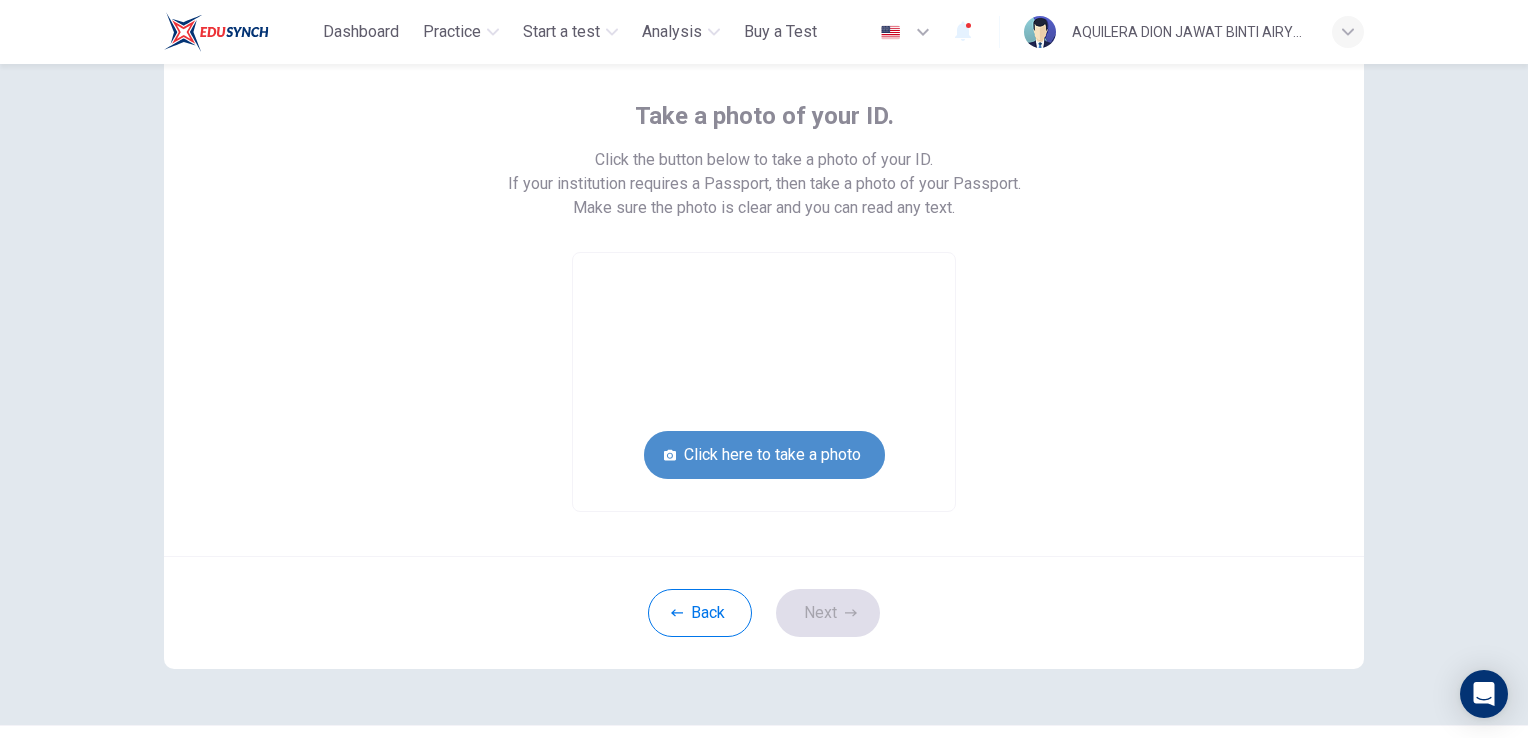 click on "Click here to take a photo" at bounding box center (764, 455) 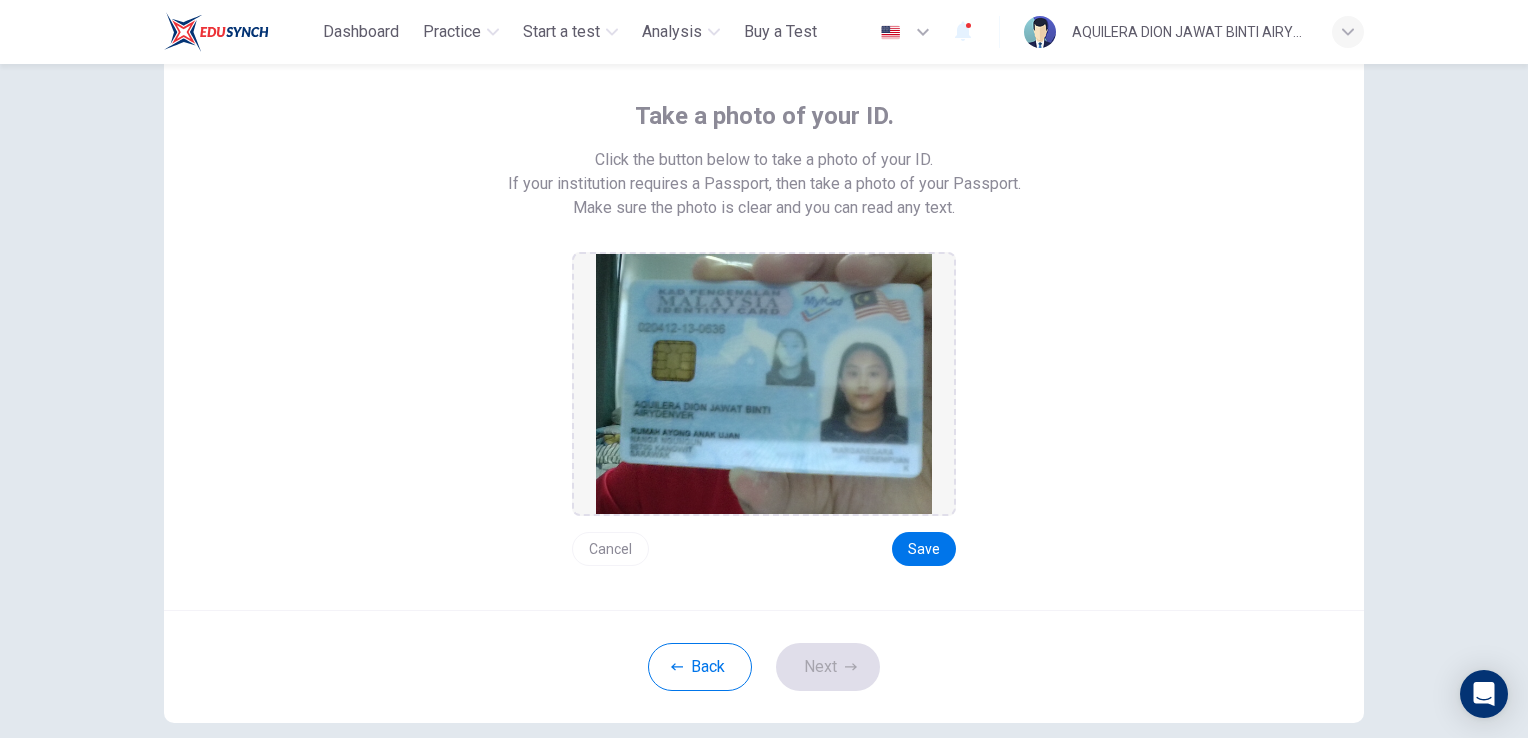 click on "Cancel" at bounding box center (610, 549) 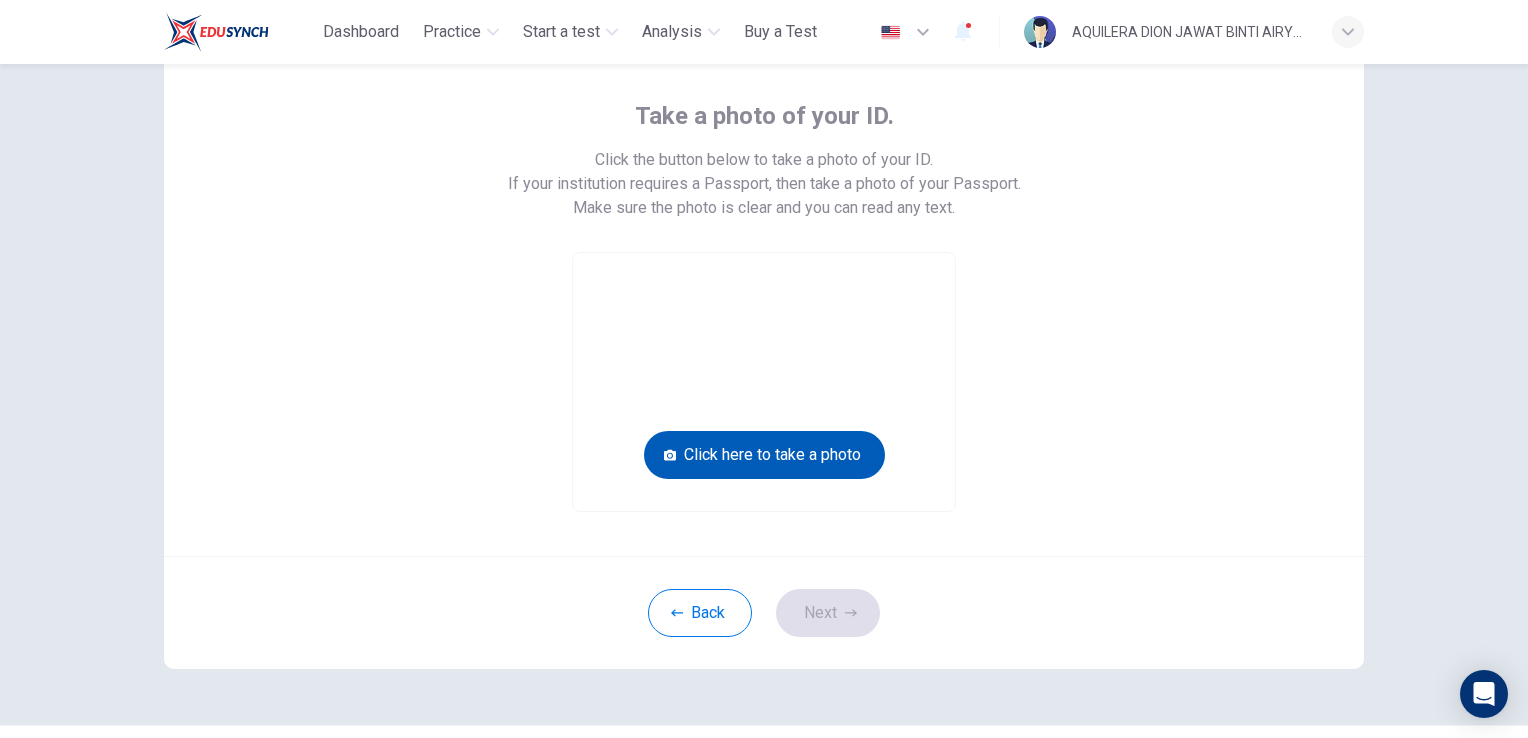 click on "Click here to take a photo" at bounding box center (764, 455) 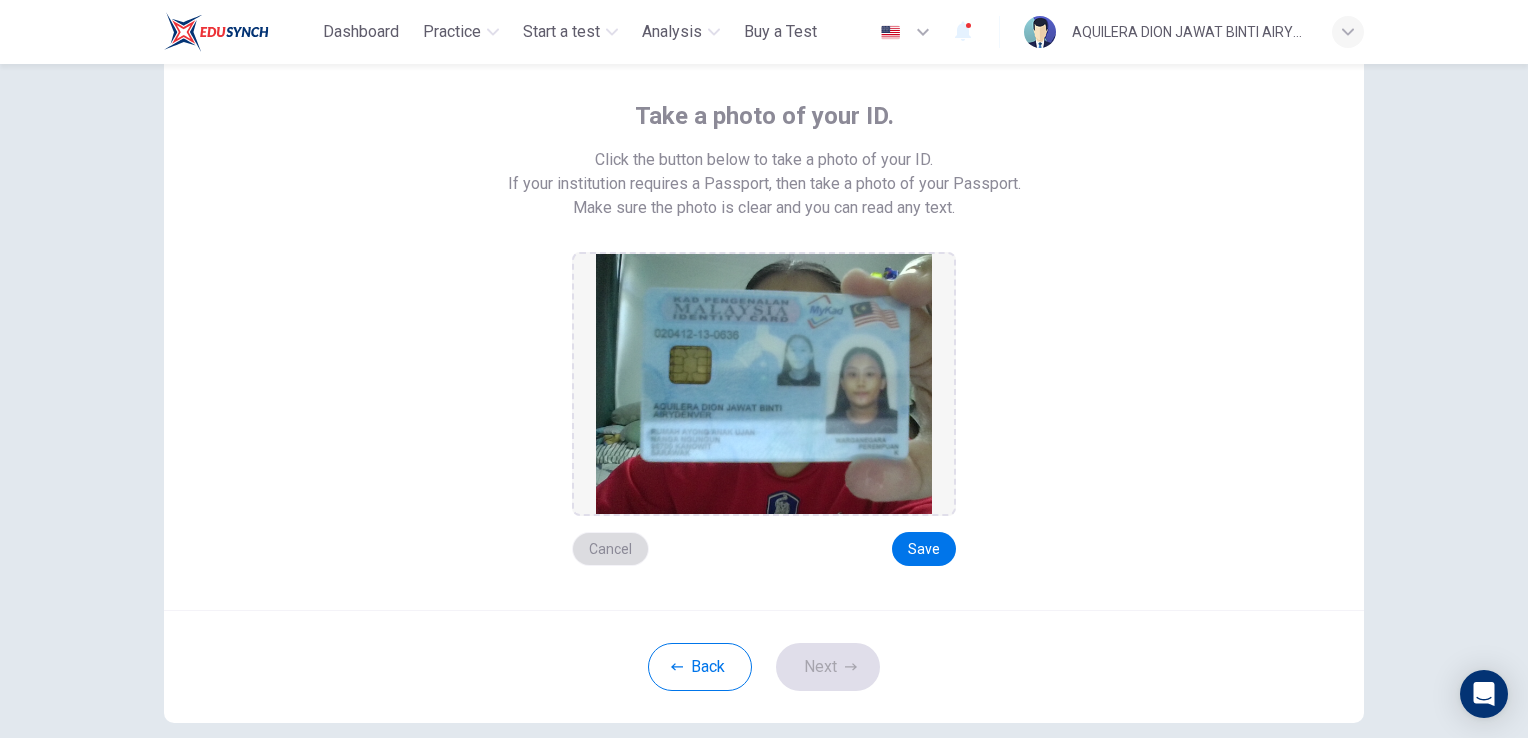 click on "Cancel" at bounding box center (610, 549) 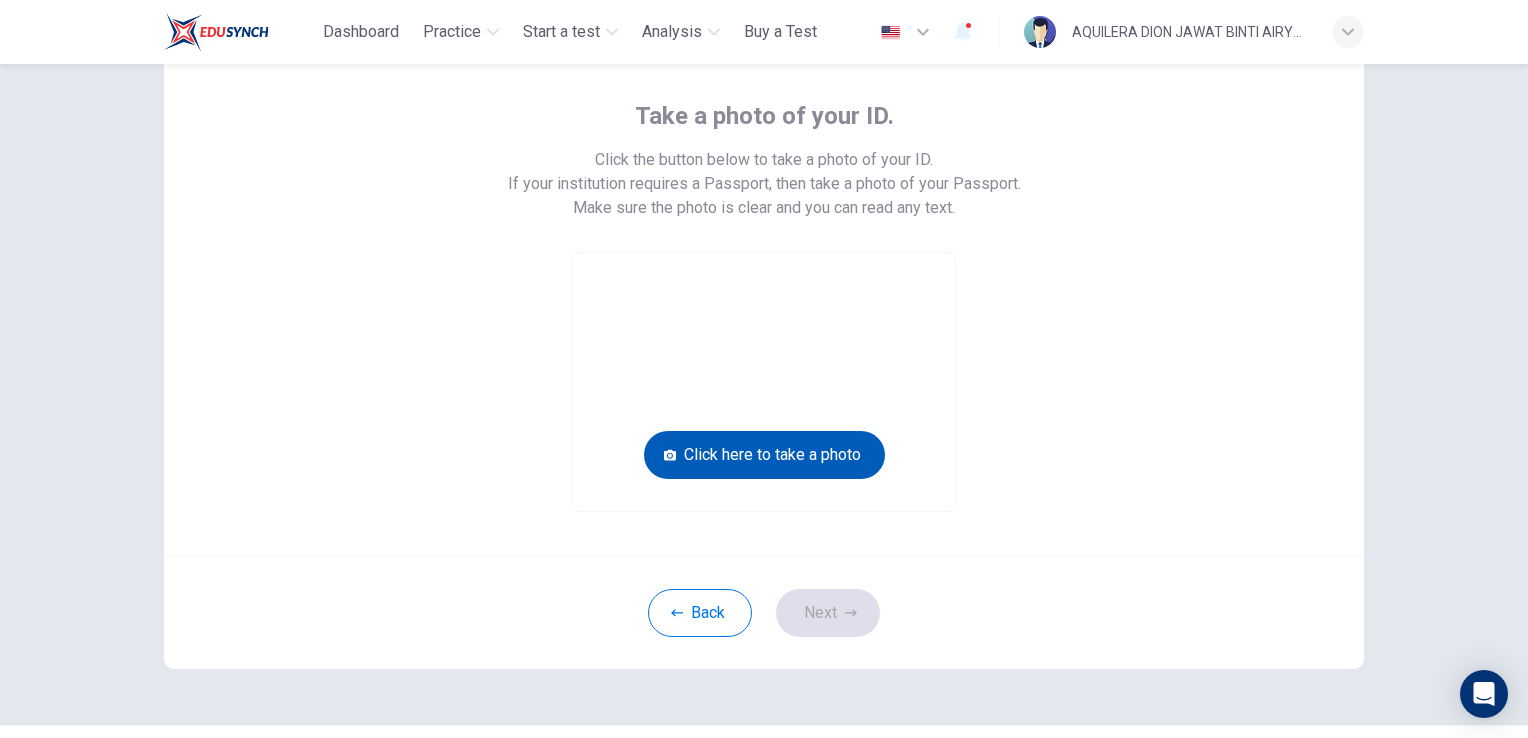 click on "Click here to take a photo" at bounding box center (764, 455) 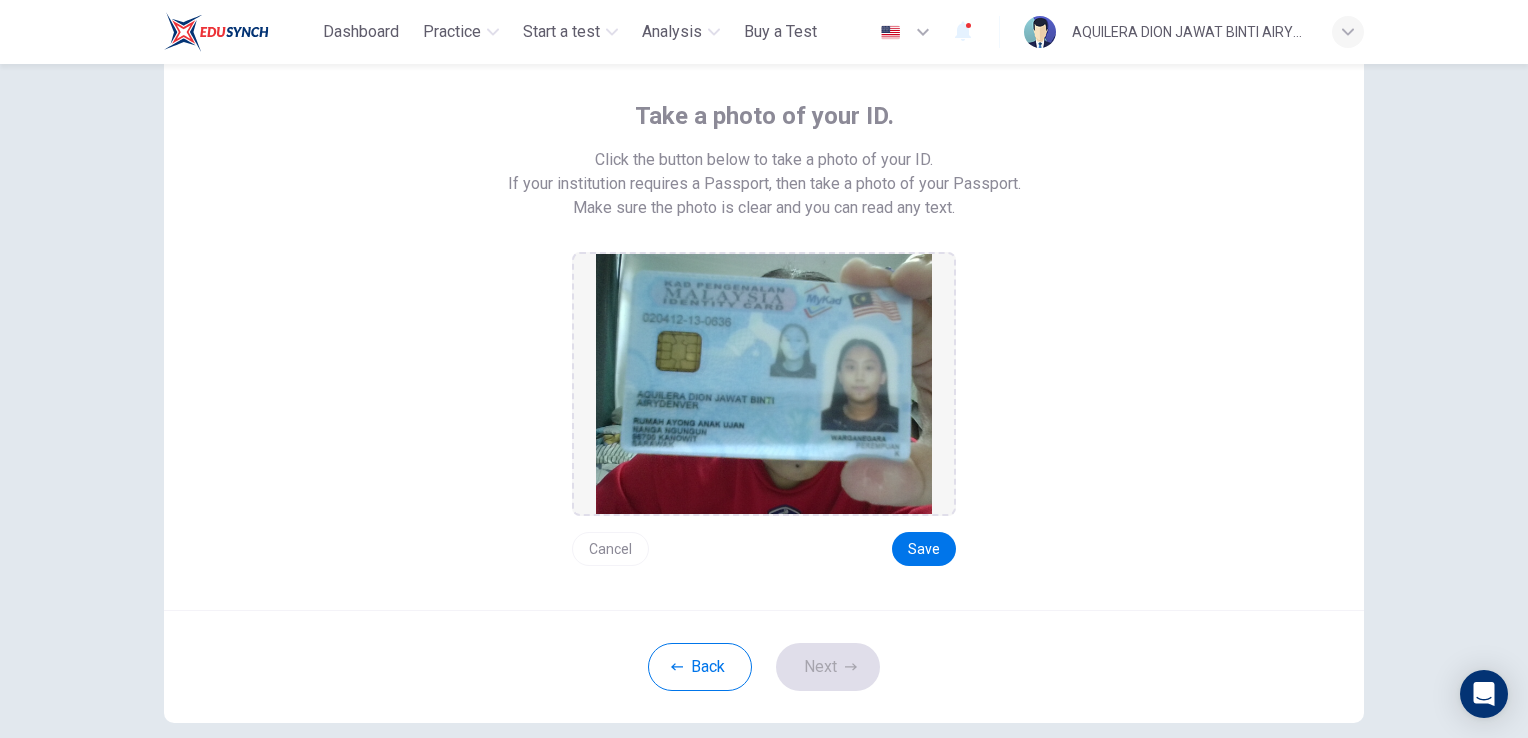 click on "Cancel" at bounding box center (610, 549) 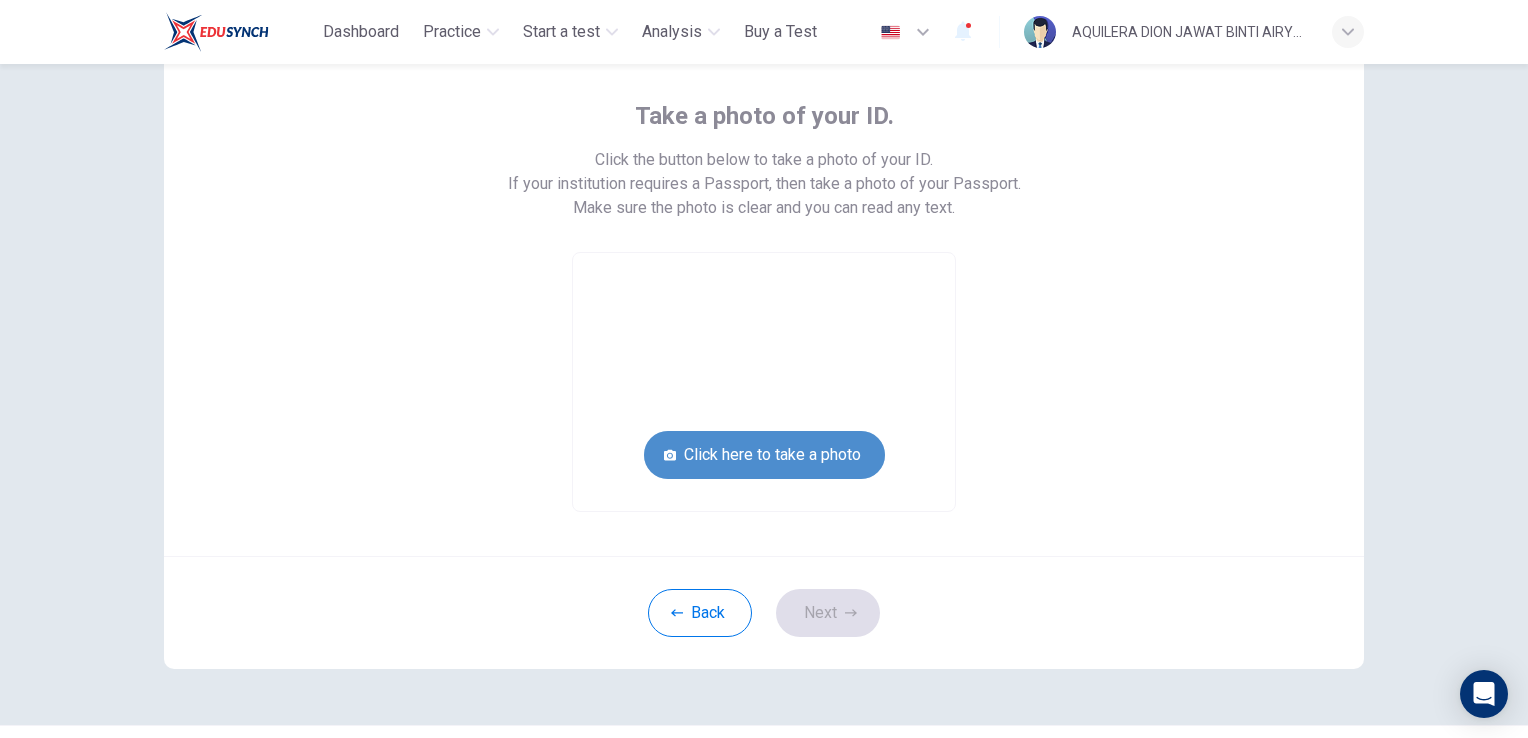 click on "Click here to take a photo" at bounding box center [764, 455] 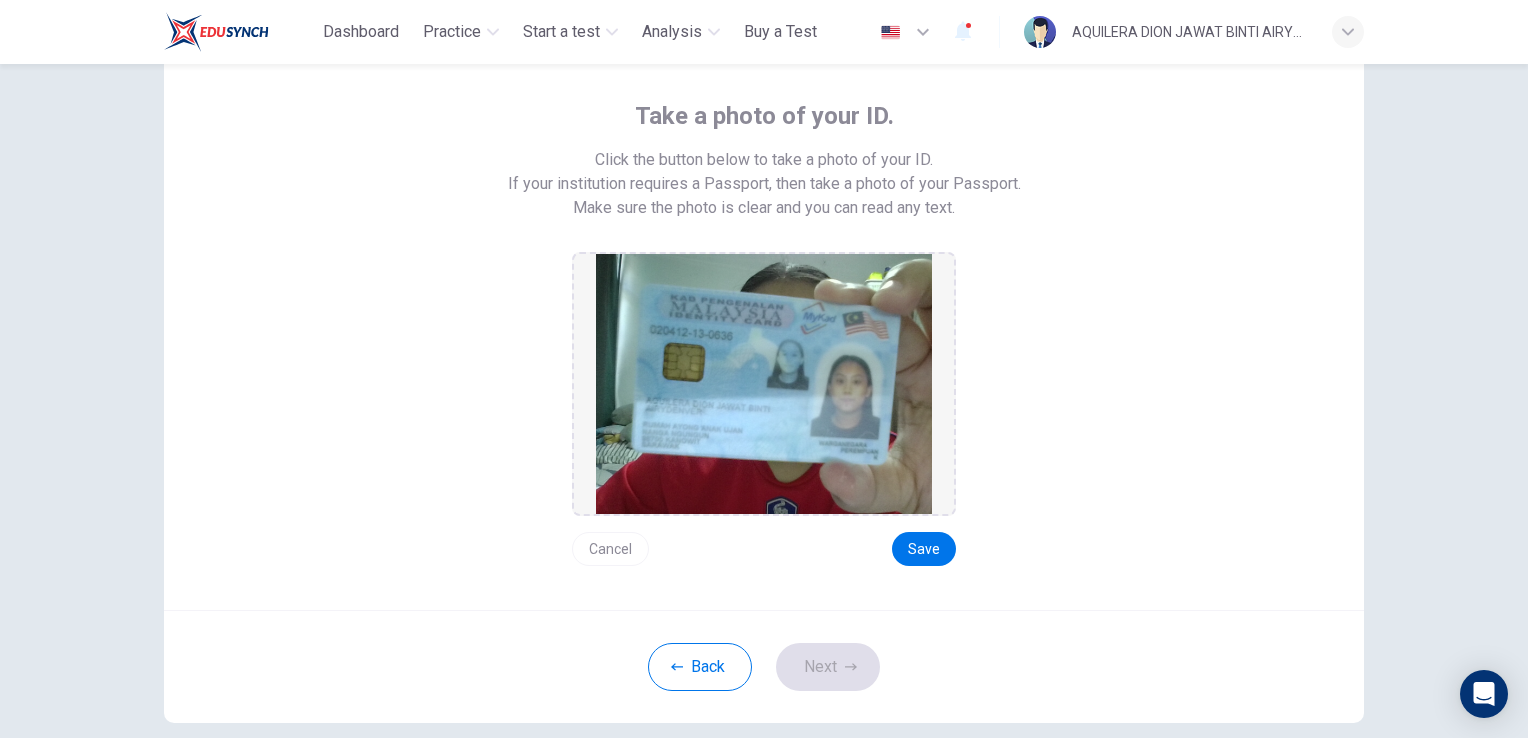 click on "Cancel" at bounding box center (610, 549) 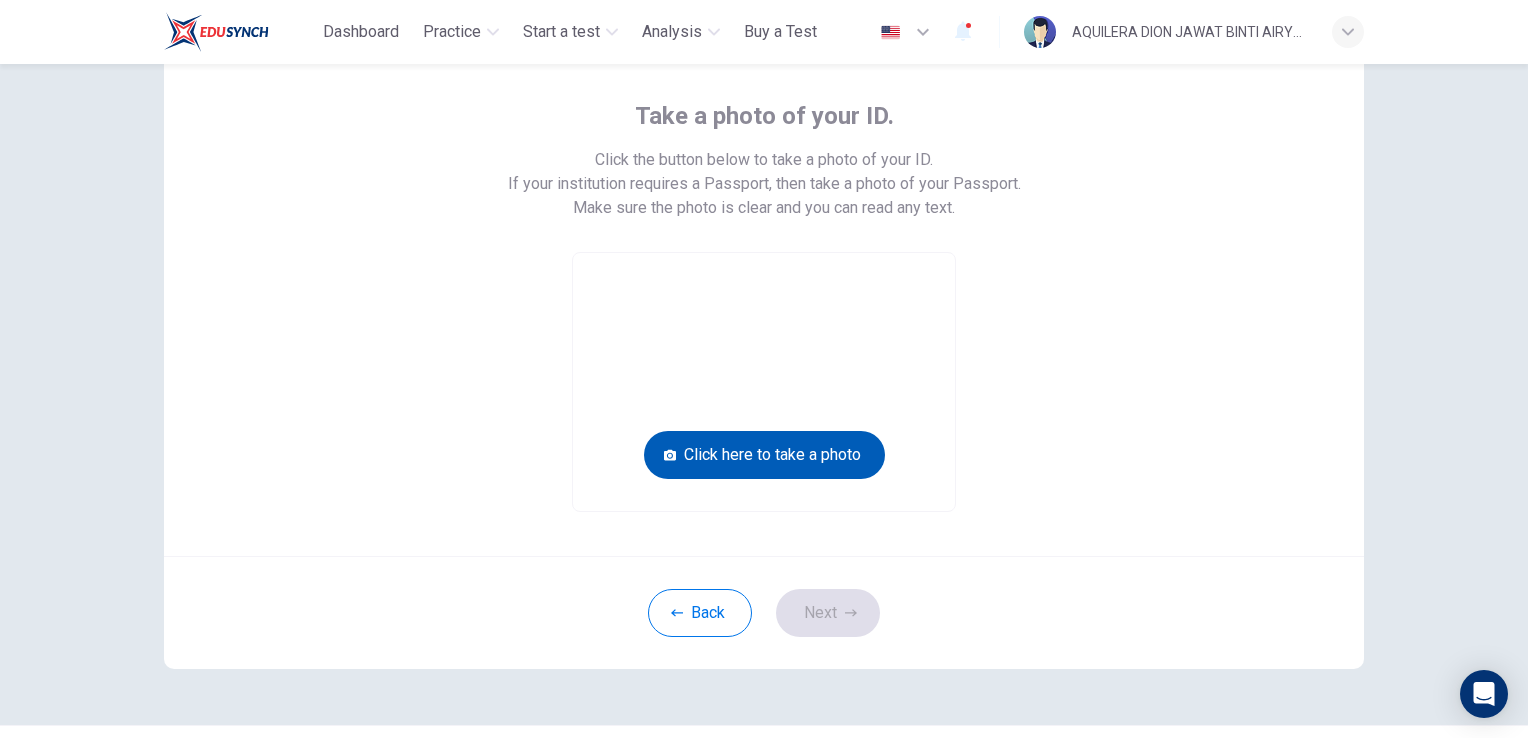 click on "Click here to take a photo" at bounding box center (764, 455) 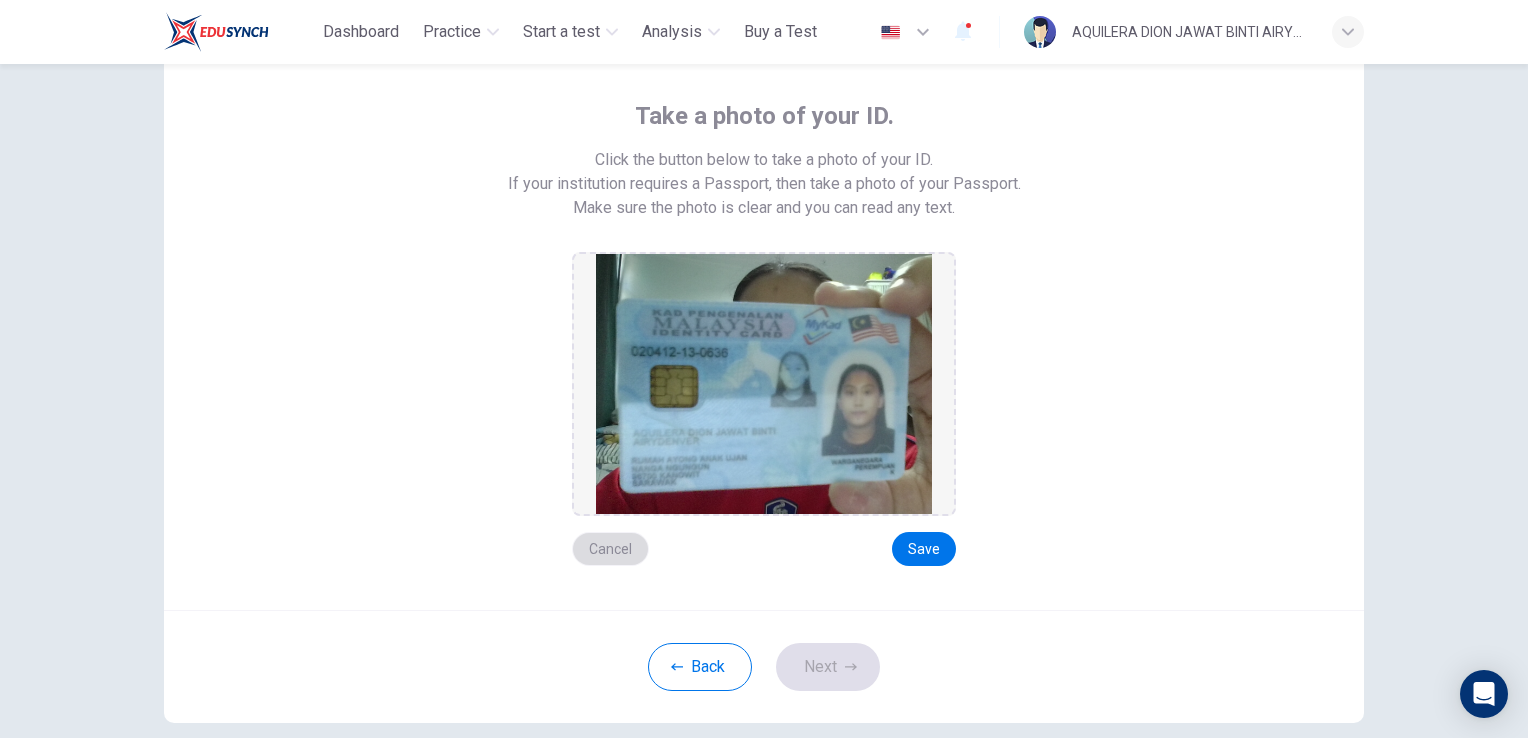 click on "Cancel" at bounding box center (610, 549) 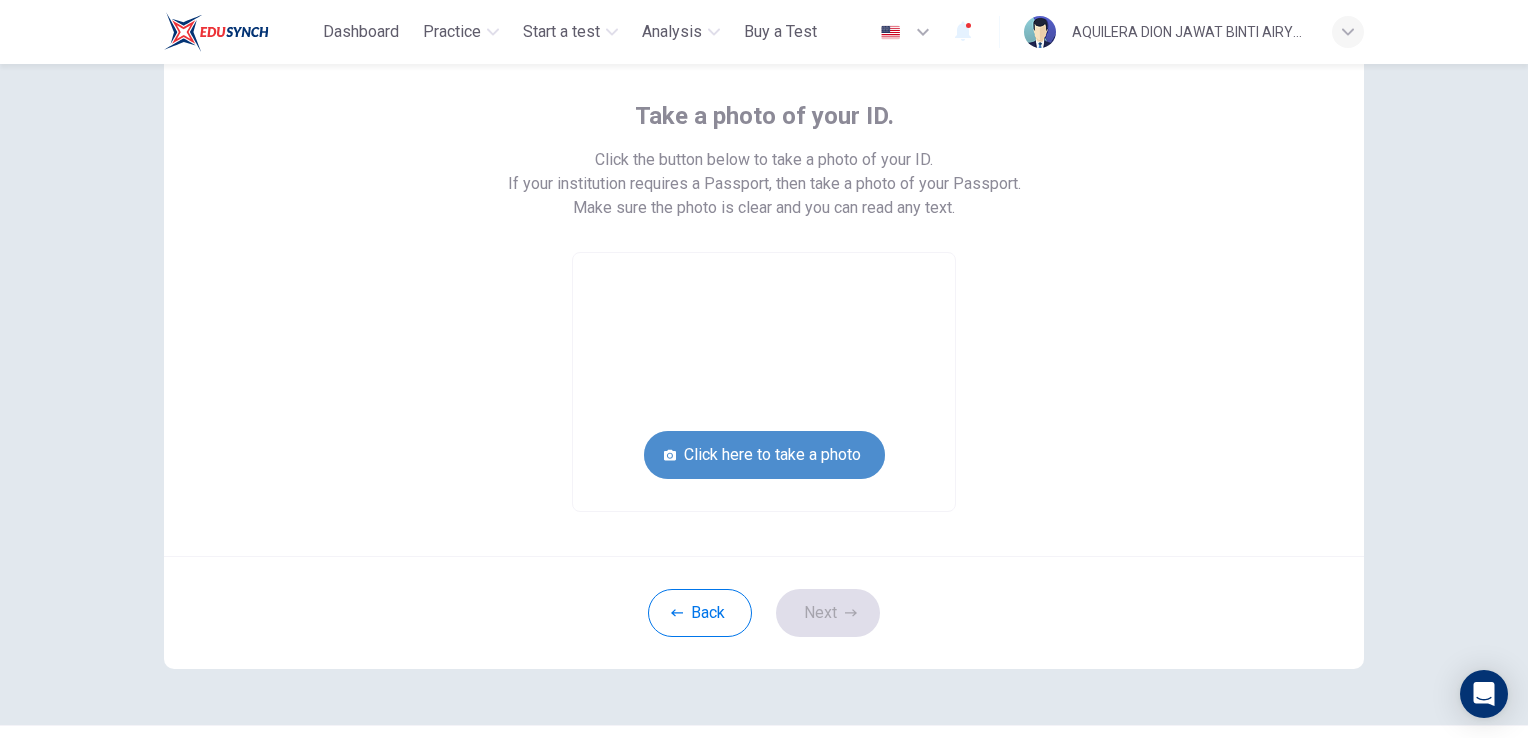 click on "Click here to take a photo" at bounding box center (764, 455) 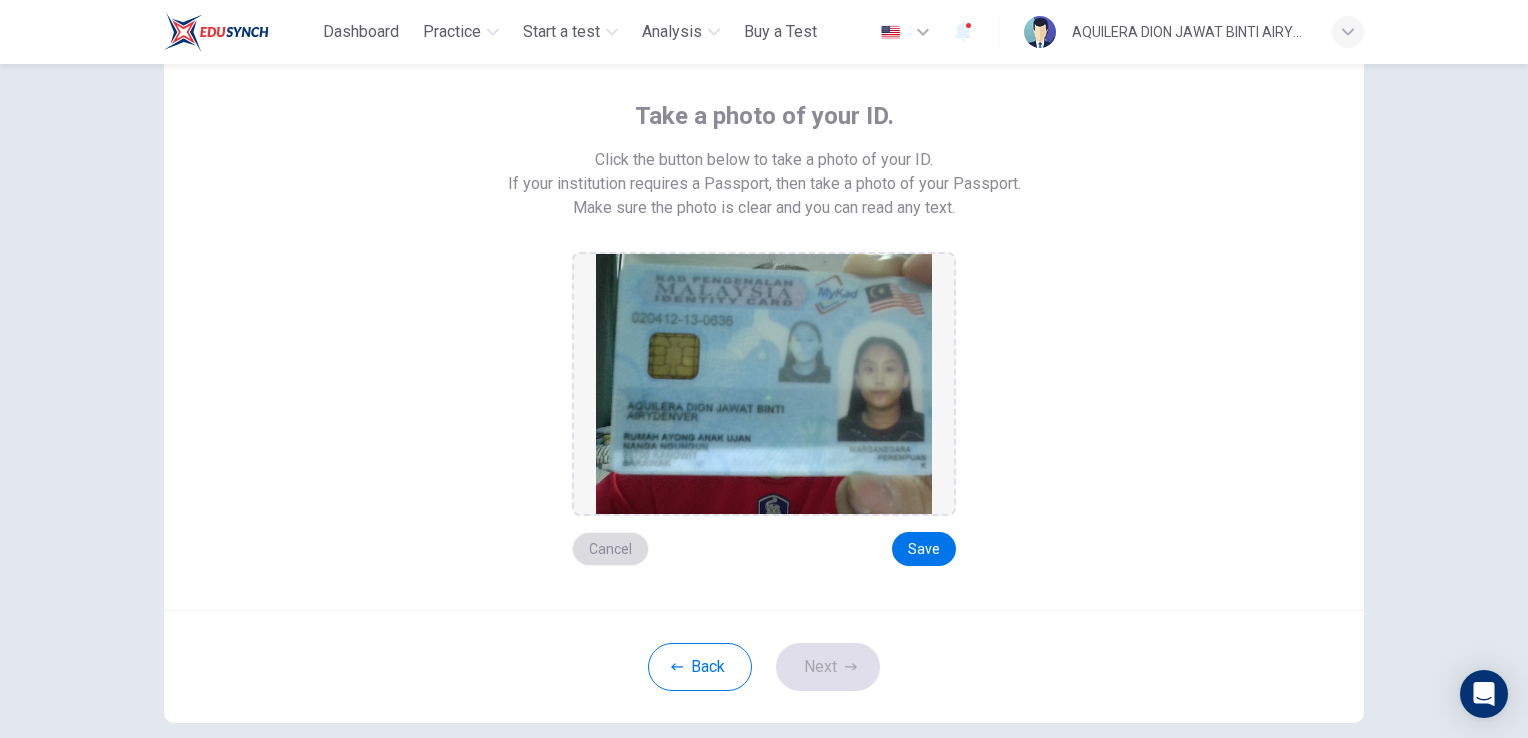 click on "Cancel" at bounding box center (610, 549) 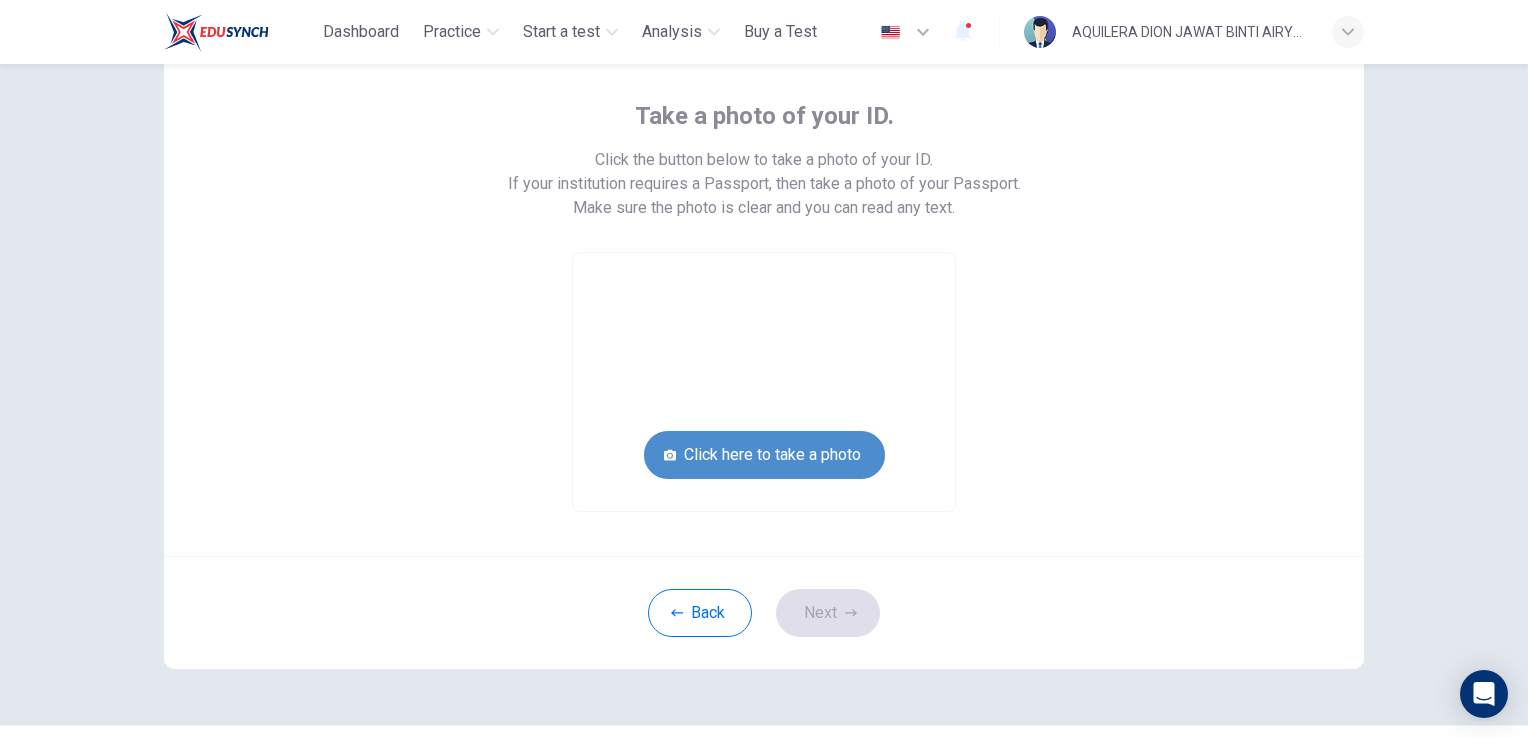 click on "Click here to take a photo" at bounding box center (764, 455) 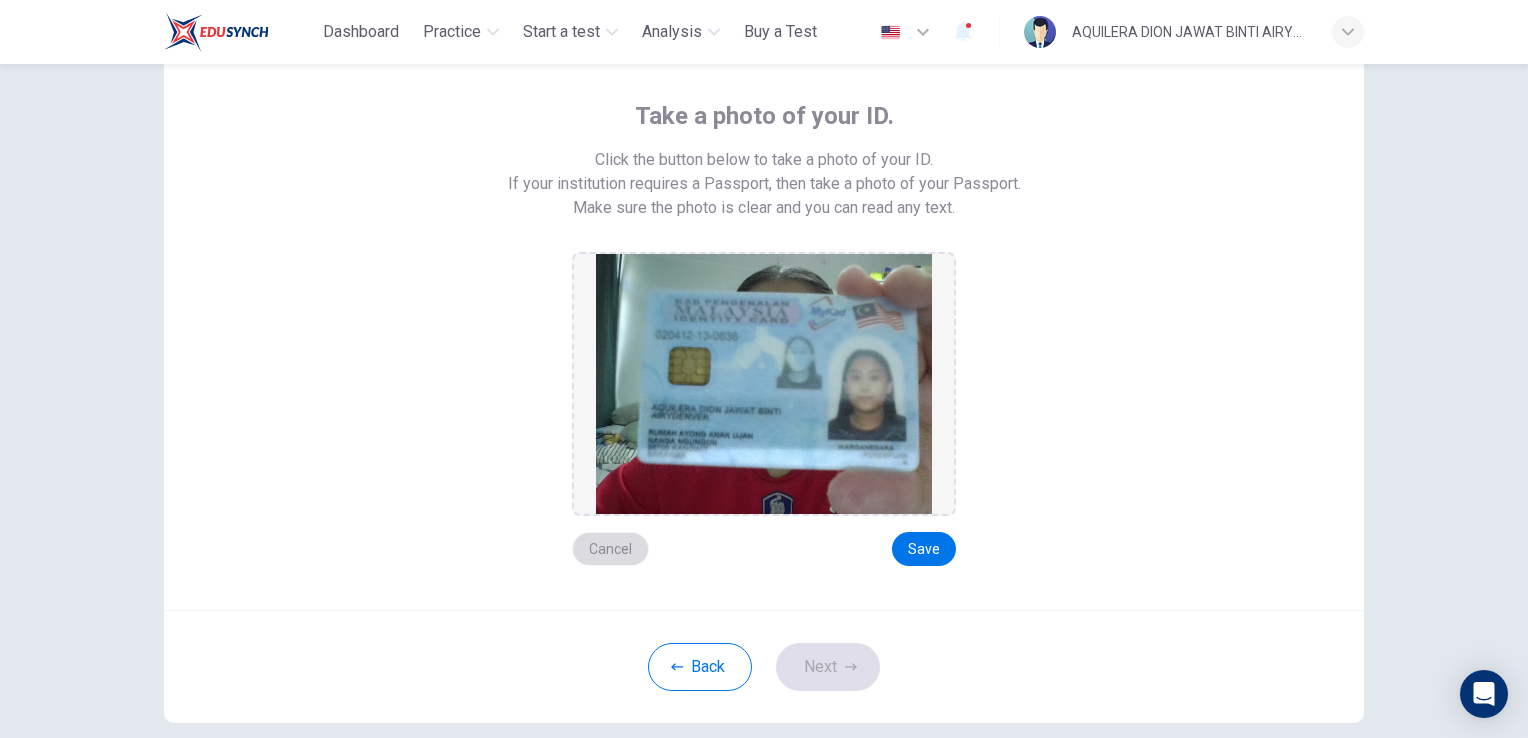 click on "Cancel" at bounding box center [610, 549] 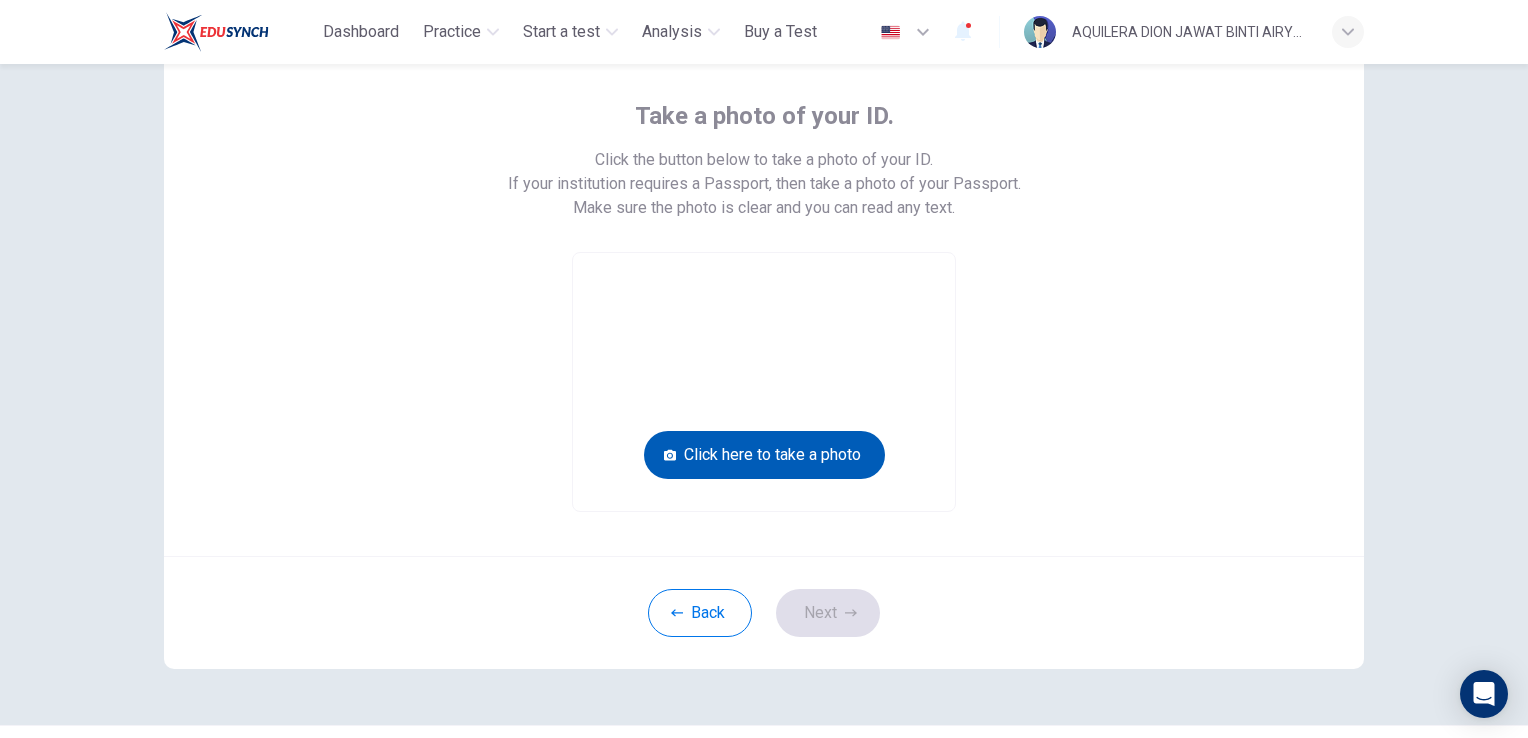 click on "Click here to take a photo" at bounding box center (764, 455) 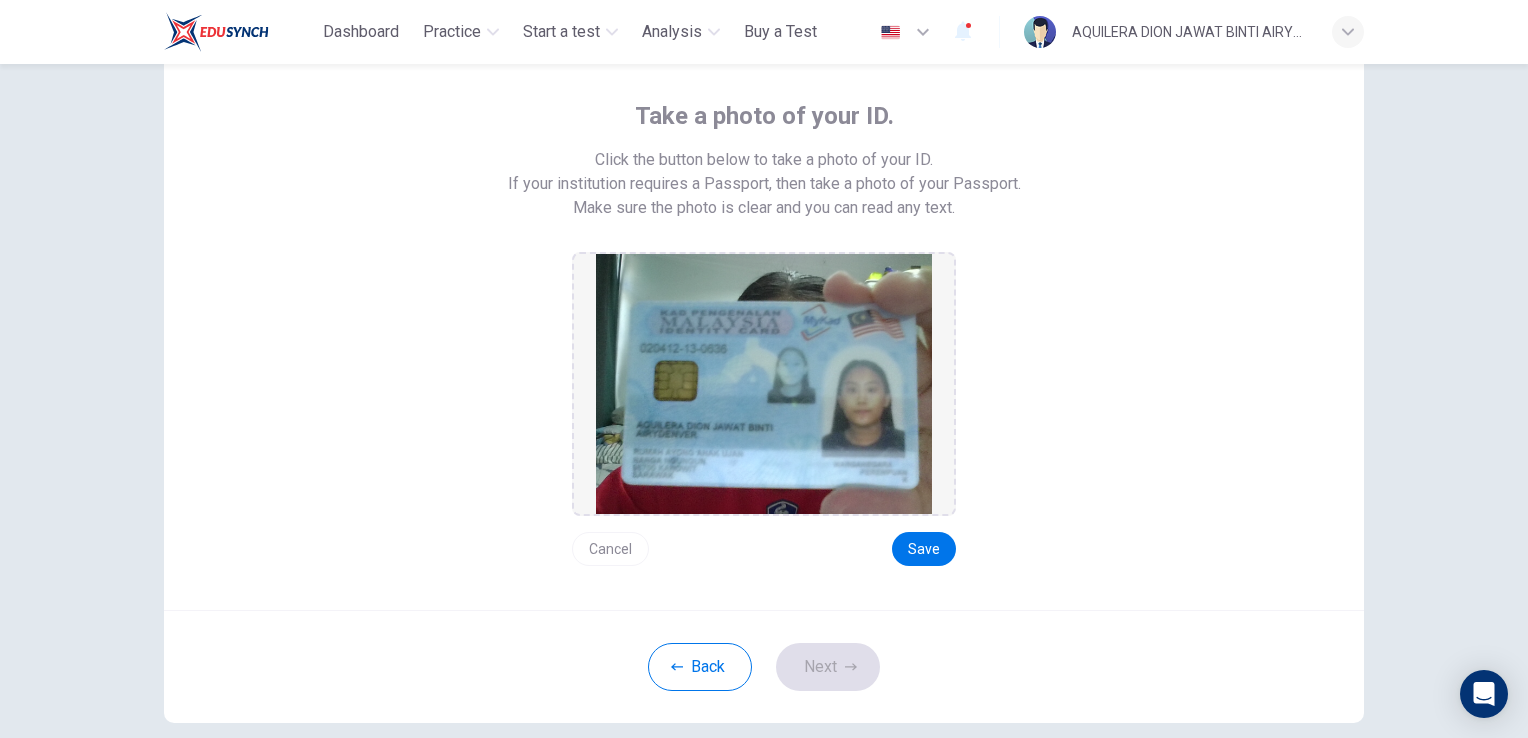 click on "Cancel" at bounding box center (610, 549) 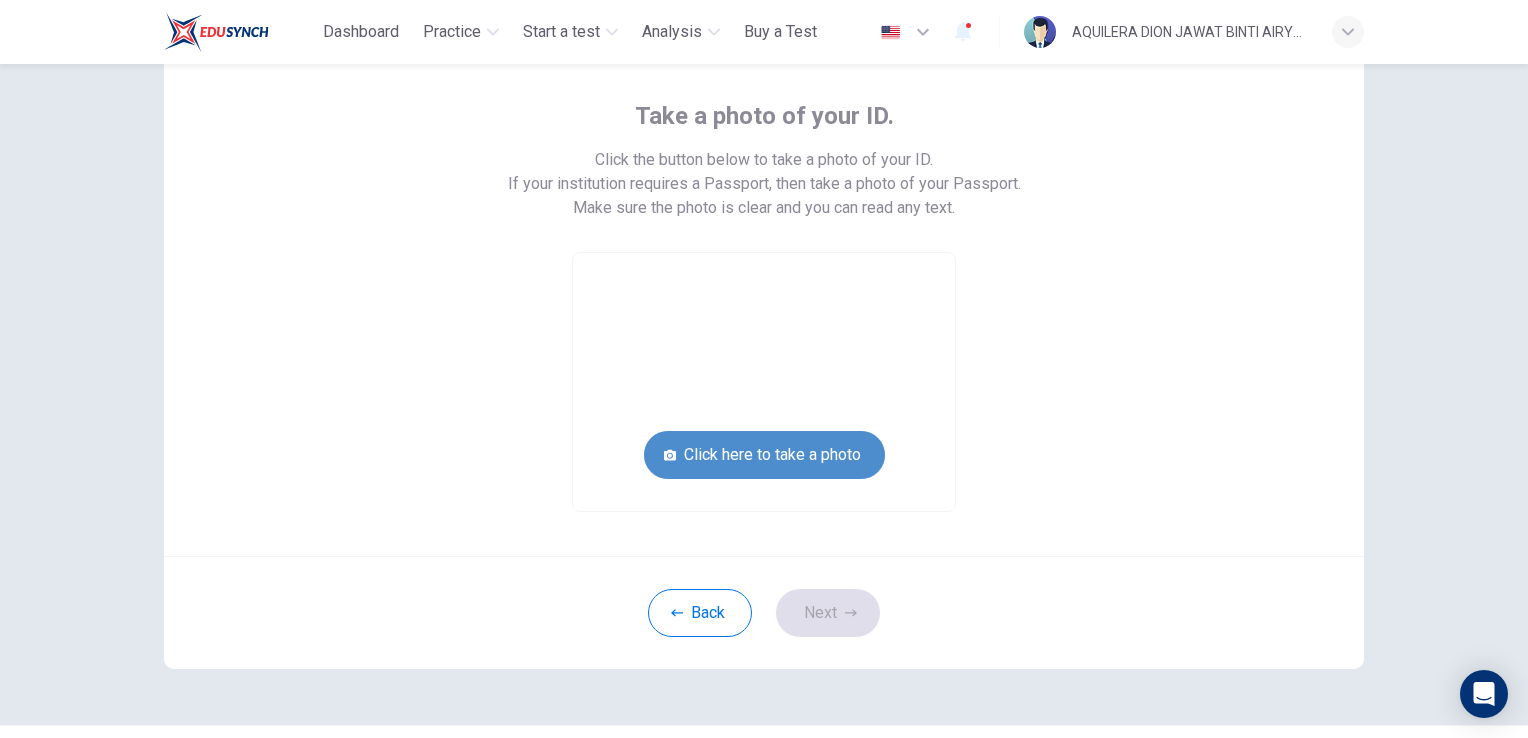 click on "Click here to take a photo" at bounding box center (764, 455) 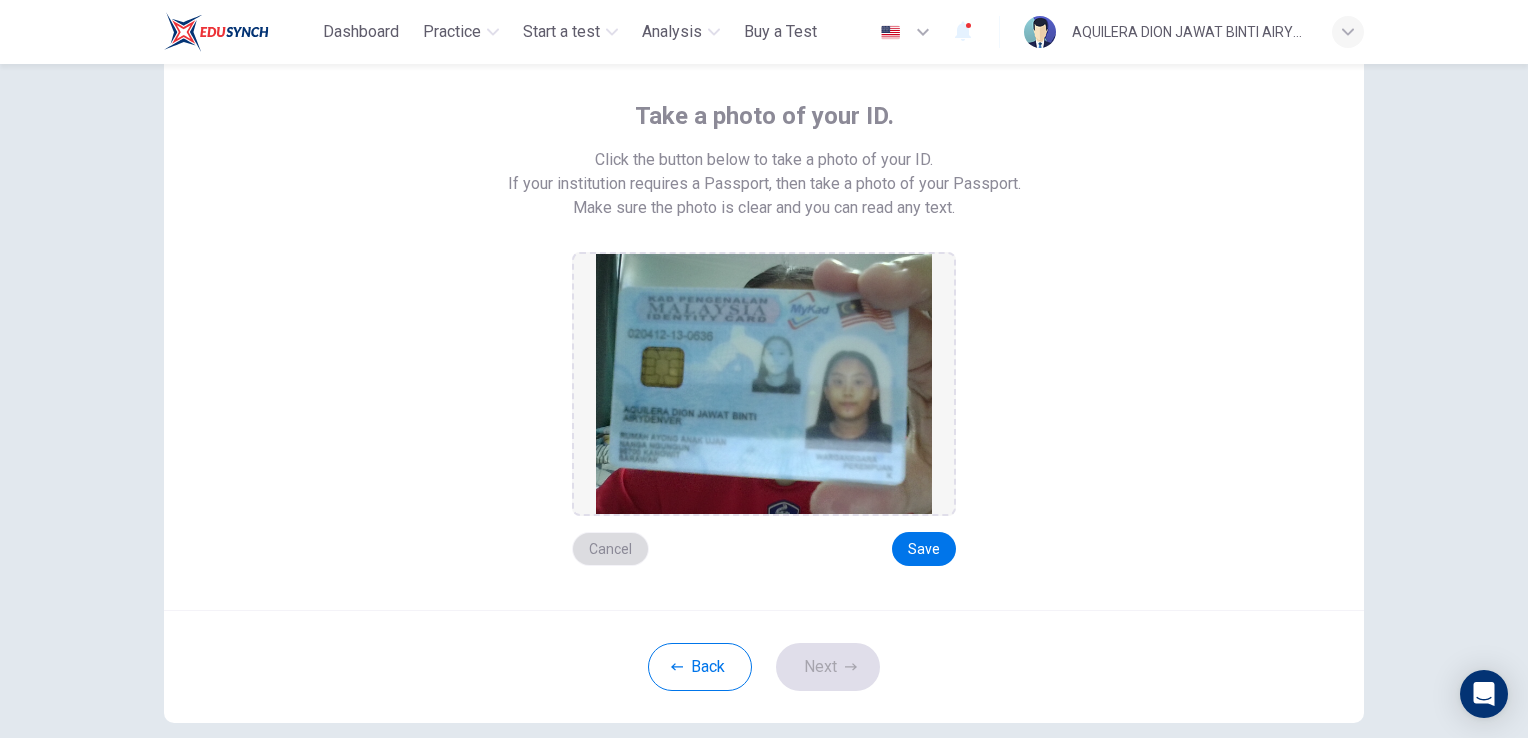 click on "Cancel" at bounding box center (610, 549) 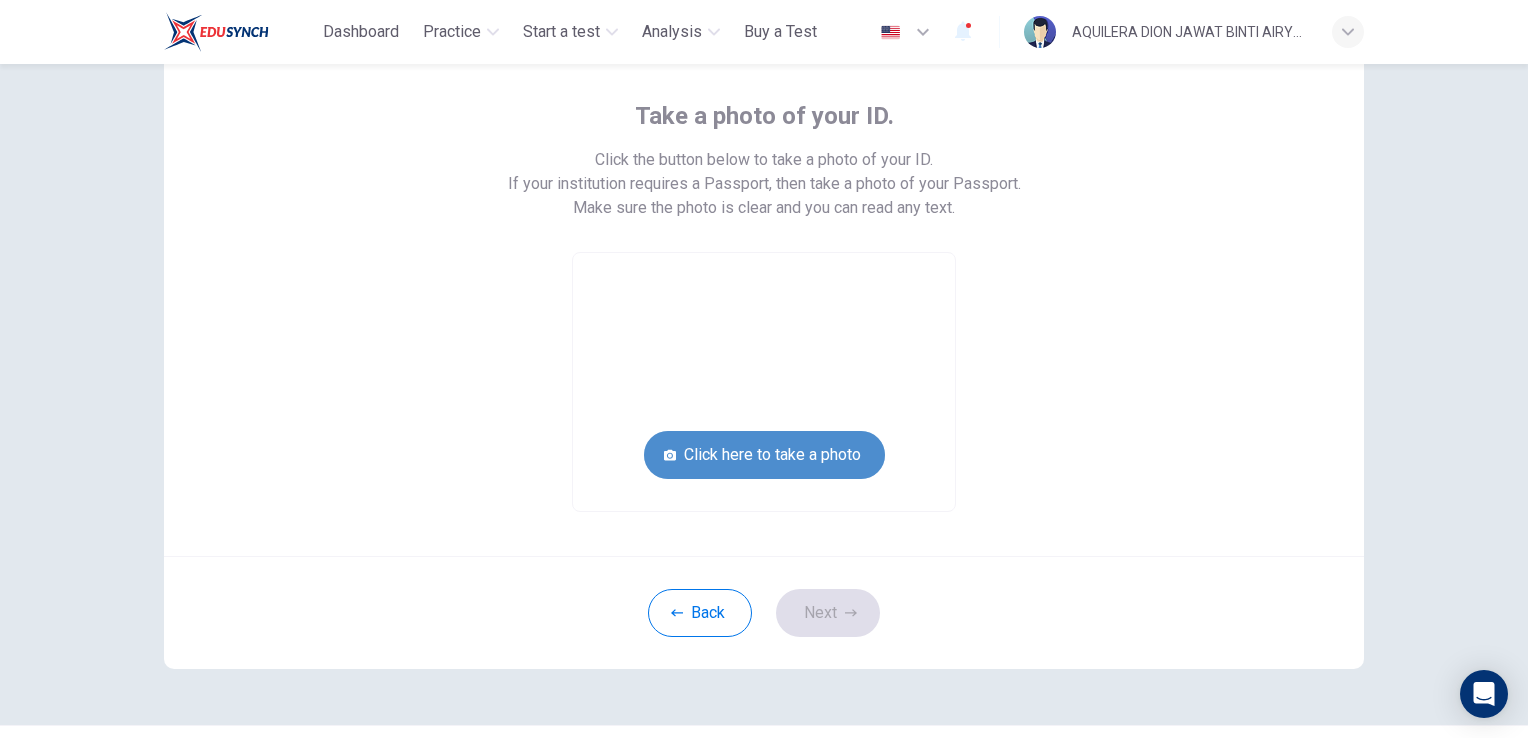 click on "Click here to take a photo" at bounding box center [764, 455] 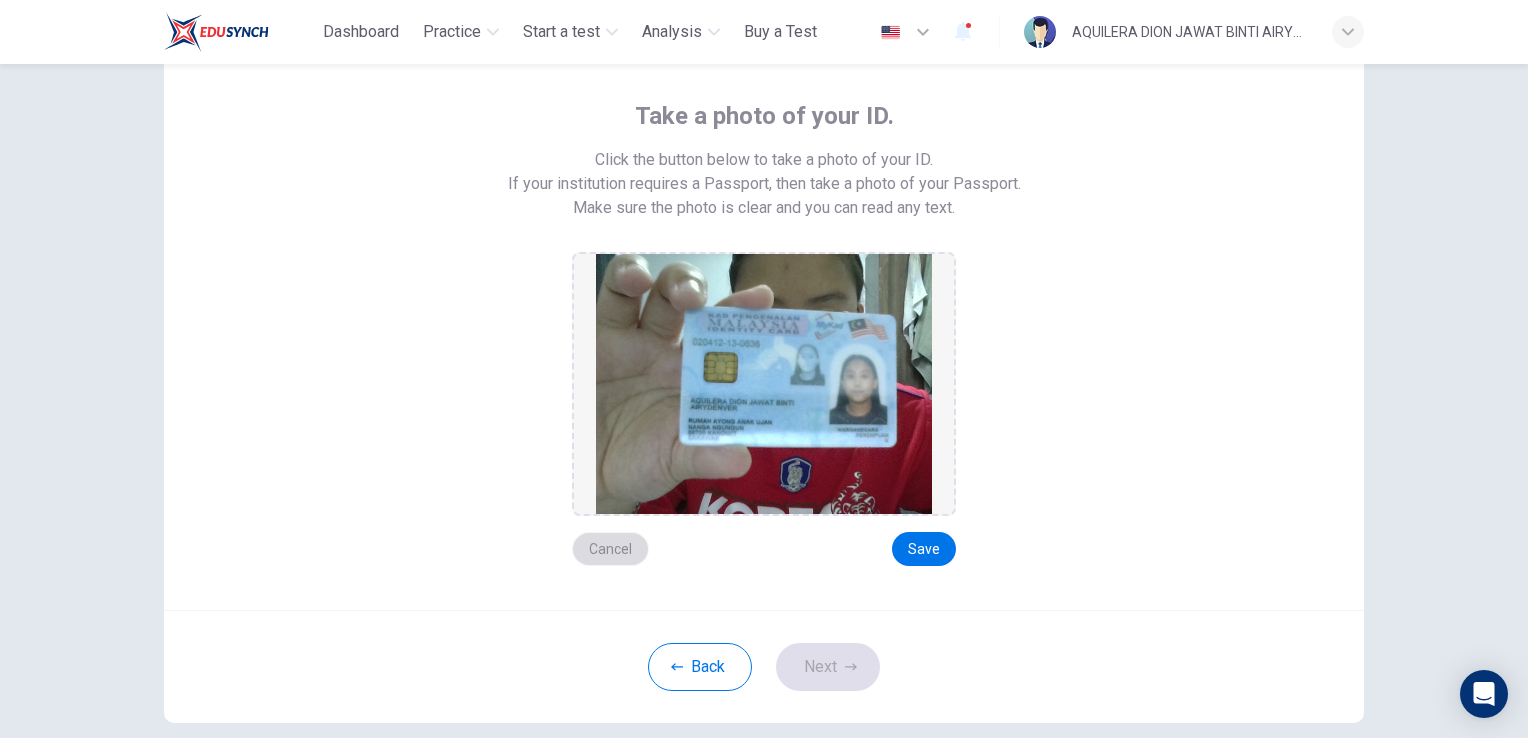 click on "Cancel" at bounding box center (610, 549) 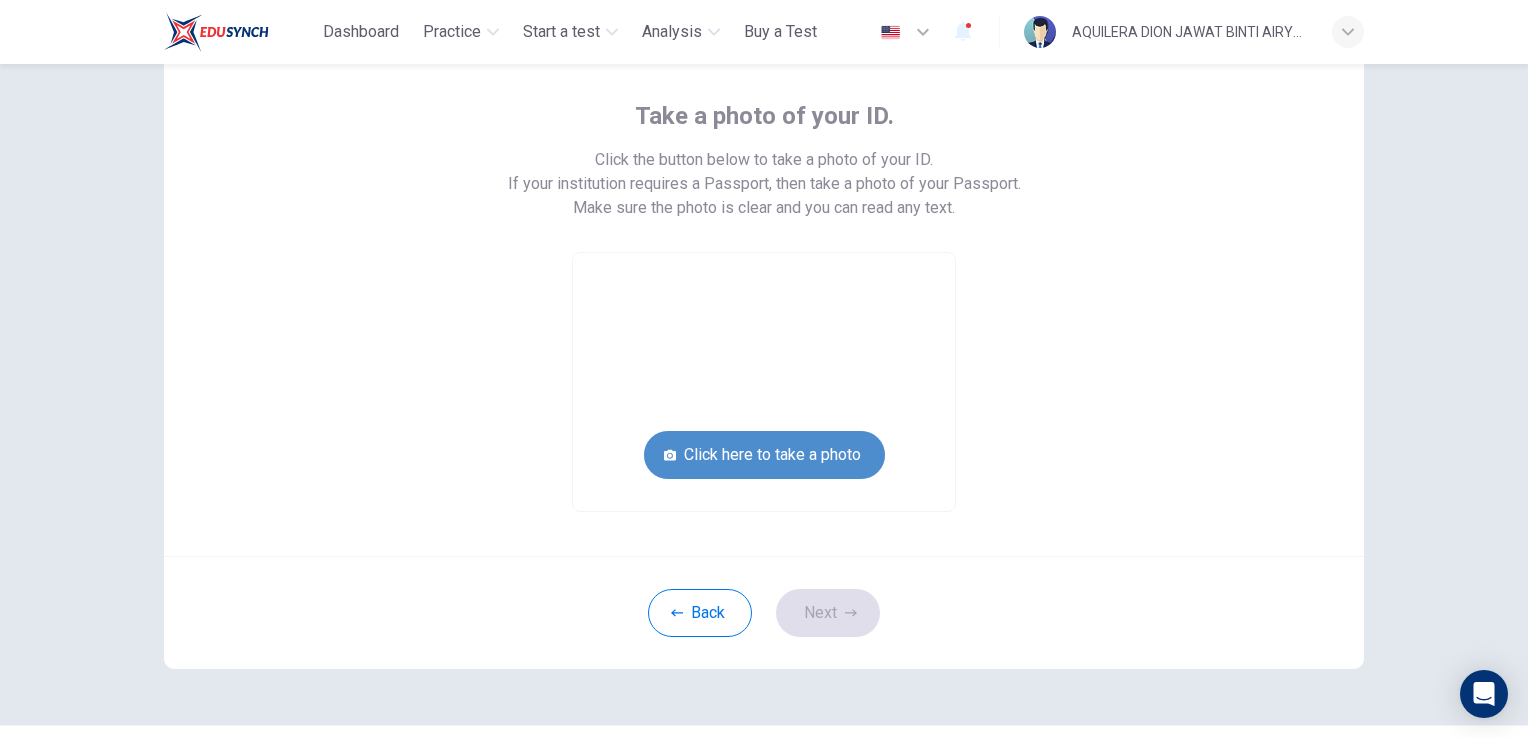 click on "Click here to take a photo" at bounding box center [764, 455] 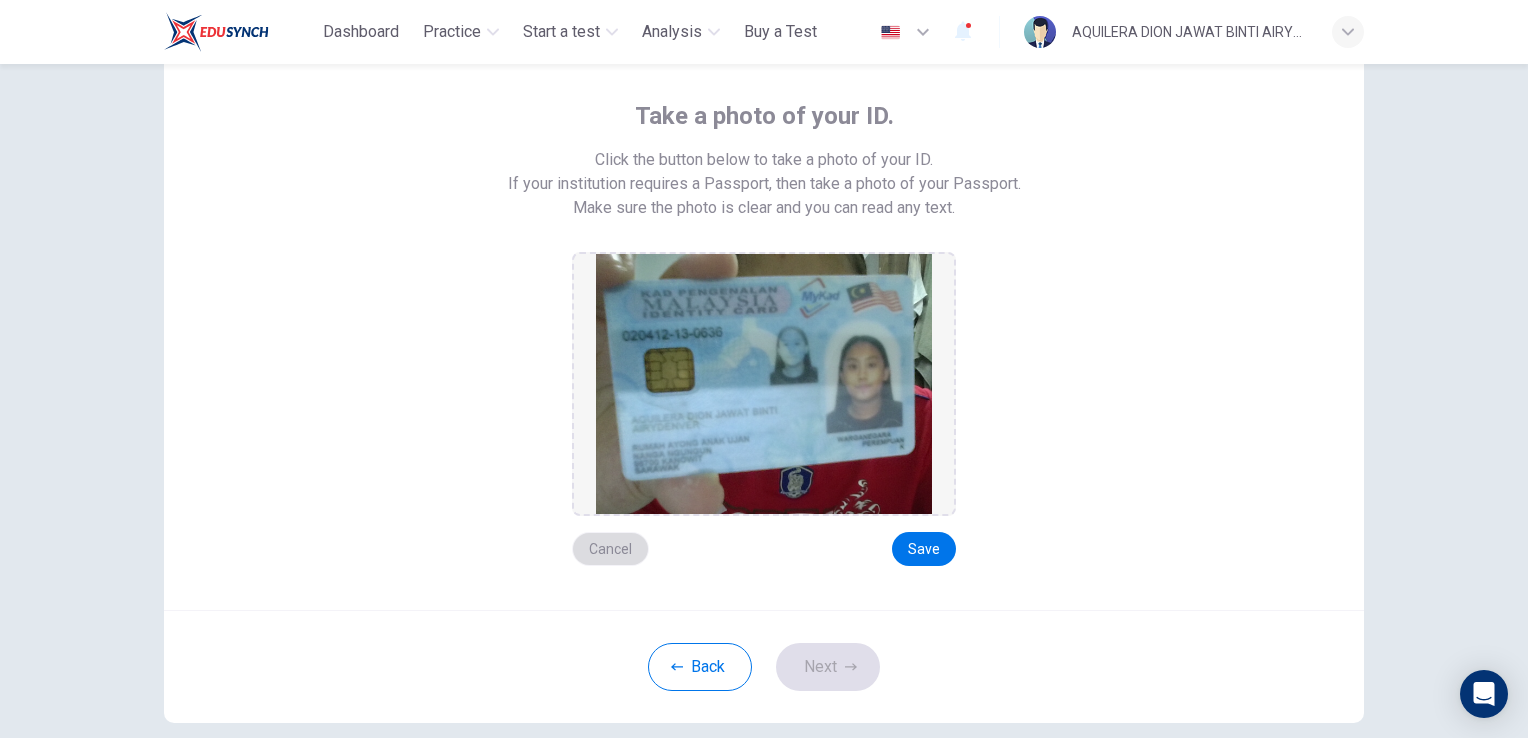 click on "Cancel" at bounding box center [610, 549] 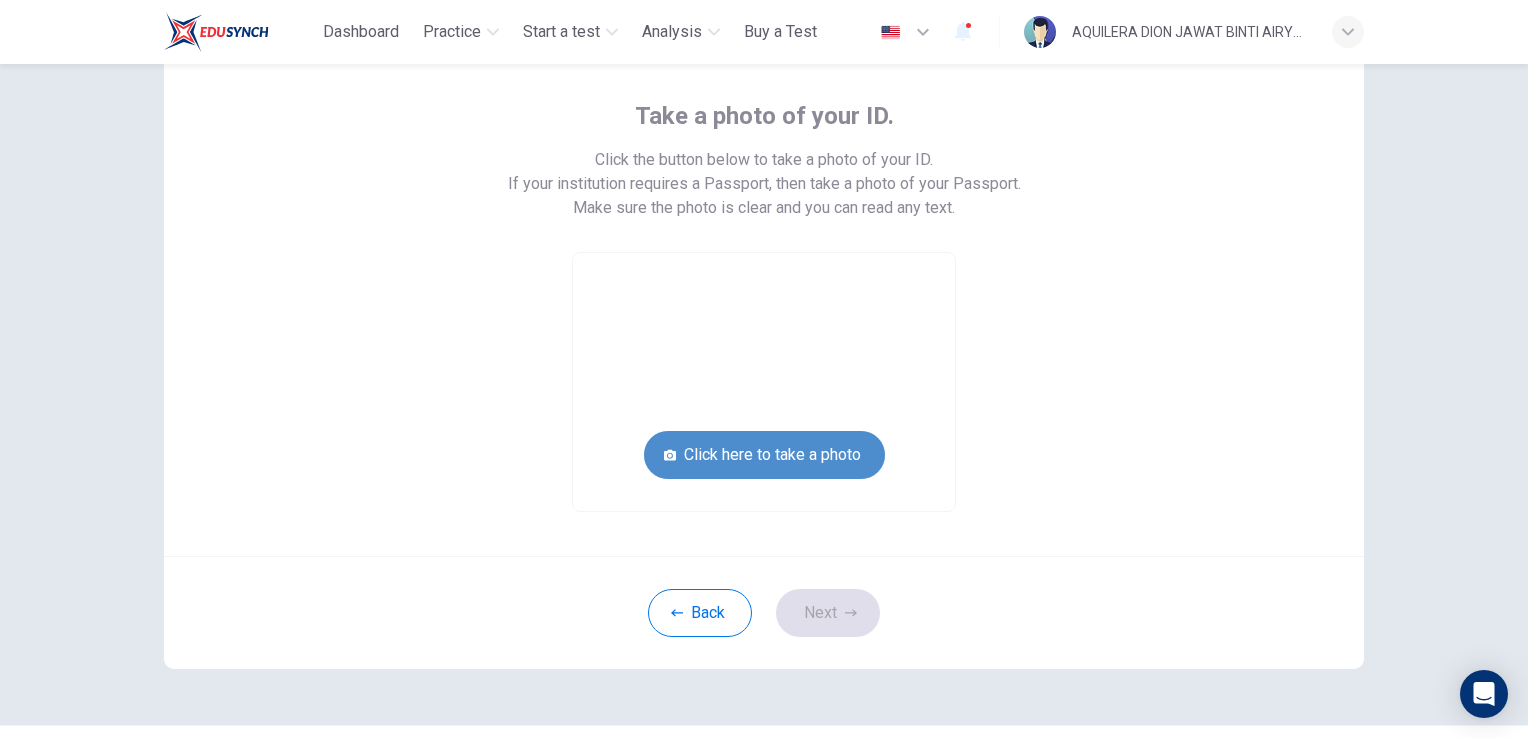 click on "Click here to take a photo" at bounding box center [764, 455] 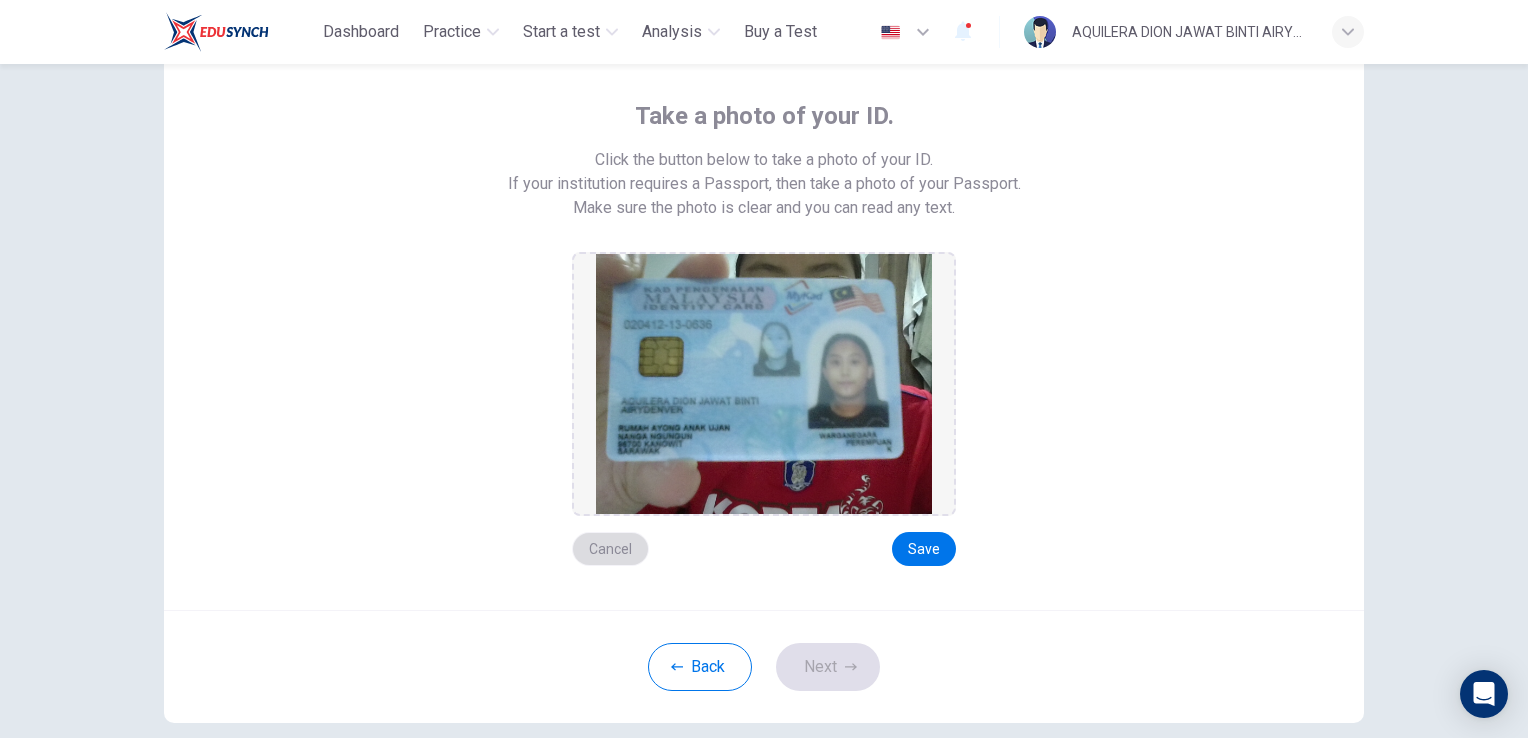 click on "Cancel" at bounding box center [610, 549] 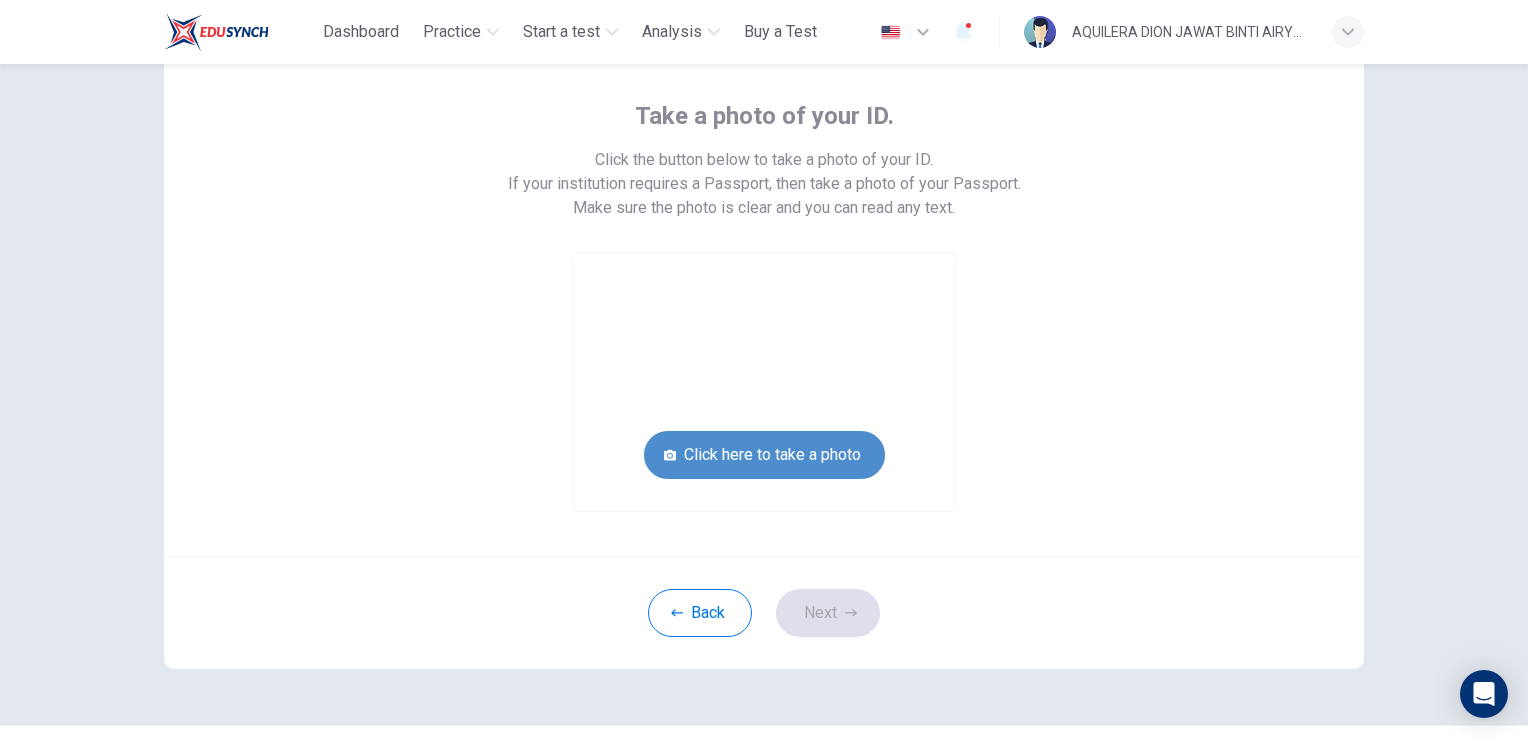click on "Click here to take a photo" at bounding box center (764, 455) 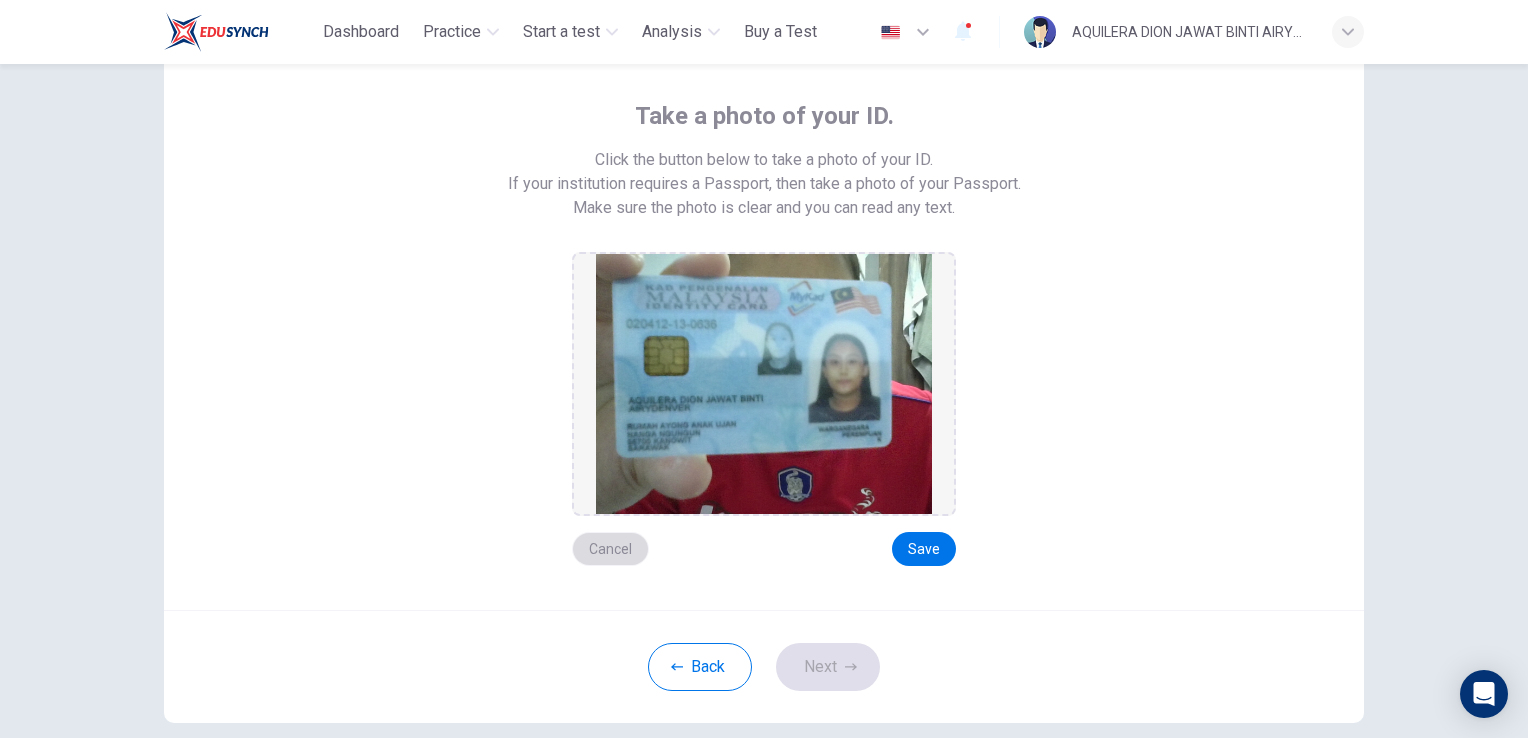 click on "Cancel" at bounding box center [610, 549] 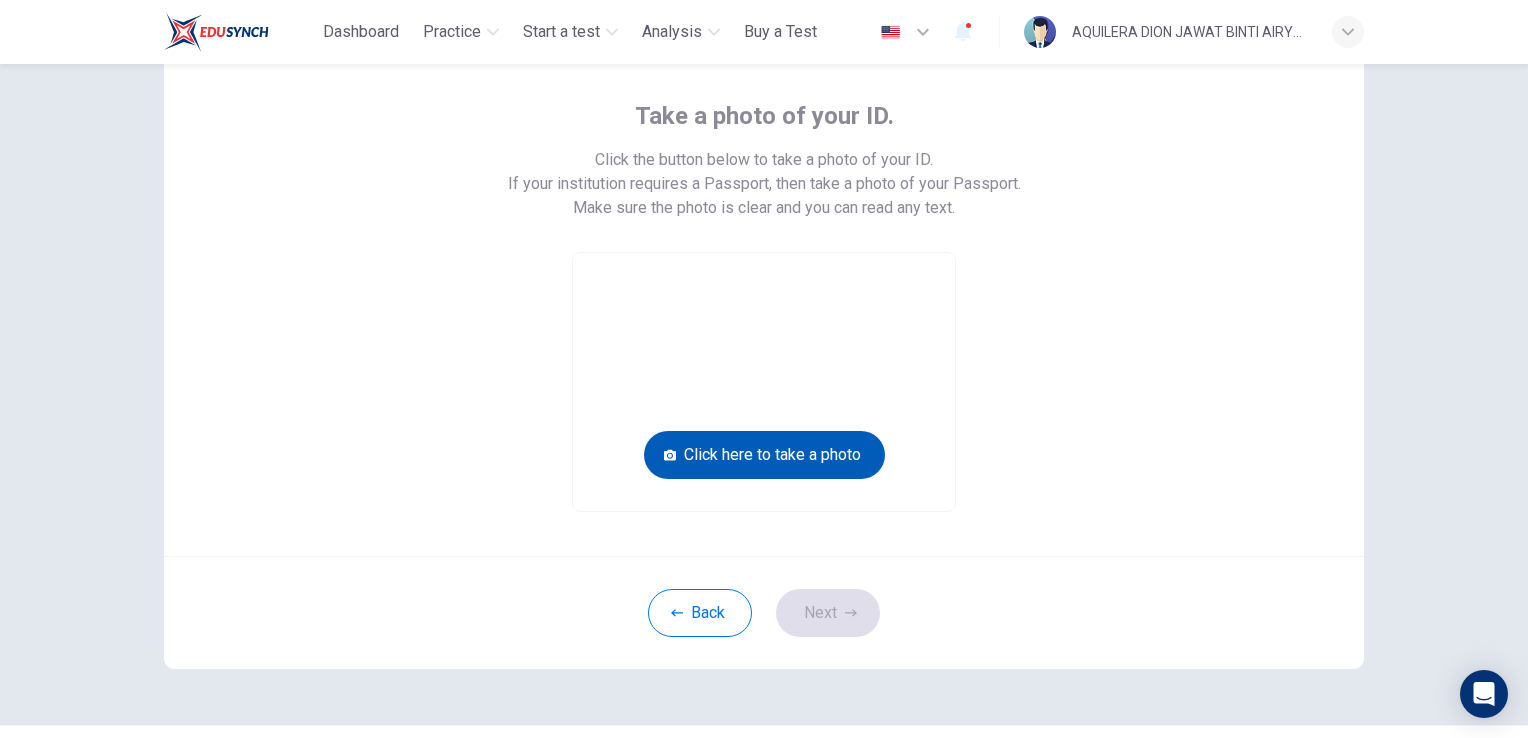 click on "Click here to take a photo" at bounding box center [764, 455] 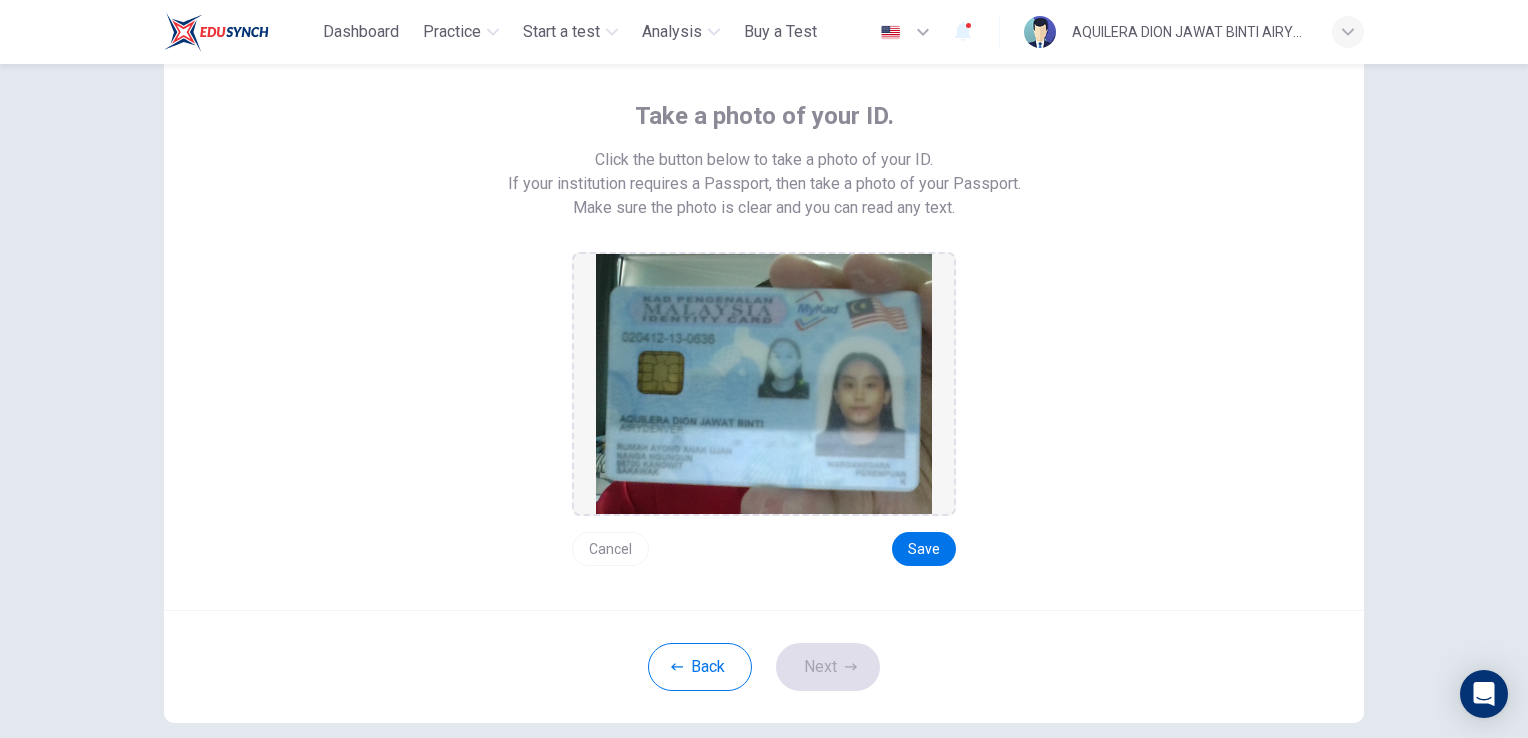 click on "Cancel" at bounding box center [610, 549] 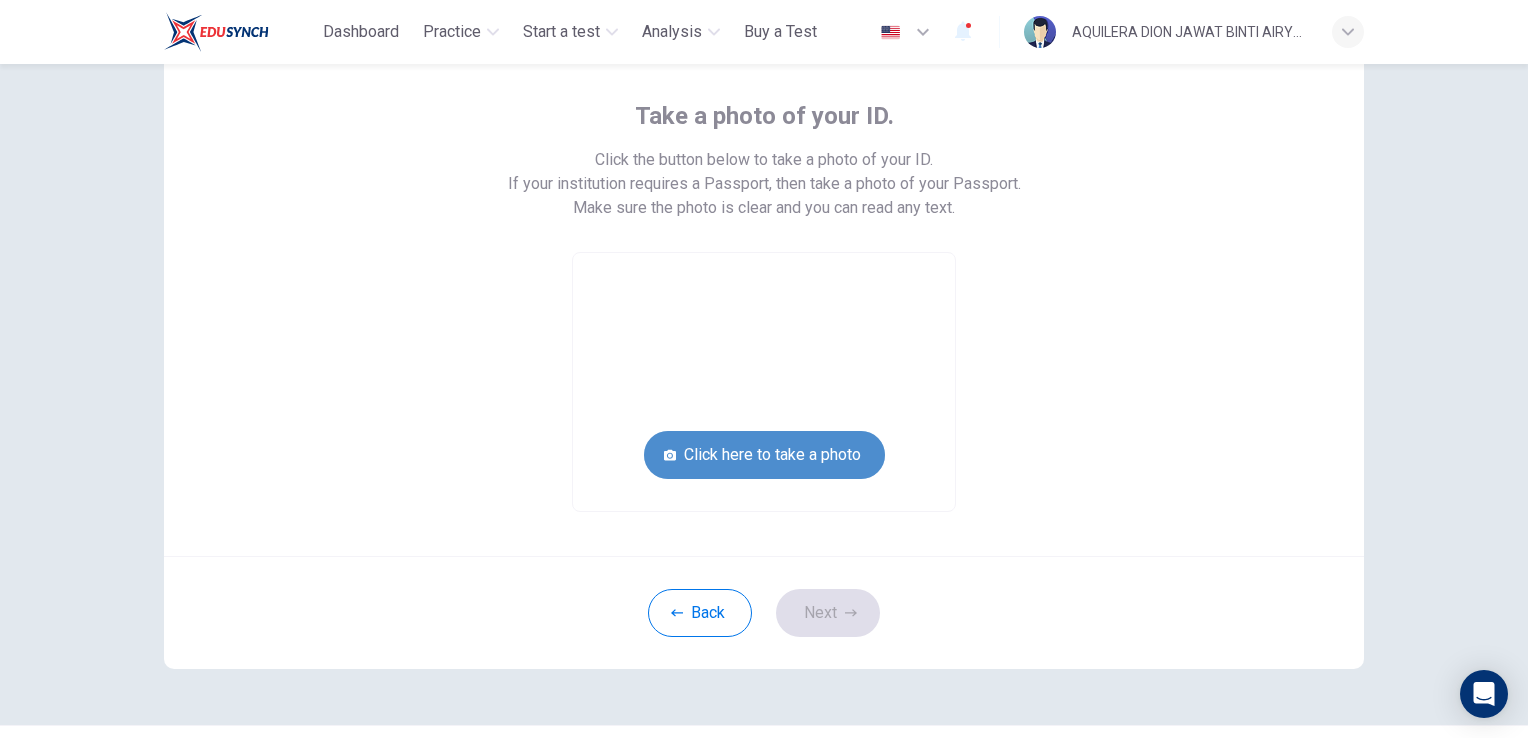 click on "Click here to take a photo" at bounding box center [764, 455] 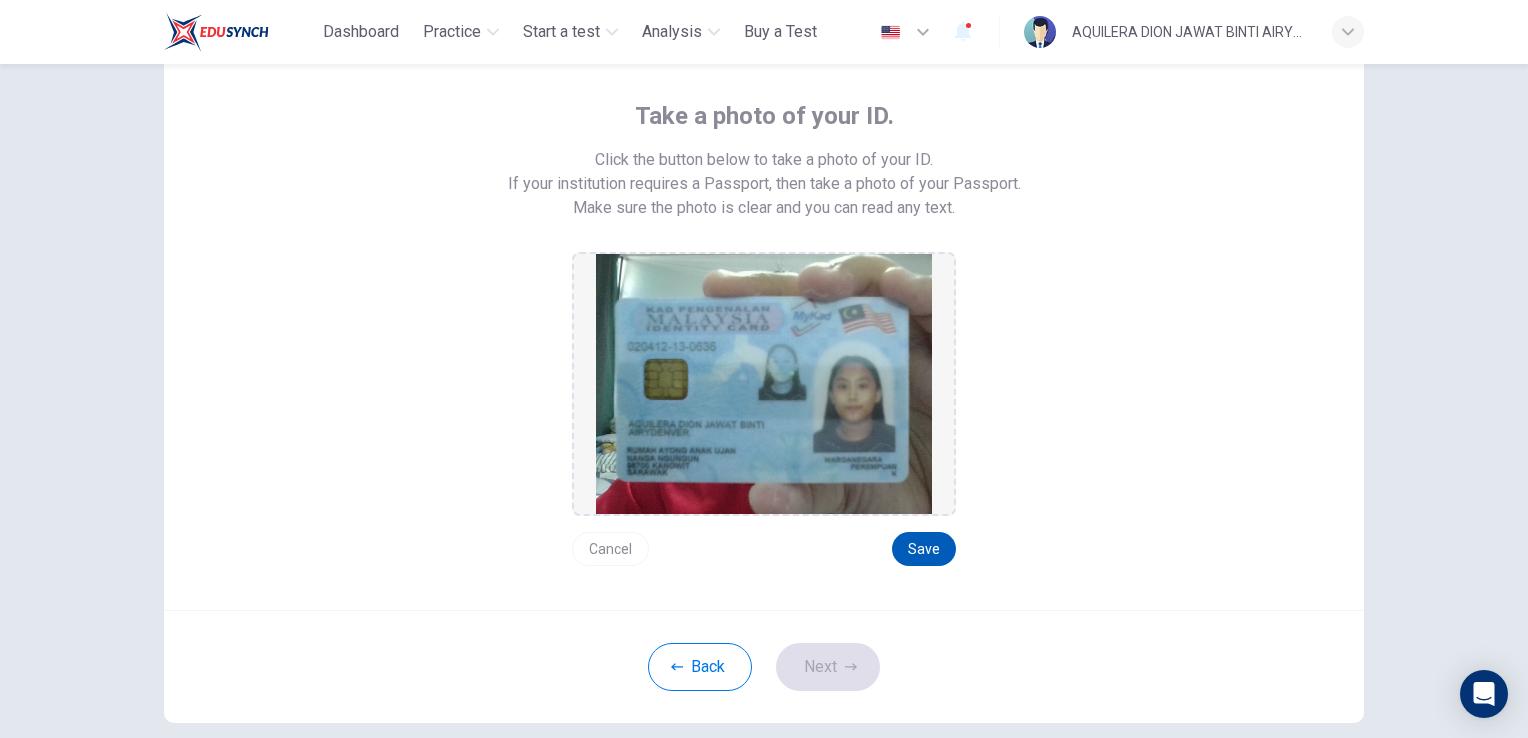 click on "Save" at bounding box center [924, 549] 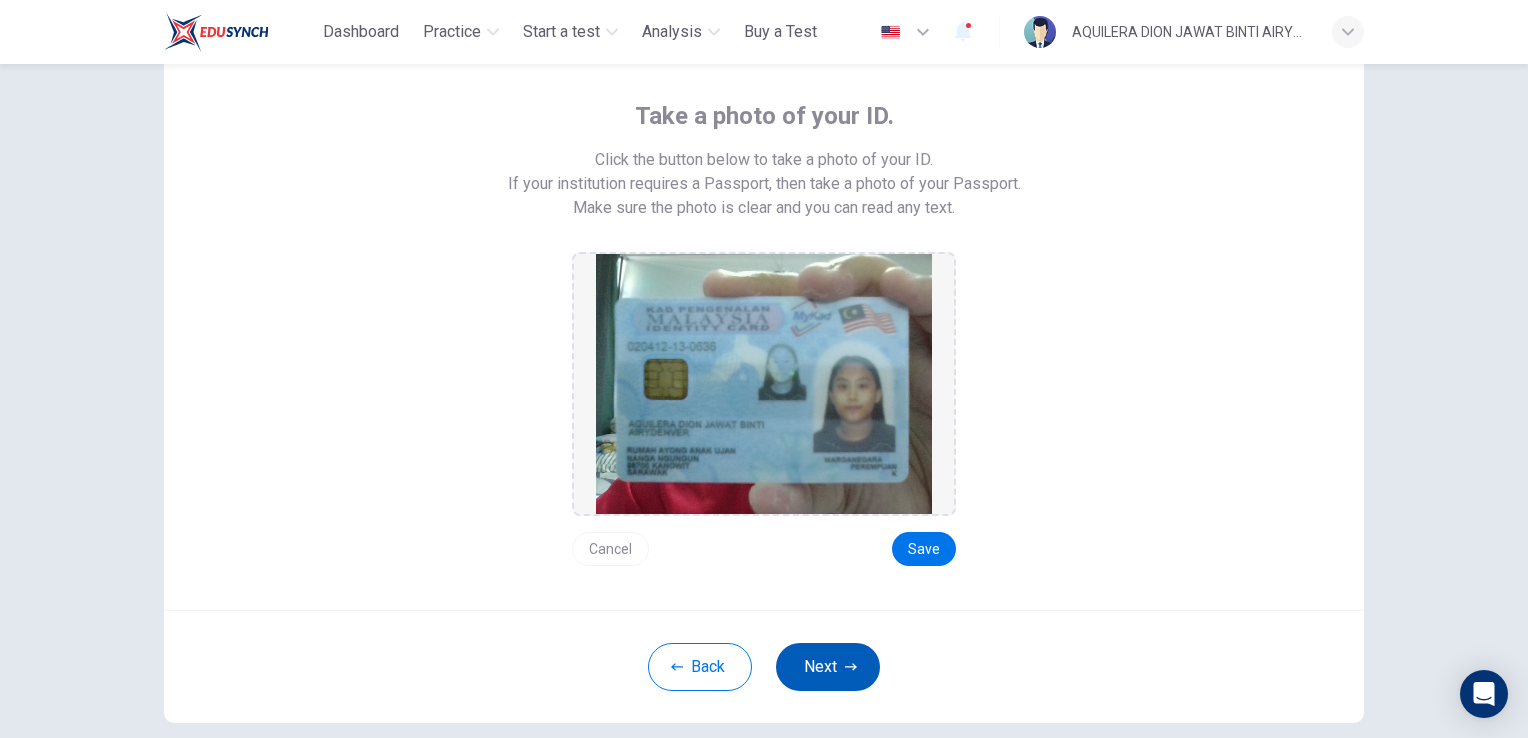 click at bounding box center (851, 667) 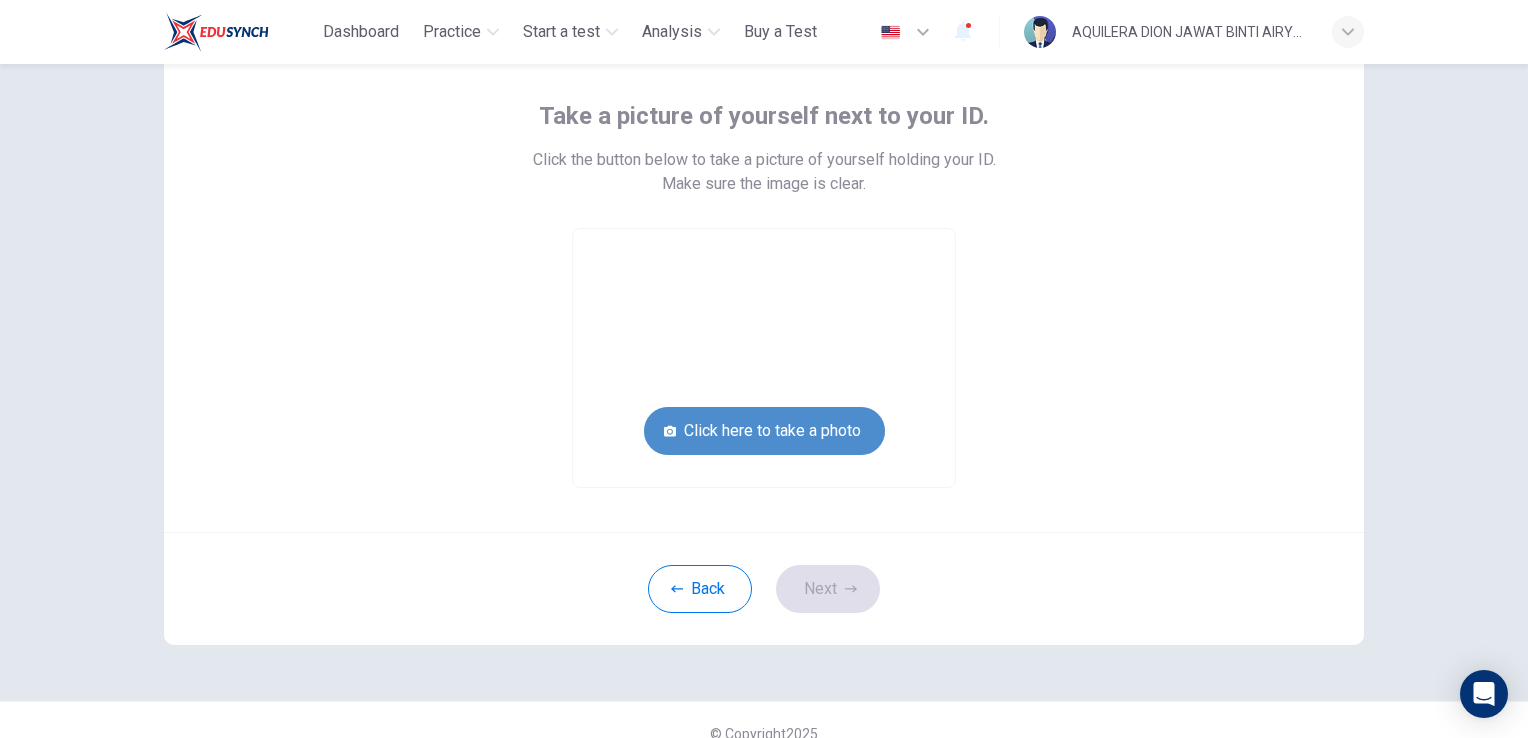 click on "Click here to take a photo" at bounding box center (764, 431) 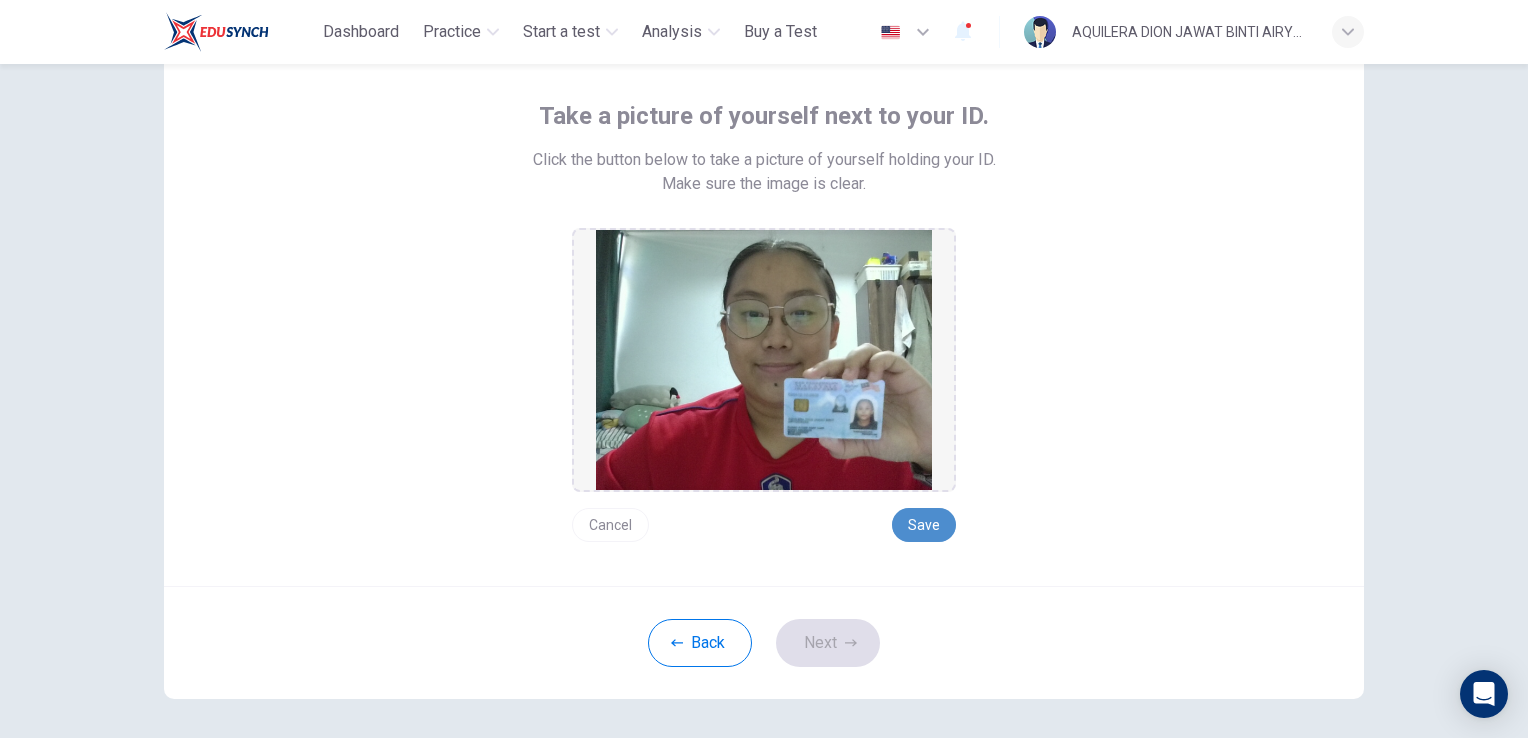 click on "Save" at bounding box center (924, 525) 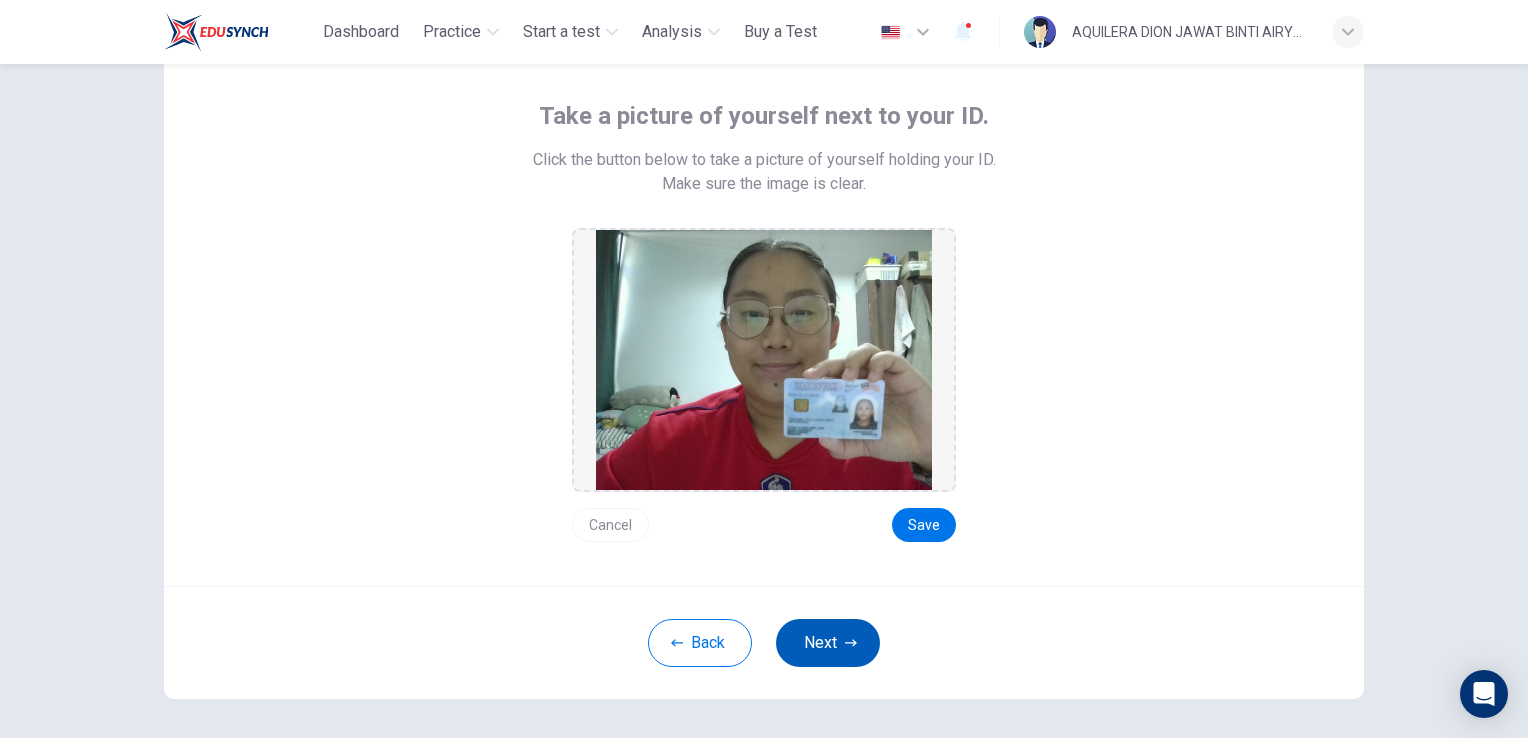 click on "Next" at bounding box center [828, 643] 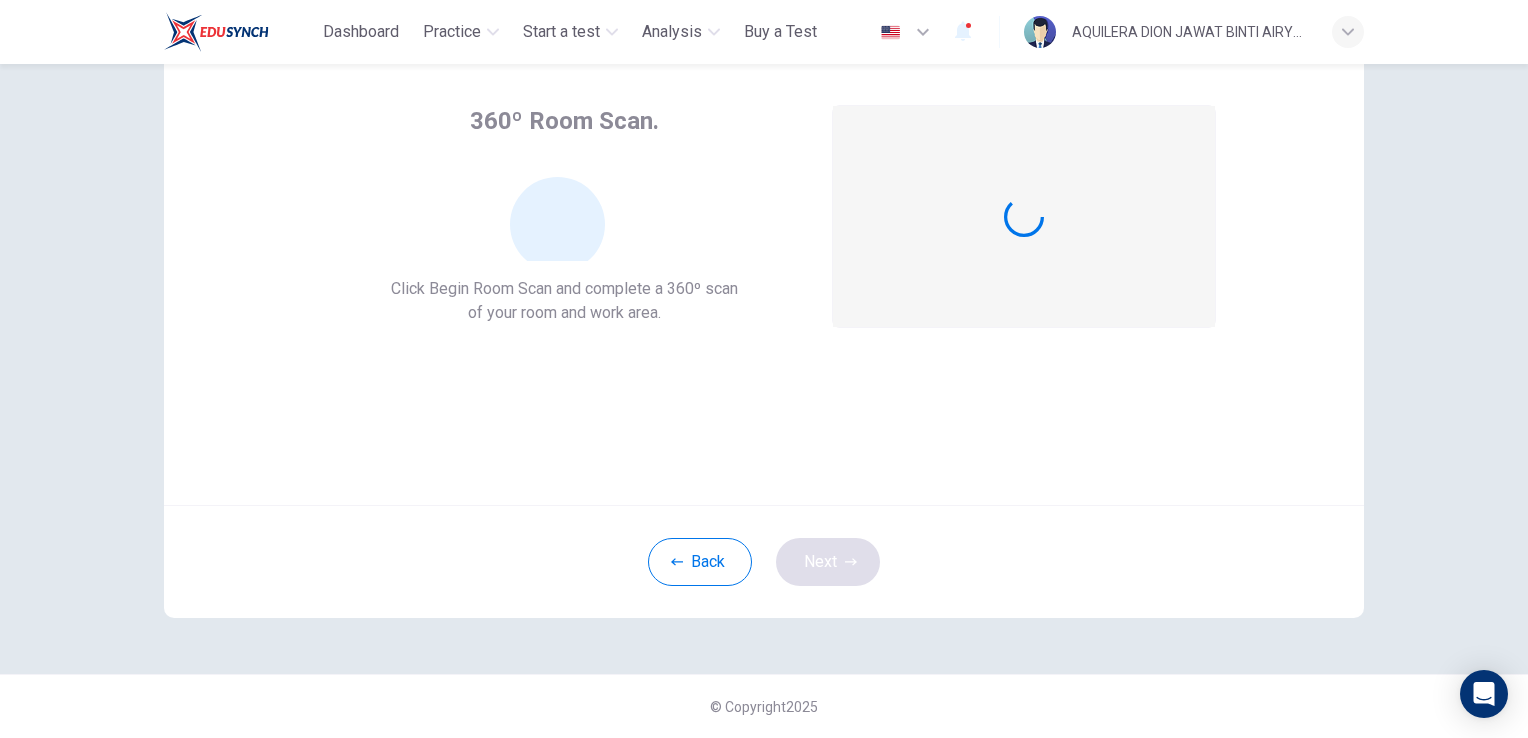 scroll, scrollTop: 94, scrollLeft: 0, axis: vertical 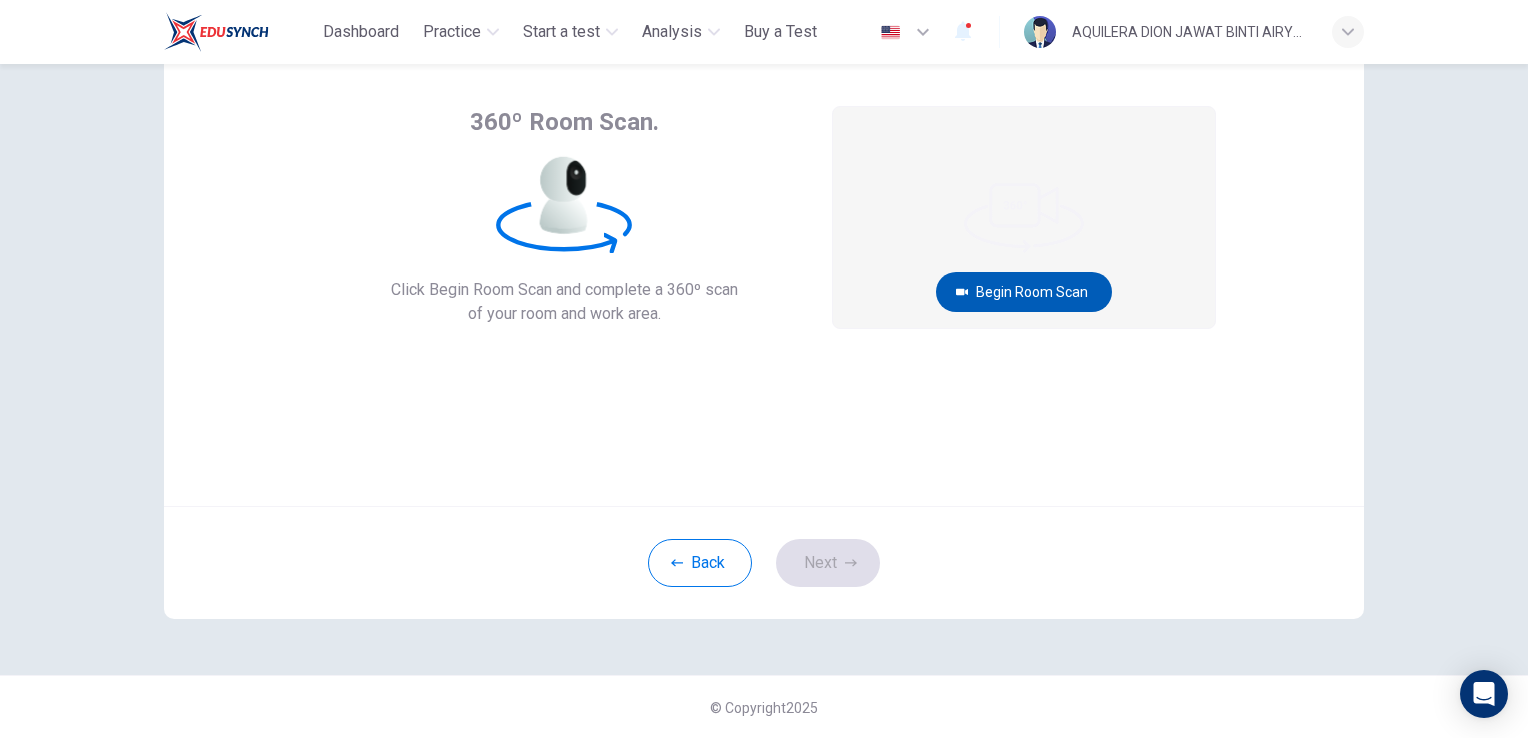click on "Begin Room Scan" at bounding box center [1024, 292] 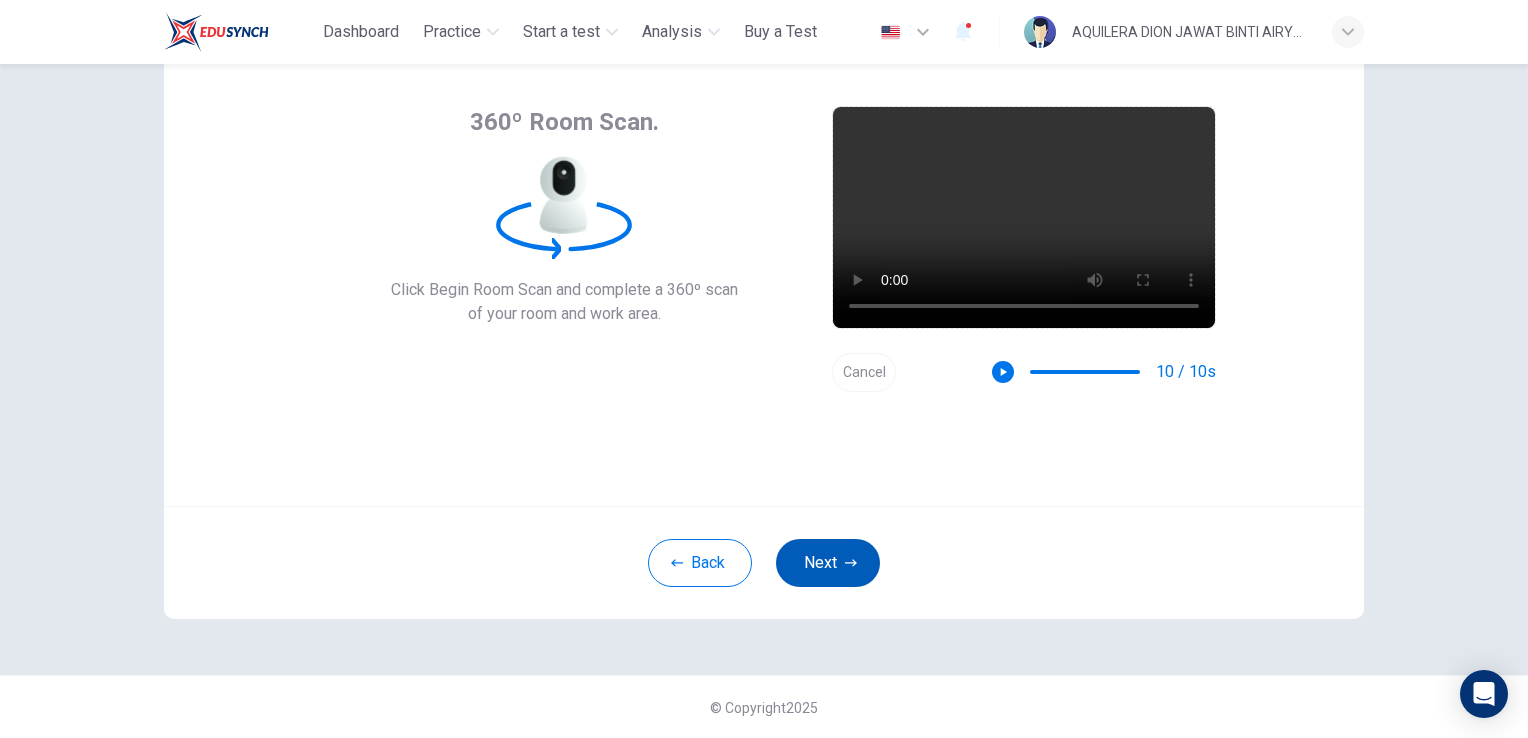 click on "Next" at bounding box center (828, 563) 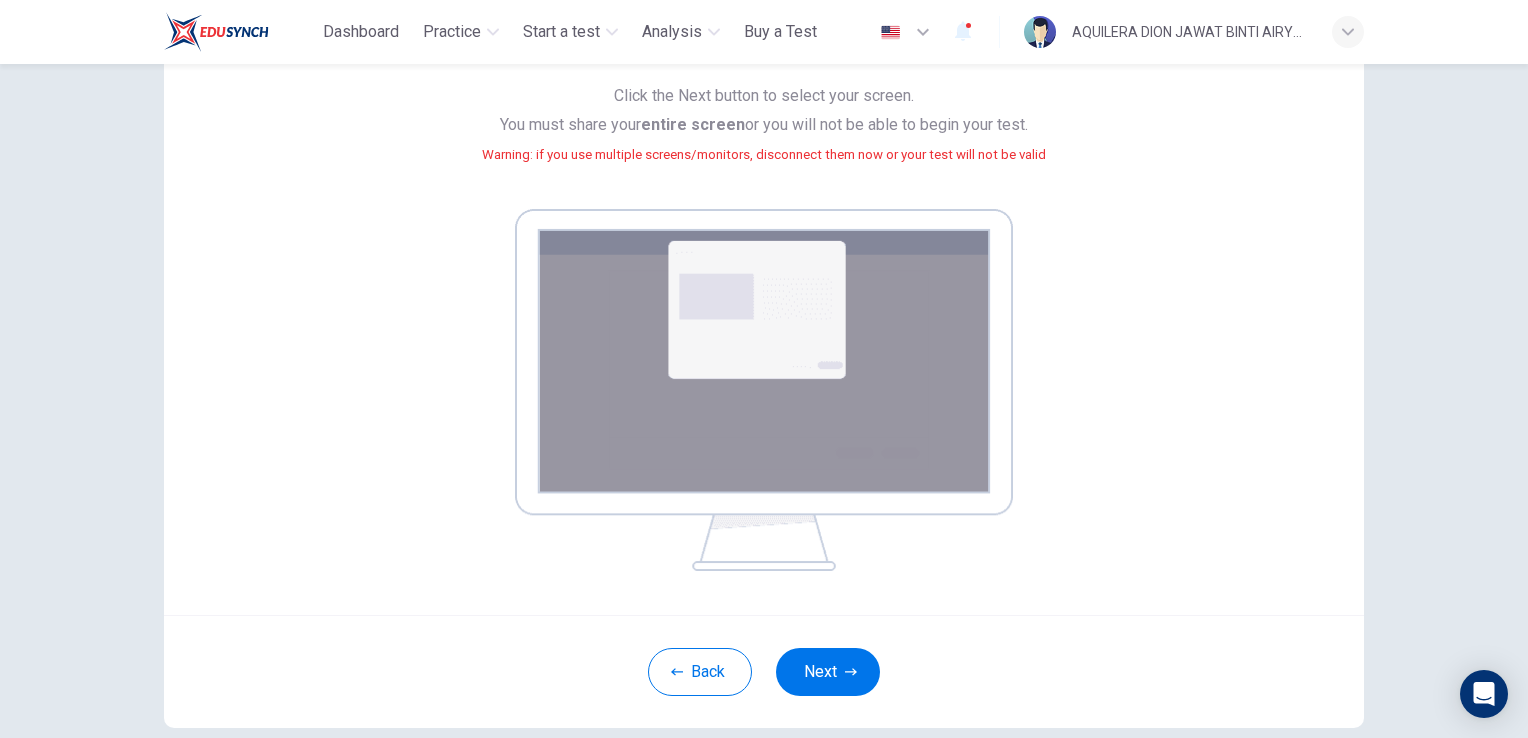 scroll, scrollTop: 200, scrollLeft: 0, axis: vertical 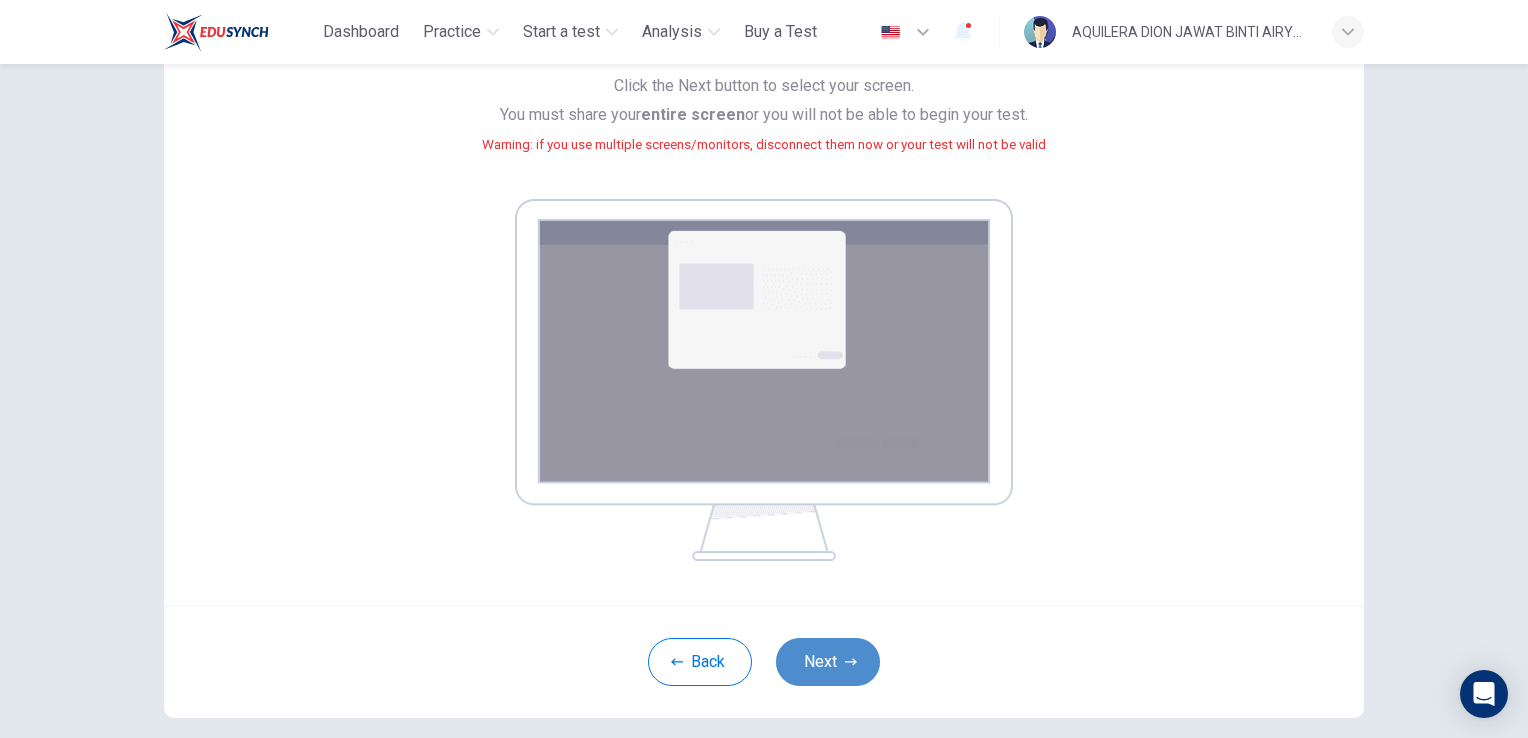 click on "Next" at bounding box center [828, 662] 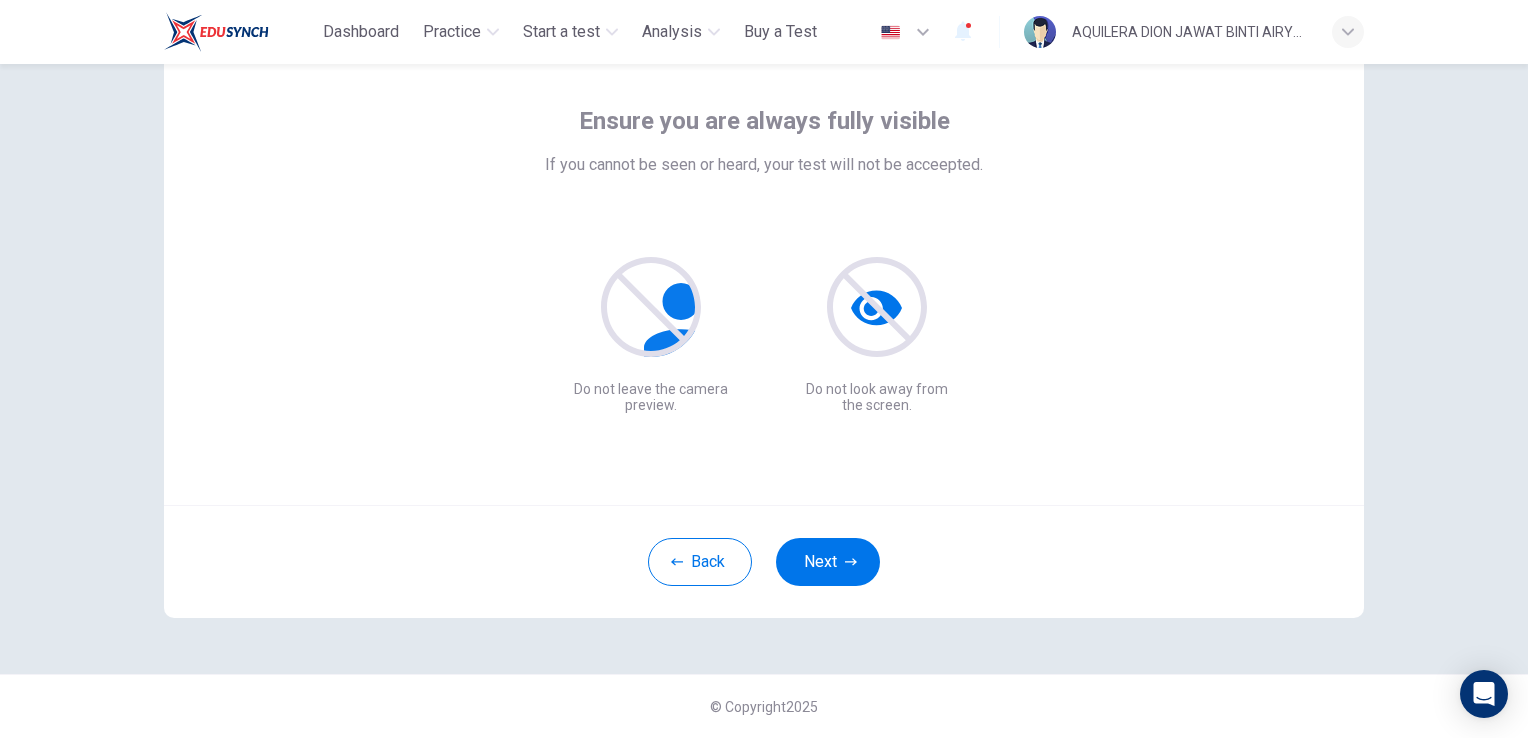 scroll, scrollTop: 94, scrollLeft: 0, axis: vertical 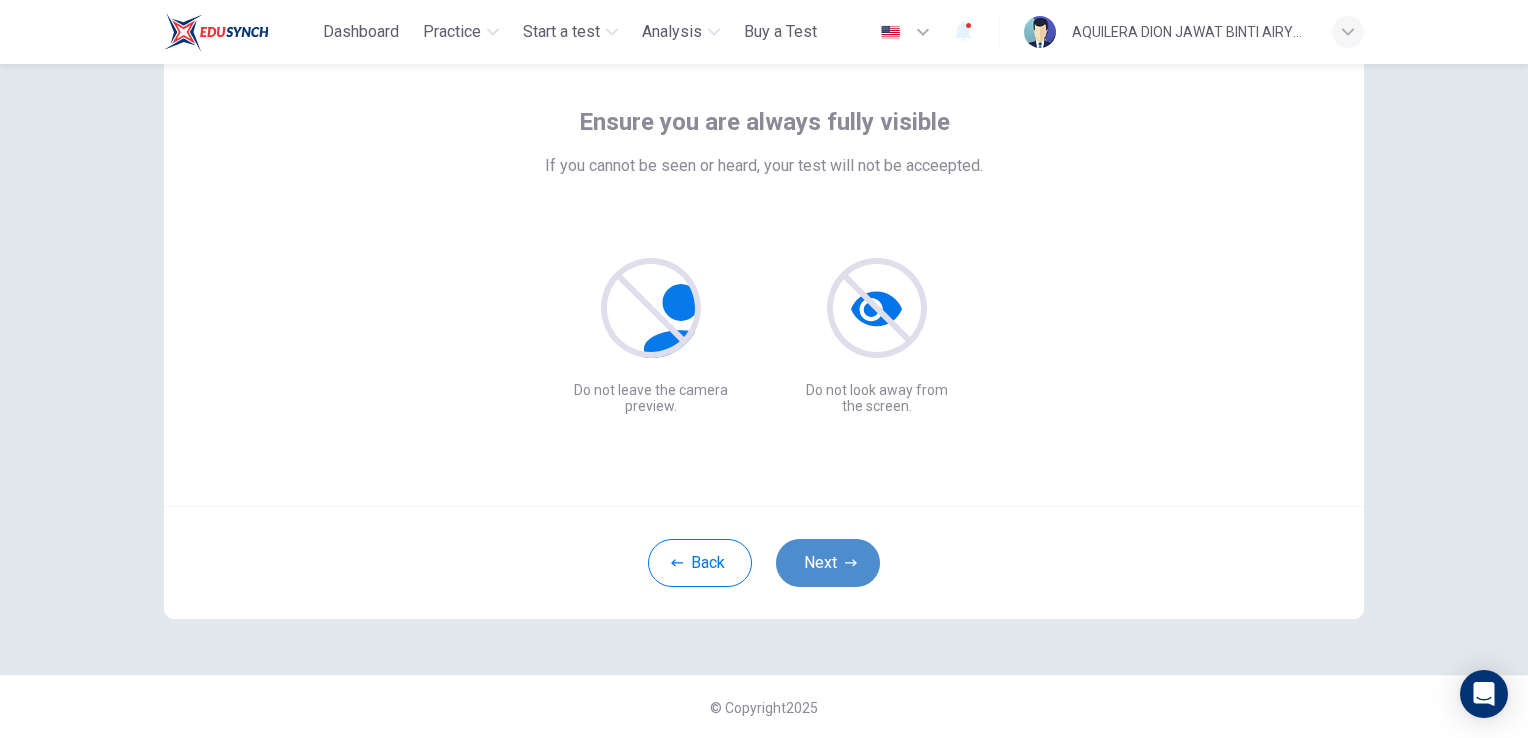 click on "Next" at bounding box center [828, 563] 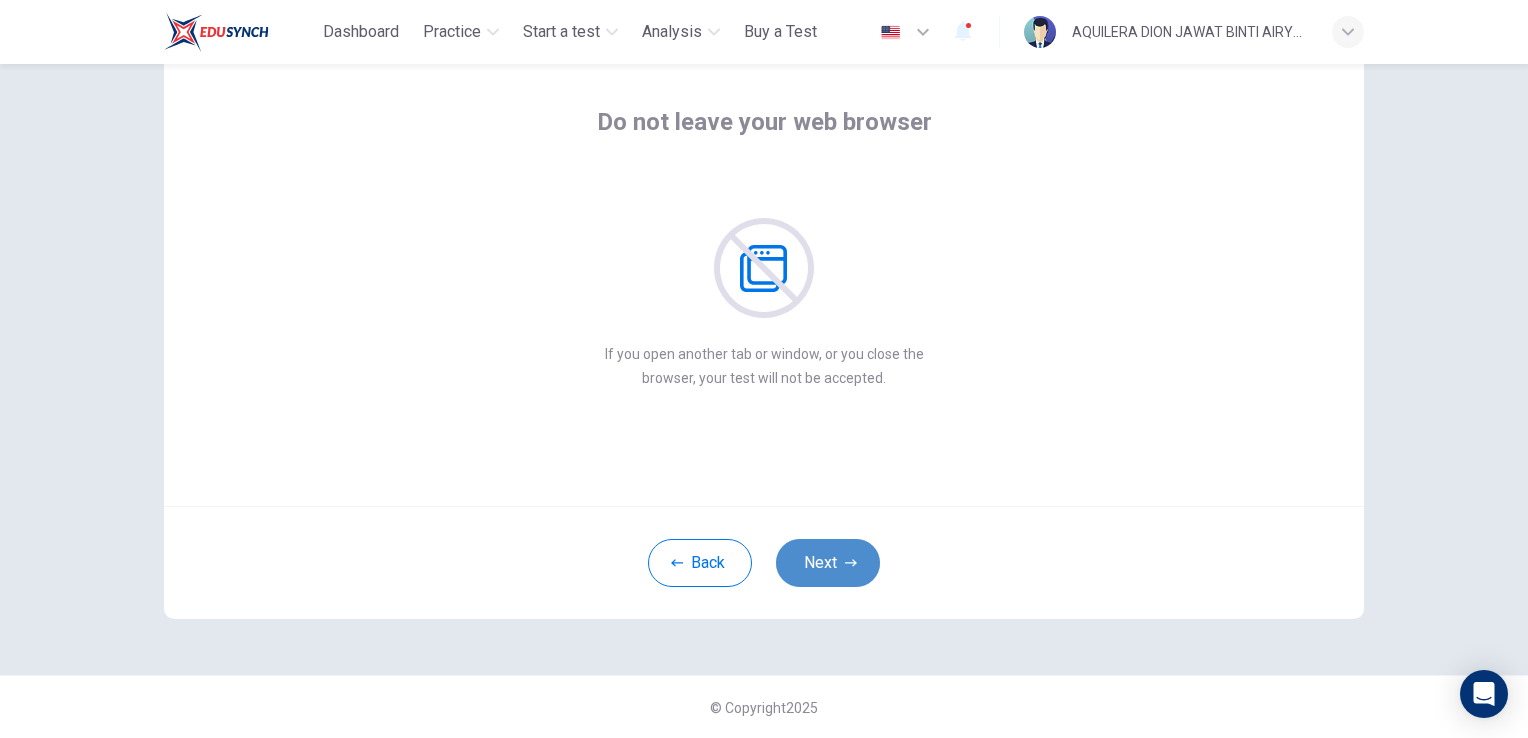 click on "Next" at bounding box center (828, 563) 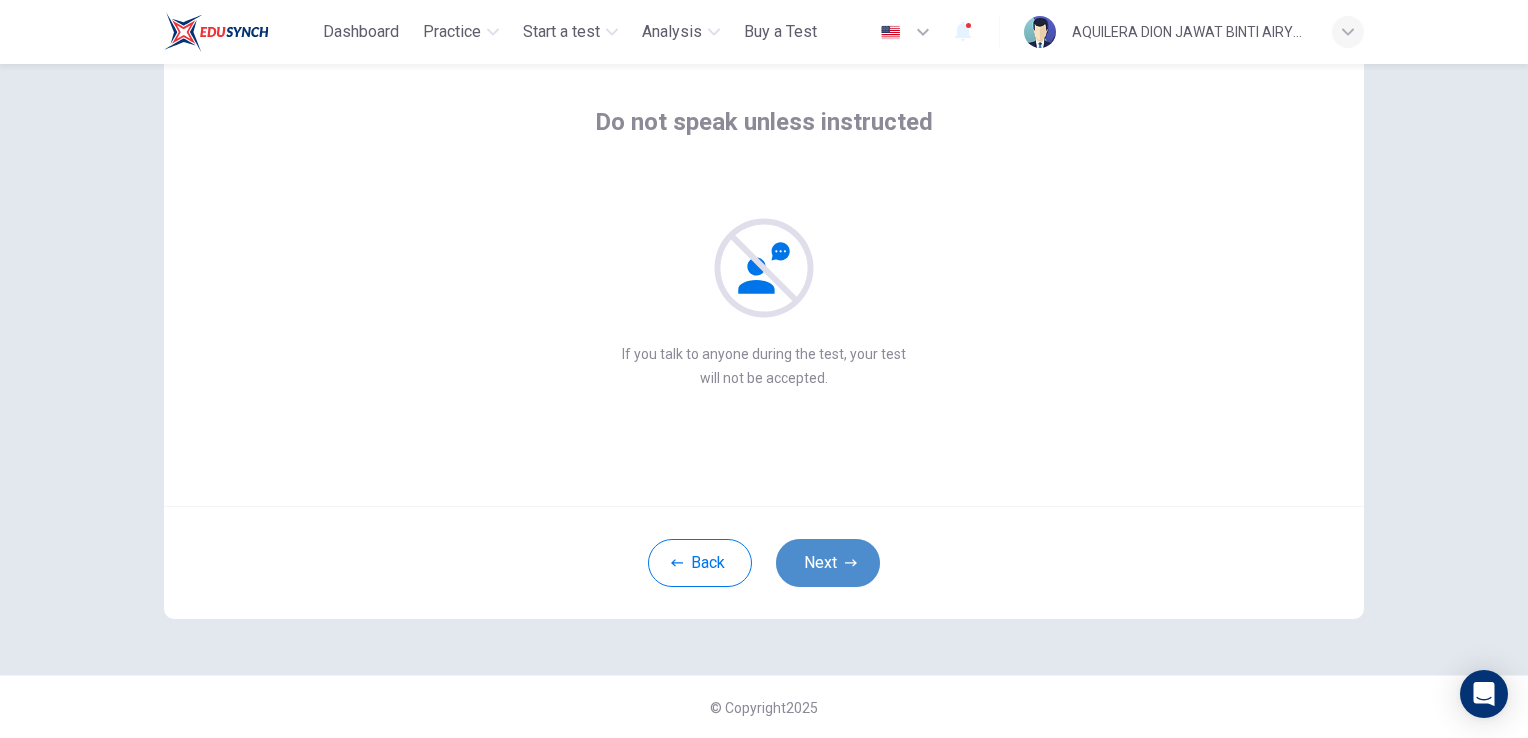 click on "Next" at bounding box center (828, 563) 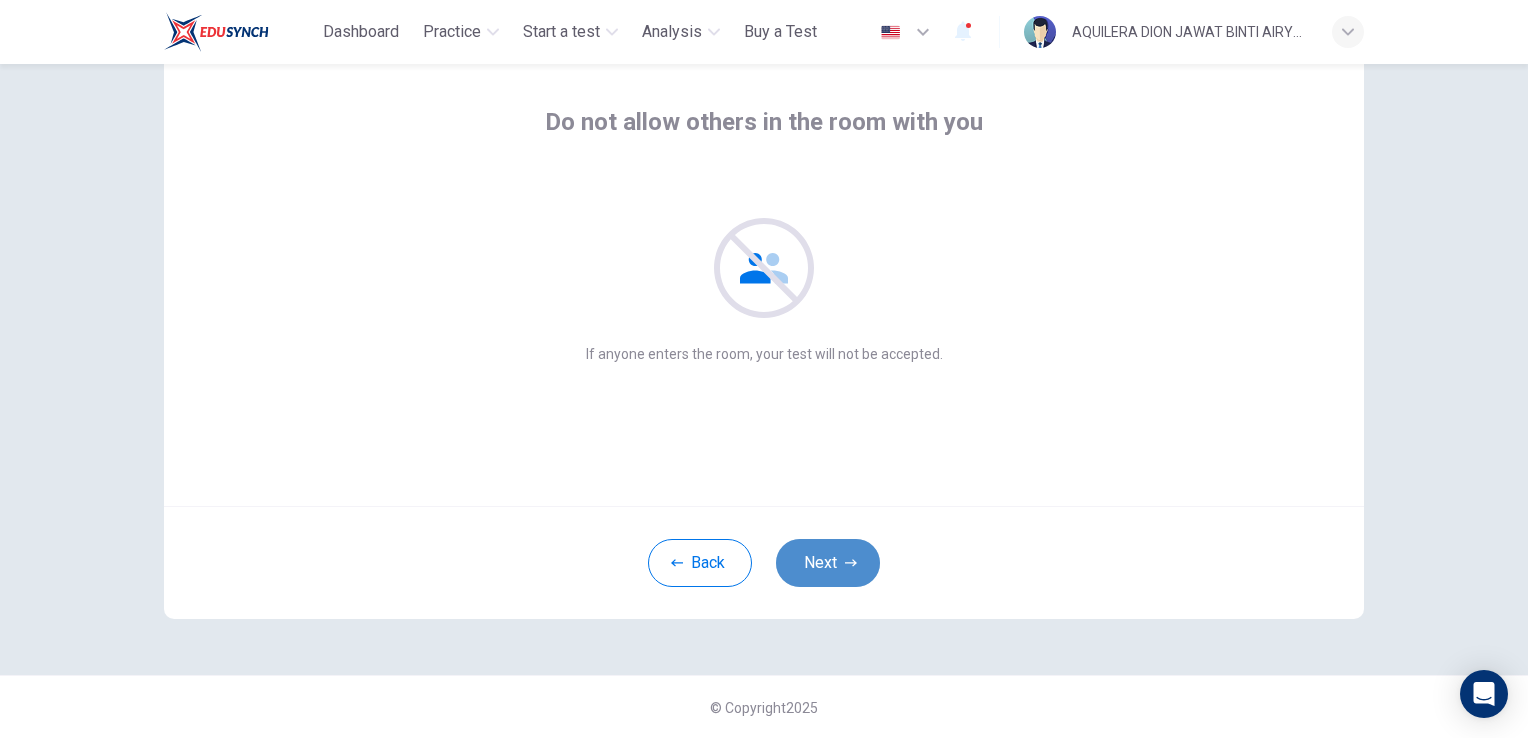 click on "Next" at bounding box center (828, 563) 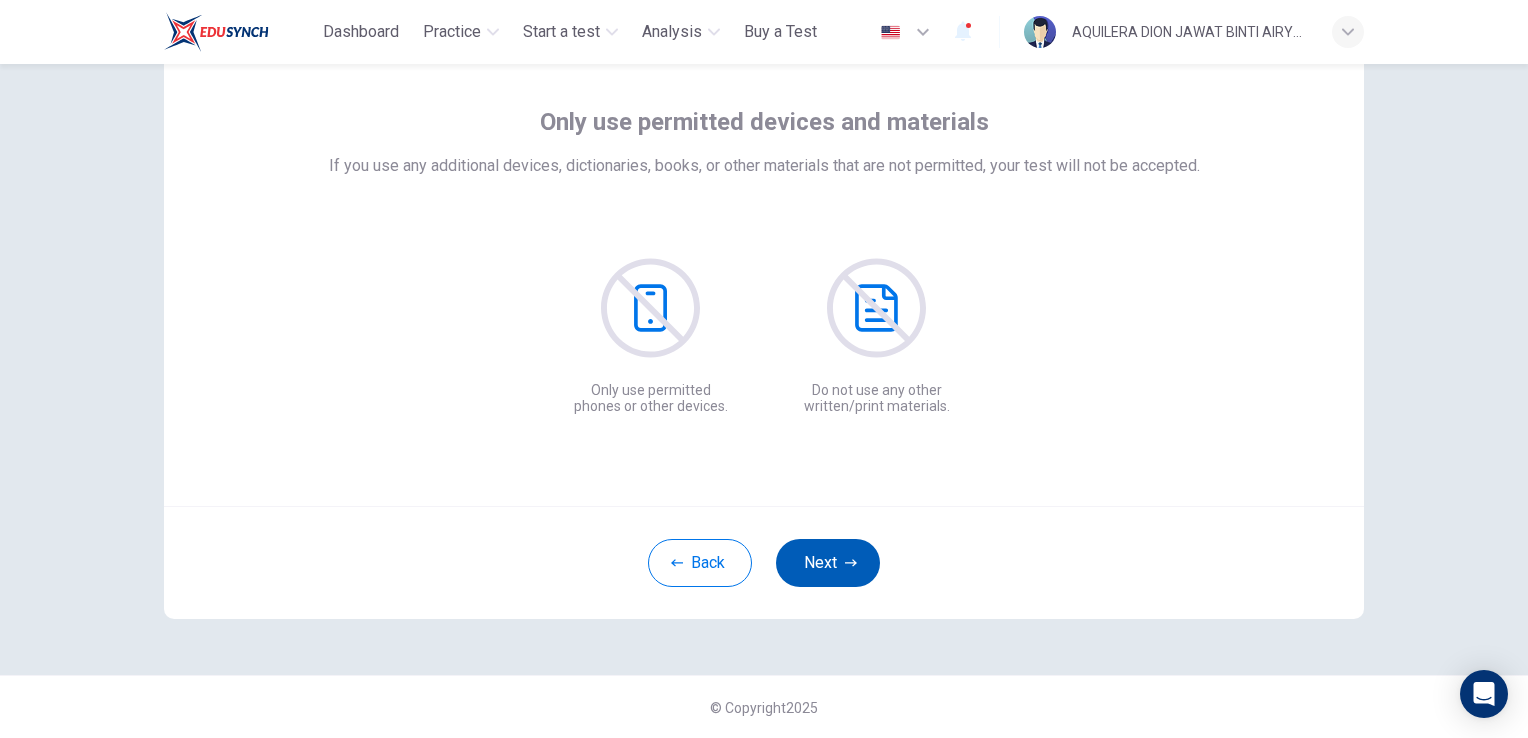 click on "Next" at bounding box center [828, 563] 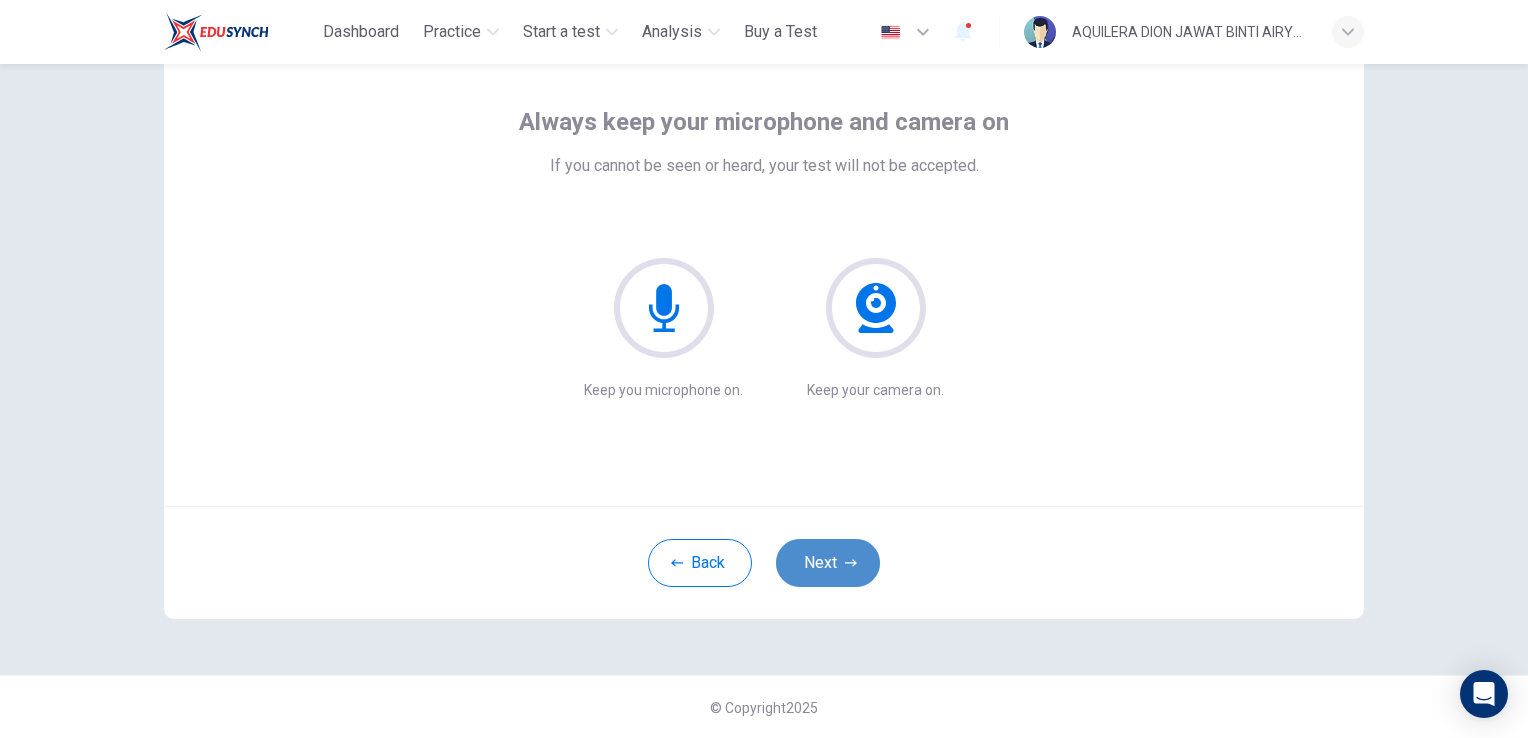 click on "Next" at bounding box center [828, 563] 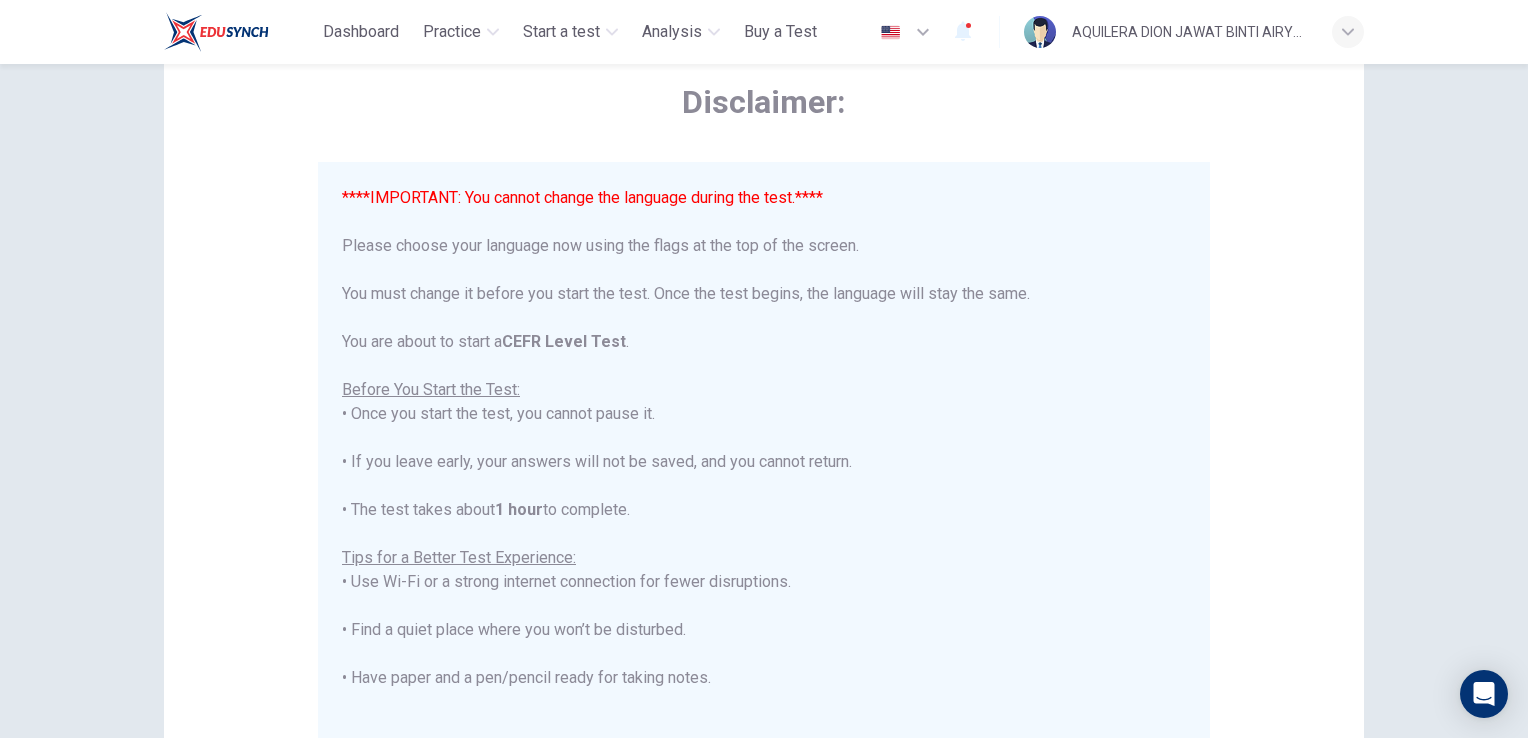 click at bounding box center [923, 32] 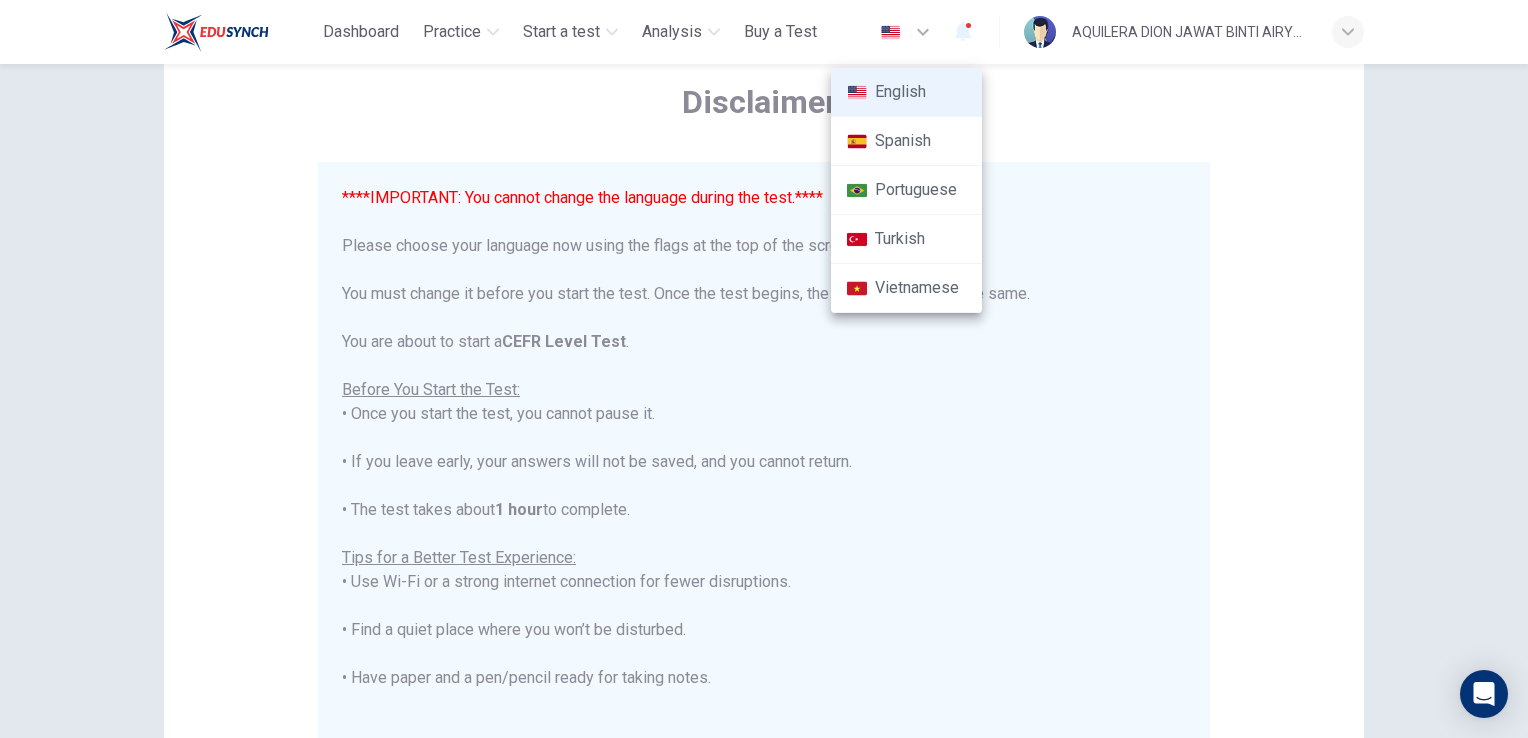 click at bounding box center (764, 369) 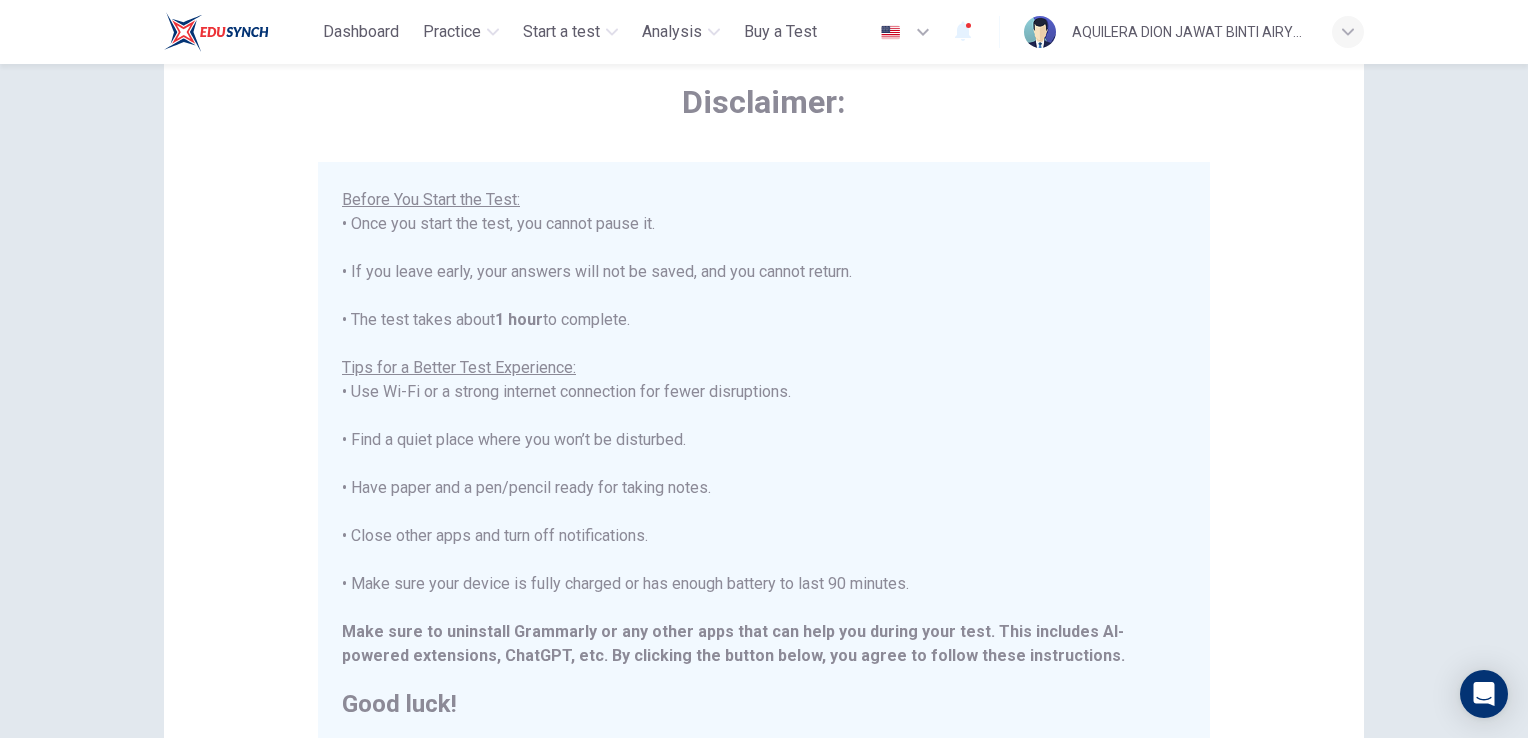 scroll, scrollTop: 191, scrollLeft: 0, axis: vertical 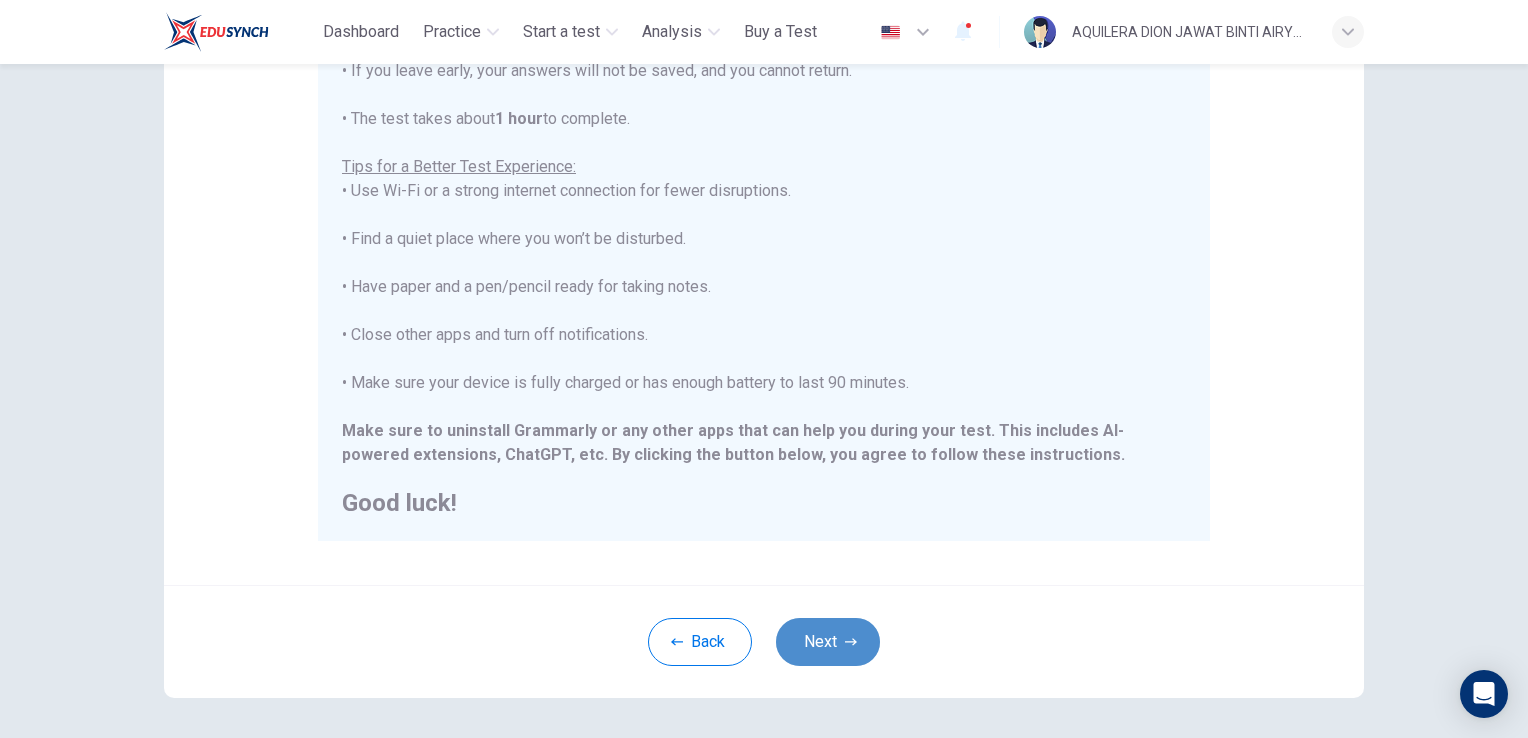 click on "Next" at bounding box center [828, 642] 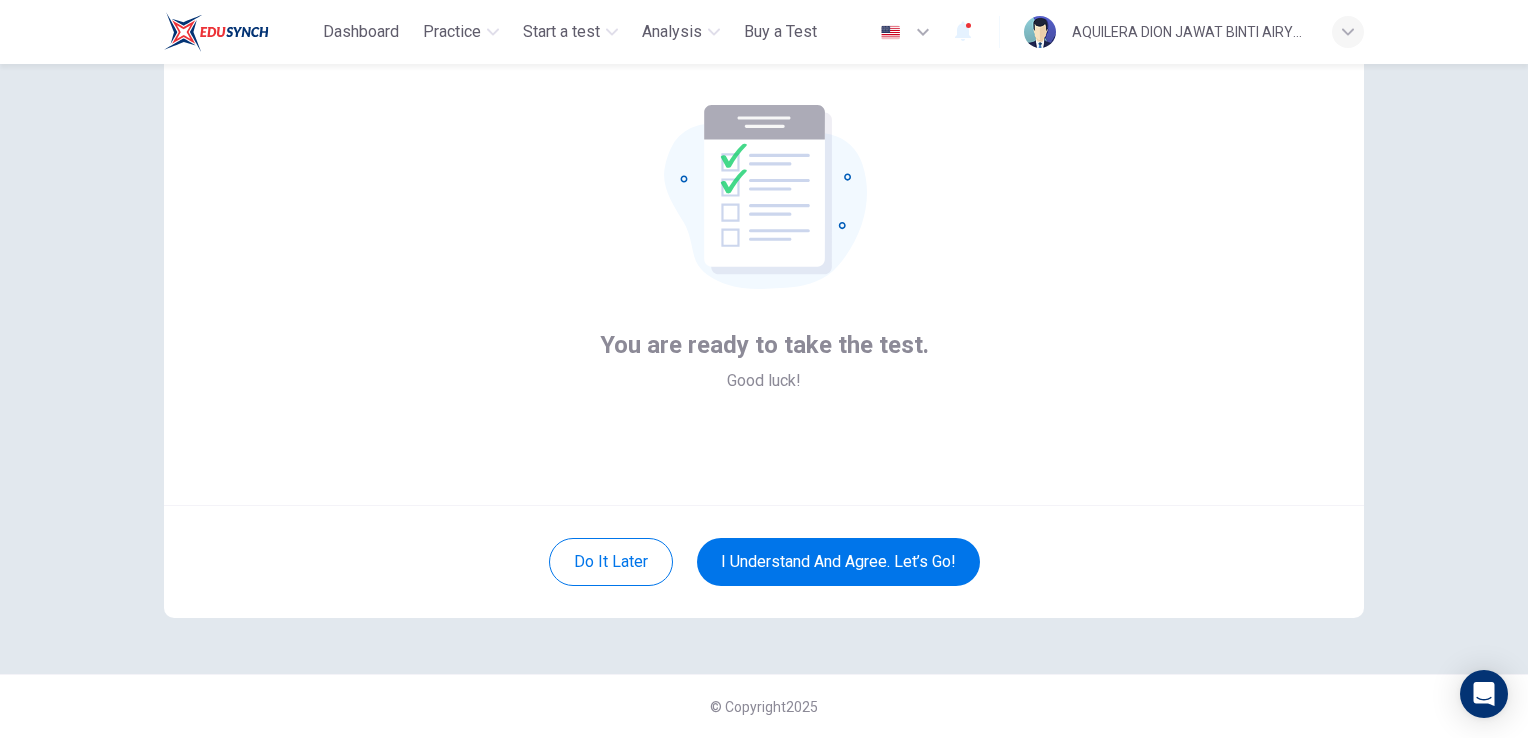scroll, scrollTop: 94, scrollLeft: 0, axis: vertical 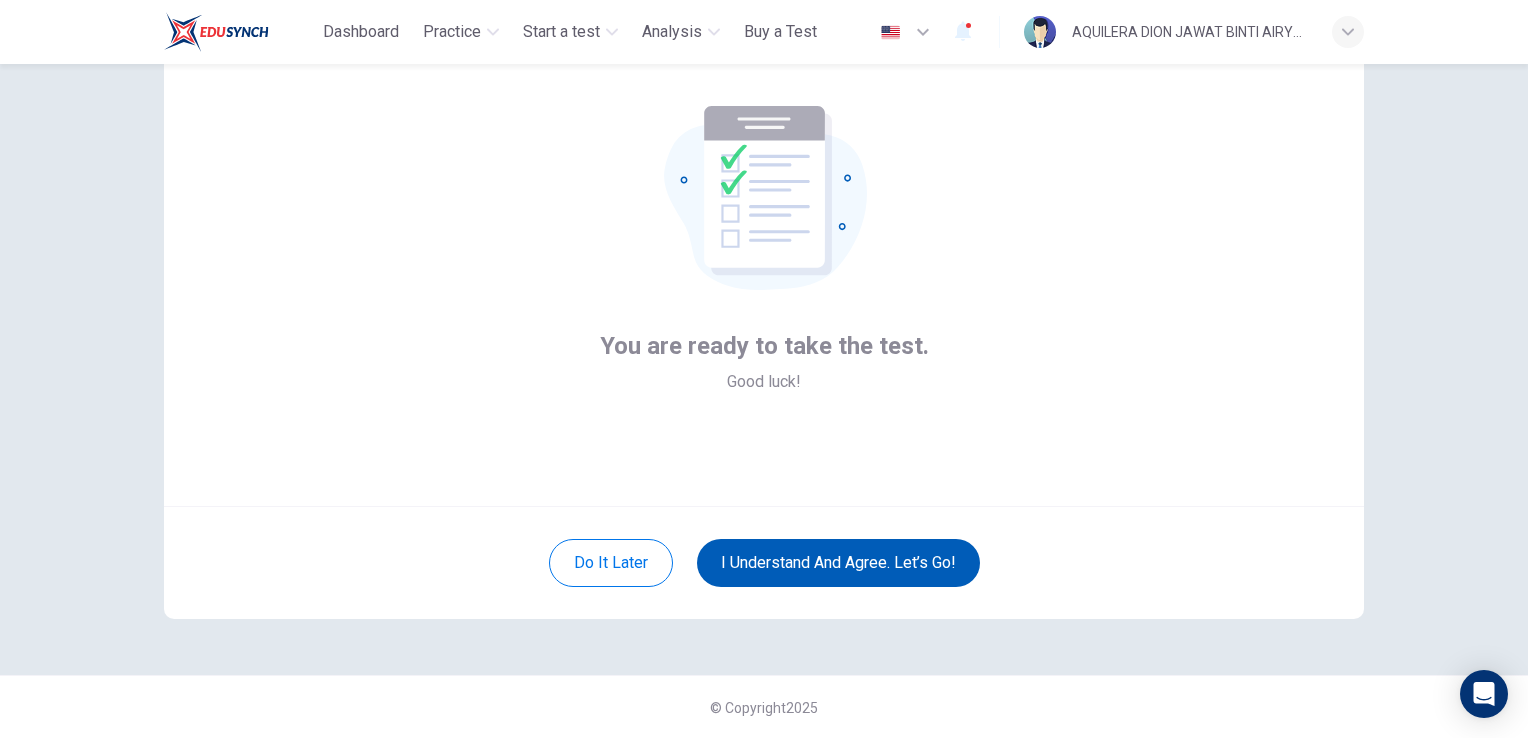 type 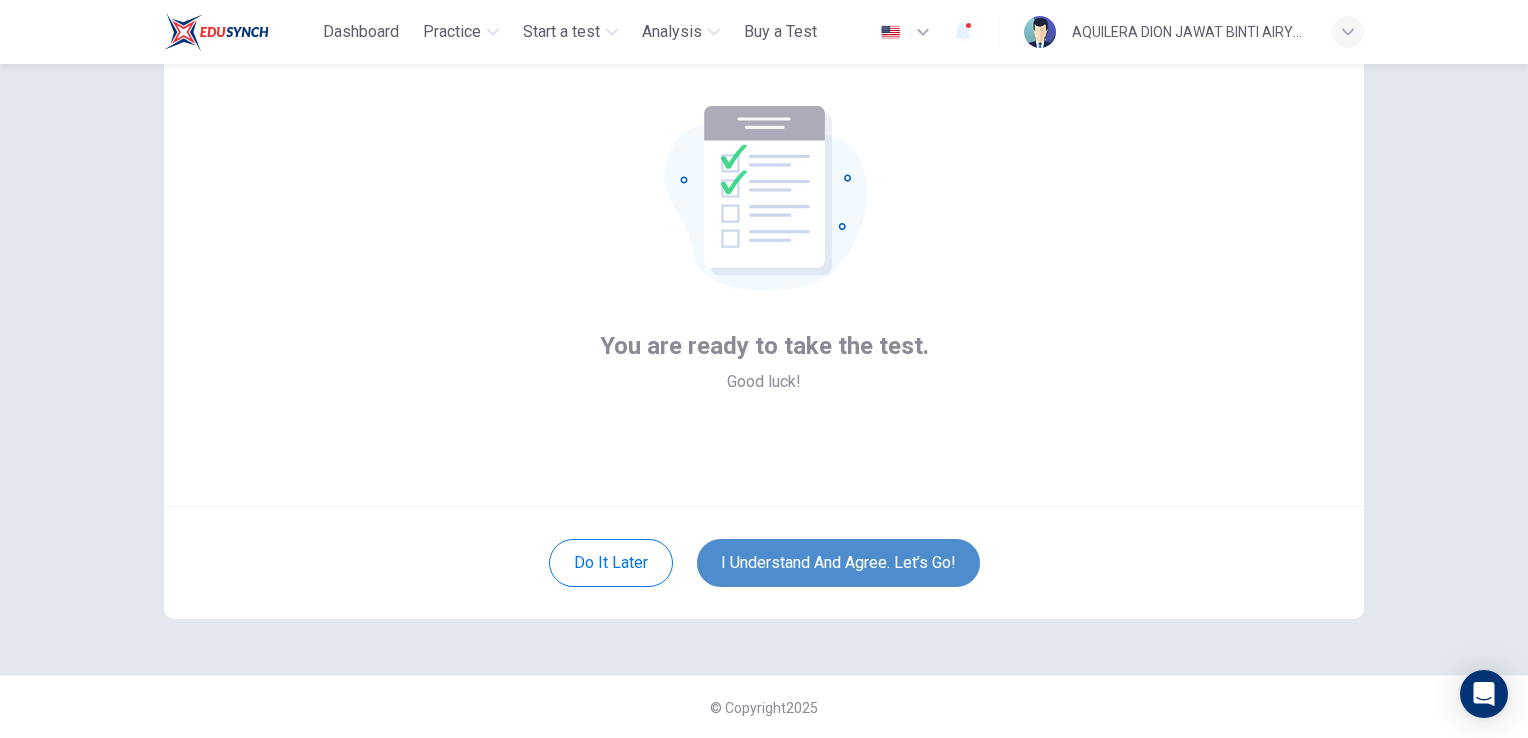 click on "I understand and agree. Let’s go!" at bounding box center [838, 563] 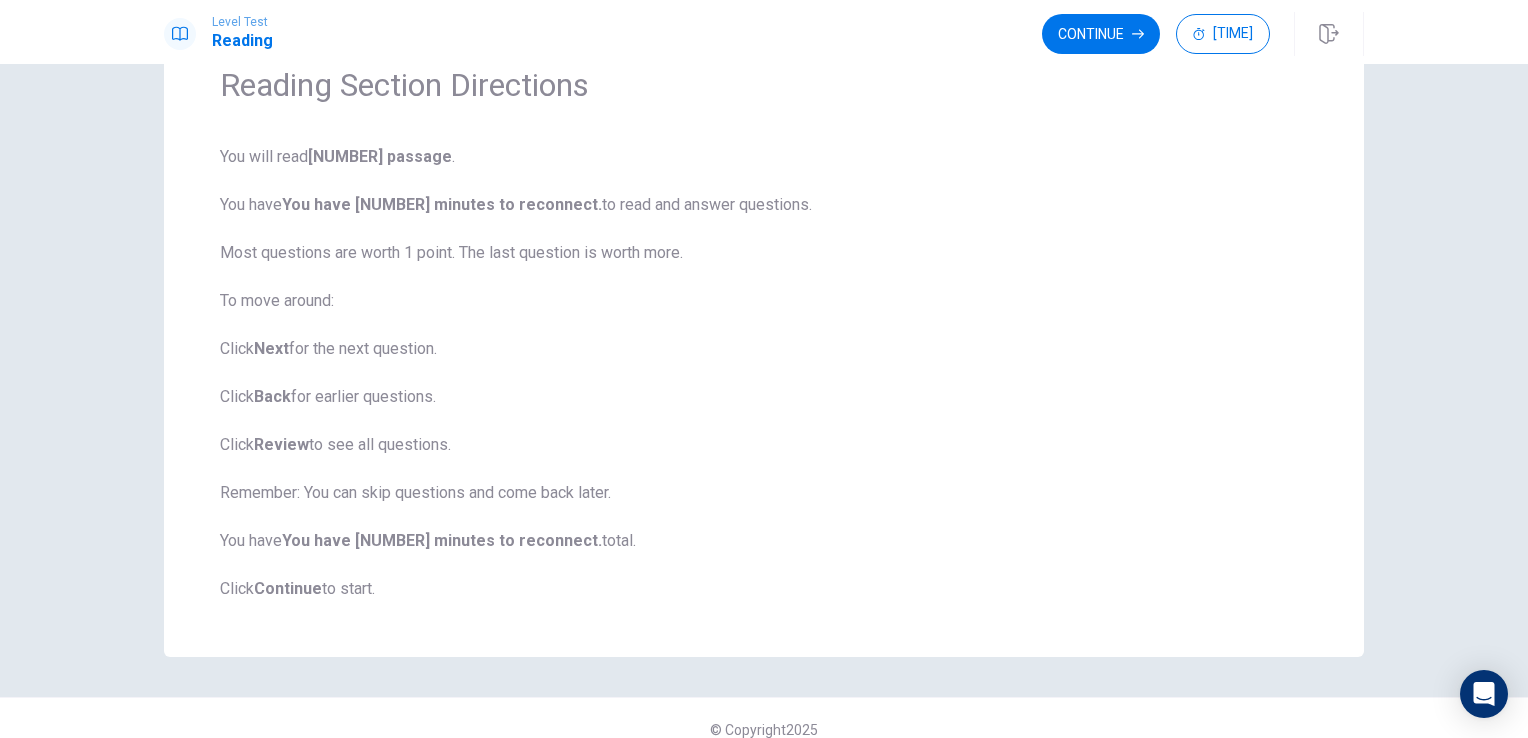 scroll, scrollTop: 100, scrollLeft: 0, axis: vertical 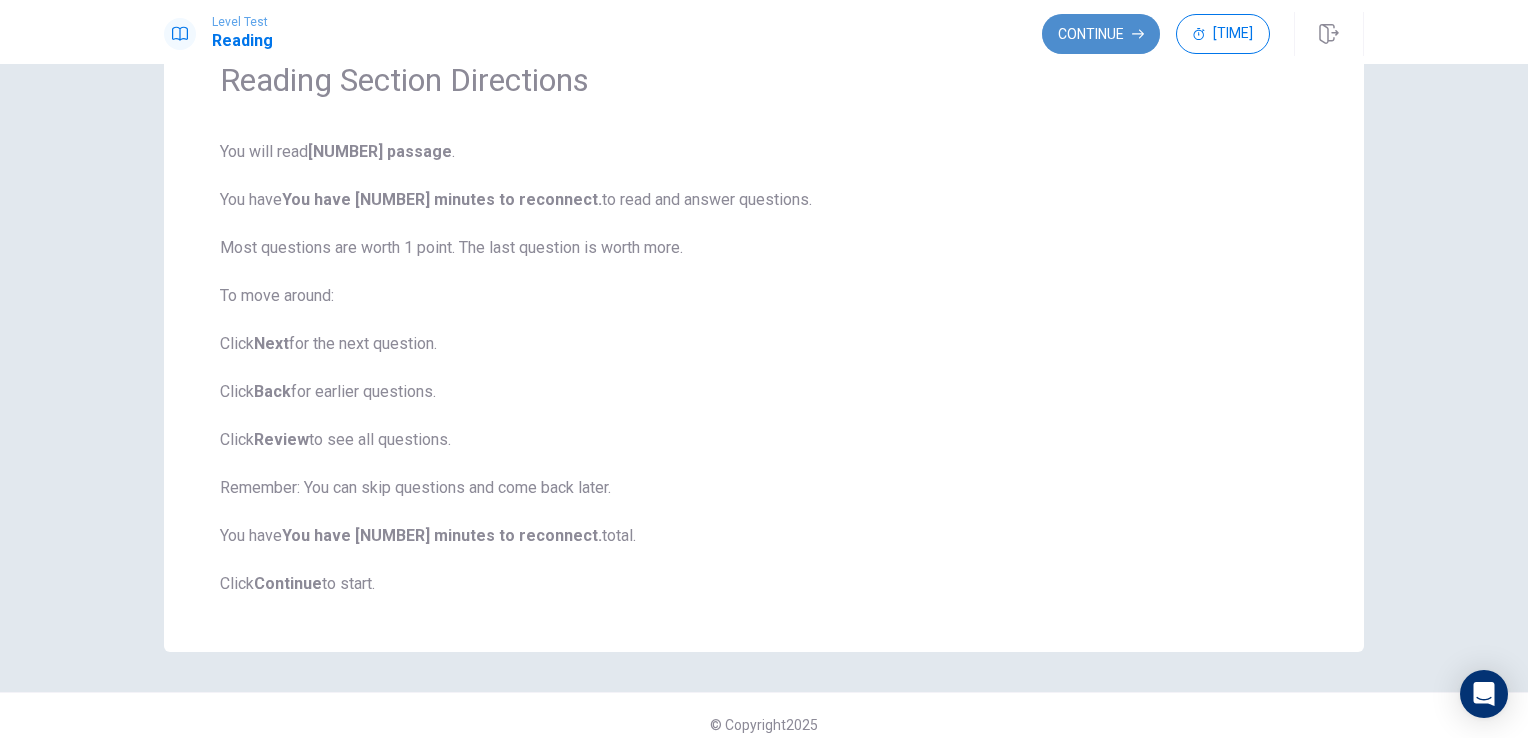 click on "Continue" at bounding box center (1101, 34) 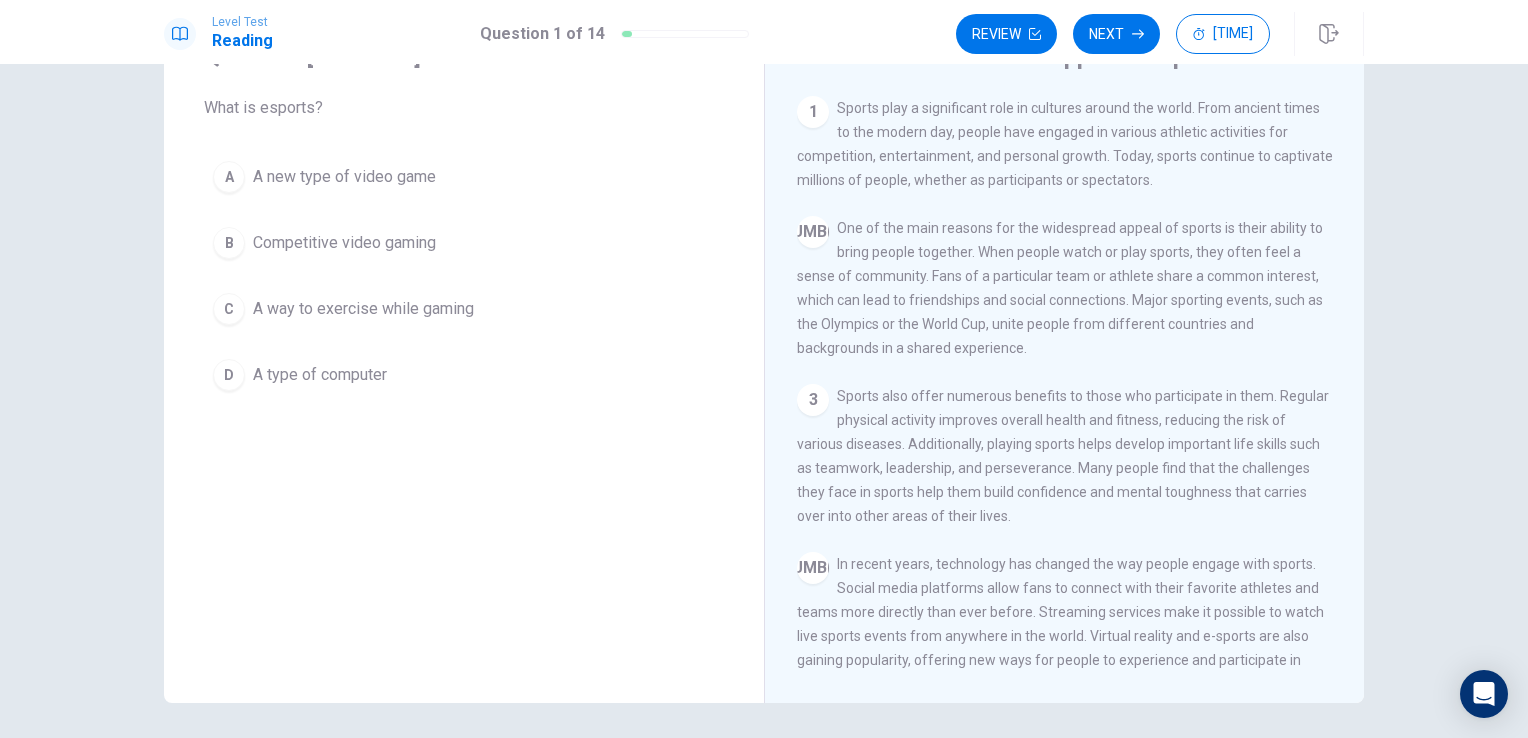 scroll, scrollTop: 100, scrollLeft: 0, axis: vertical 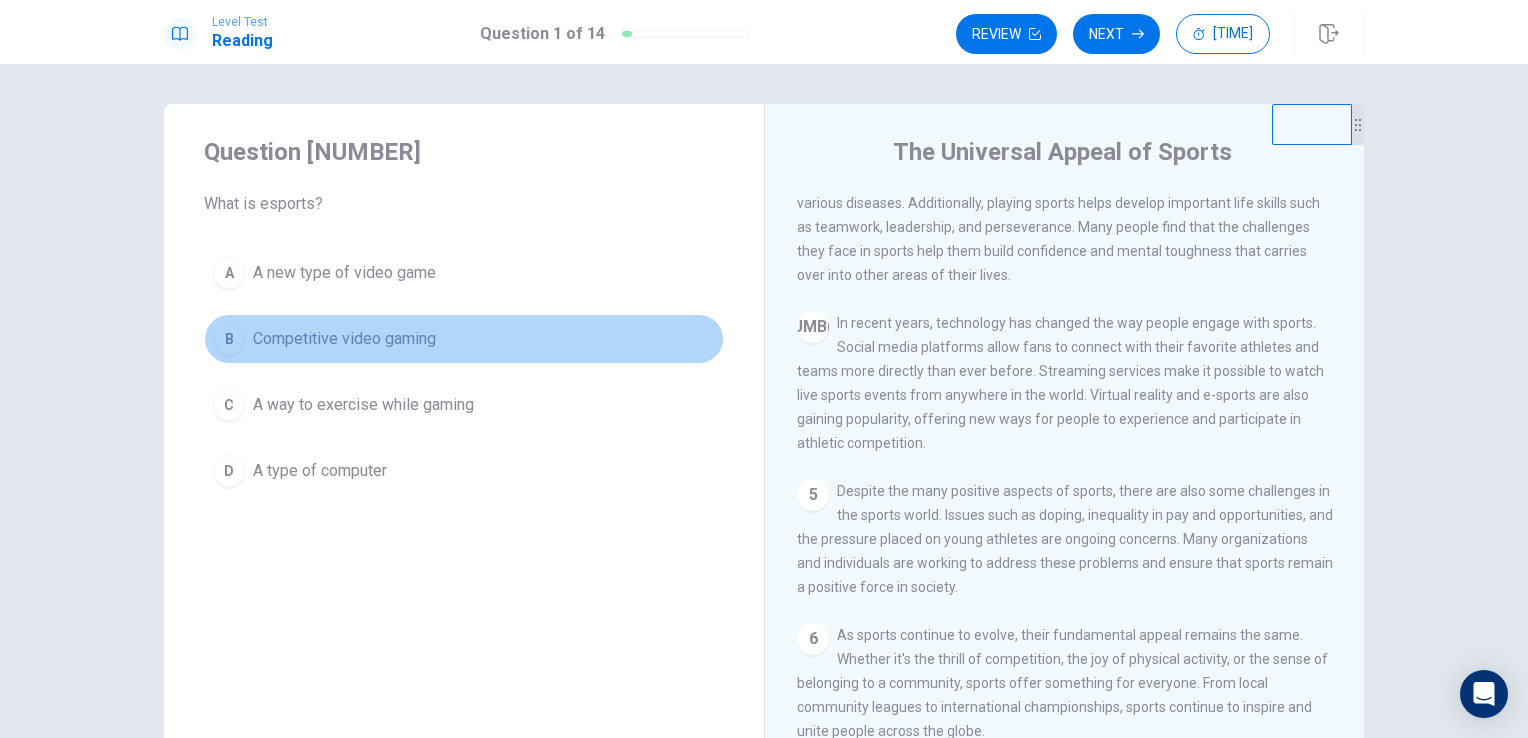 click on "B Competitive video gaming" at bounding box center [464, 339] 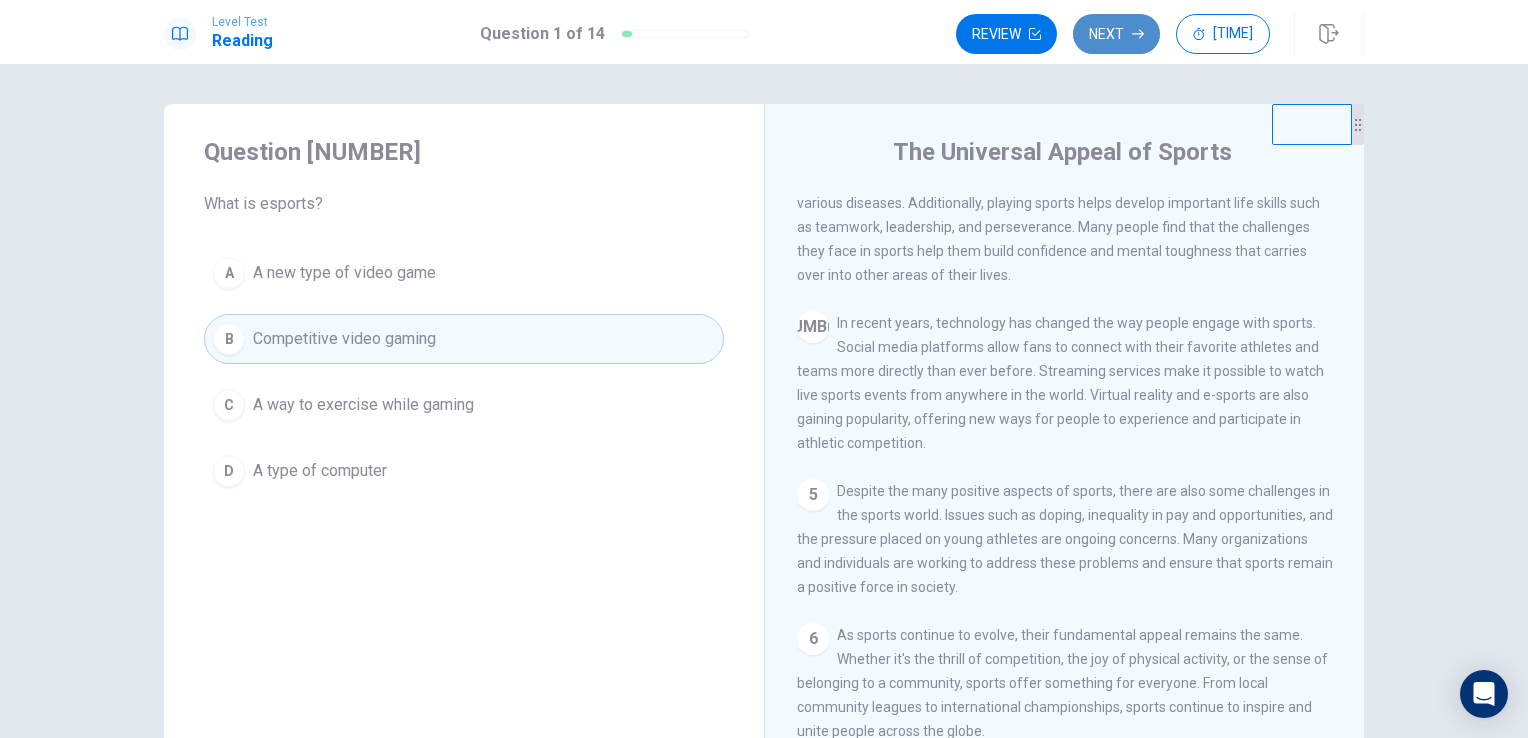 click on "Next" at bounding box center (1116, 34) 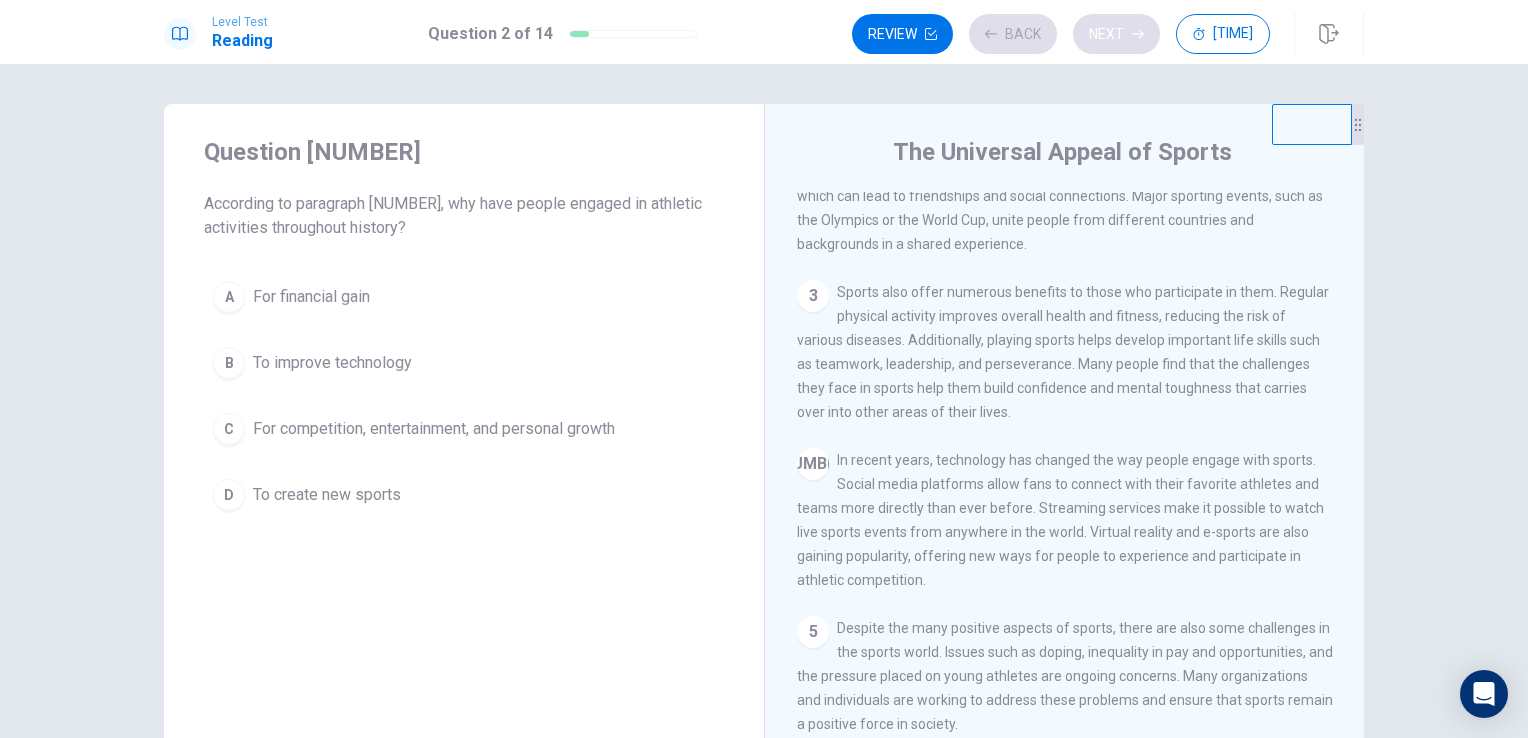 scroll, scrollTop: 0, scrollLeft: 0, axis: both 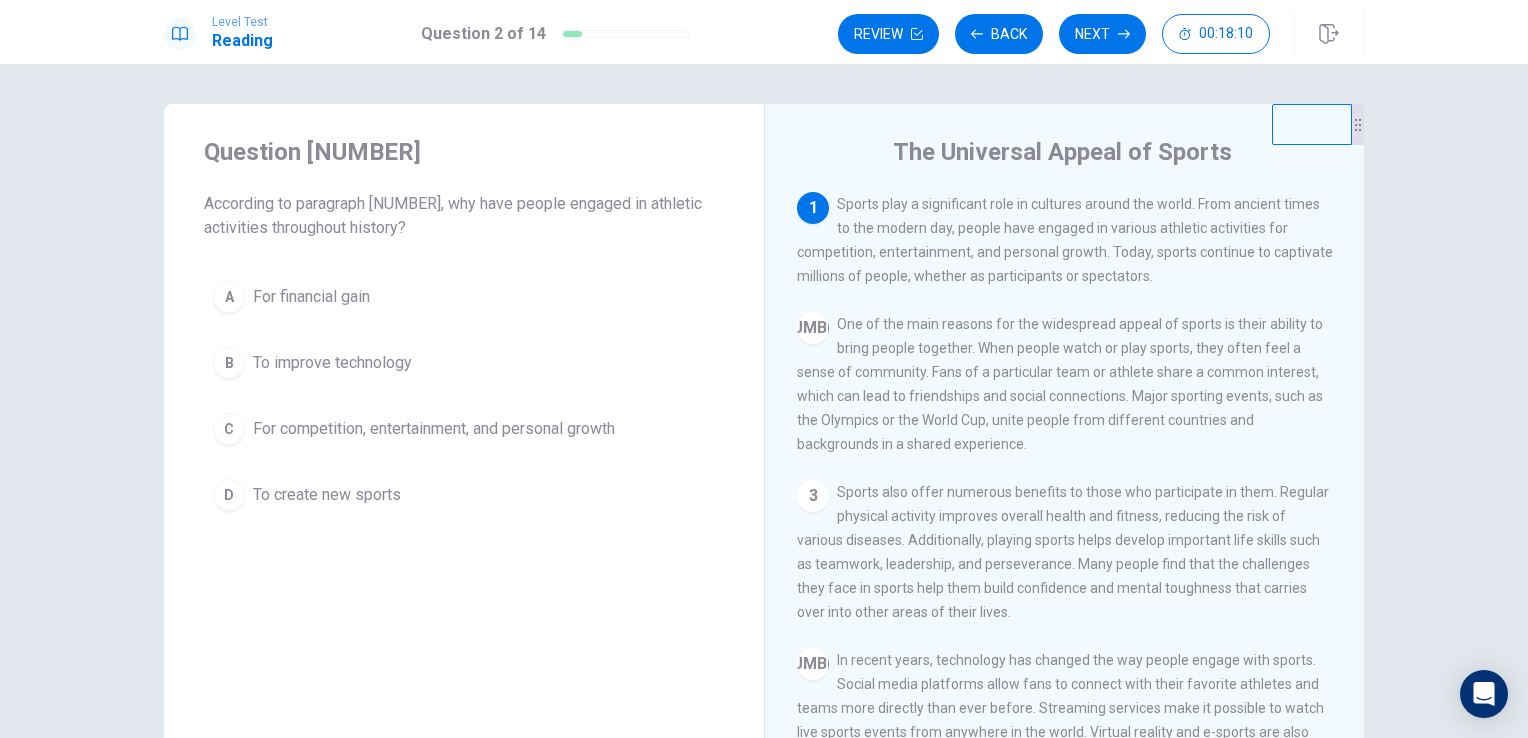 click on "For competition, entertainment, and personal growth" at bounding box center (311, 297) 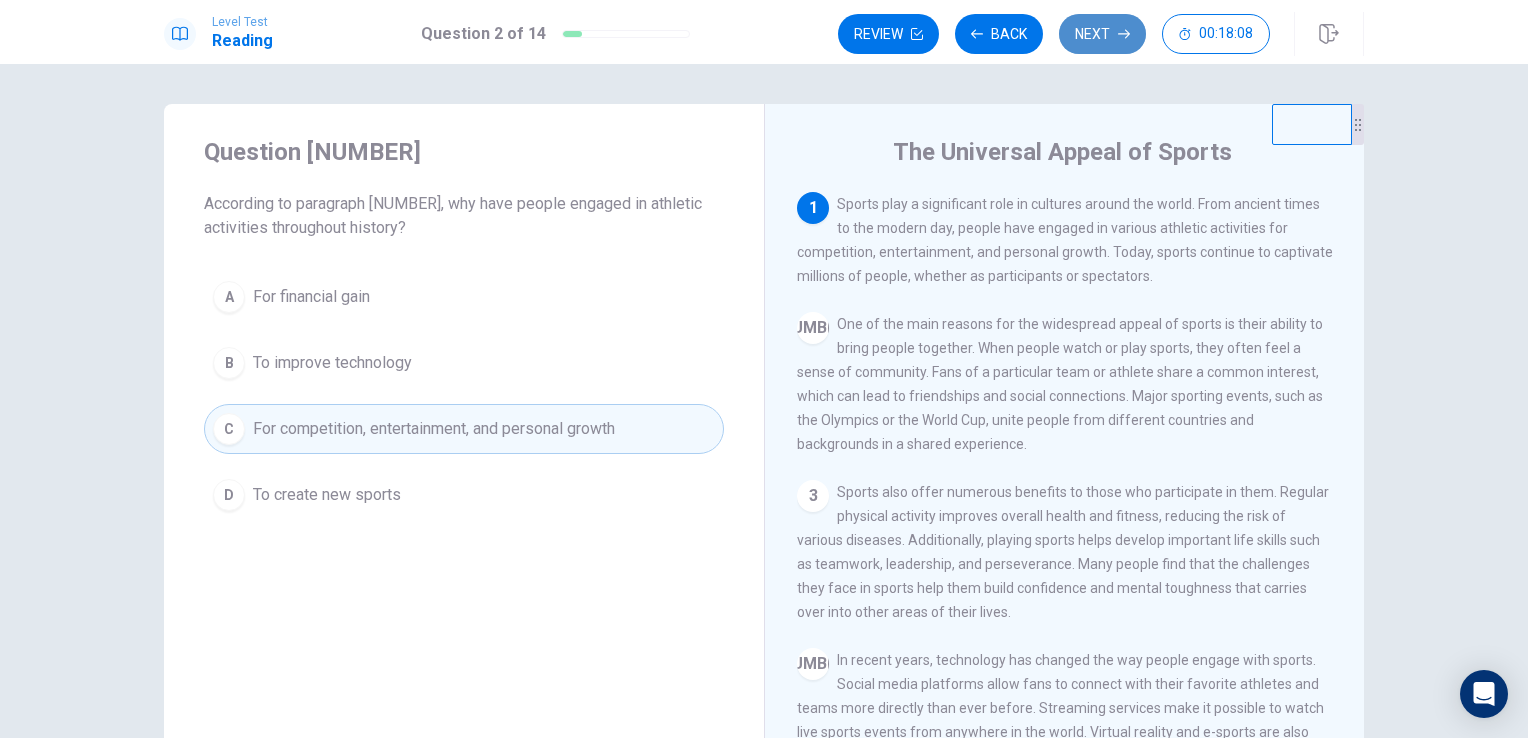 click on "Next" at bounding box center (1102, 34) 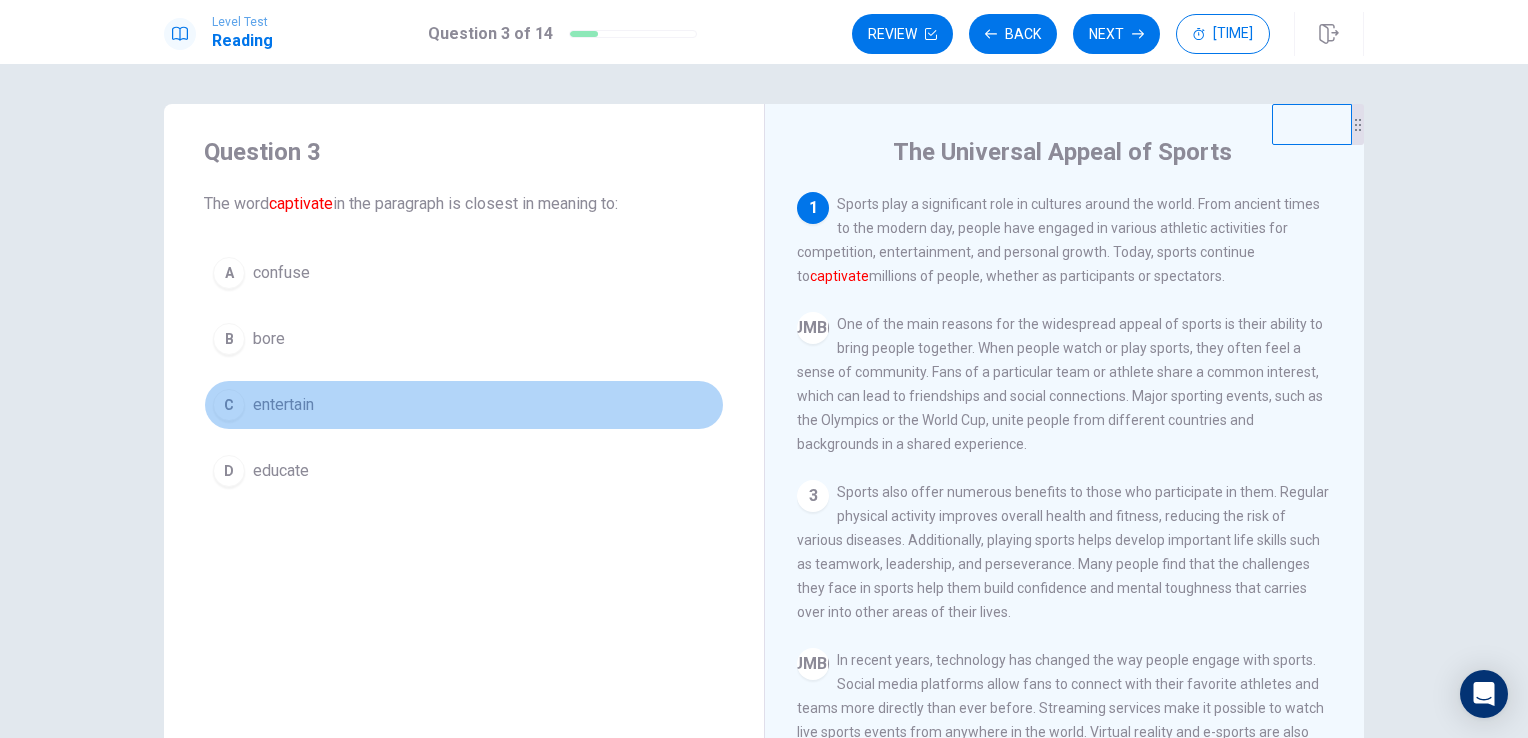 click on "C entertain" at bounding box center [464, 405] 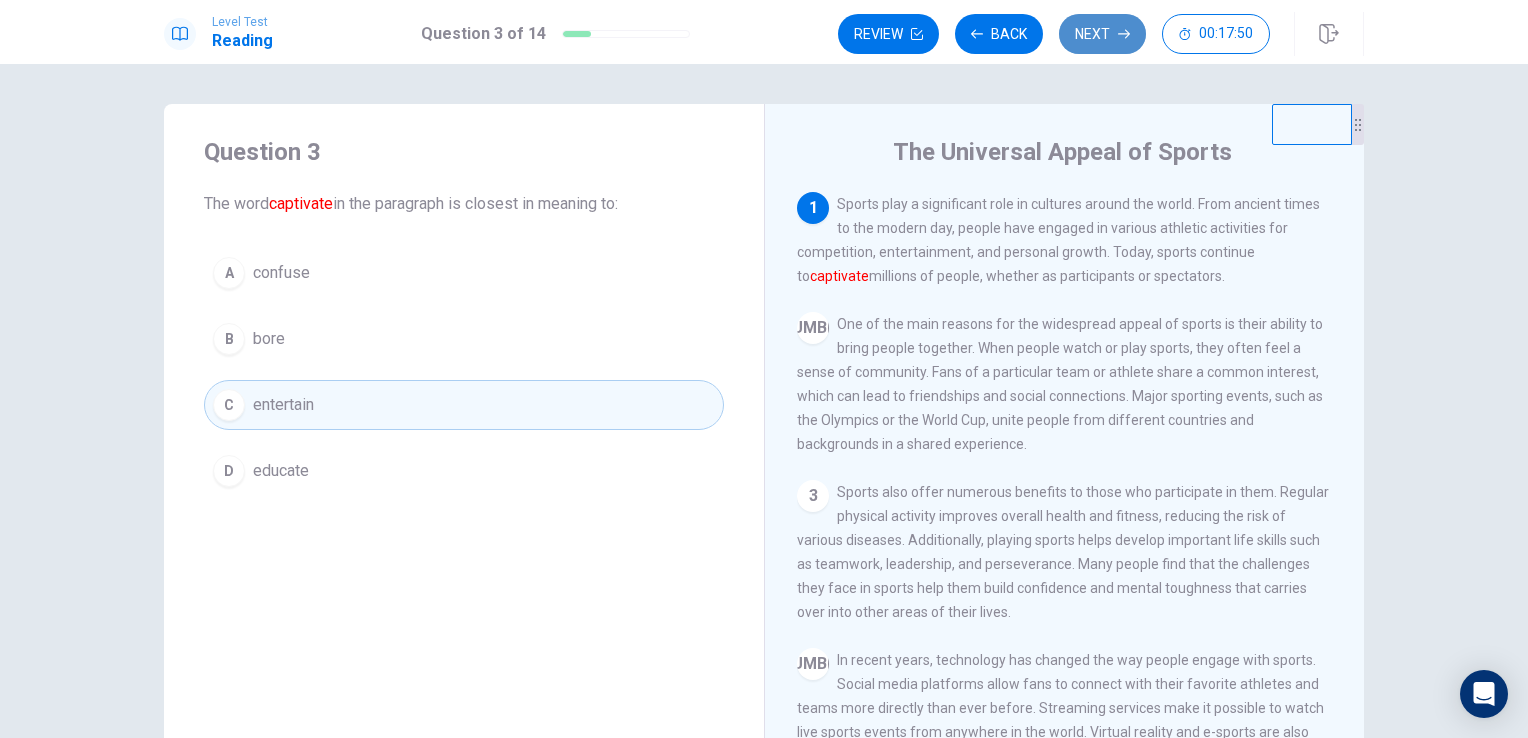 click on "Next" at bounding box center [1102, 34] 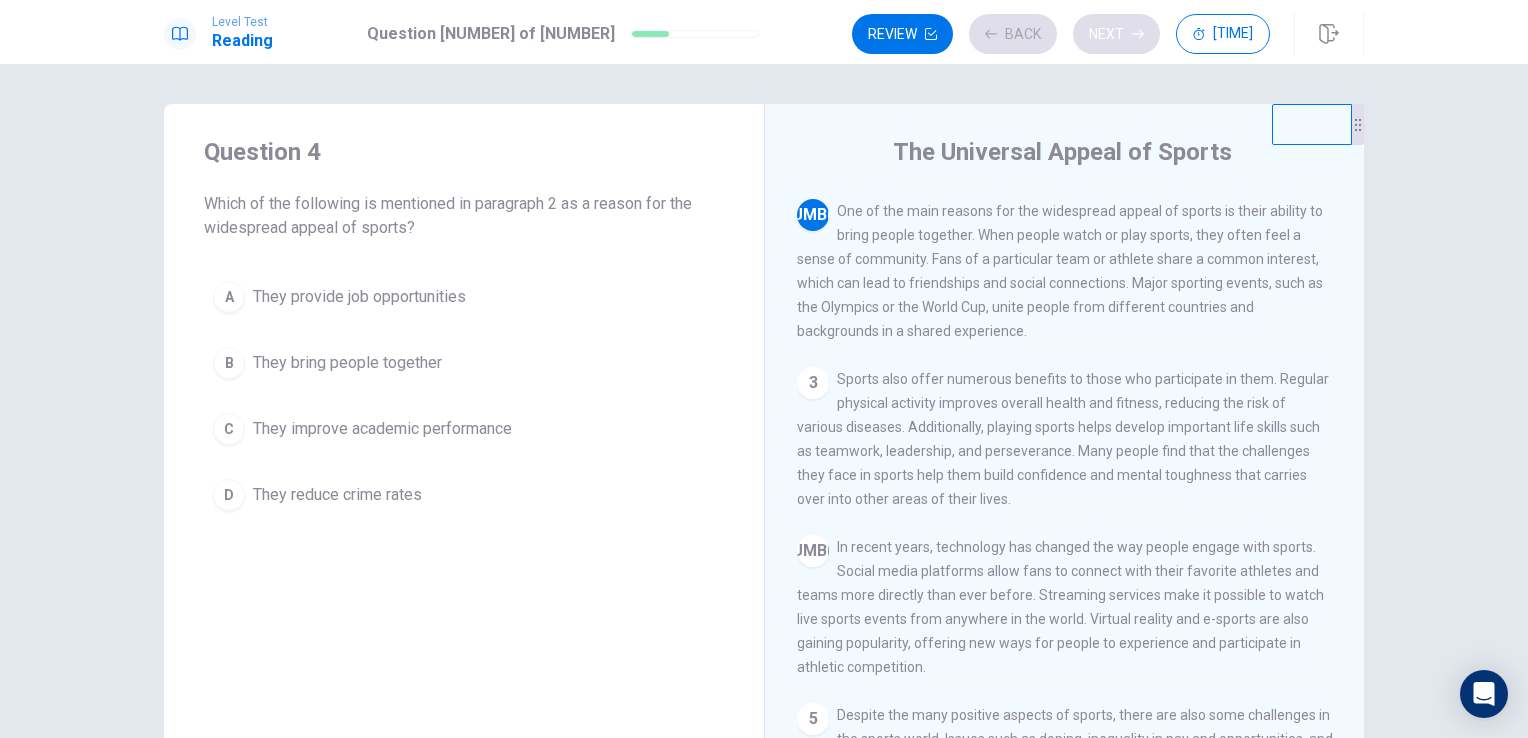 scroll, scrollTop: 123, scrollLeft: 0, axis: vertical 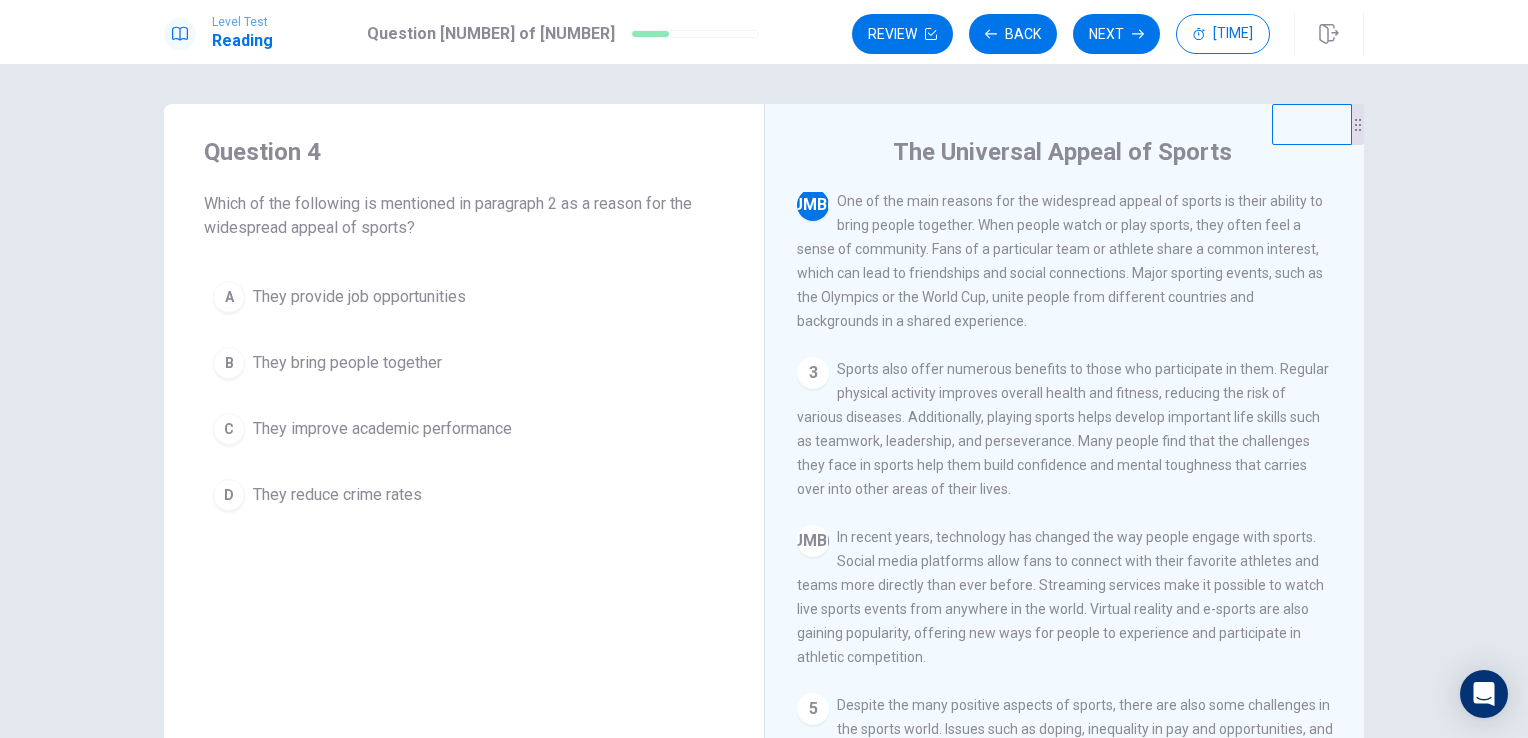 click on "B They bring people together" at bounding box center [464, 363] 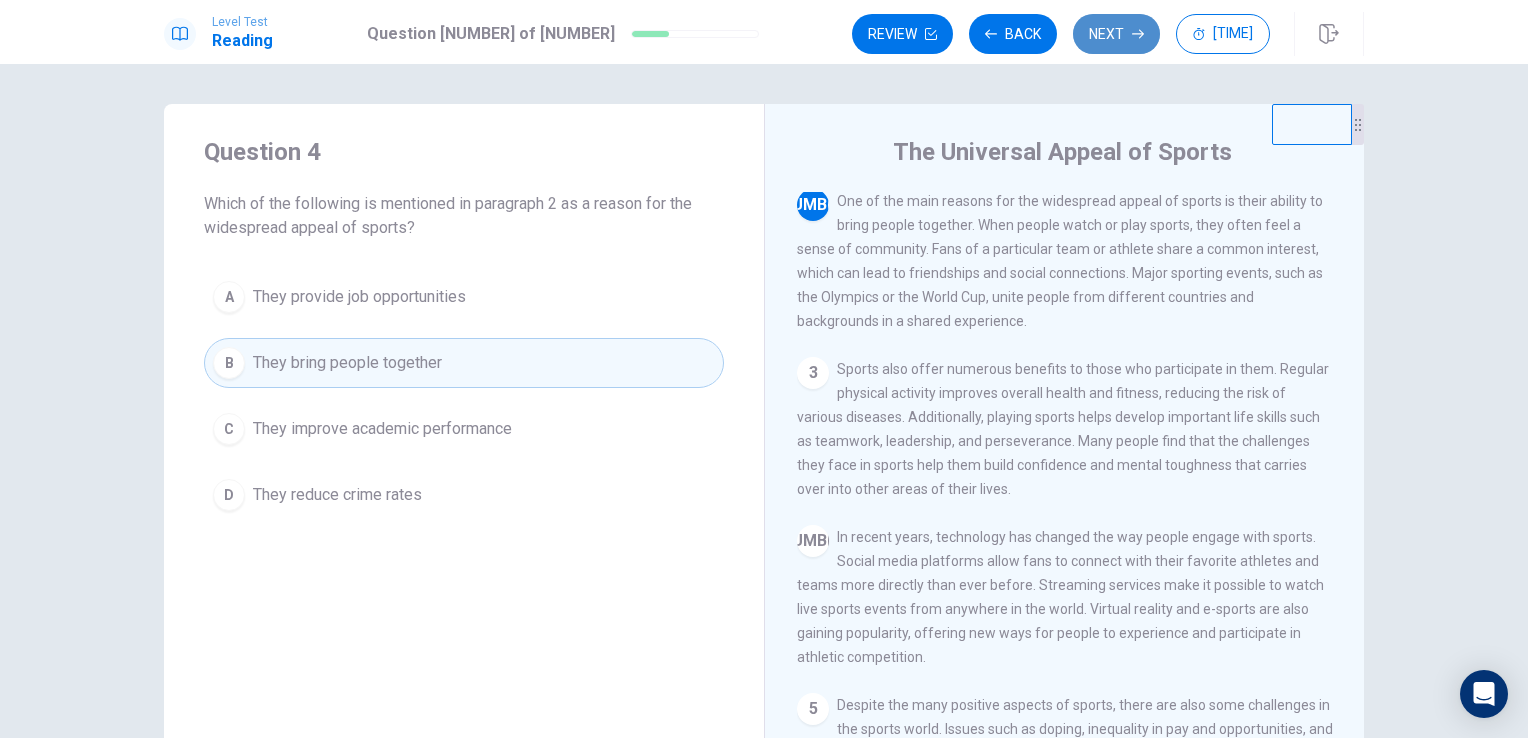 click on "Next" at bounding box center (1116, 34) 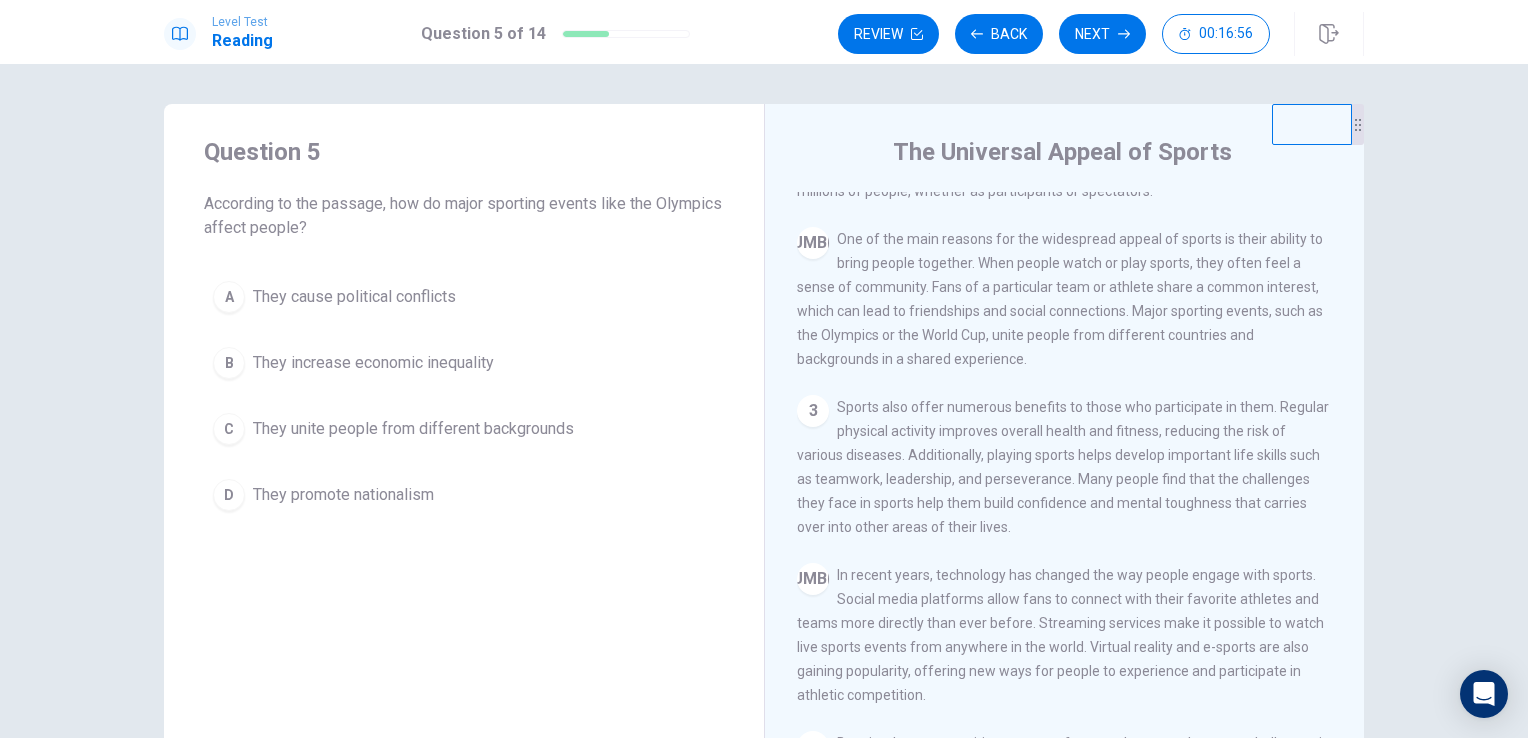 scroll, scrollTop: 62, scrollLeft: 0, axis: vertical 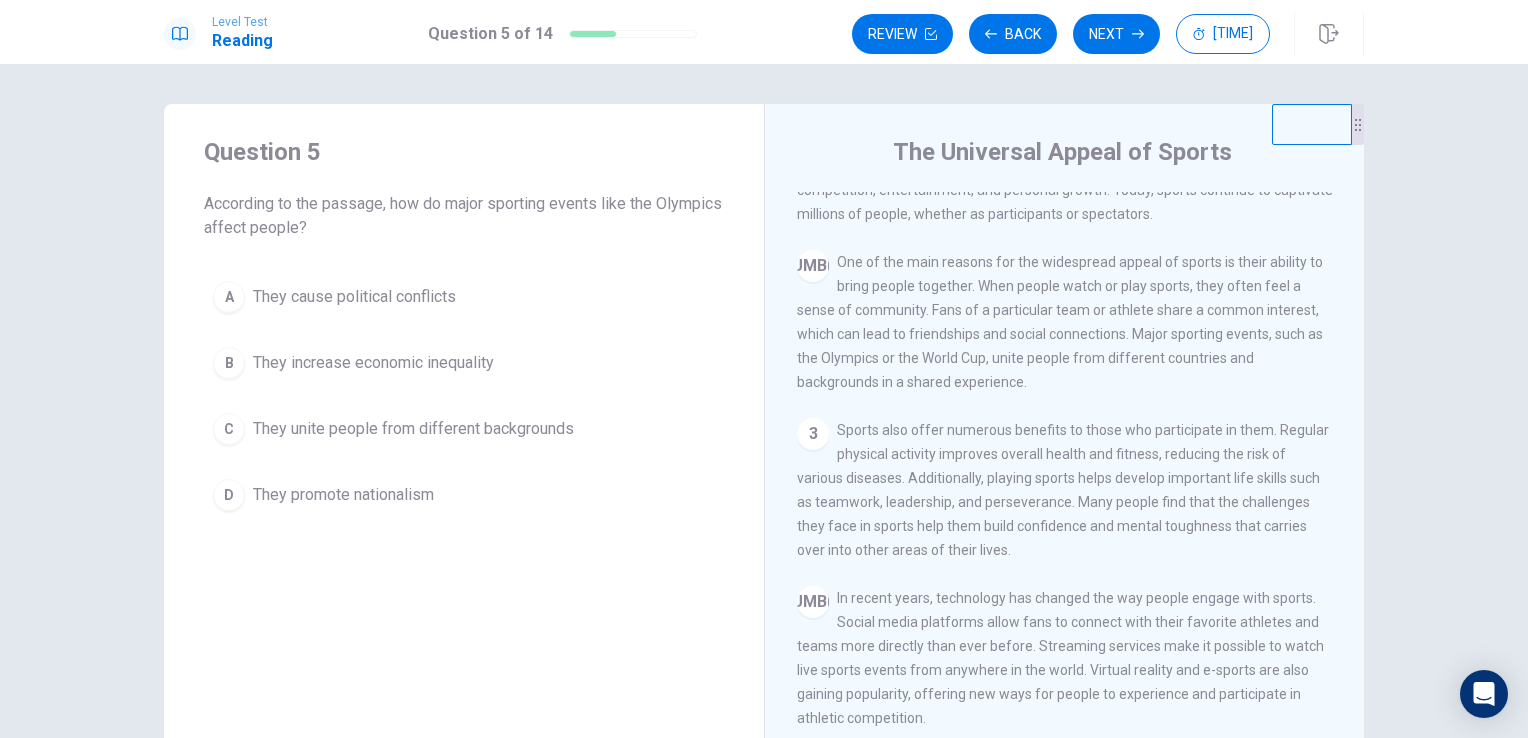 click on "They unite people from different backgrounds" at bounding box center [354, 297] 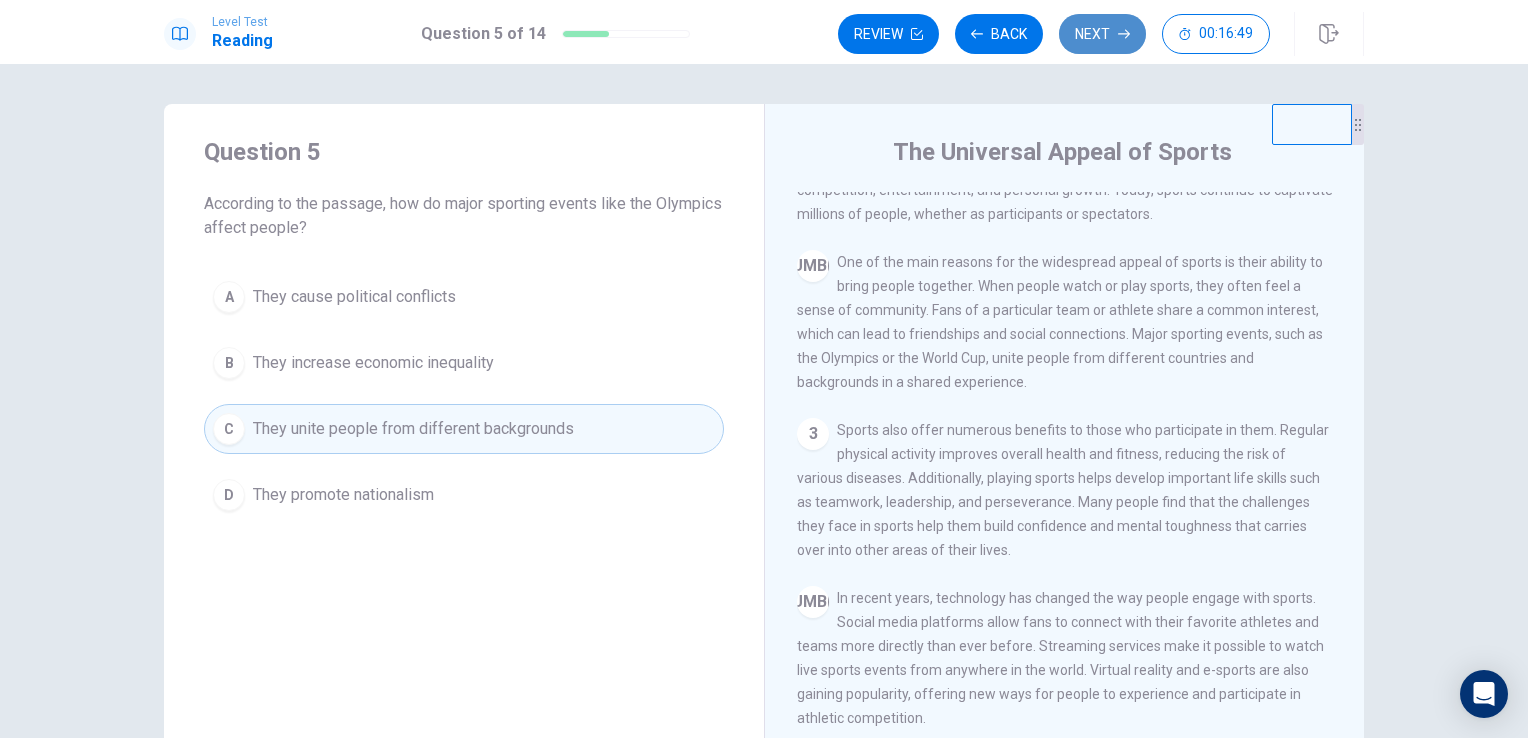 click on "Next" at bounding box center [1102, 34] 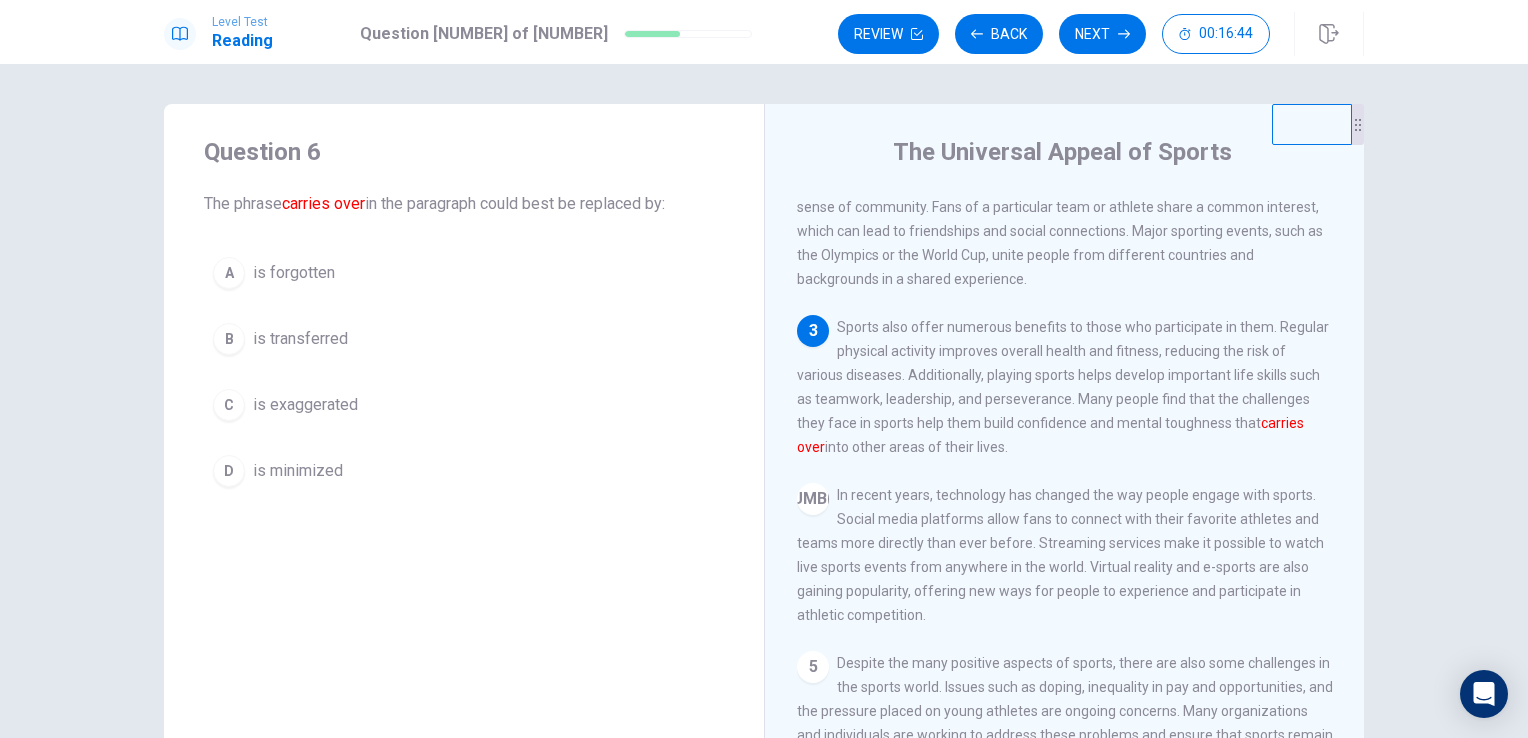 scroll, scrollTop: 169, scrollLeft: 0, axis: vertical 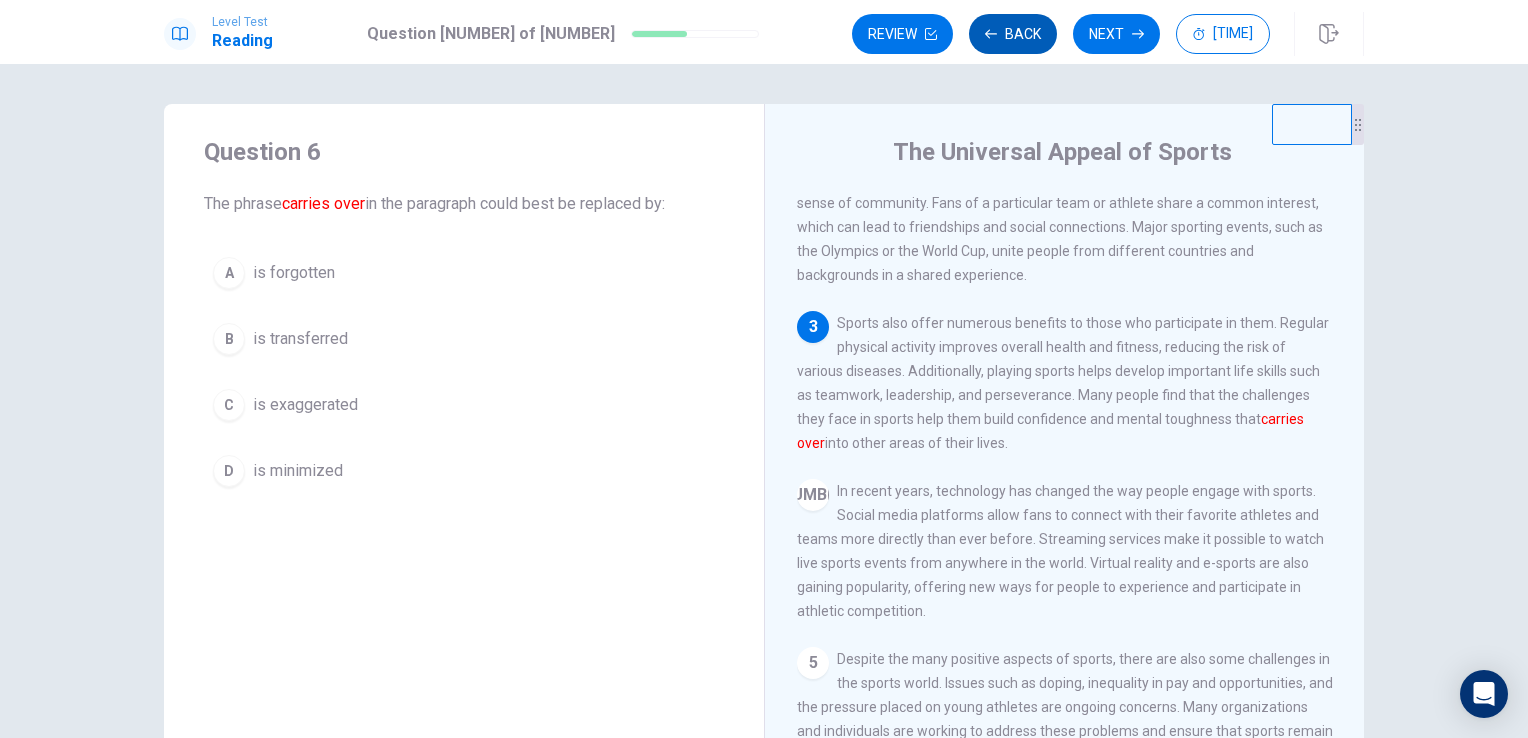 click on "Back" at bounding box center (1013, 34) 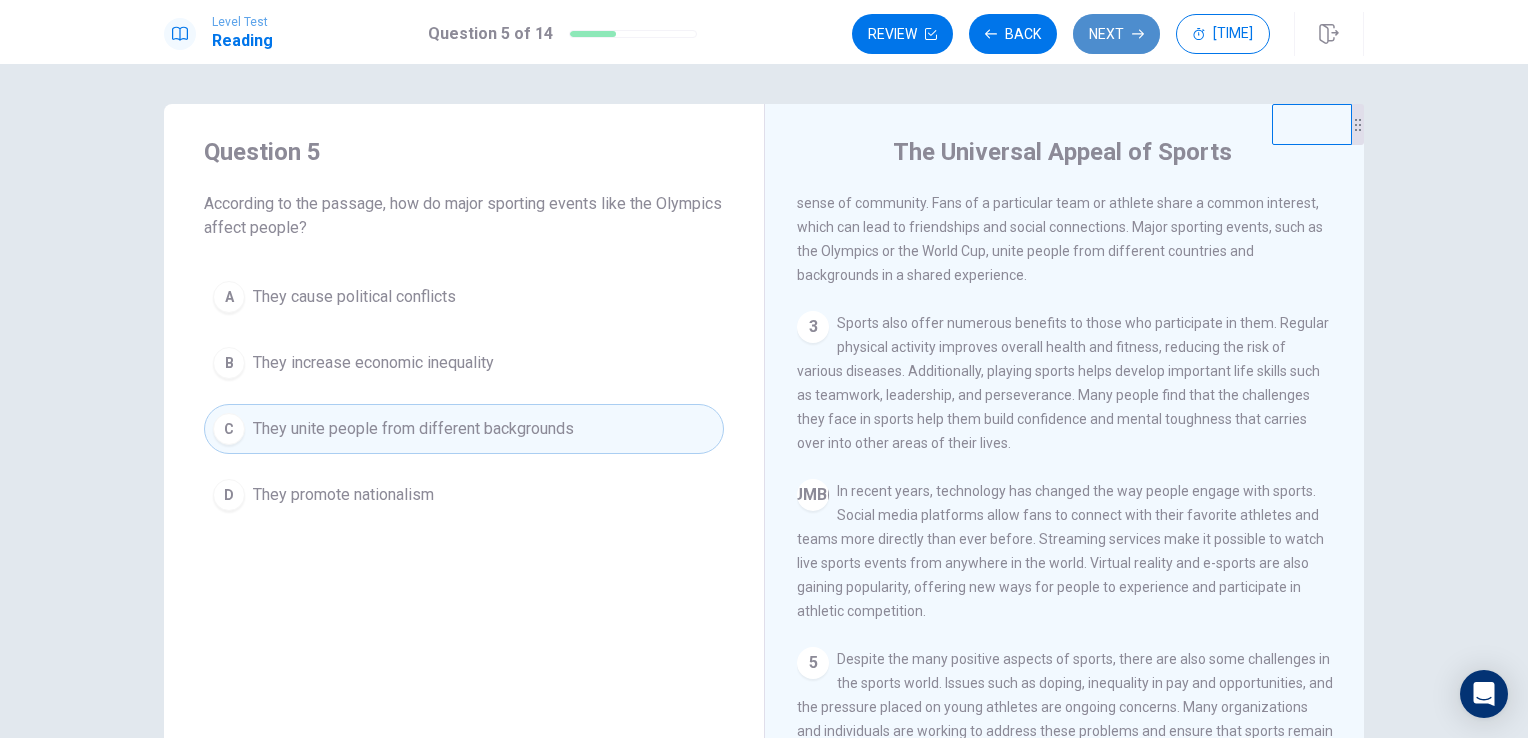 click on "Next" at bounding box center (1116, 34) 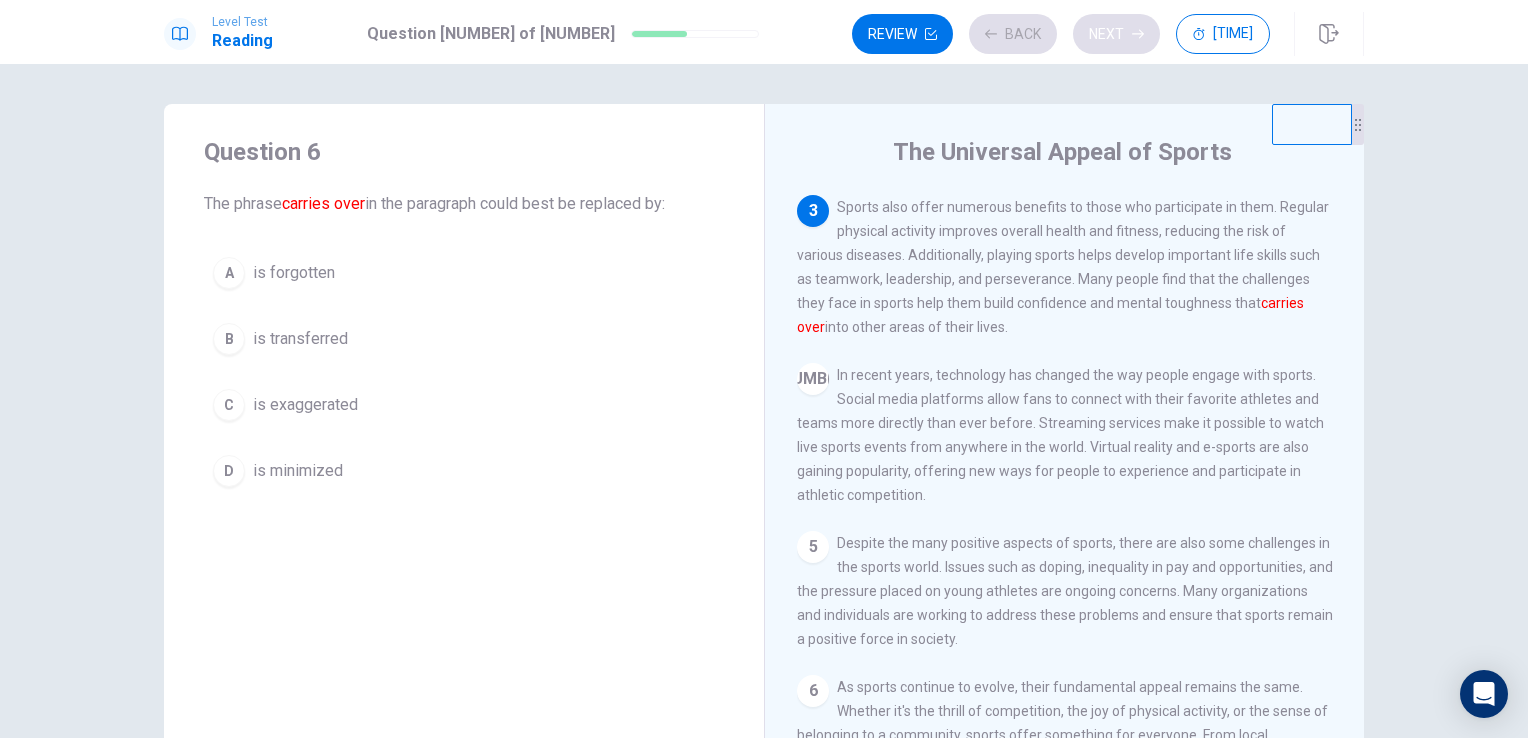 scroll, scrollTop: 296, scrollLeft: 0, axis: vertical 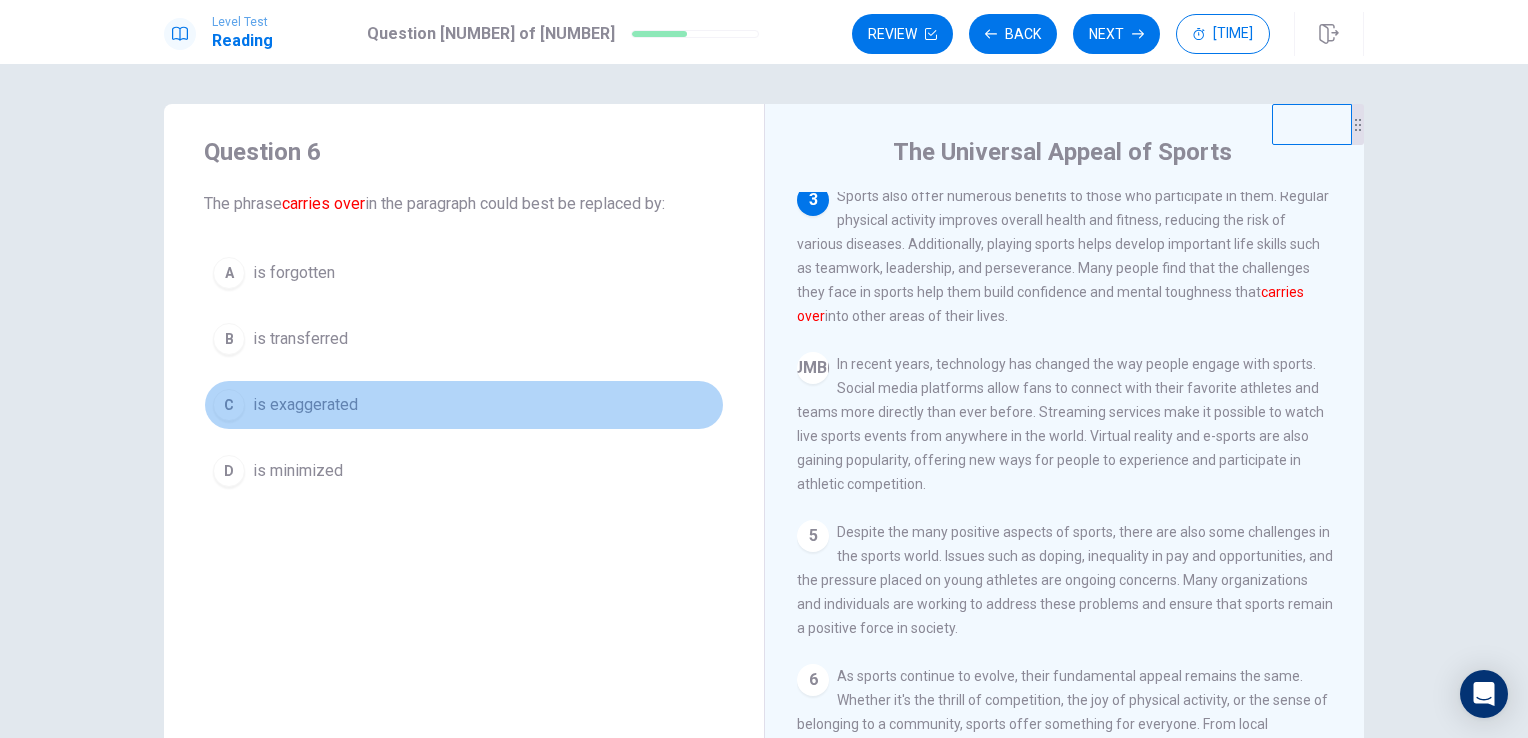 click on "C is exaggerated" at bounding box center (464, 405) 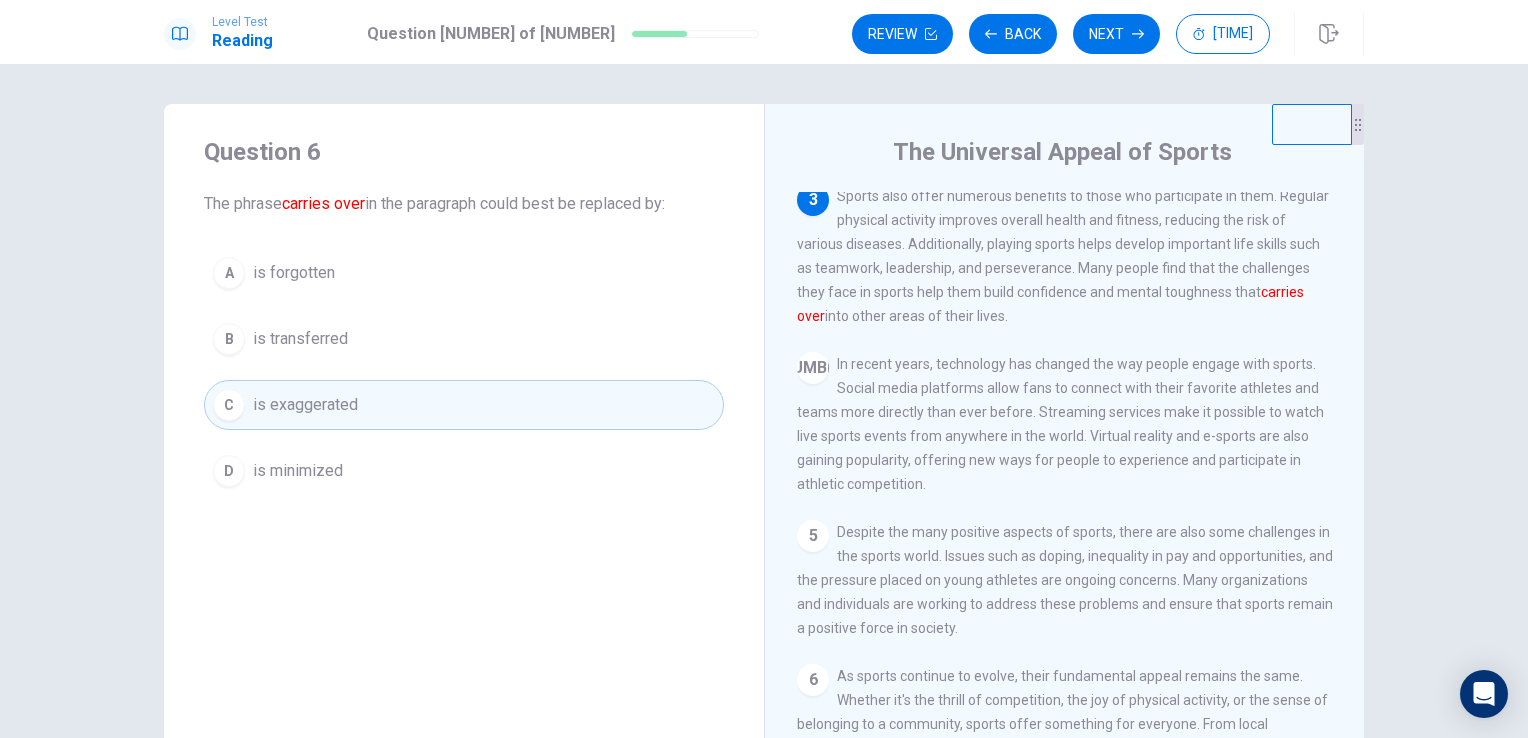 drag, startPoint x: 812, startPoint y: 405, endPoint x: 917, endPoint y: 456, distance: 116.73046 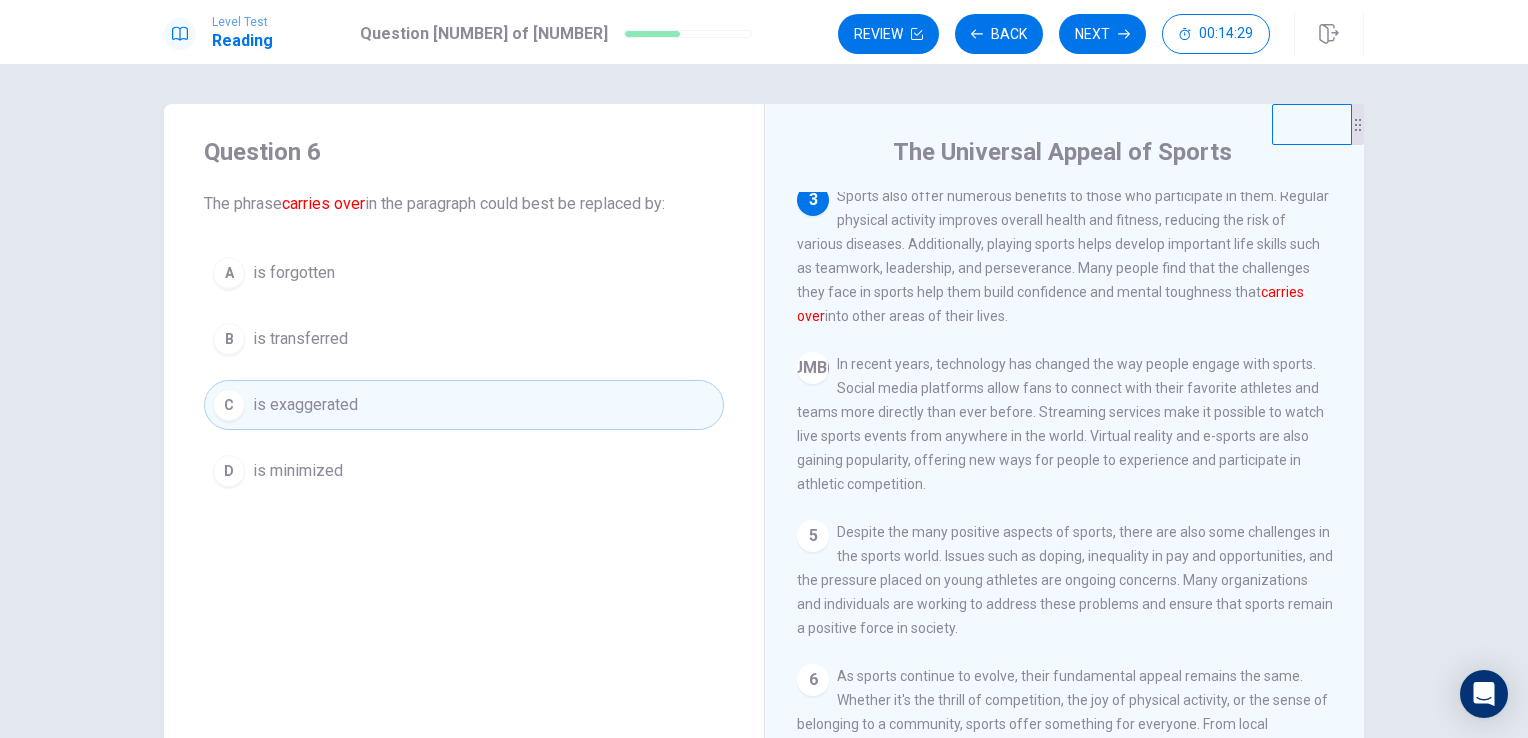 scroll, scrollTop: 362, scrollLeft: 0, axis: vertical 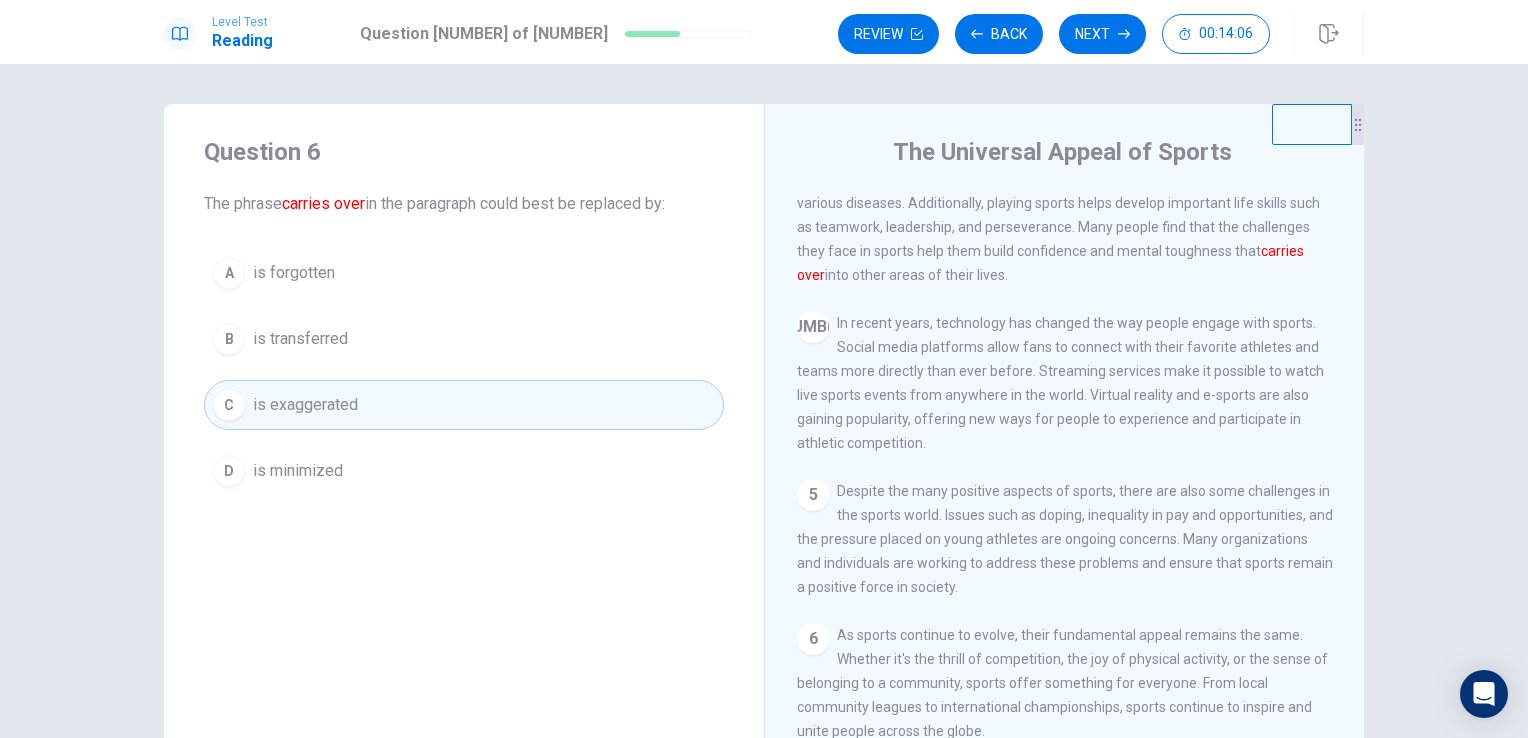 click on "B is transferred" at bounding box center [464, 339] 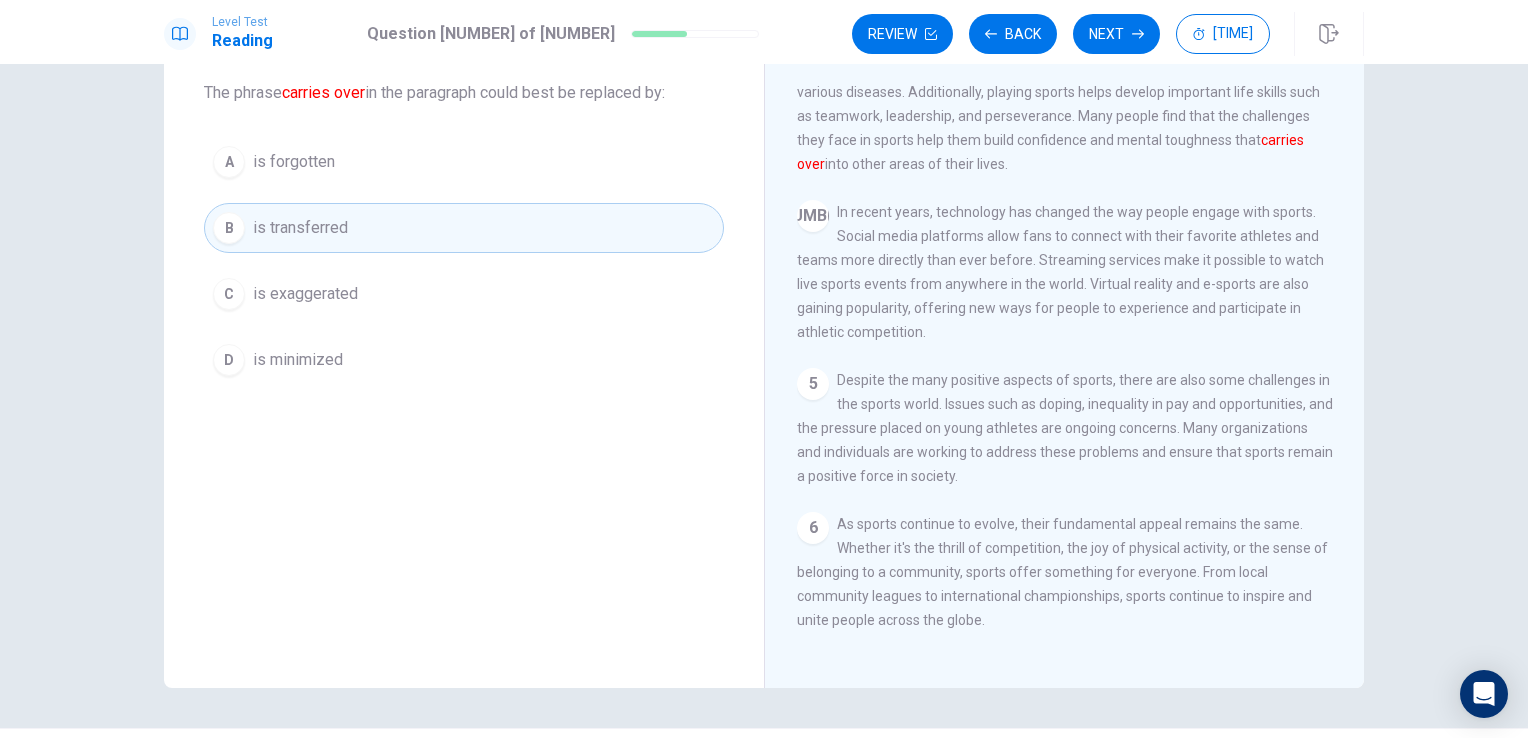scroll, scrollTop: 164, scrollLeft: 0, axis: vertical 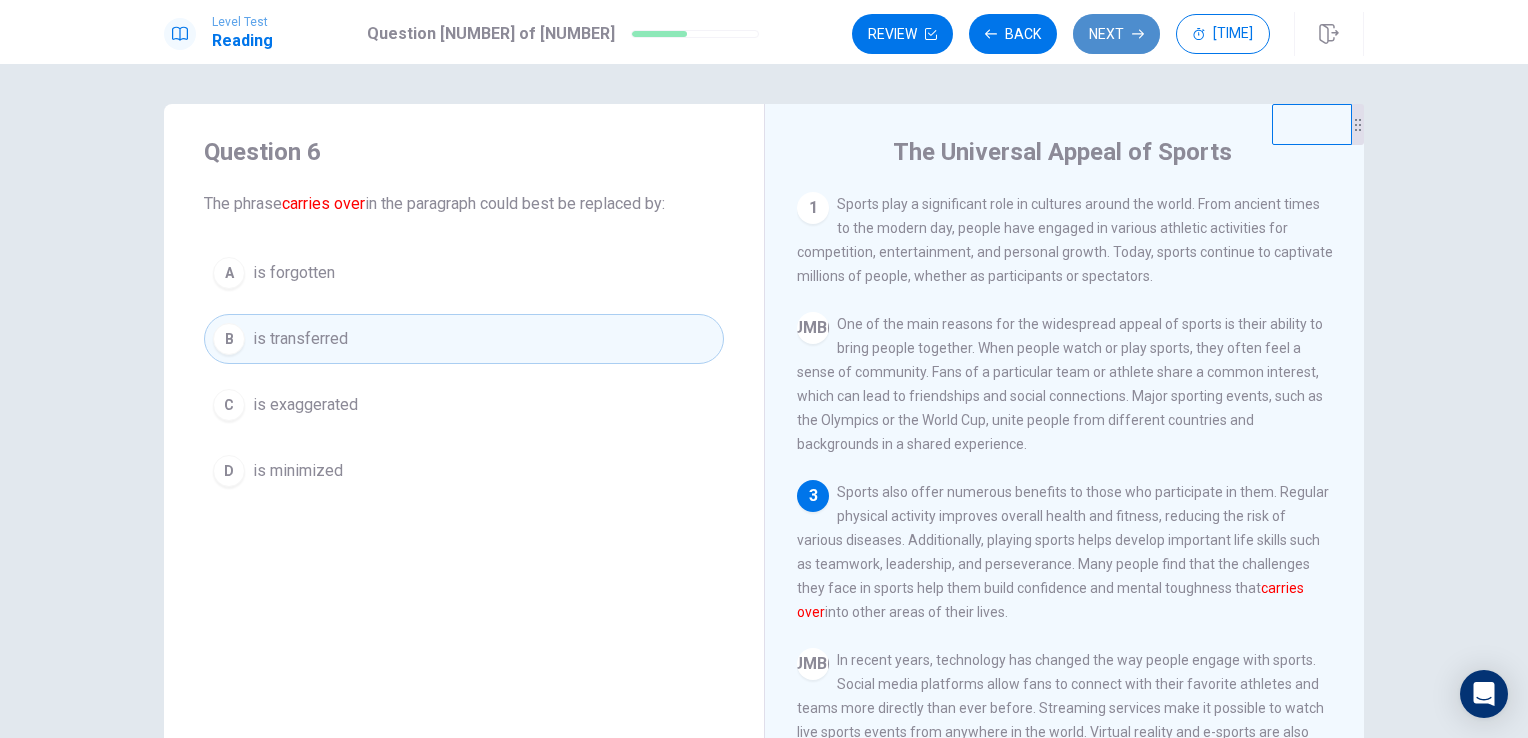 click on "Next" at bounding box center (1116, 34) 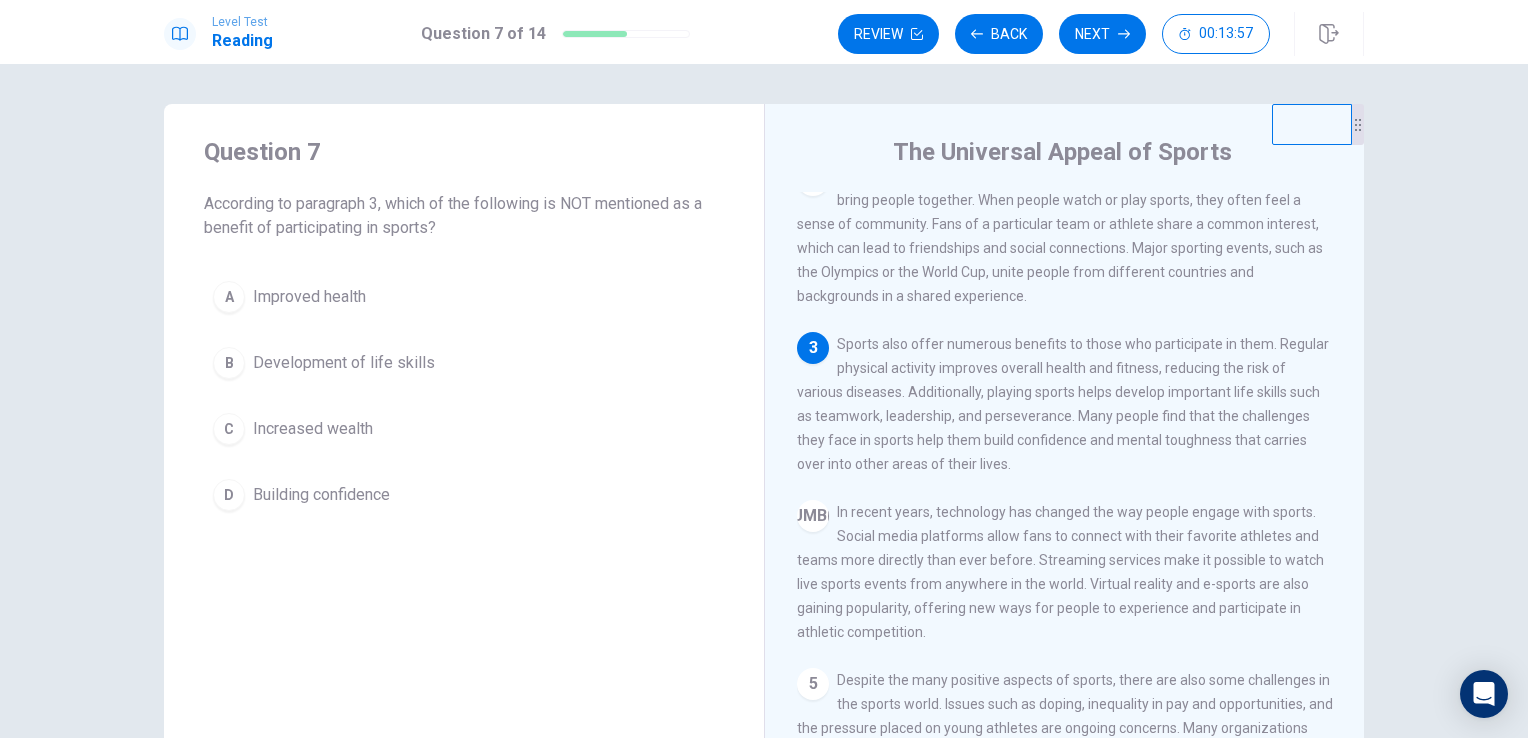 scroll, scrollTop: 169, scrollLeft: 0, axis: vertical 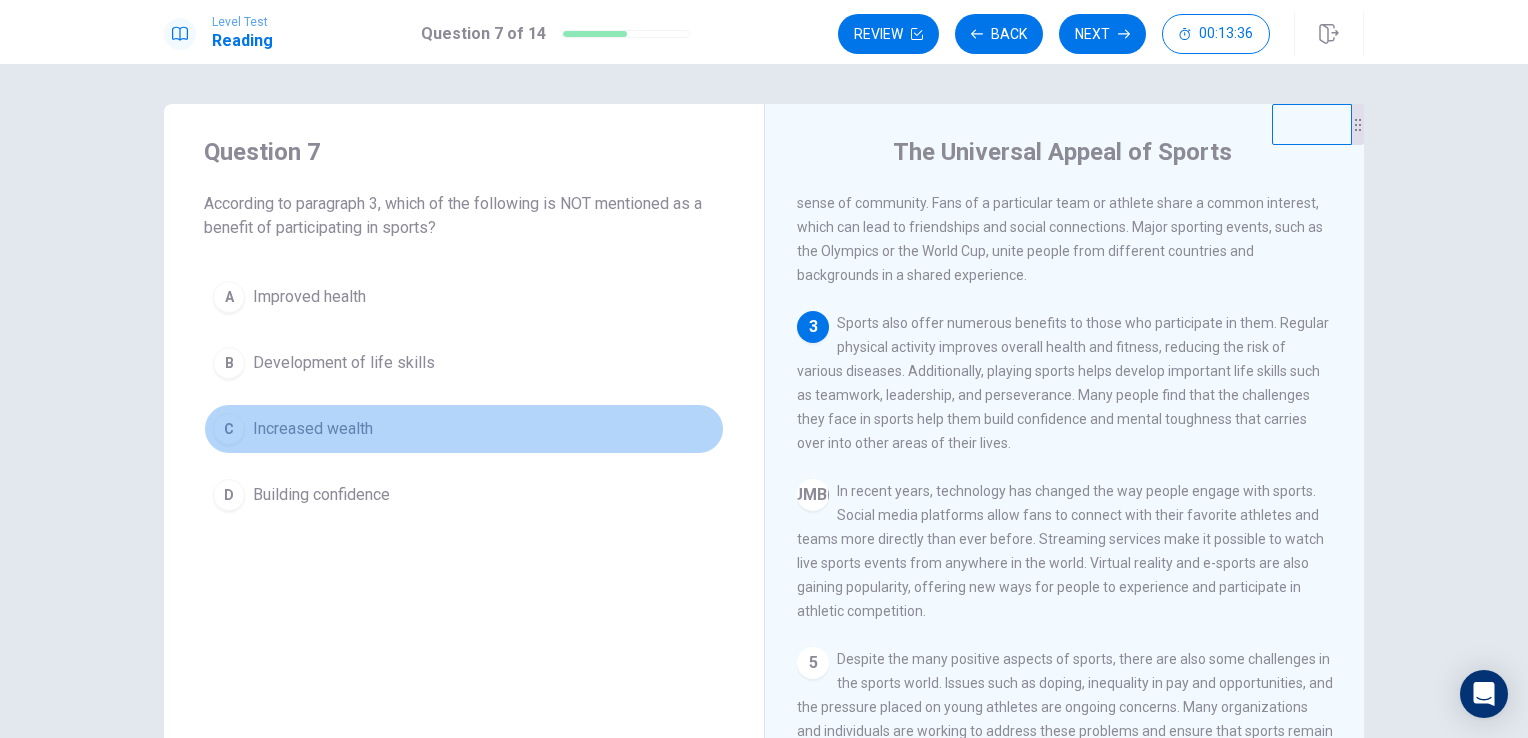 click on "C Increased wealth" at bounding box center [464, 429] 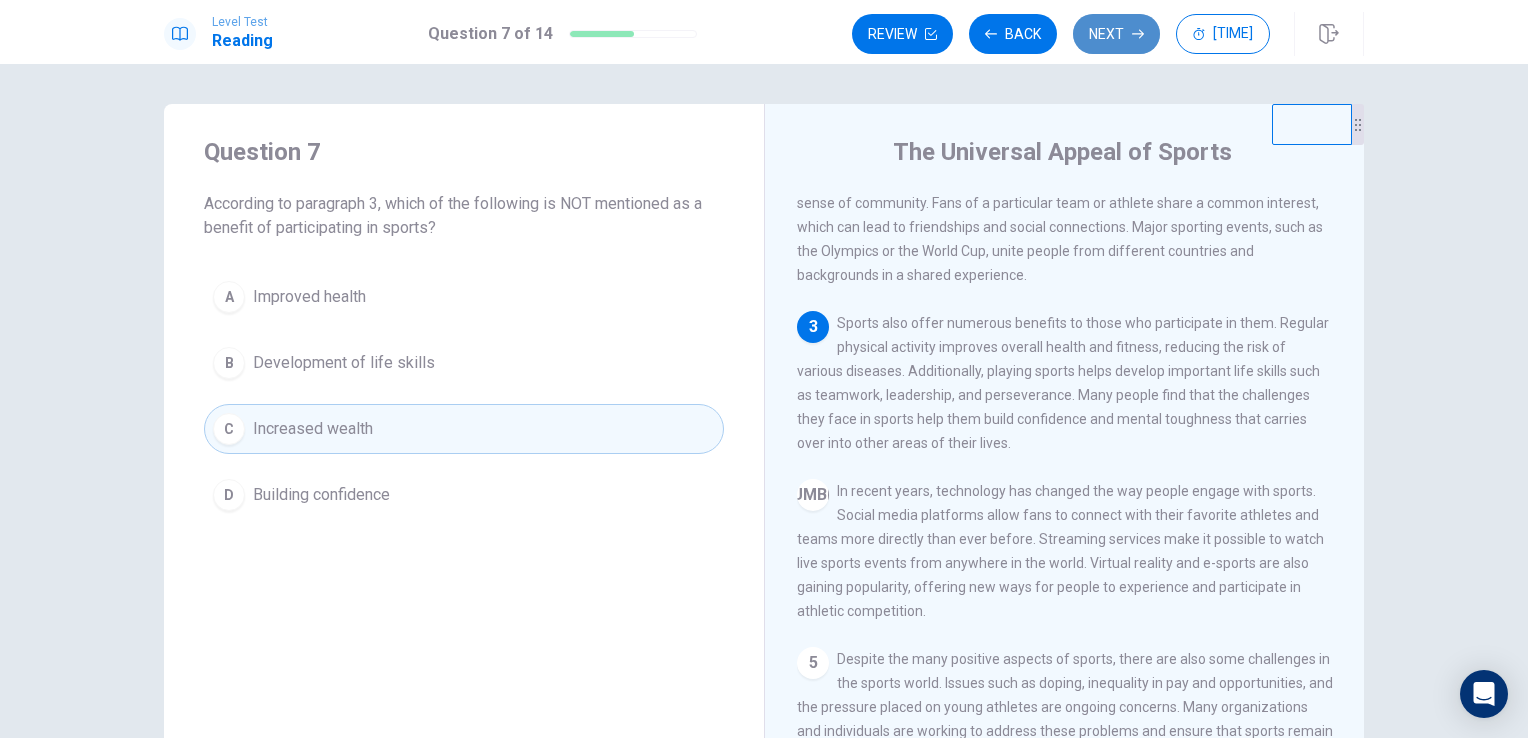 click on "Next" at bounding box center (1116, 34) 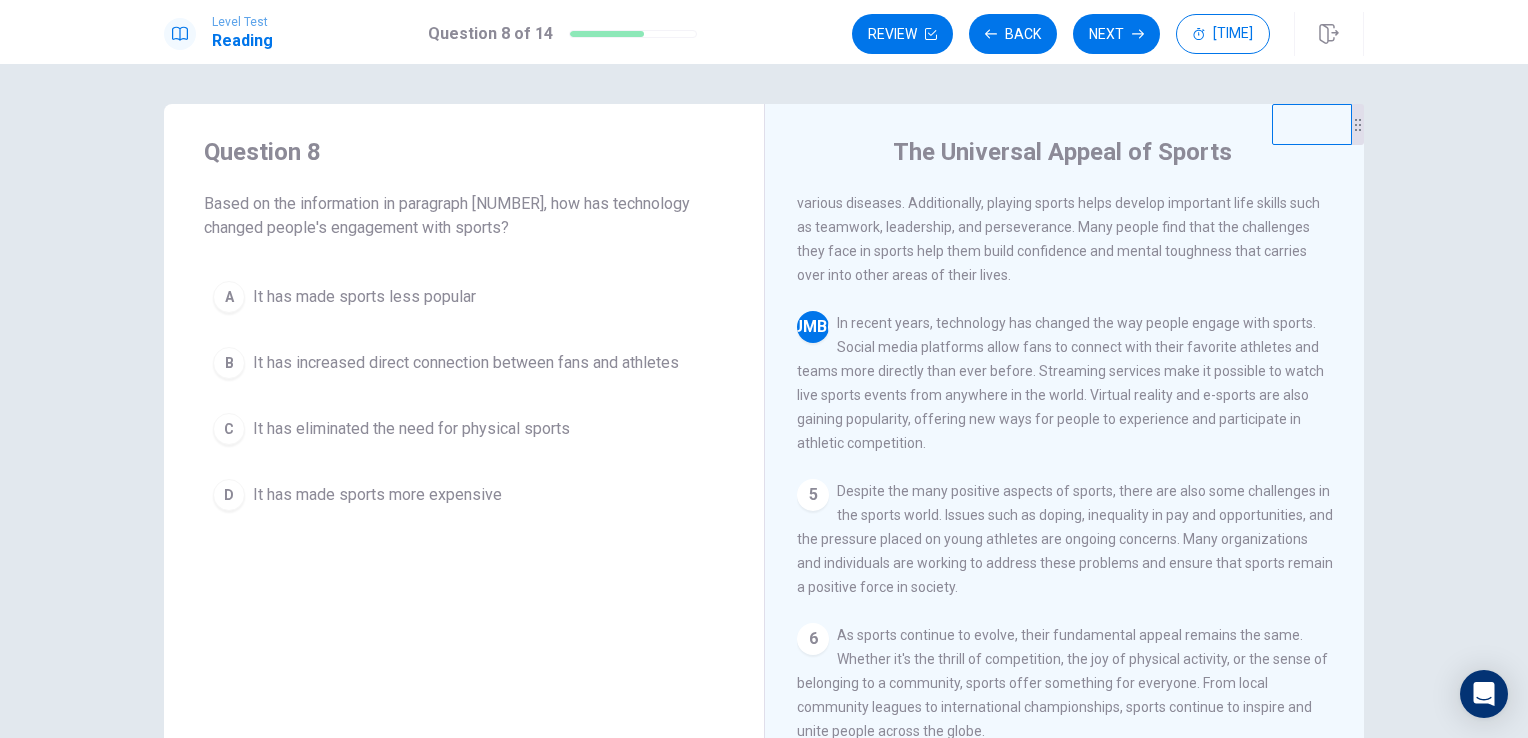 scroll, scrollTop: 342, scrollLeft: 0, axis: vertical 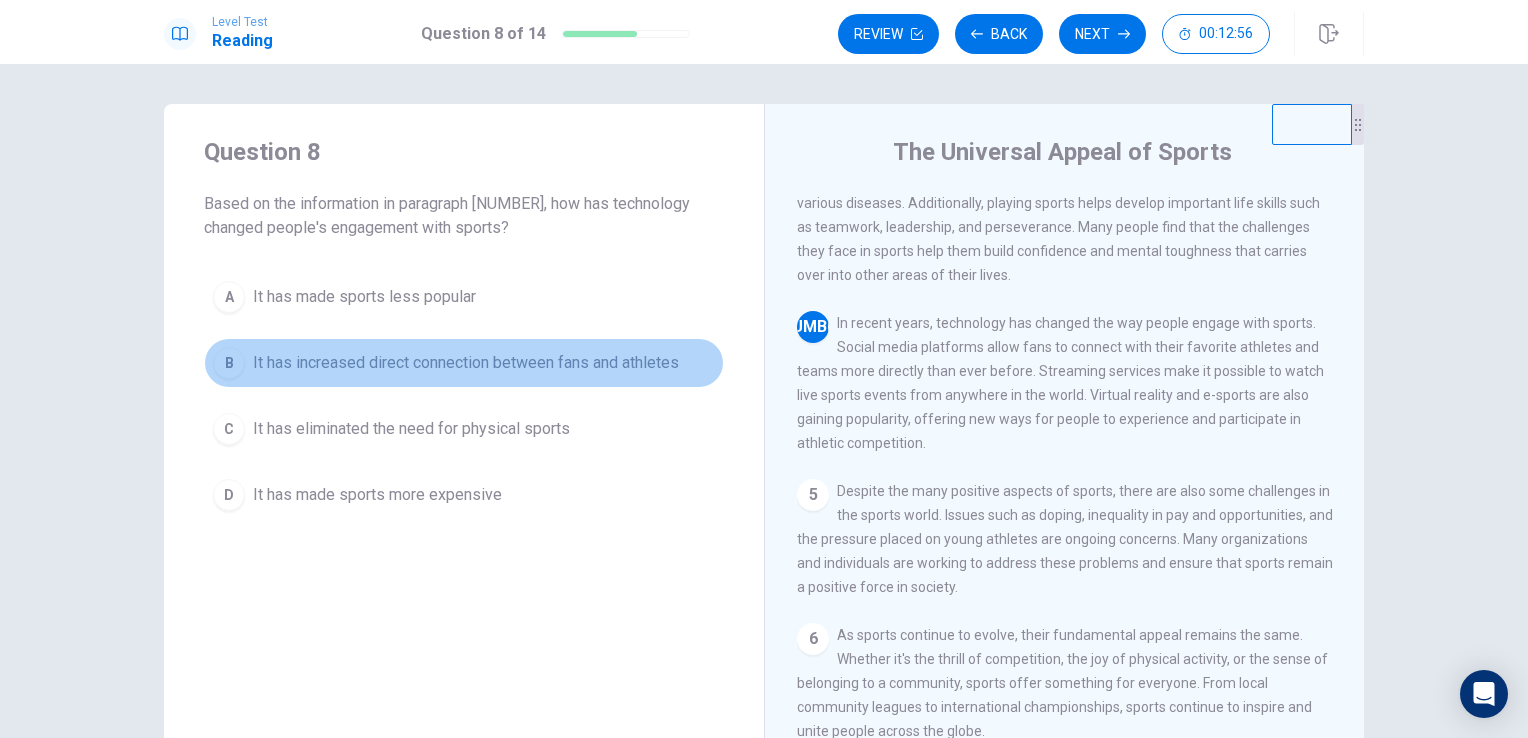 click on "It has increased direct connection between fans and athletes" at bounding box center [364, 297] 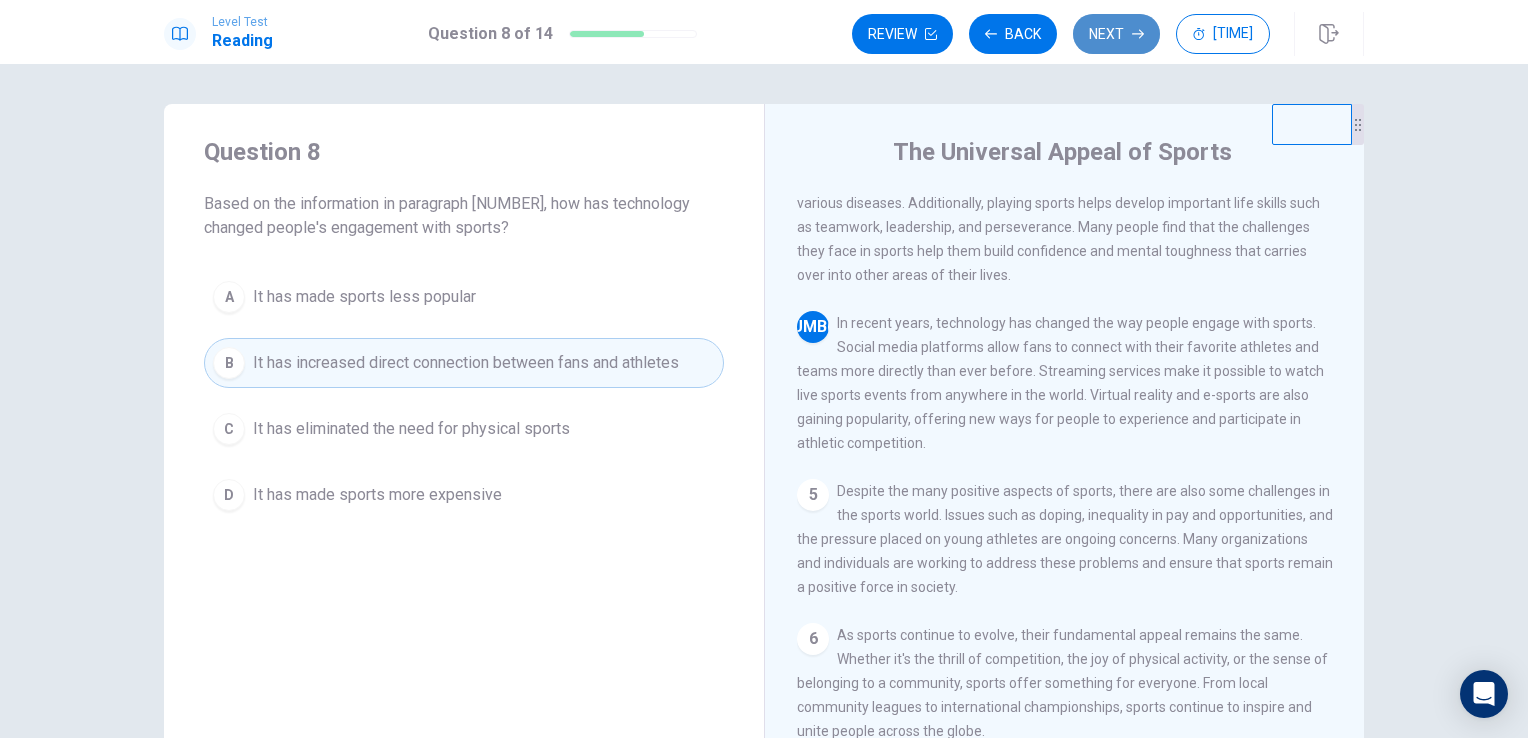 click on "Next" at bounding box center (1116, 34) 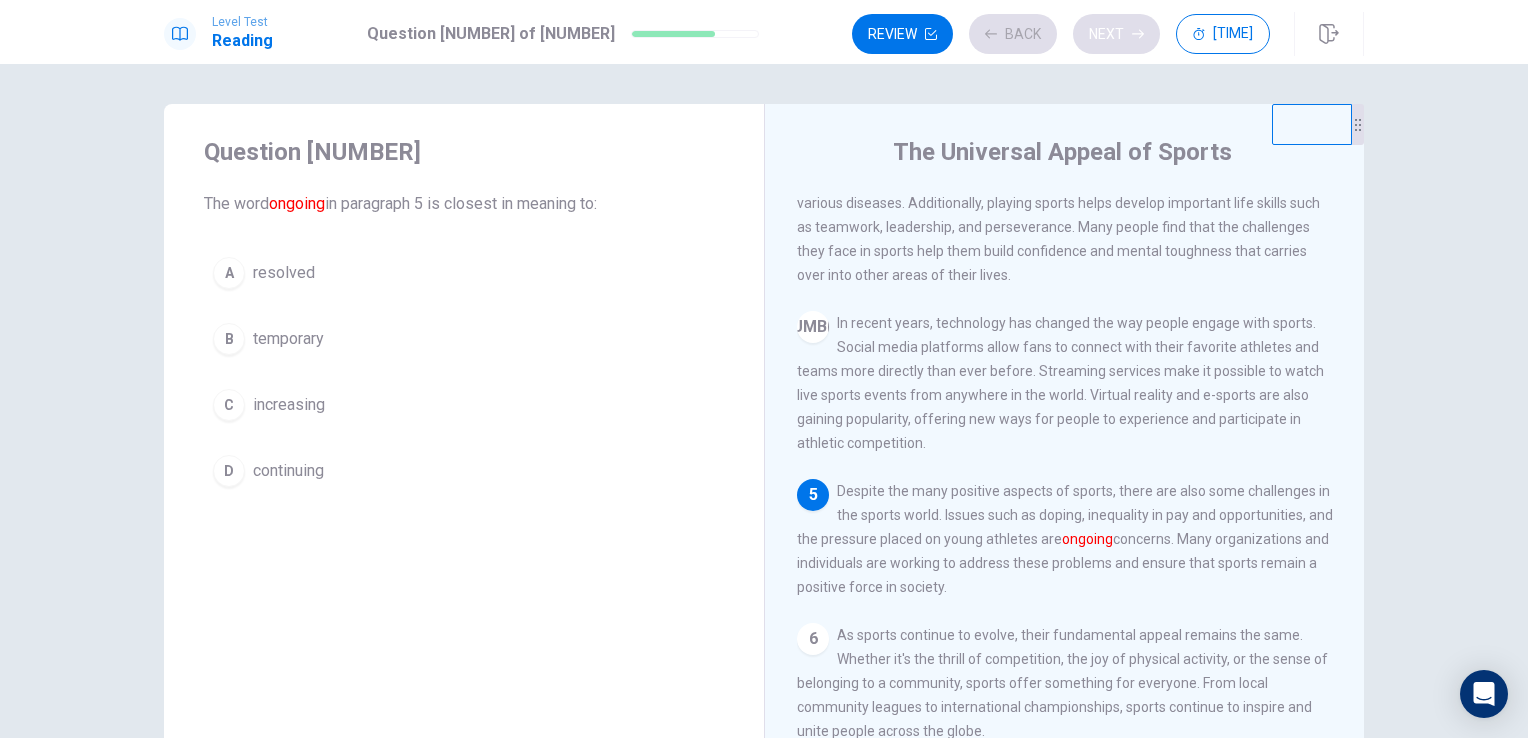 scroll, scrollTop: 362, scrollLeft: 0, axis: vertical 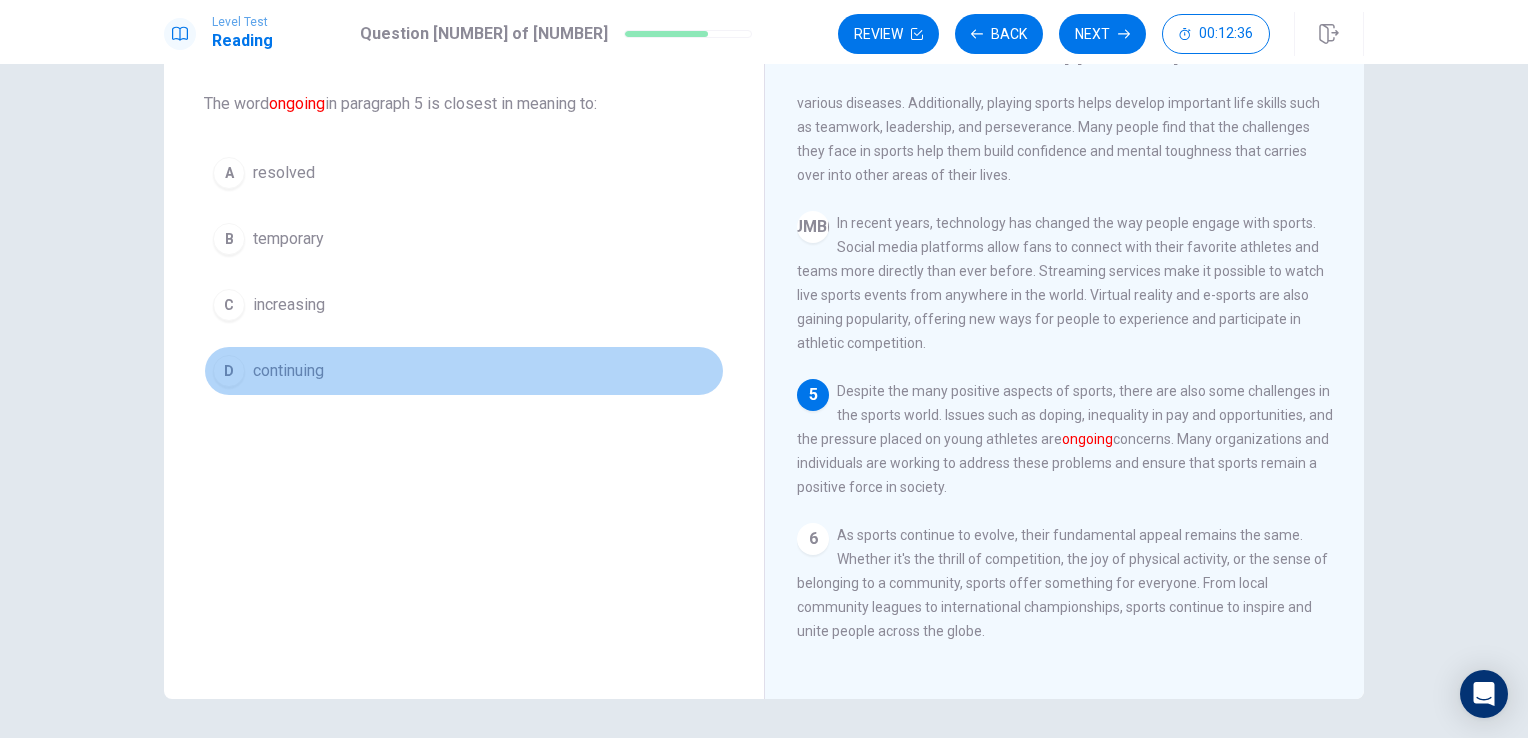 click on "D continuing" at bounding box center (464, 371) 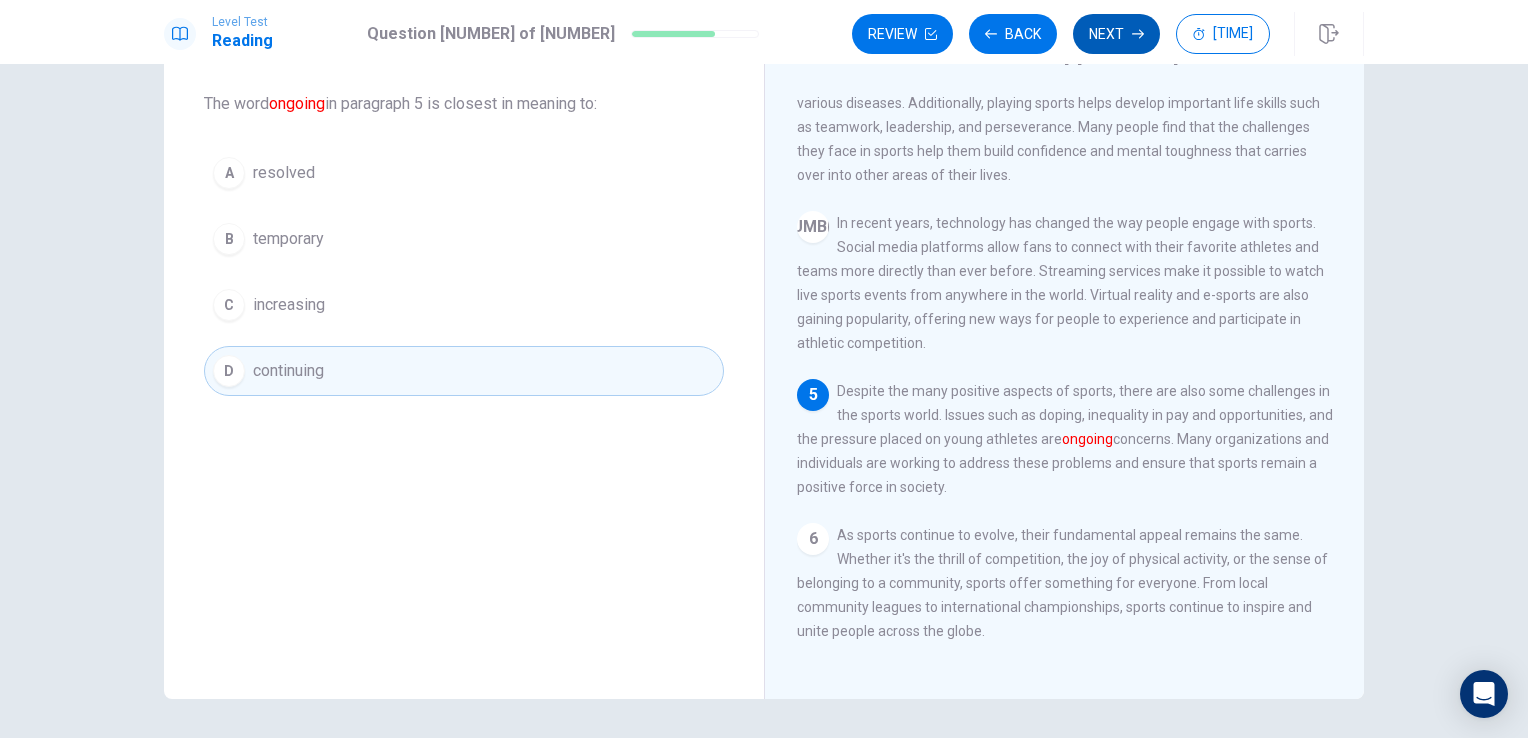 click on "Next" at bounding box center (1116, 34) 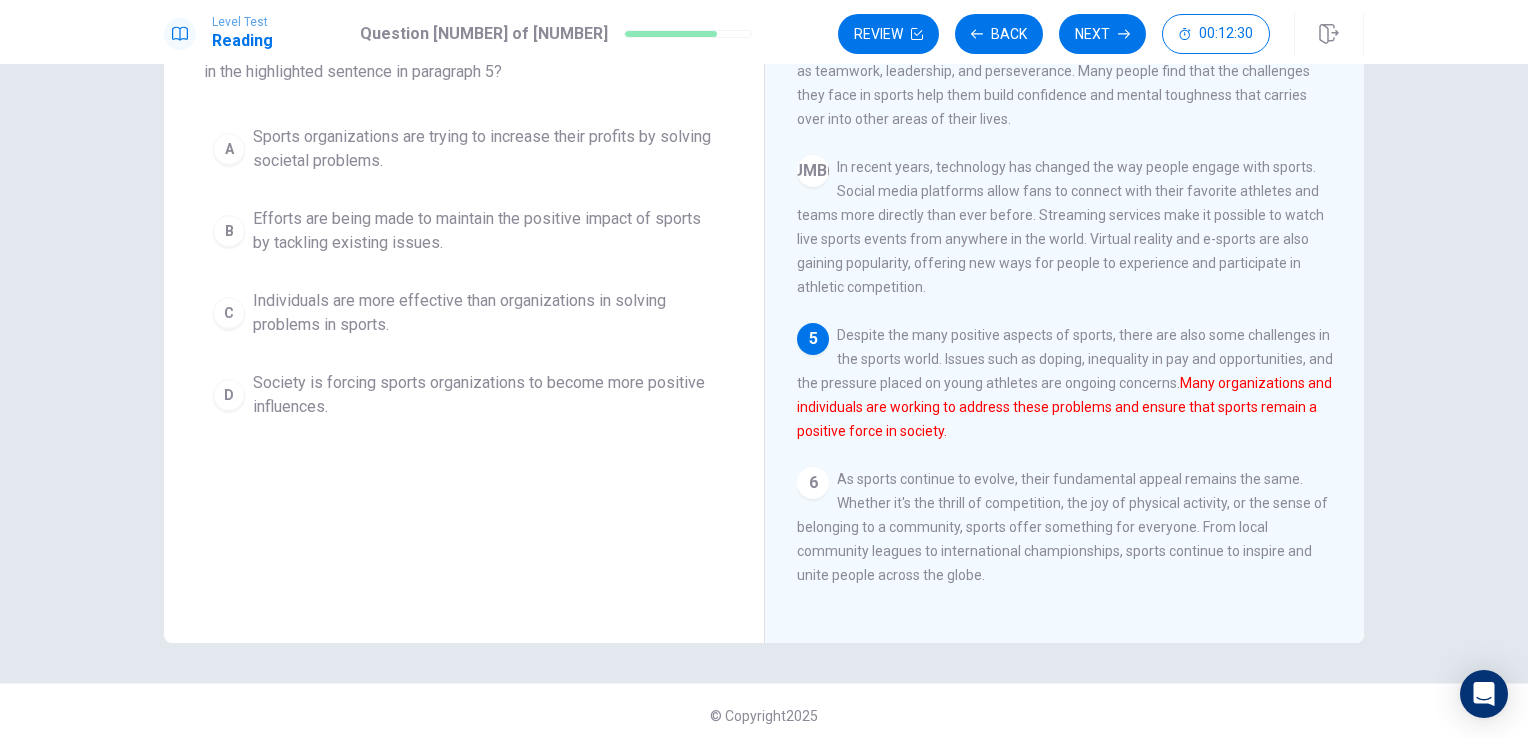 scroll, scrollTop: 164, scrollLeft: 0, axis: vertical 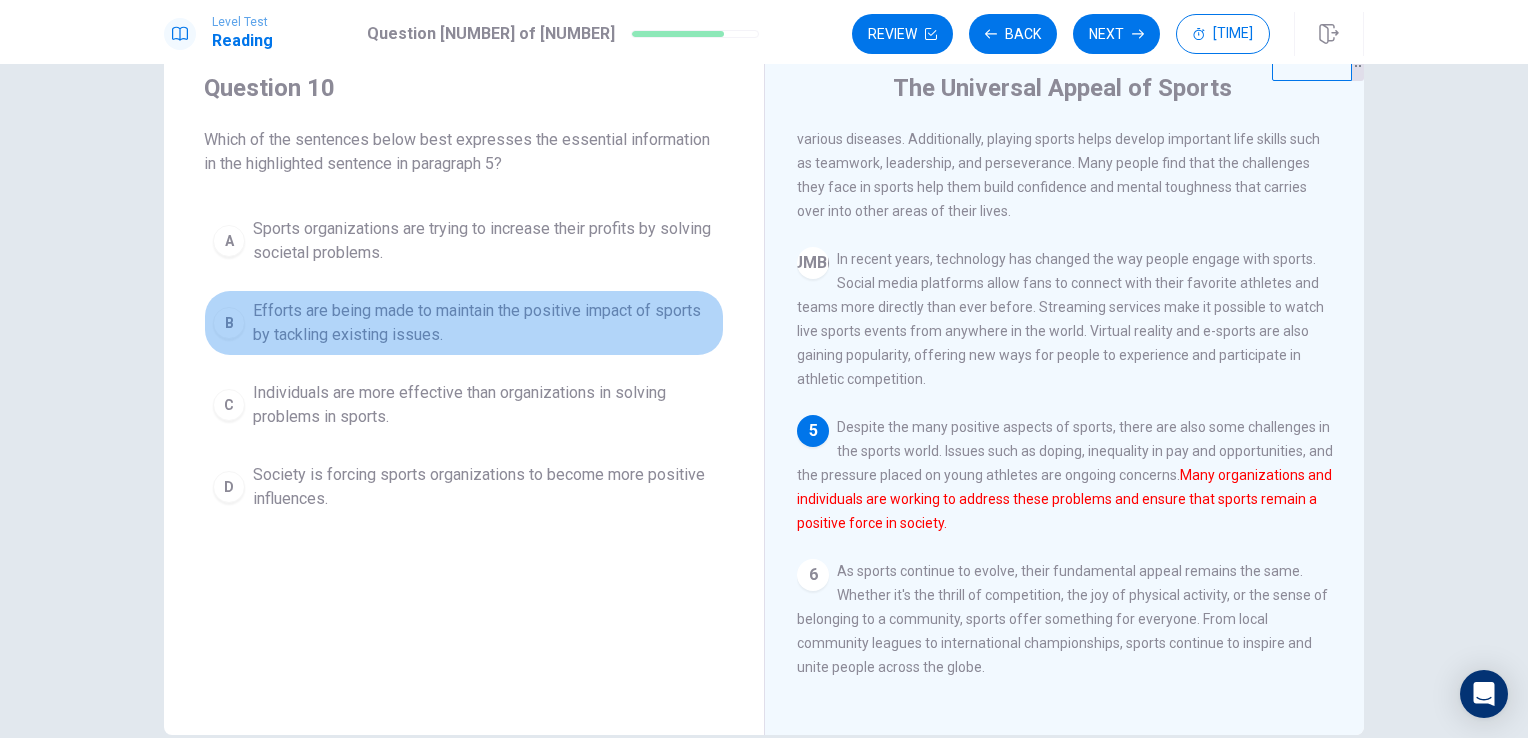 click on "Efforts are being made to maintain the positive impact of sports by tackling existing issues." at bounding box center (484, 241) 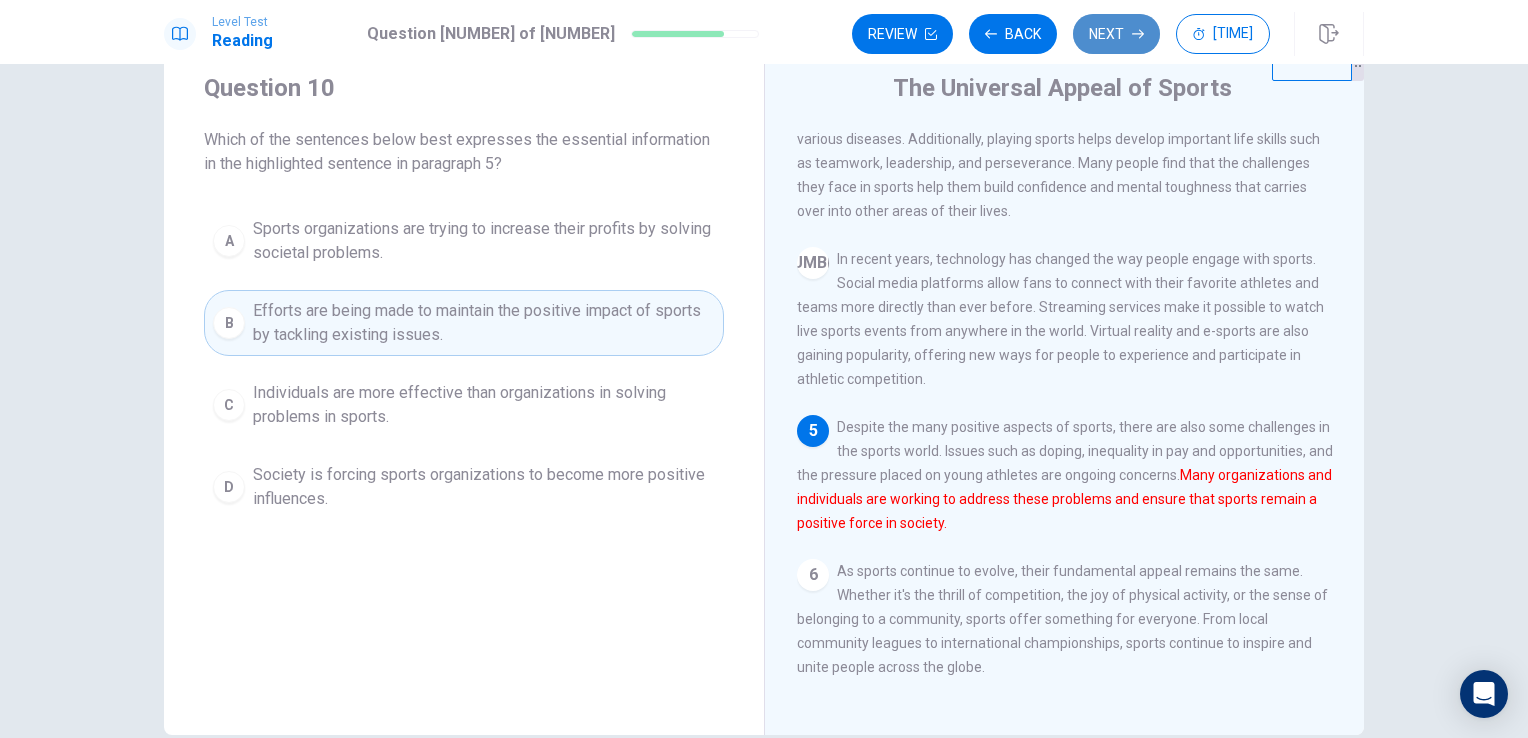 click on "Next" at bounding box center (1116, 34) 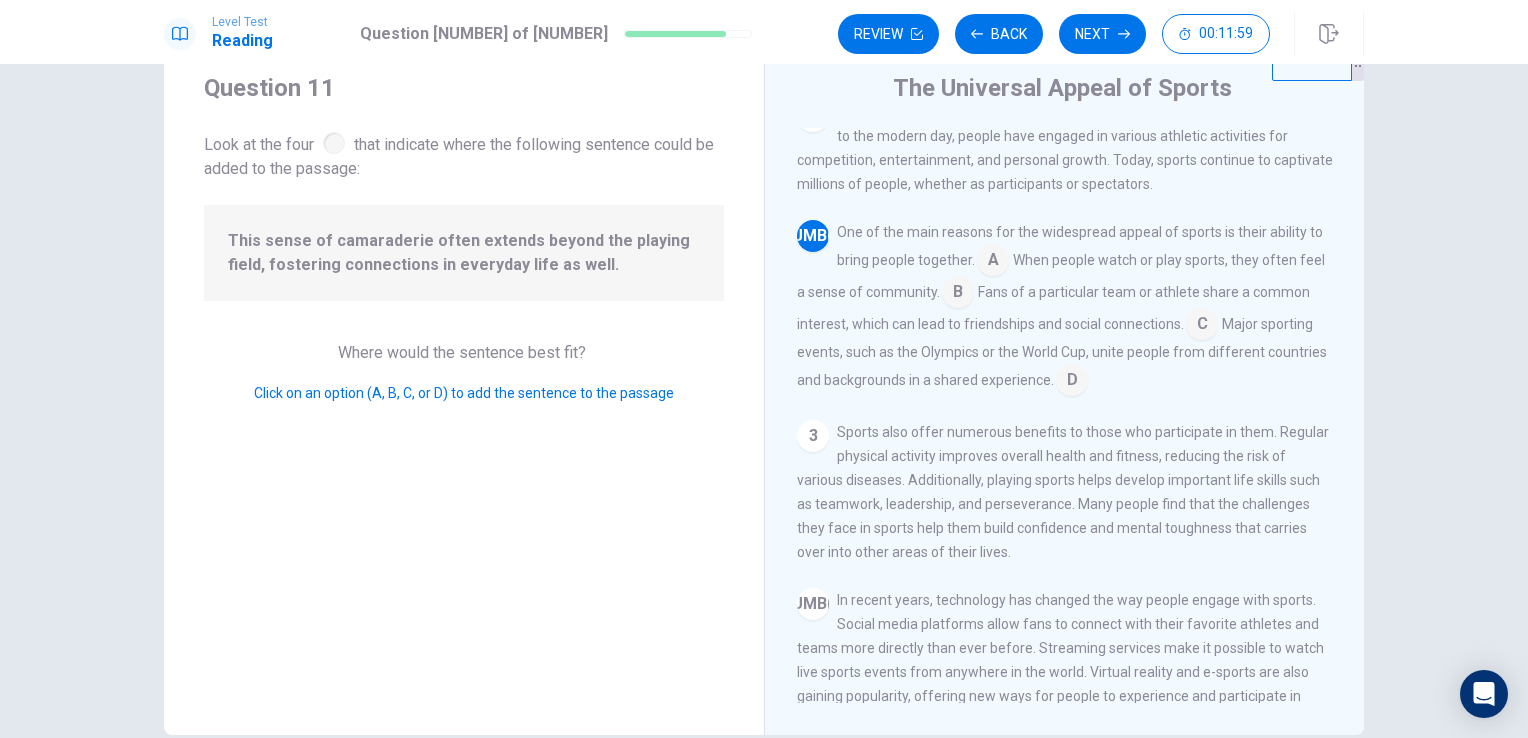 scroll, scrollTop: 23, scrollLeft: 0, axis: vertical 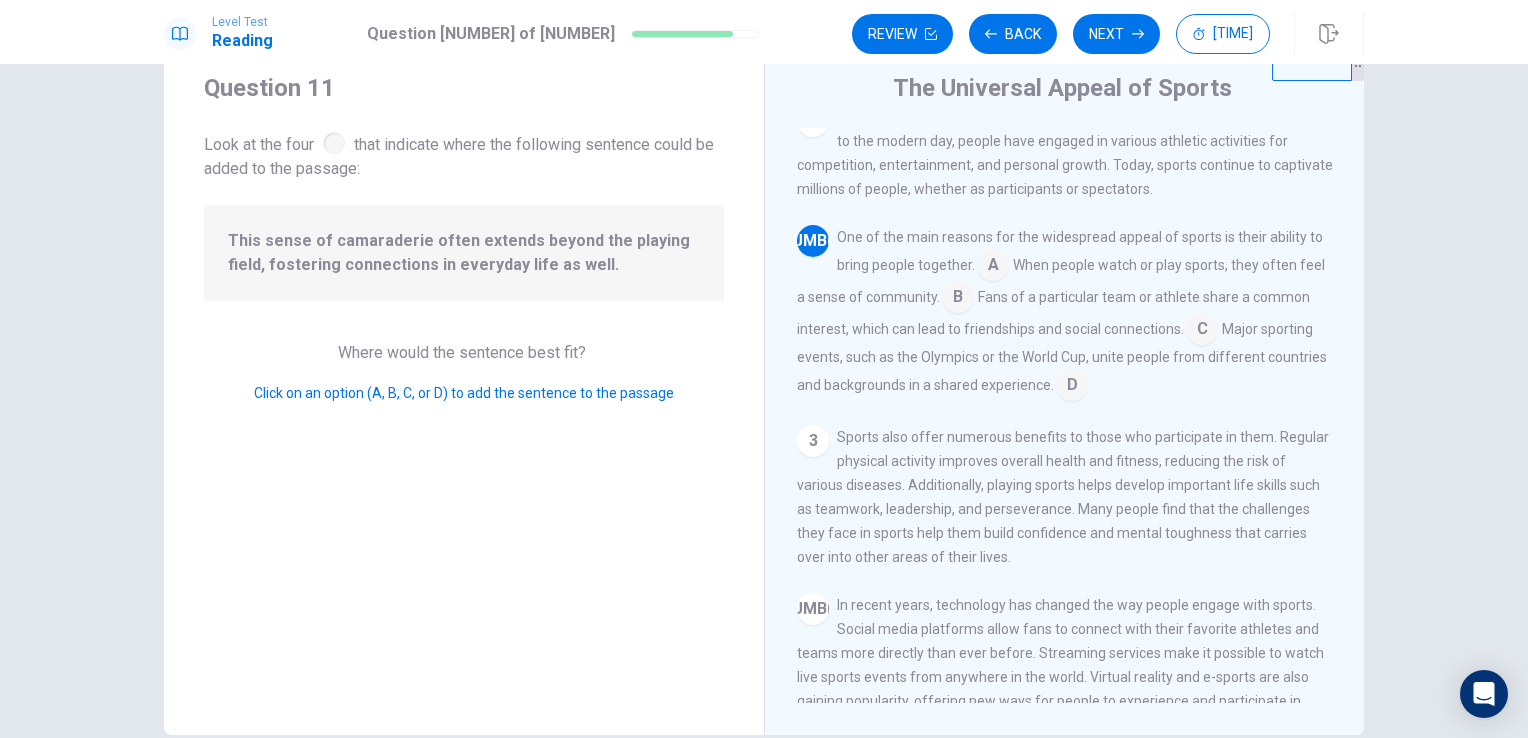 click at bounding box center [993, 267] 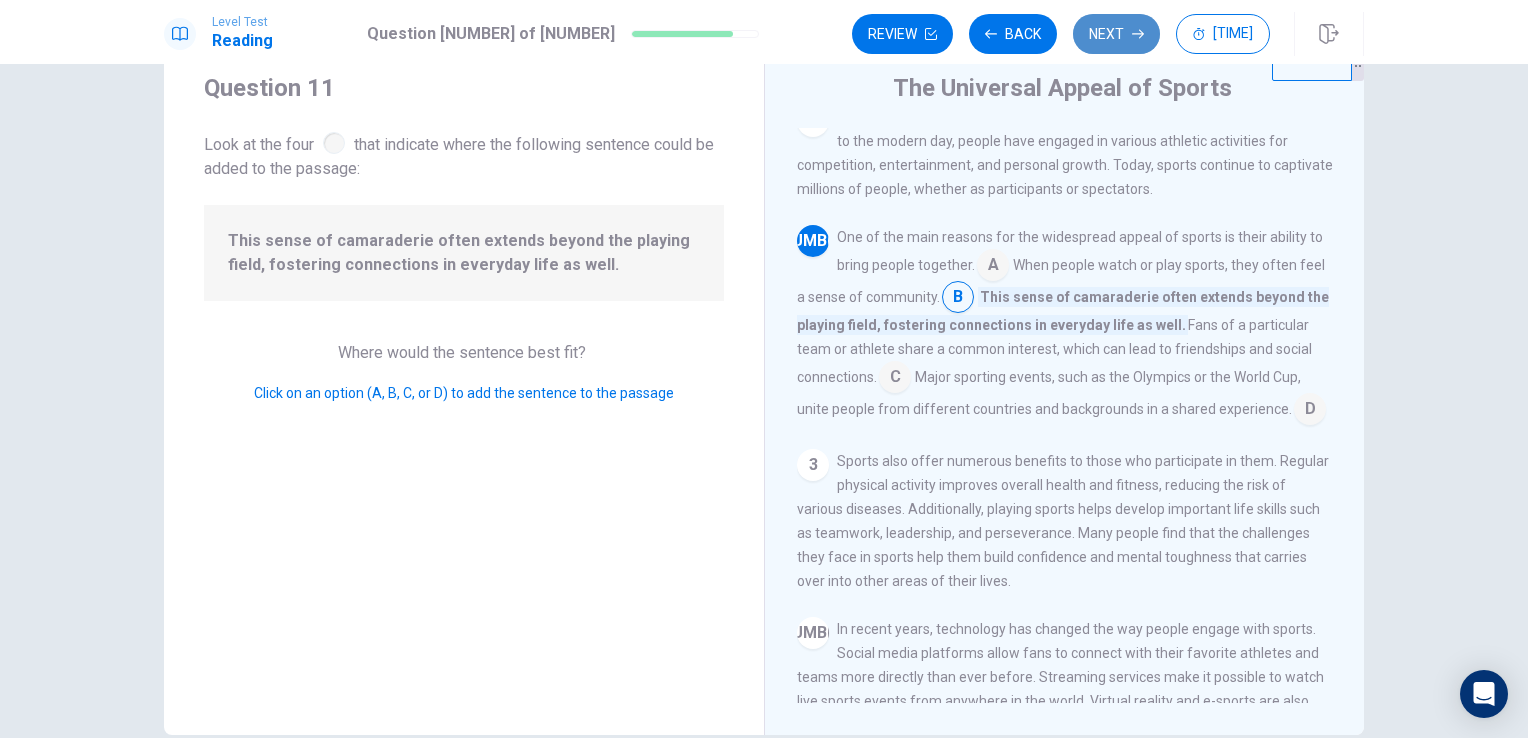click on "Next" at bounding box center [1116, 34] 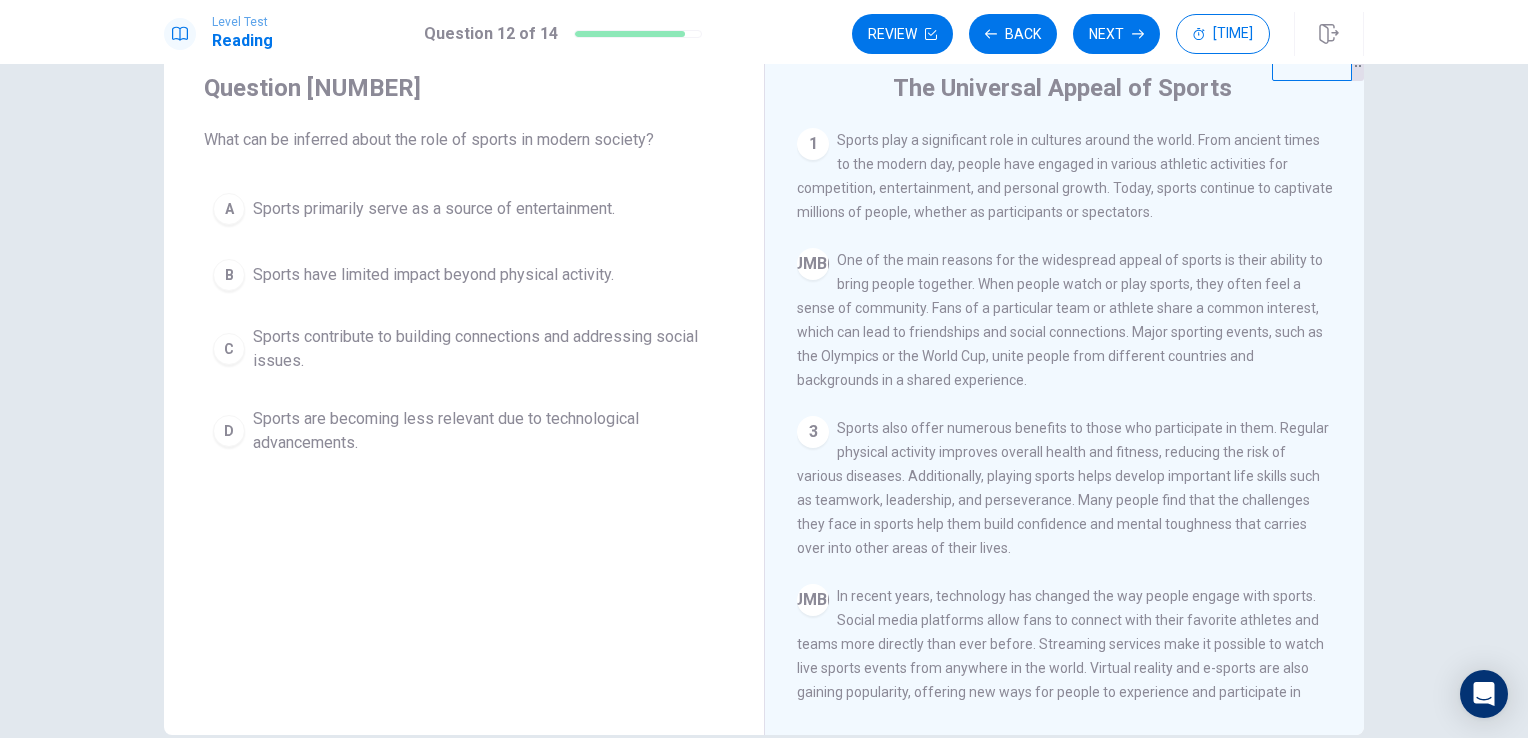 scroll, scrollTop: 362, scrollLeft: 0, axis: vertical 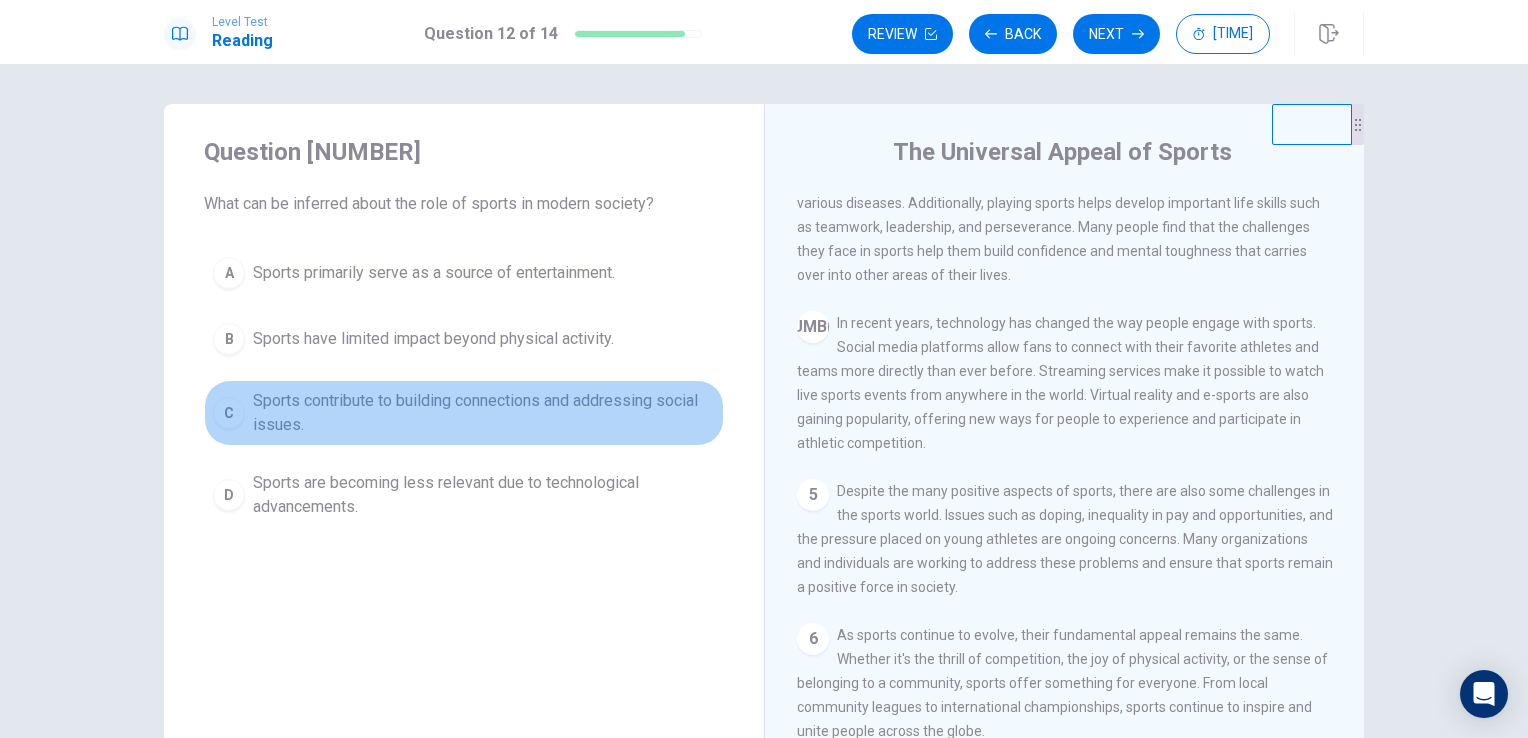 click on "Sports contribute to building connections and addressing social issues." at bounding box center [434, 273] 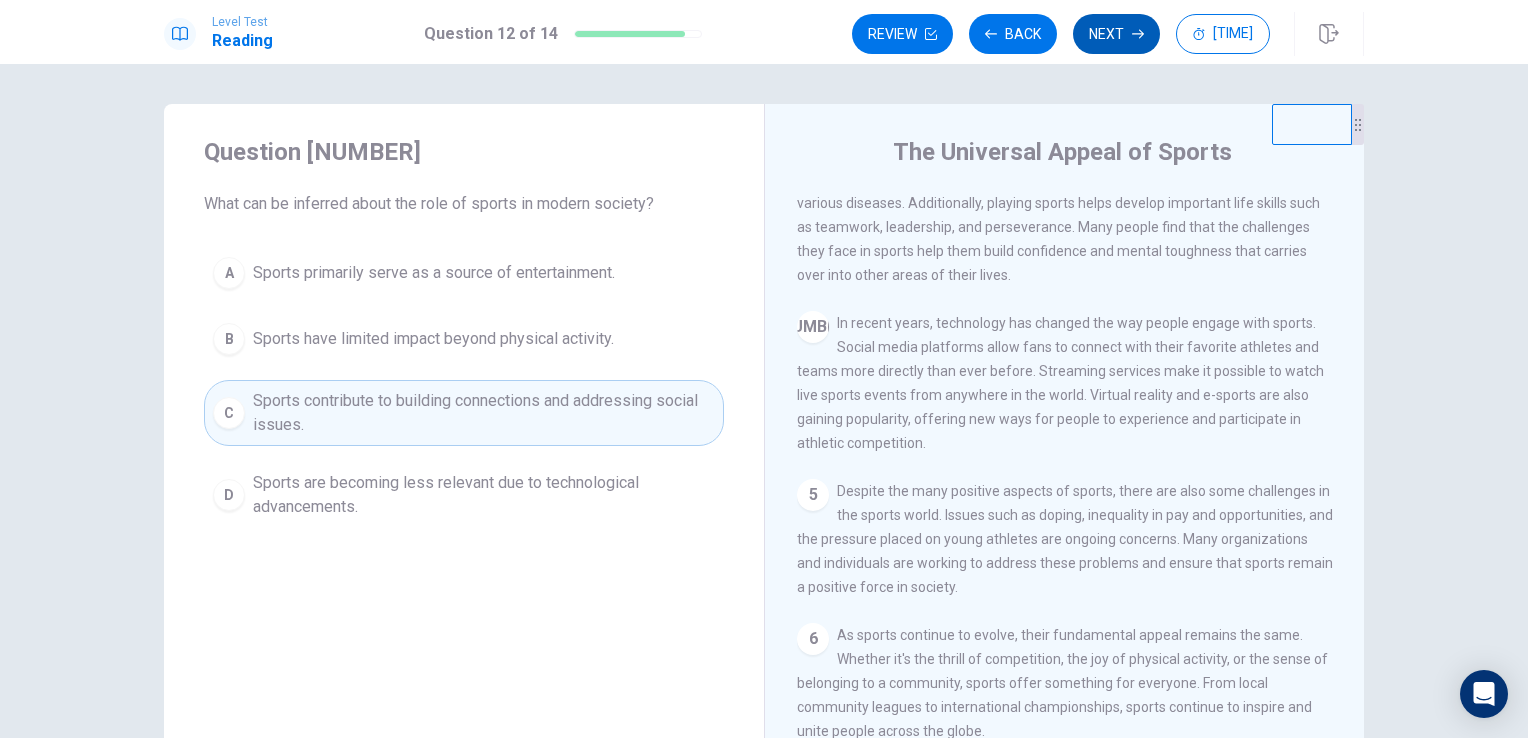 click on "Next" at bounding box center (1116, 34) 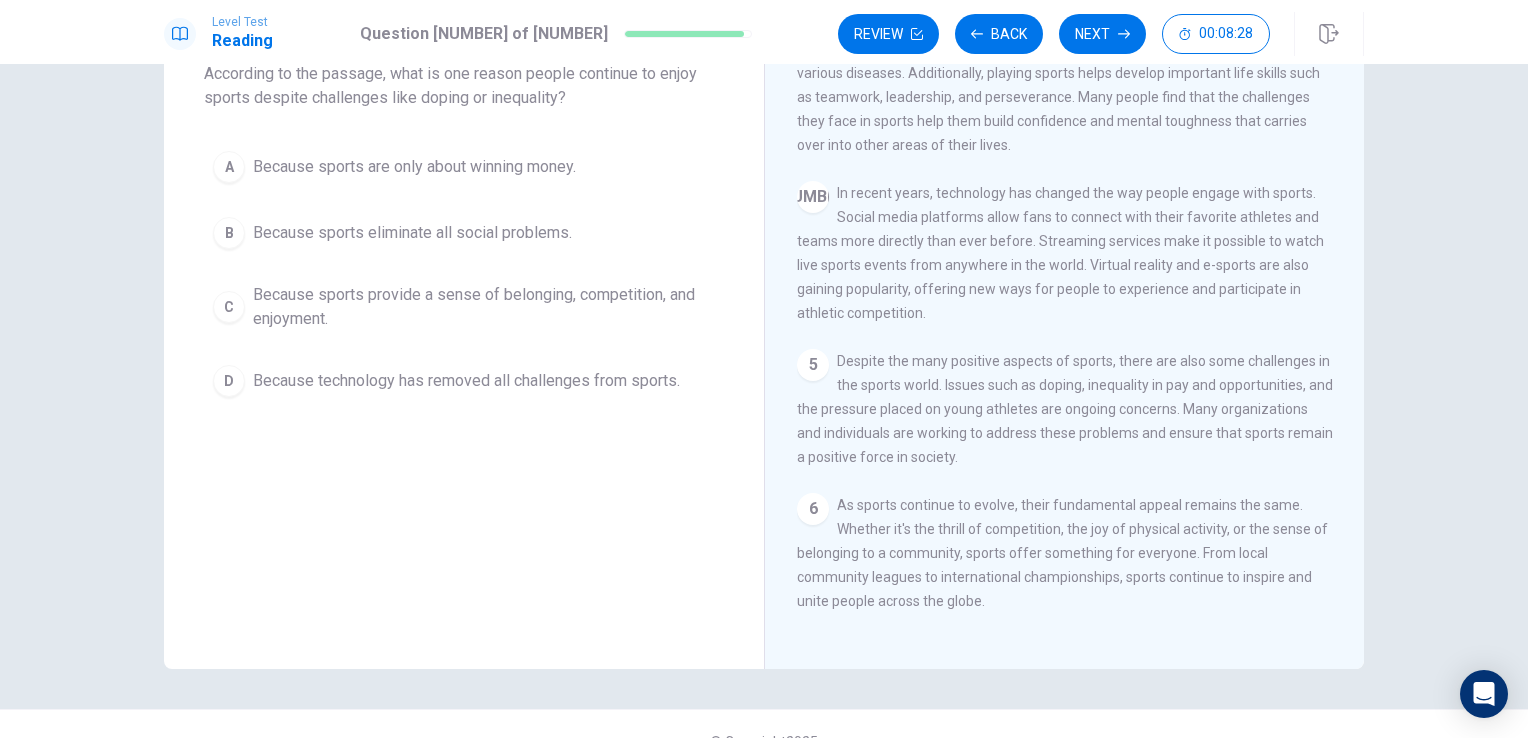 scroll, scrollTop: 164, scrollLeft: 0, axis: vertical 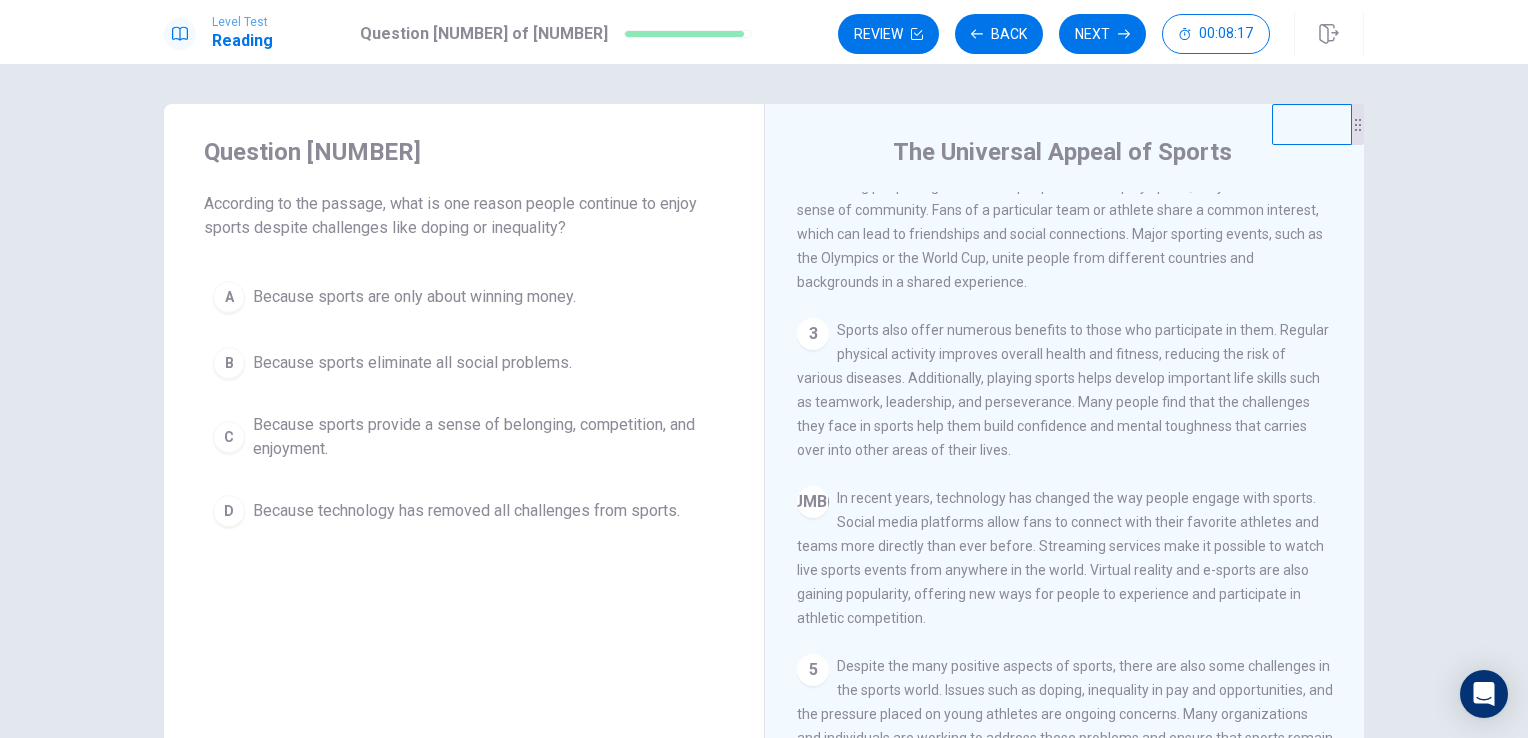 click on "Because sports provide a sense of belonging, competition, and enjoyment." at bounding box center (414, 297) 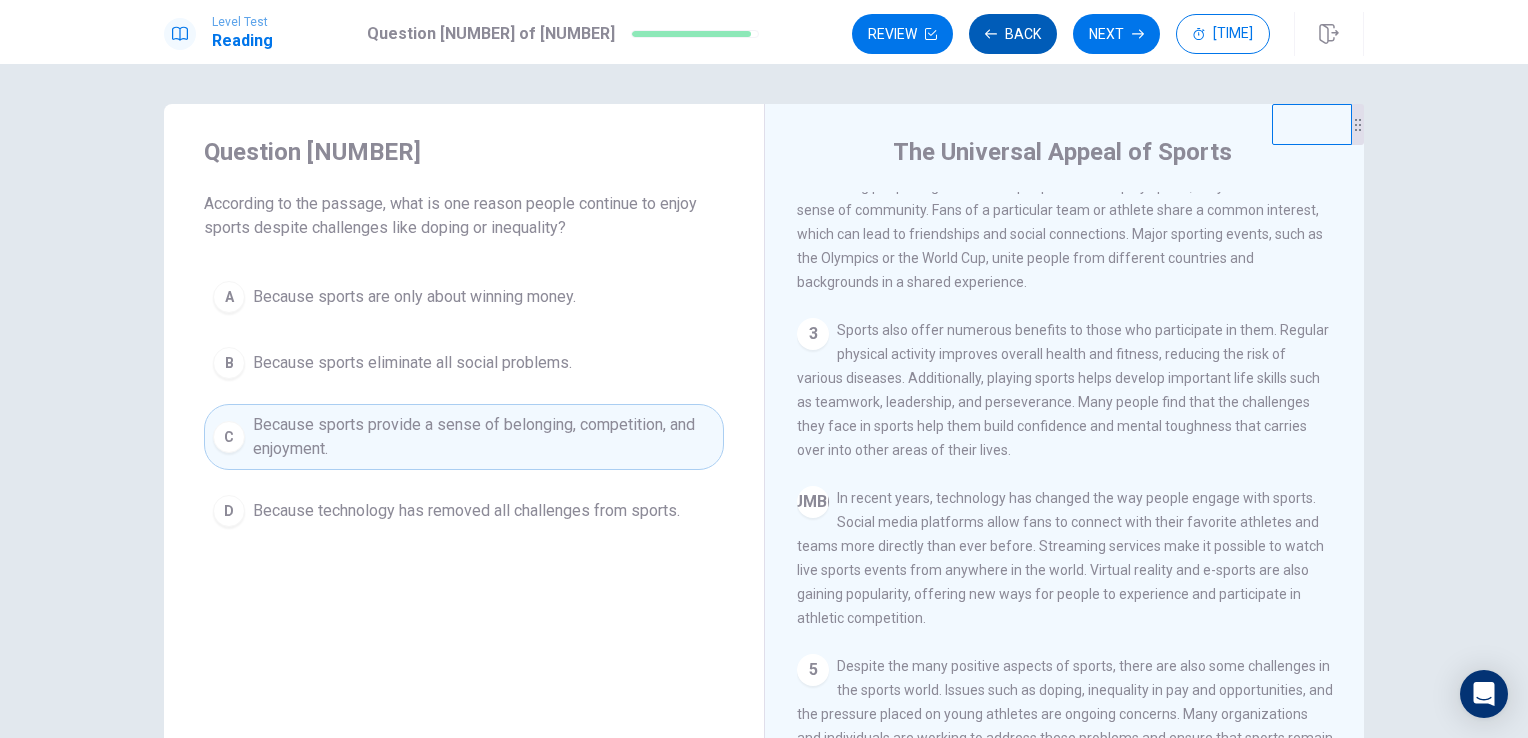 click on "Back" at bounding box center (1013, 34) 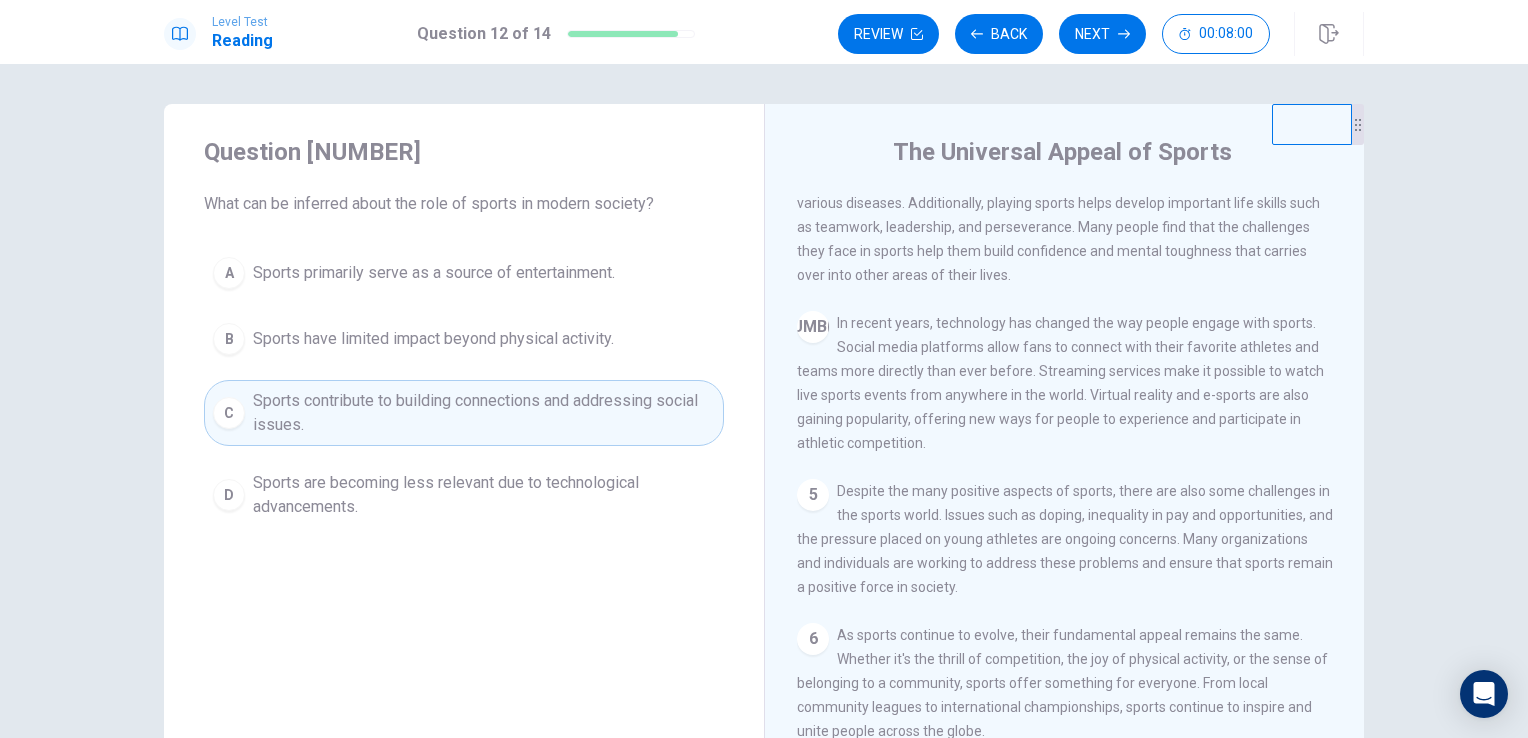 scroll, scrollTop: 362, scrollLeft: 0, axis: vertical 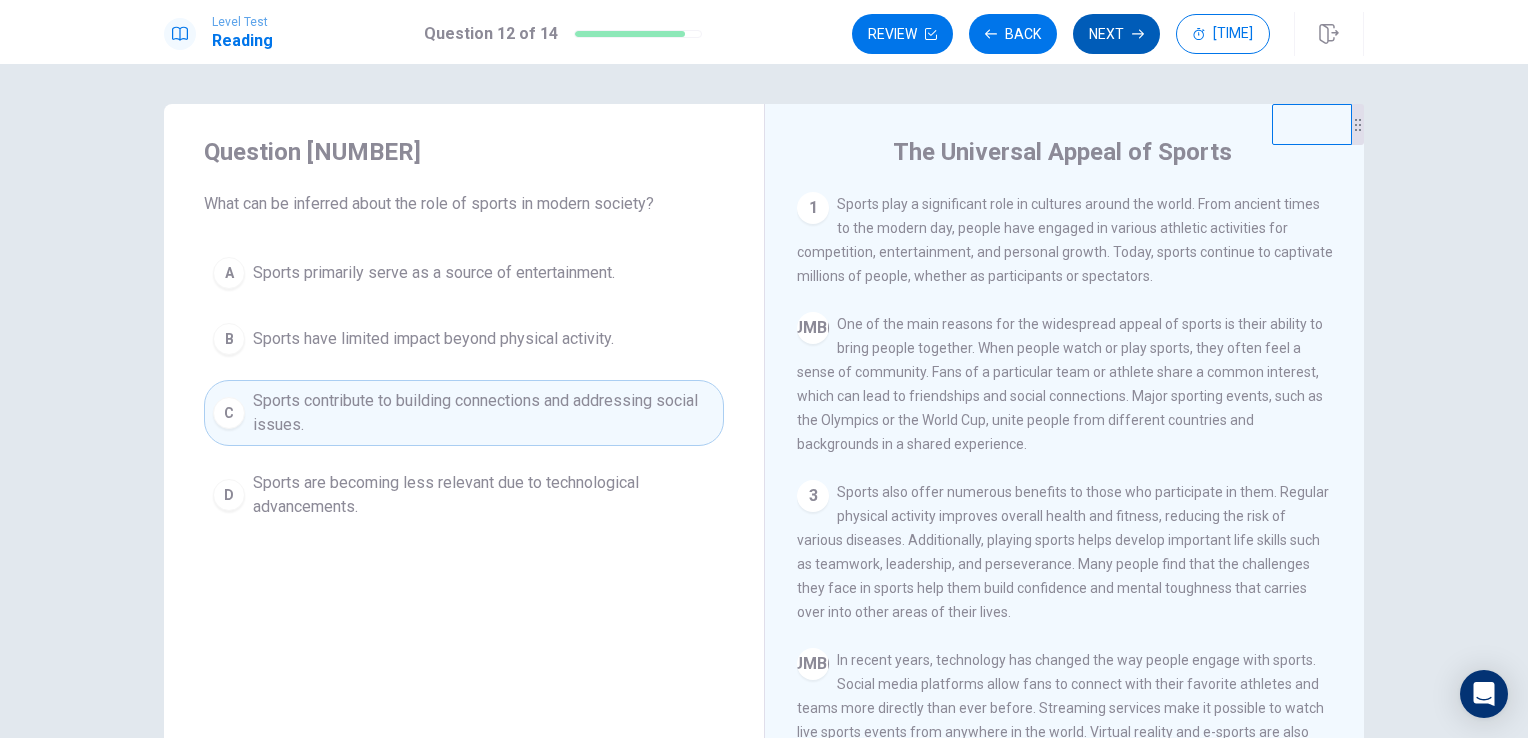 click on "Next" at bounding box center [1116, 34] 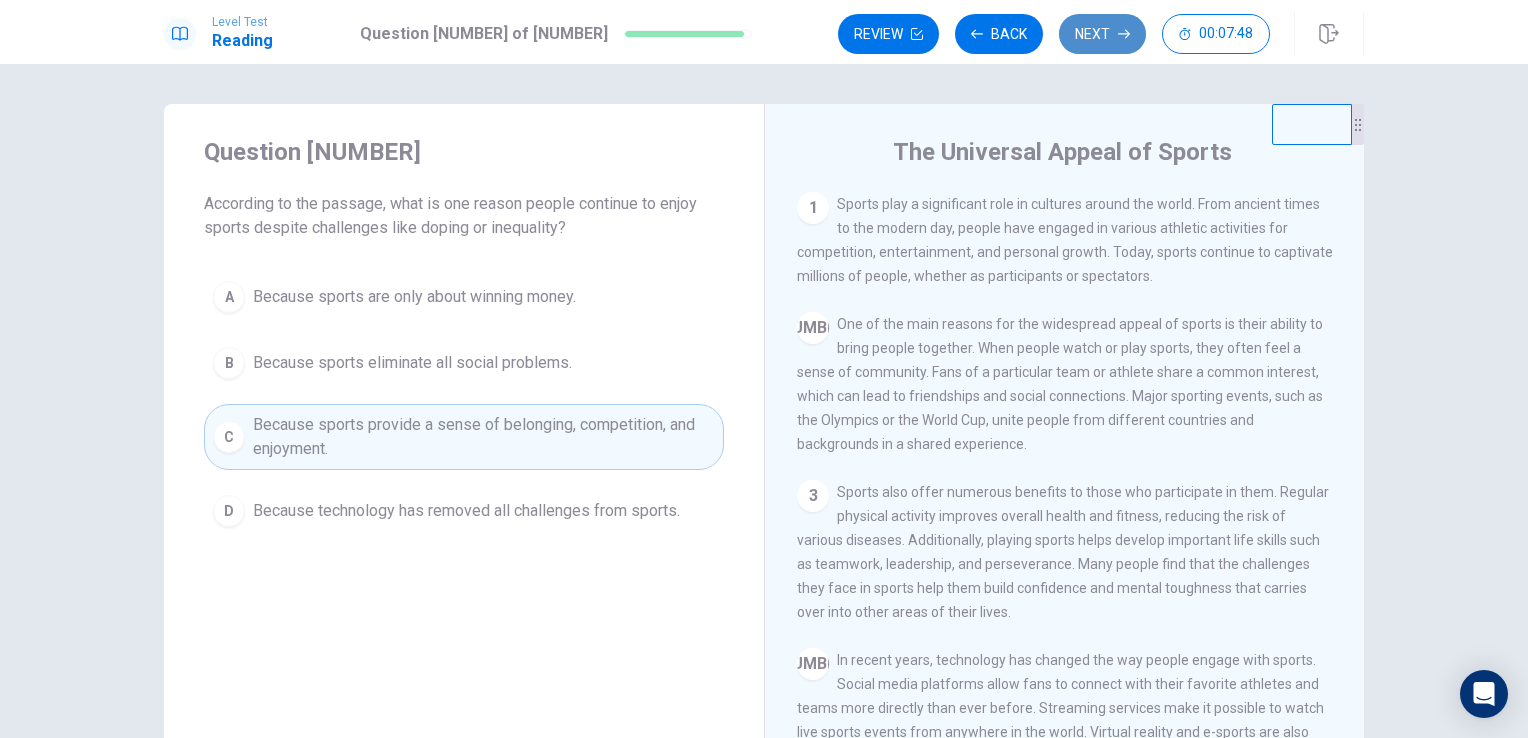 click on "Next" at bounding box center (1102, 34) 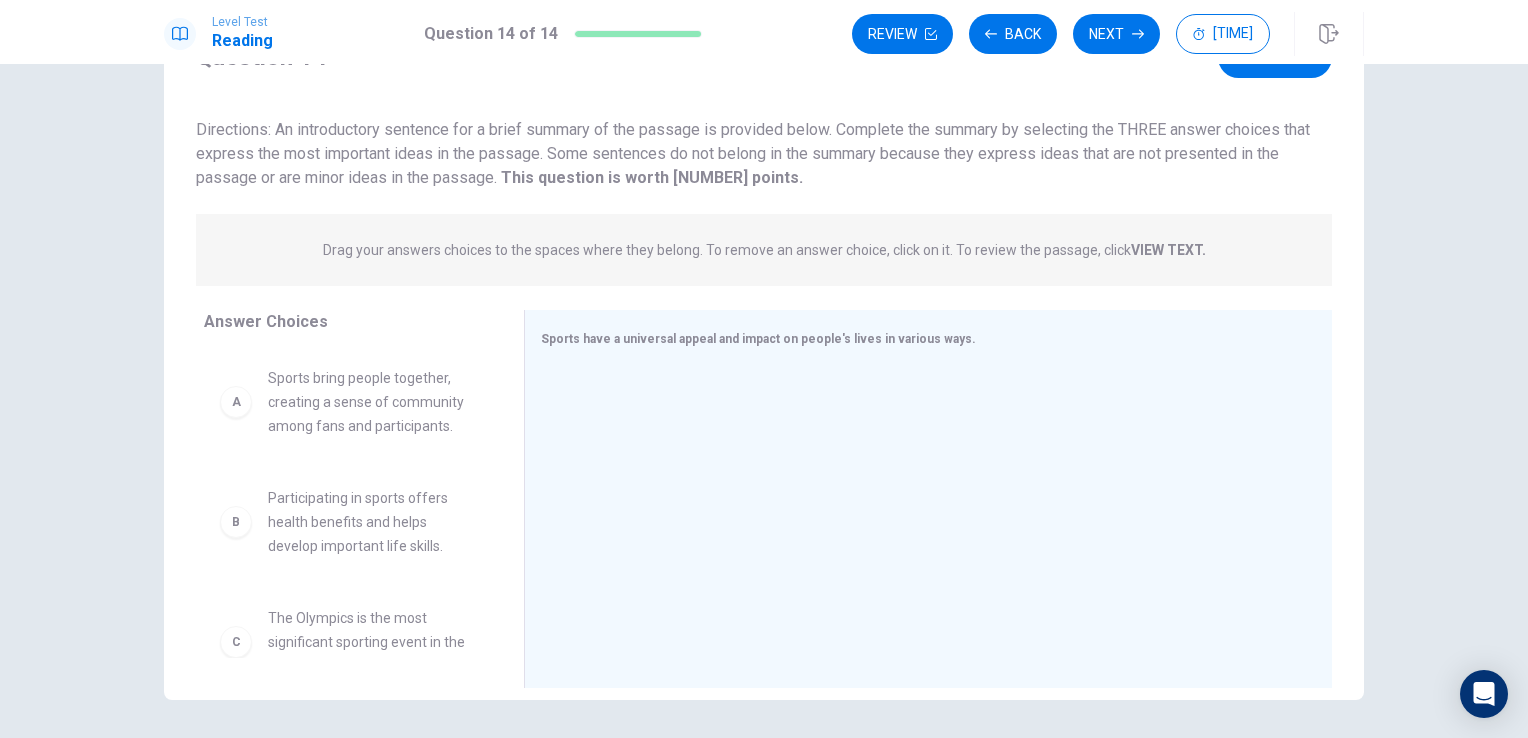 scroll, scrollTop: 100, scrollLeft: 0, axis: vertical 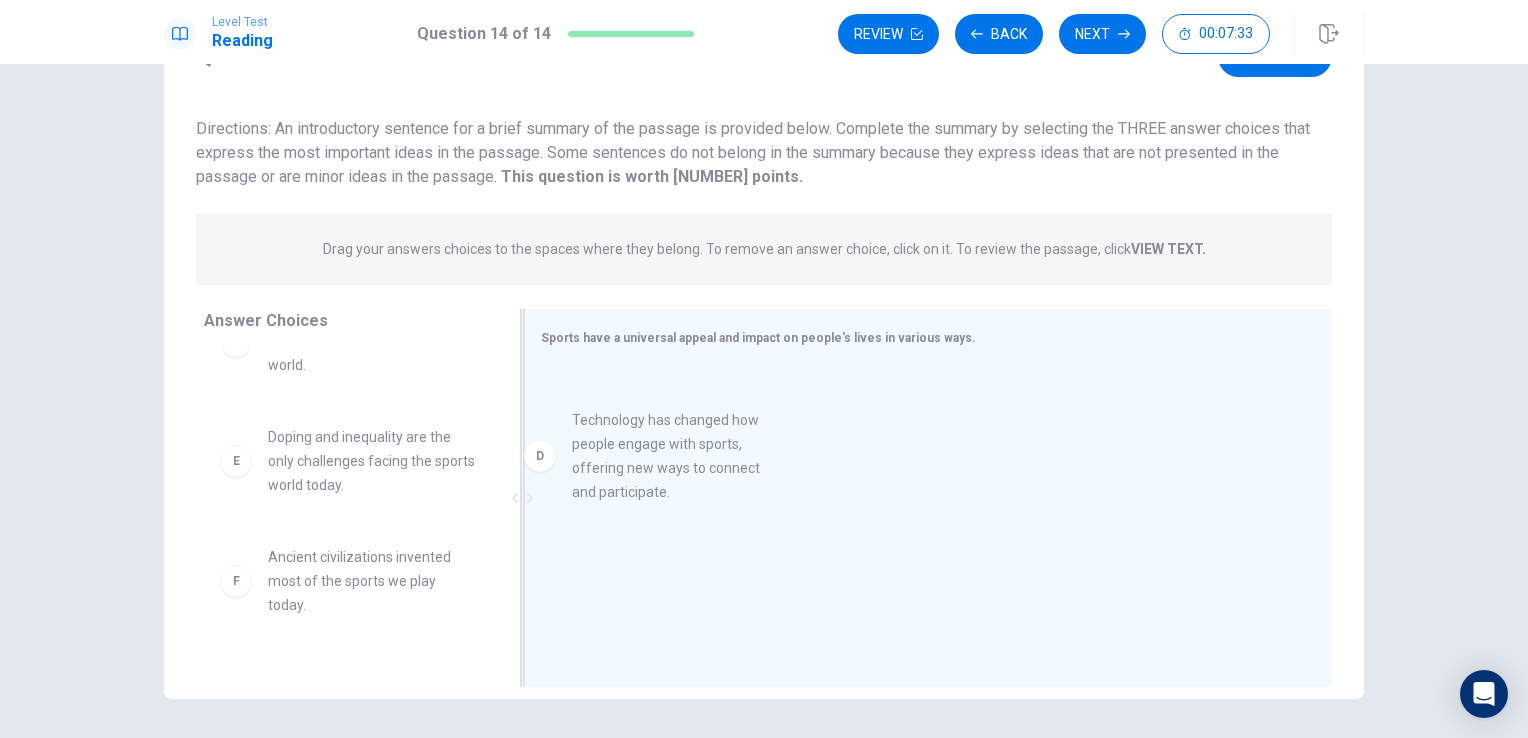 drag, startPoint x: 383, startPoint y: 479, endPoint x: 754, endPoint y: 442, distance: 372.84045 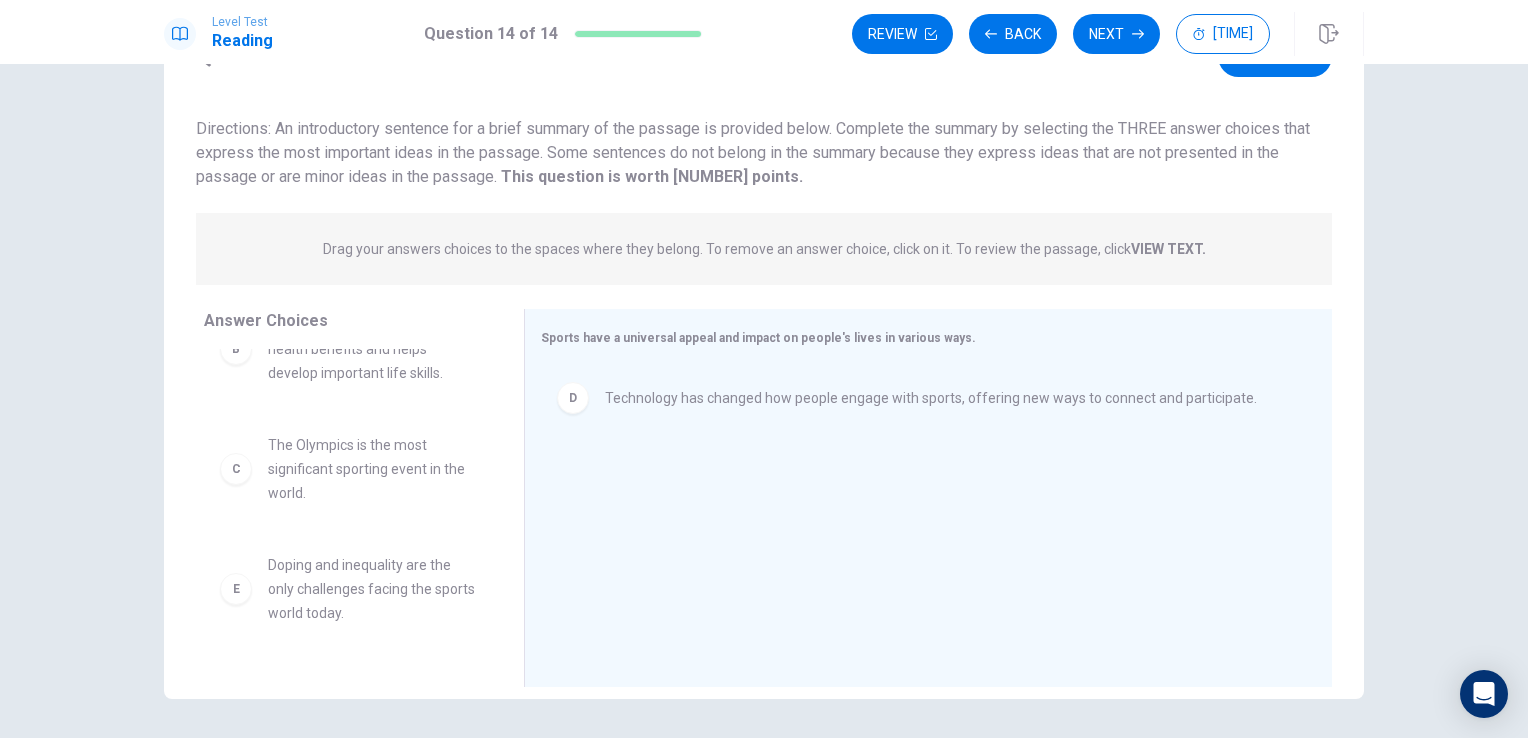 scroll, scrollTop: 176, scrollLeft: 0, axis: vertical 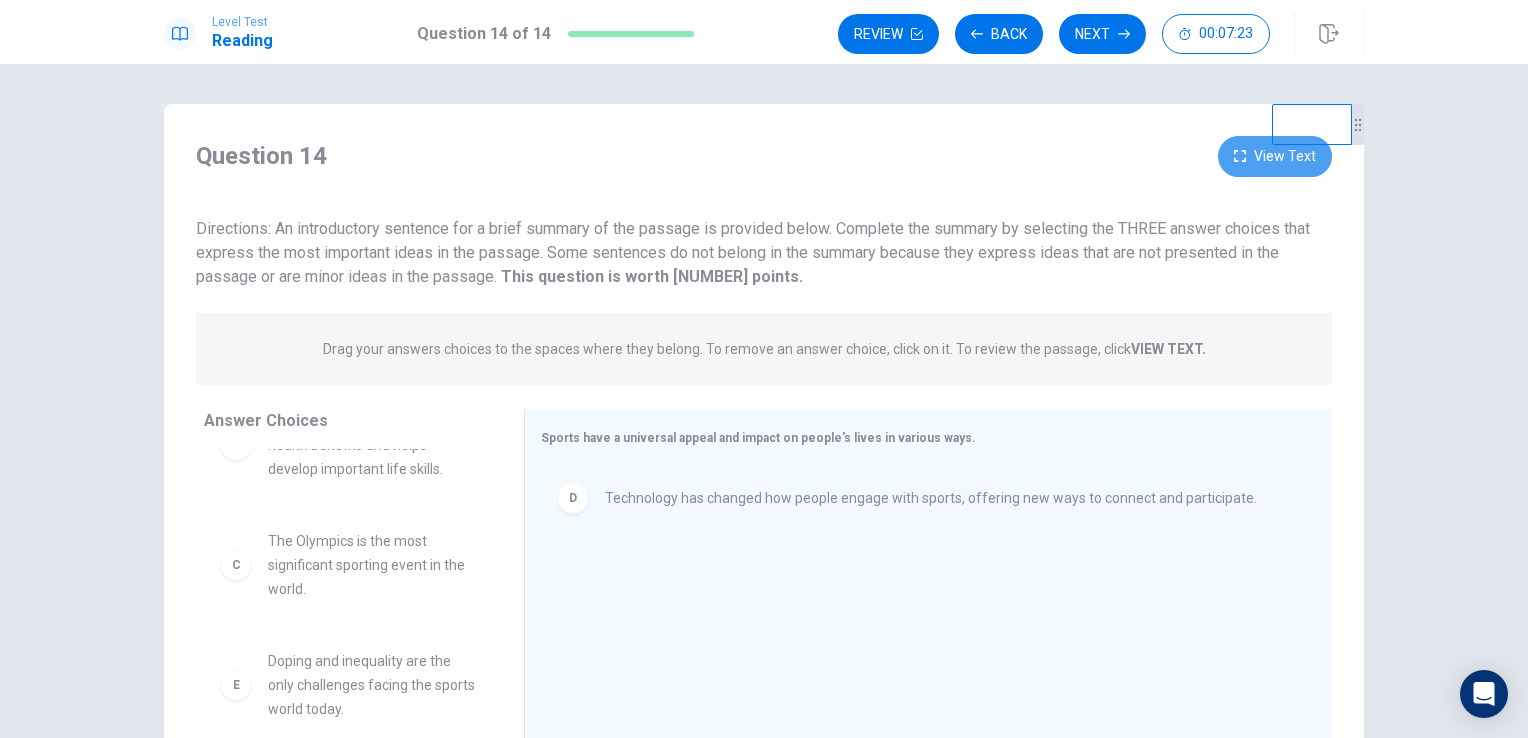 click at bounding box center (1240, 156) 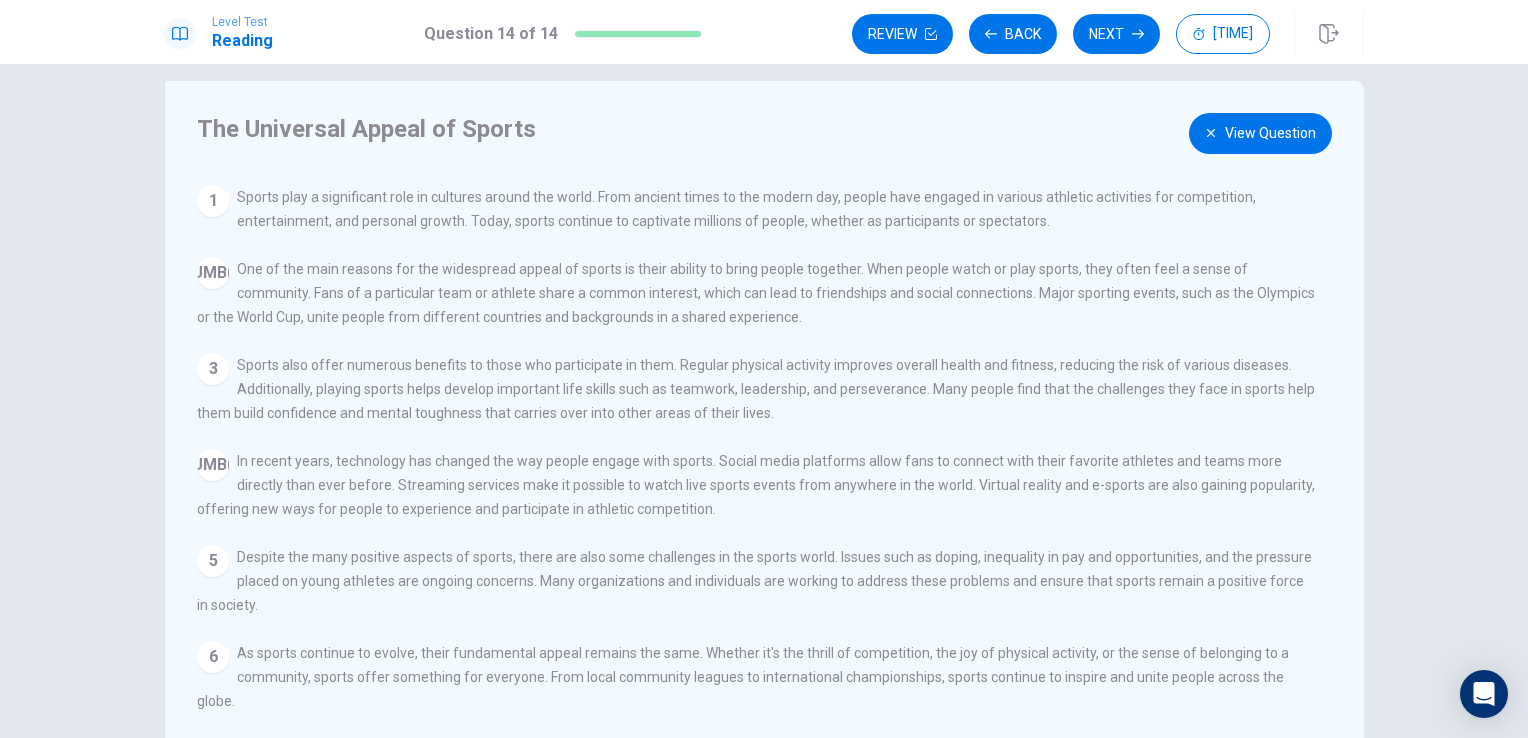 scroll, scrollTop: 0, scrollLeft: 0, axis: both 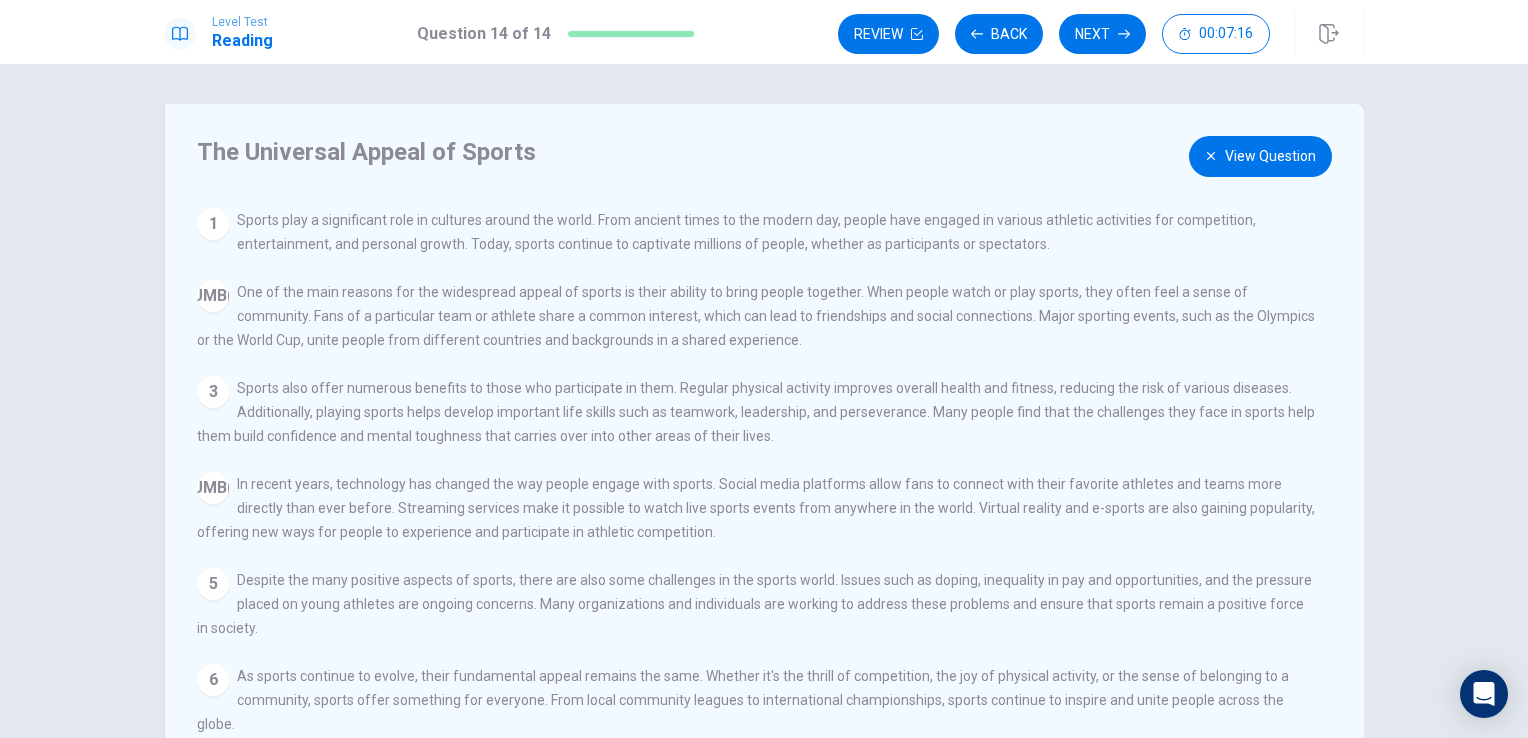 click on "View Question" at bounding box center (1260, 156) 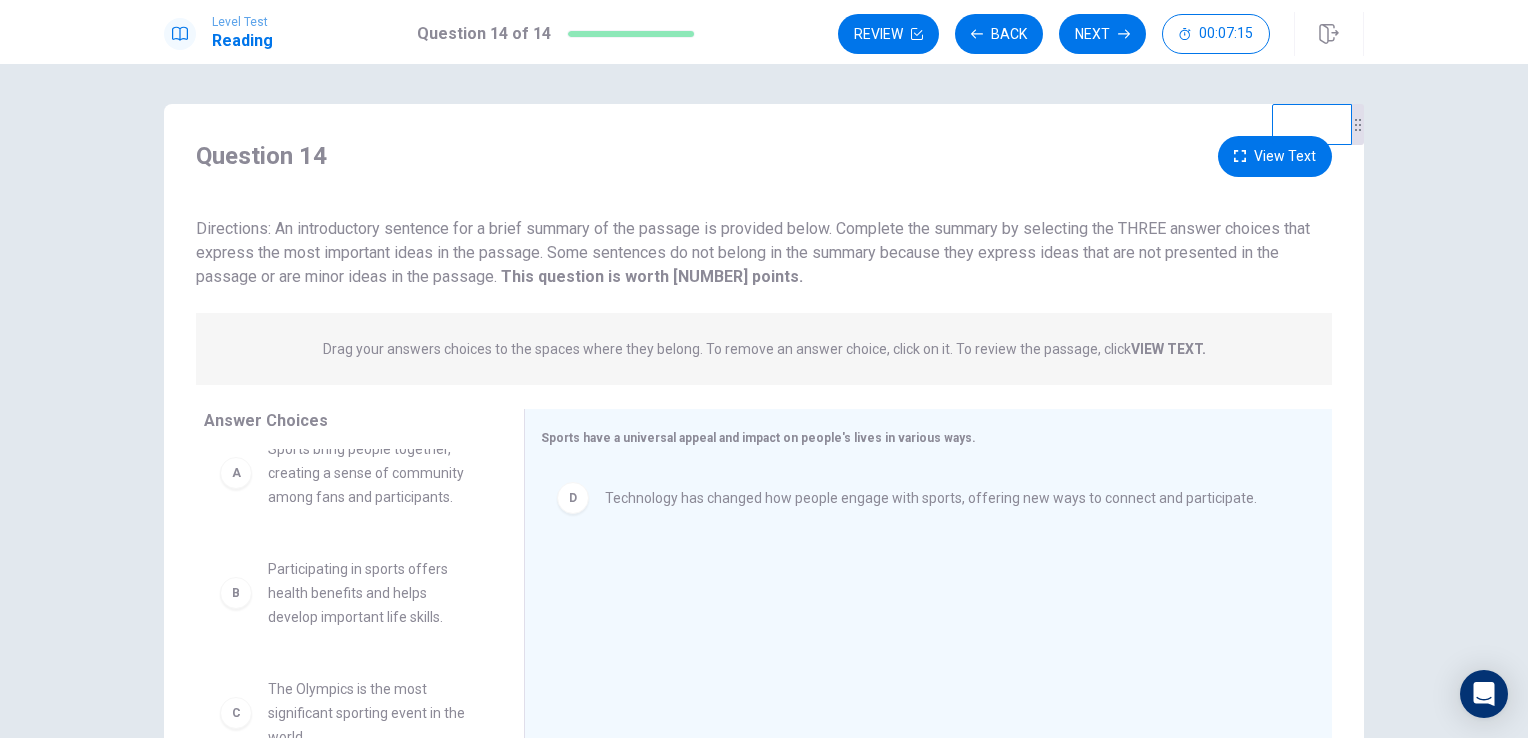 scroll, scrollTop: 0, scrollLeft: 0, axis: both 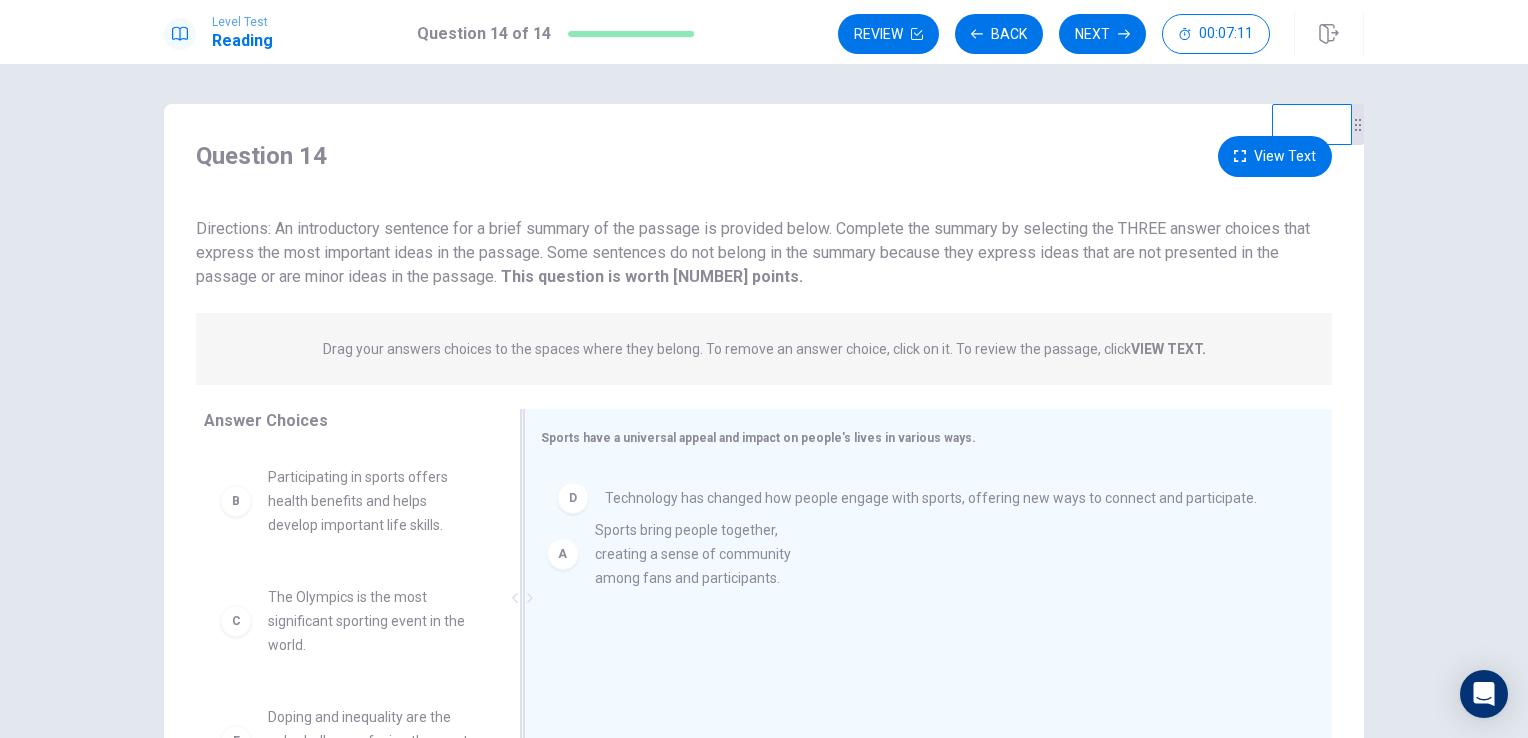 drag, startPoint x: 364, startPoint y: 520, endPoint x: 730, endPoint y: 574, distance: 369.96216 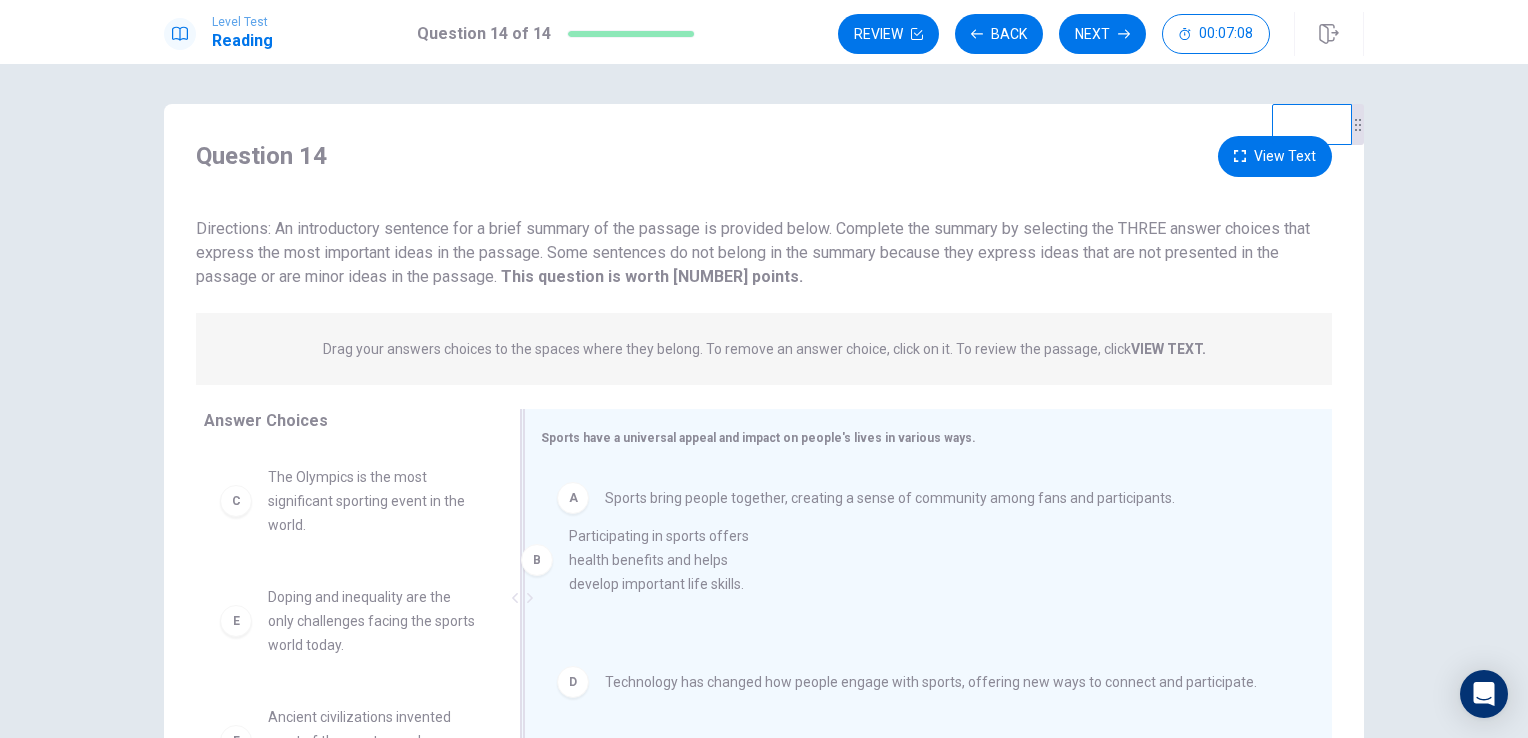 drag, startPoint x: 369, startPoint y: 510, endPoint x: 721, endPoint y: 583, distance: 359.48993 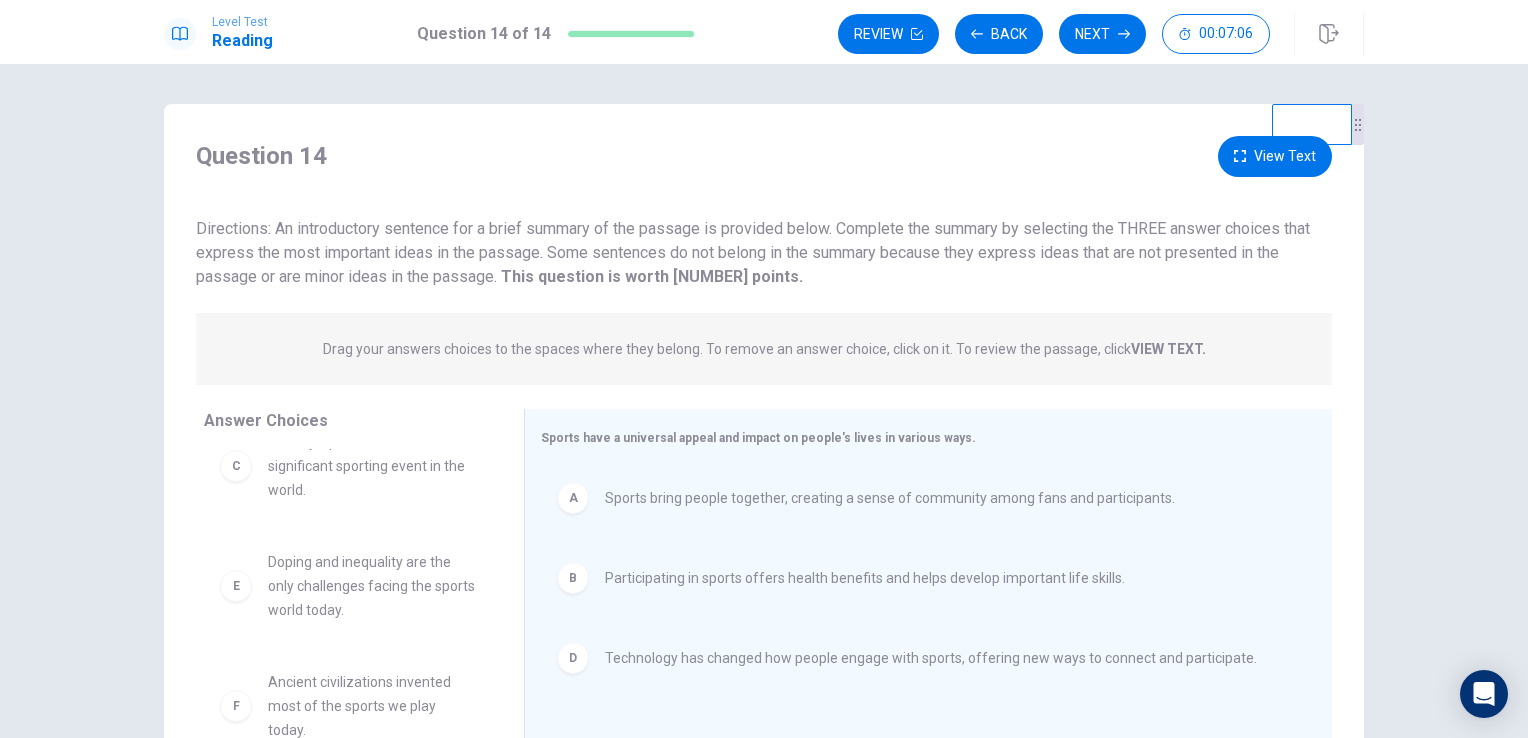 scroll, scrollTop: 36, scrollLeft: 0, axis: vertical 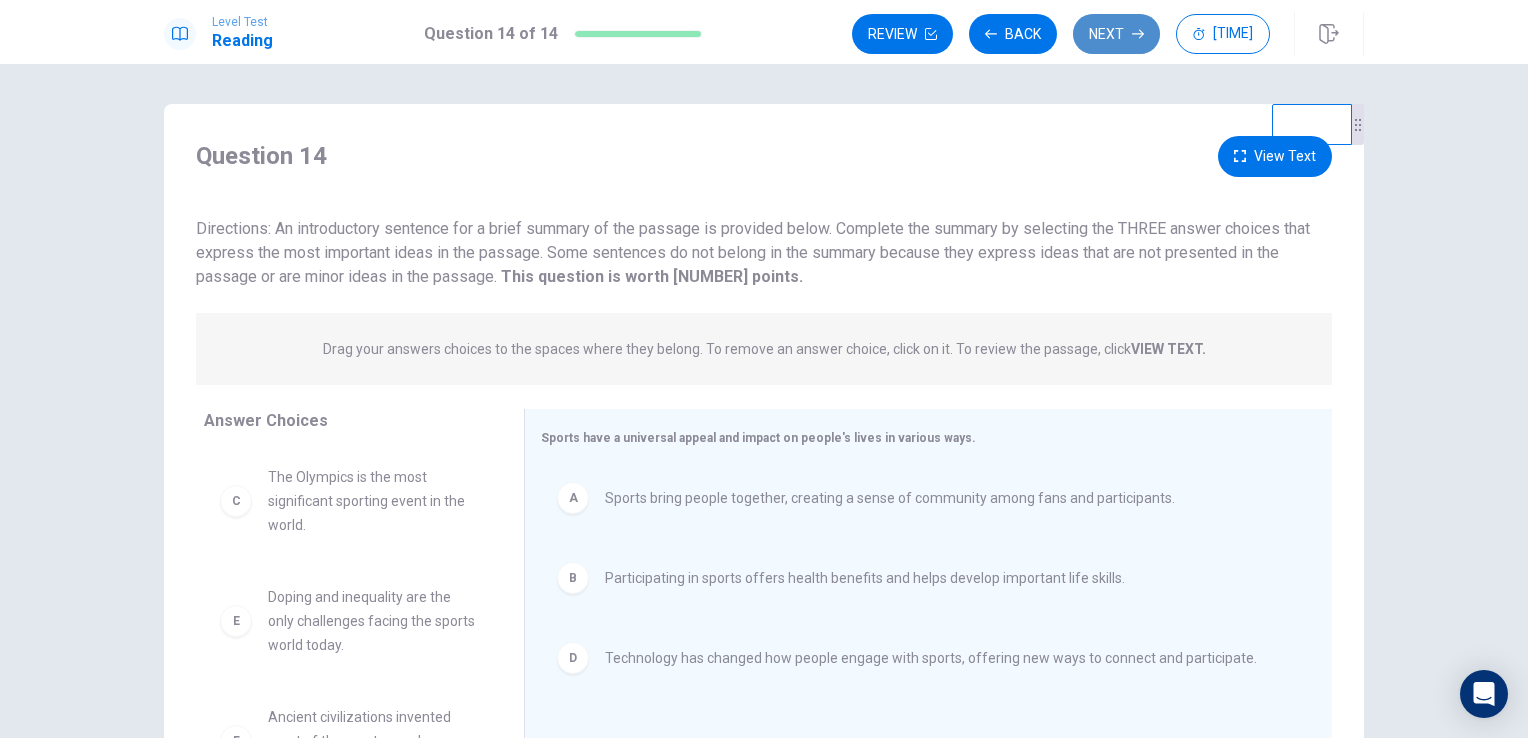 click on "Next" at bounding box center [1116, 34] 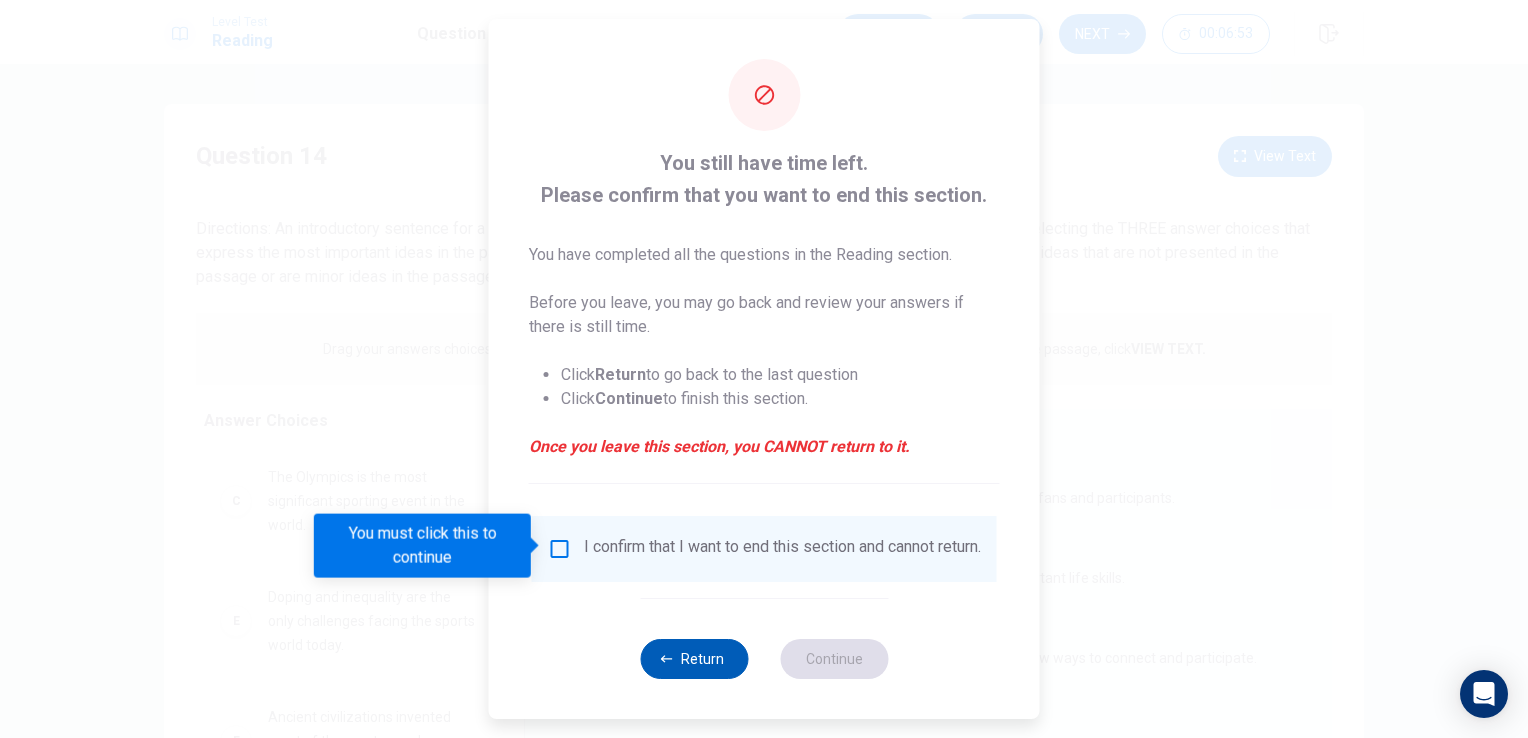 click on "Return" at bounding box center (694, 659) 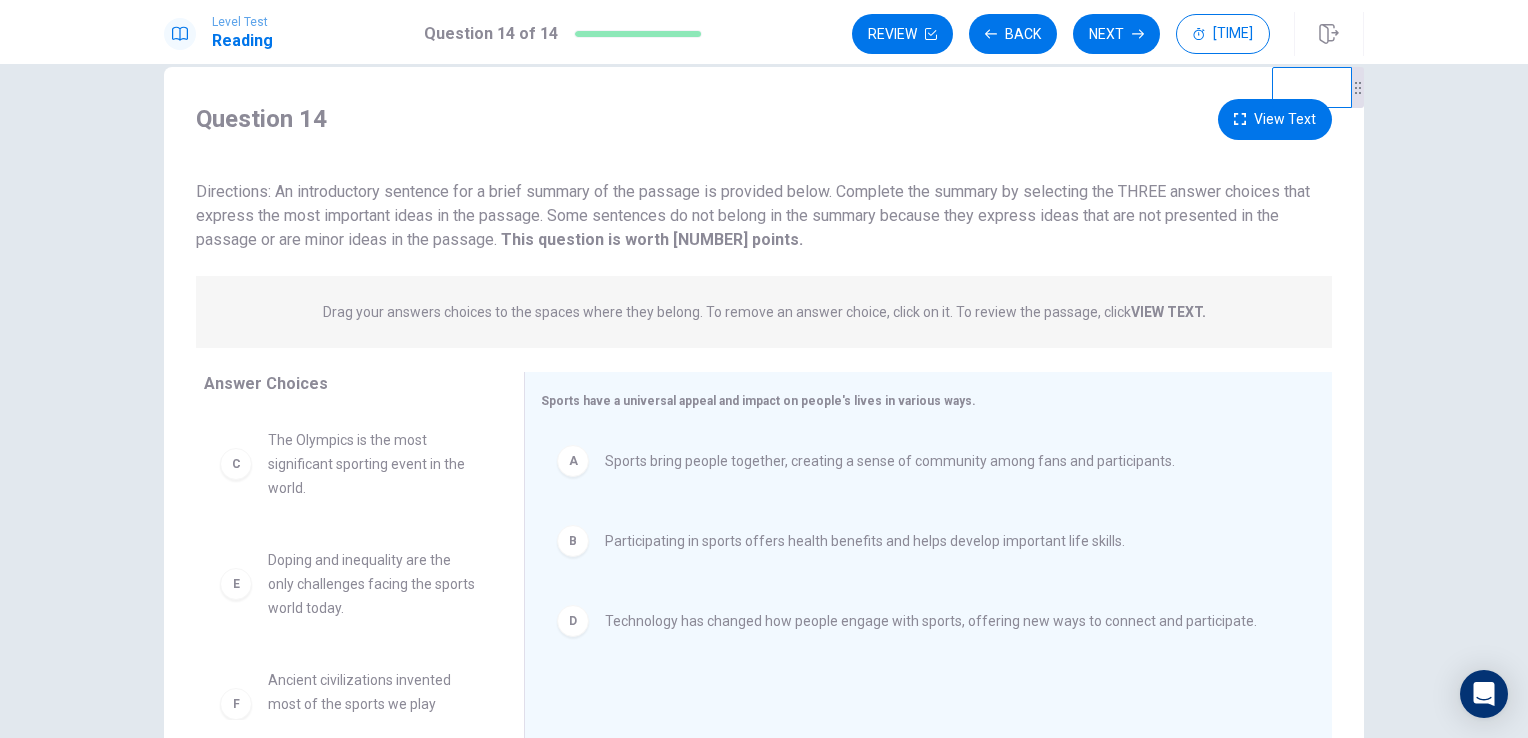 scroll, scrollTop: 0, scrollLeft: 0, axis: both 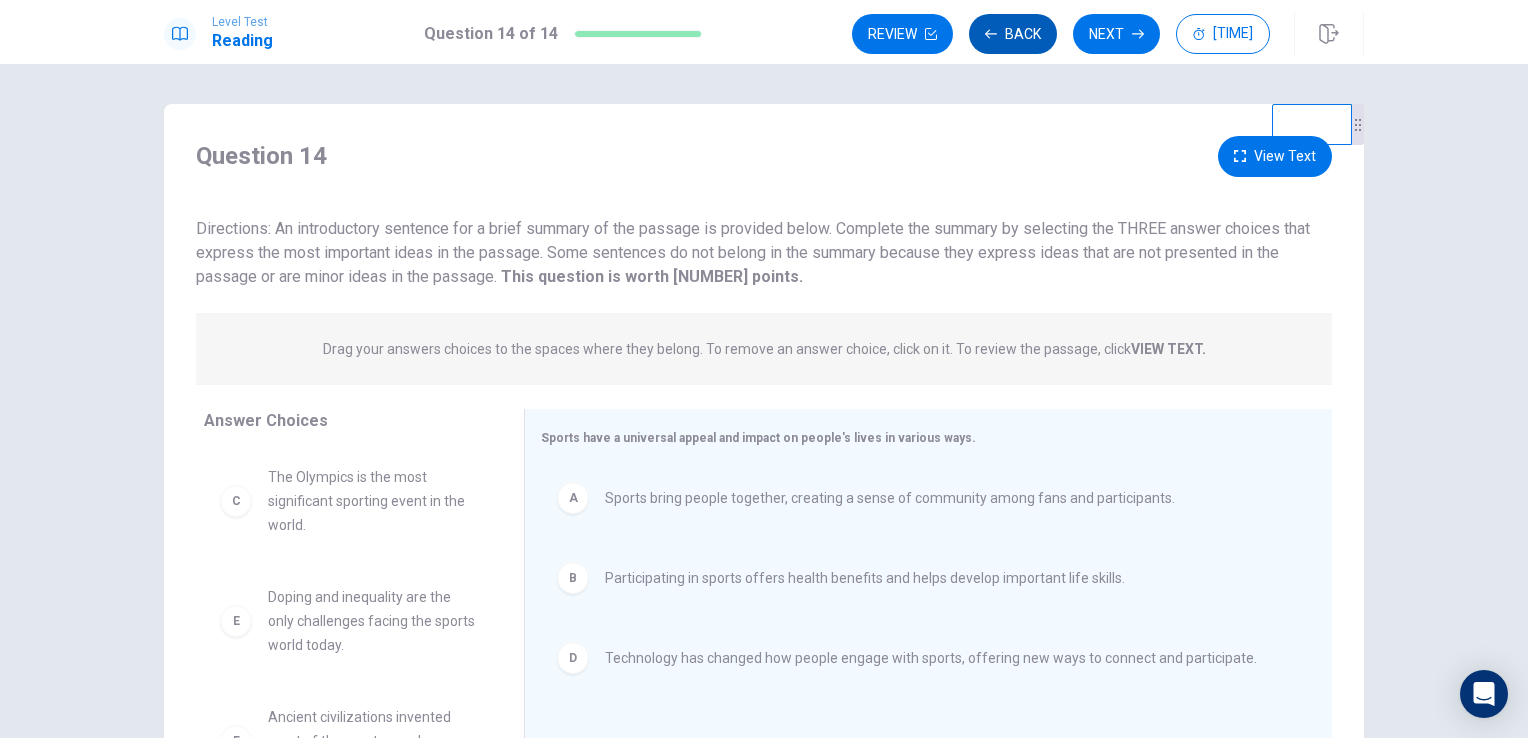 click on "Back" at bounding box center (1013, 34) 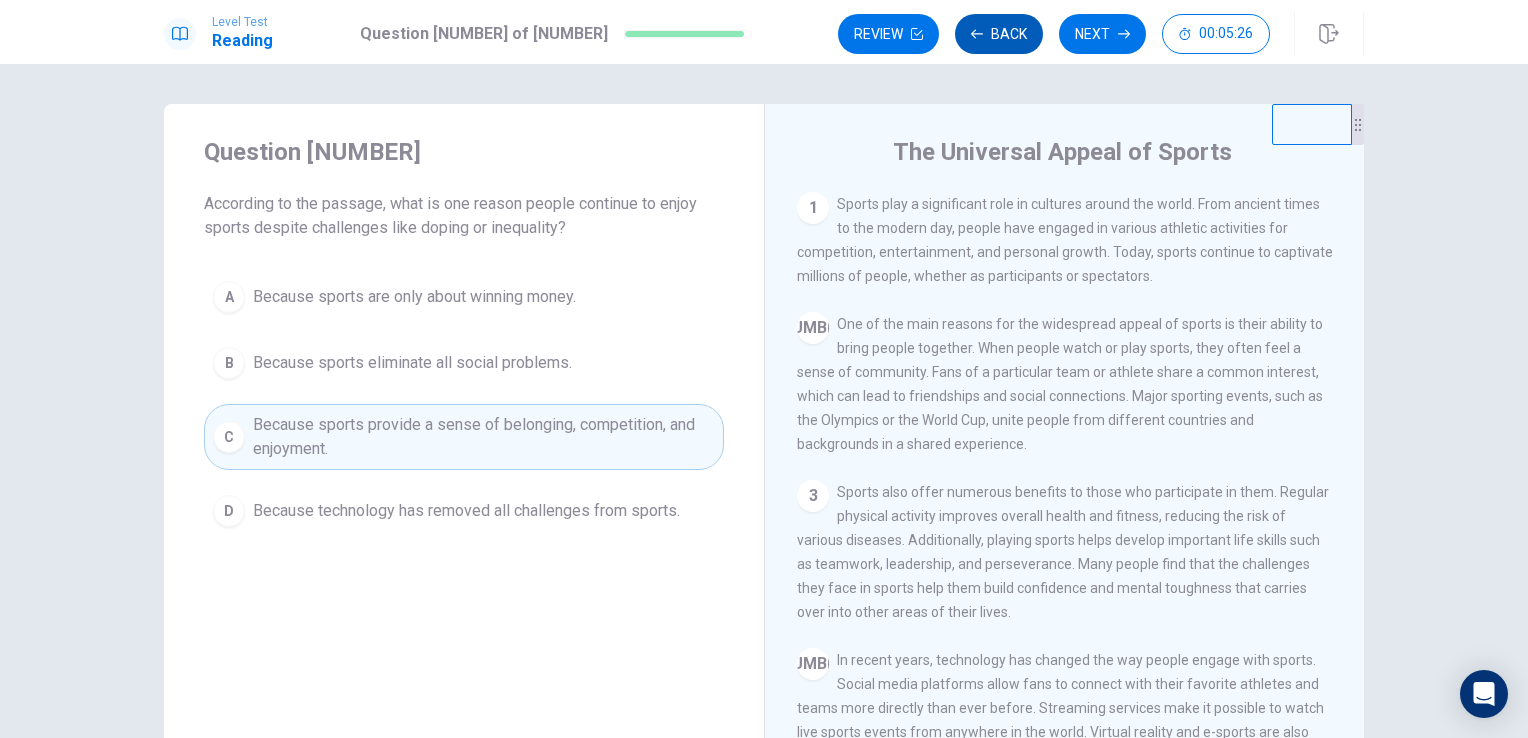click on "Back" at bounding box center (999, 34) 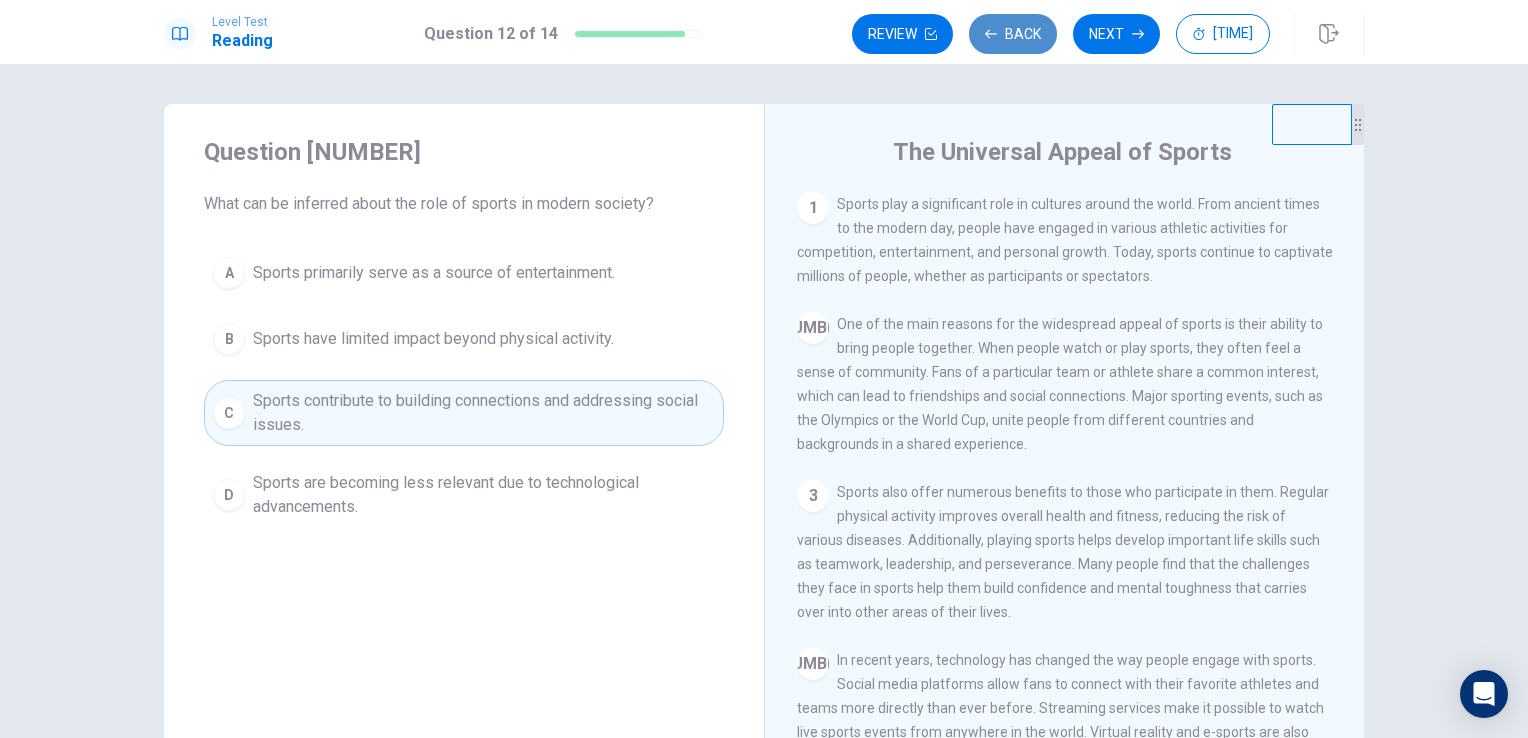 click on "Back" at bounding box center (1013, 34) 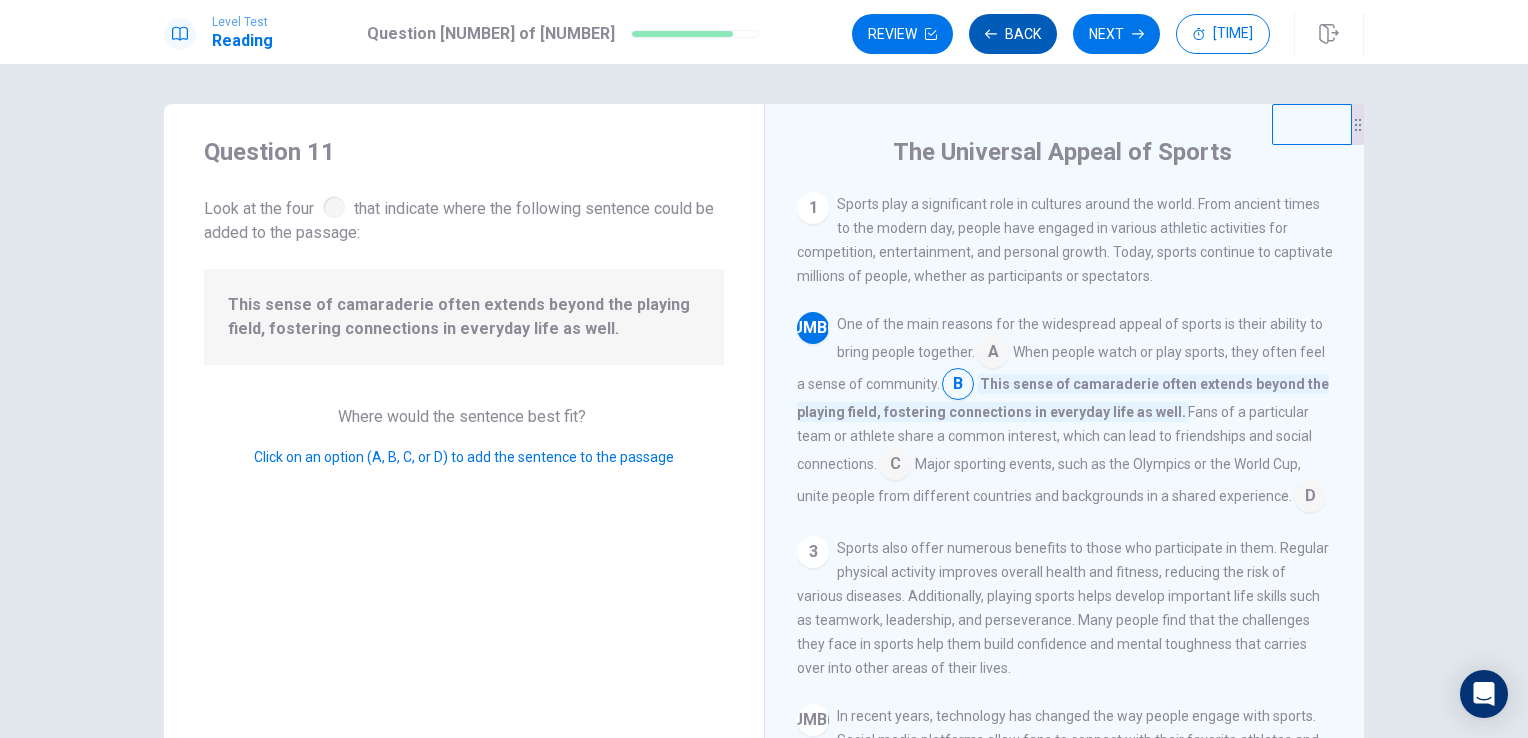 scroll, scrollTop: 123, scrollLeft: 0, axis: vertical 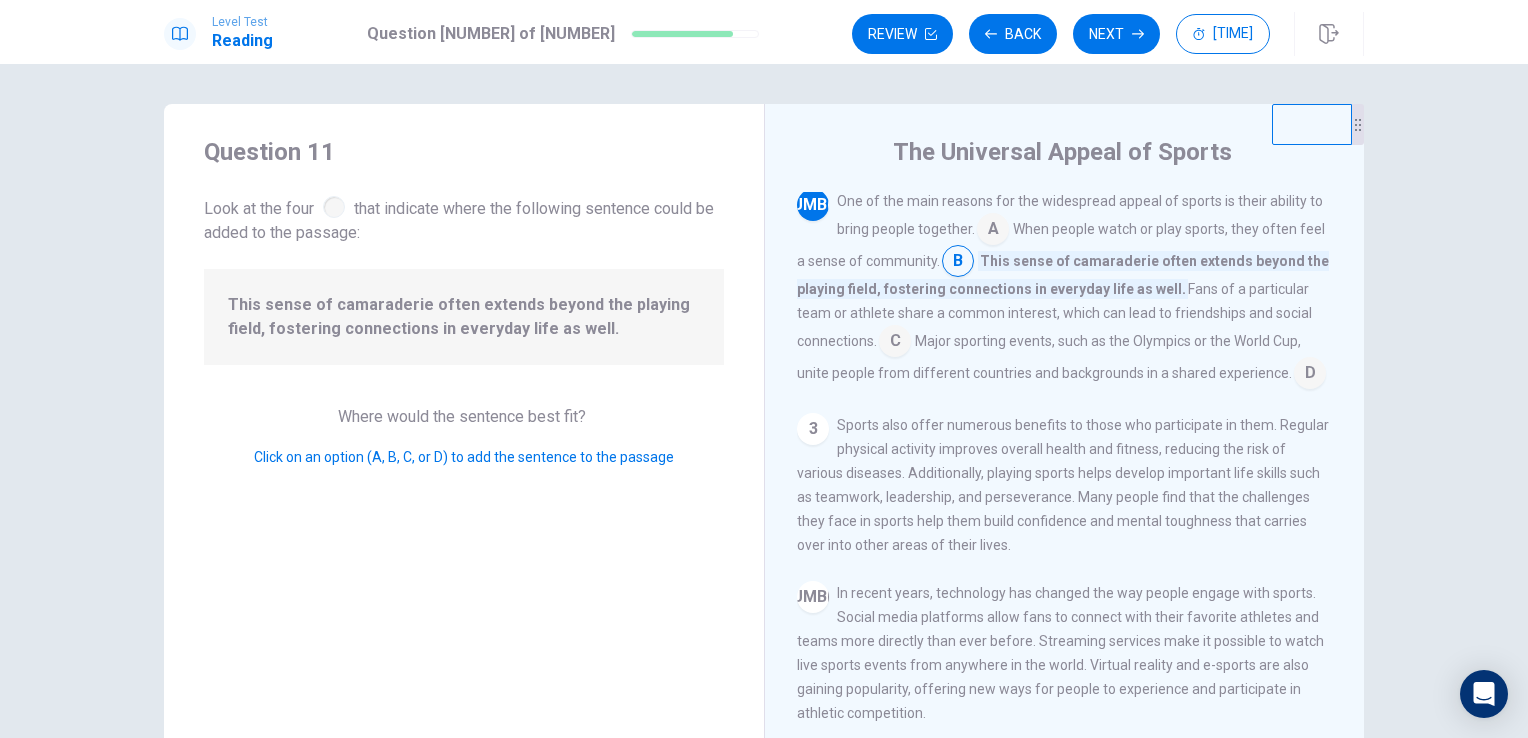 click at bounding box center (993, 231) 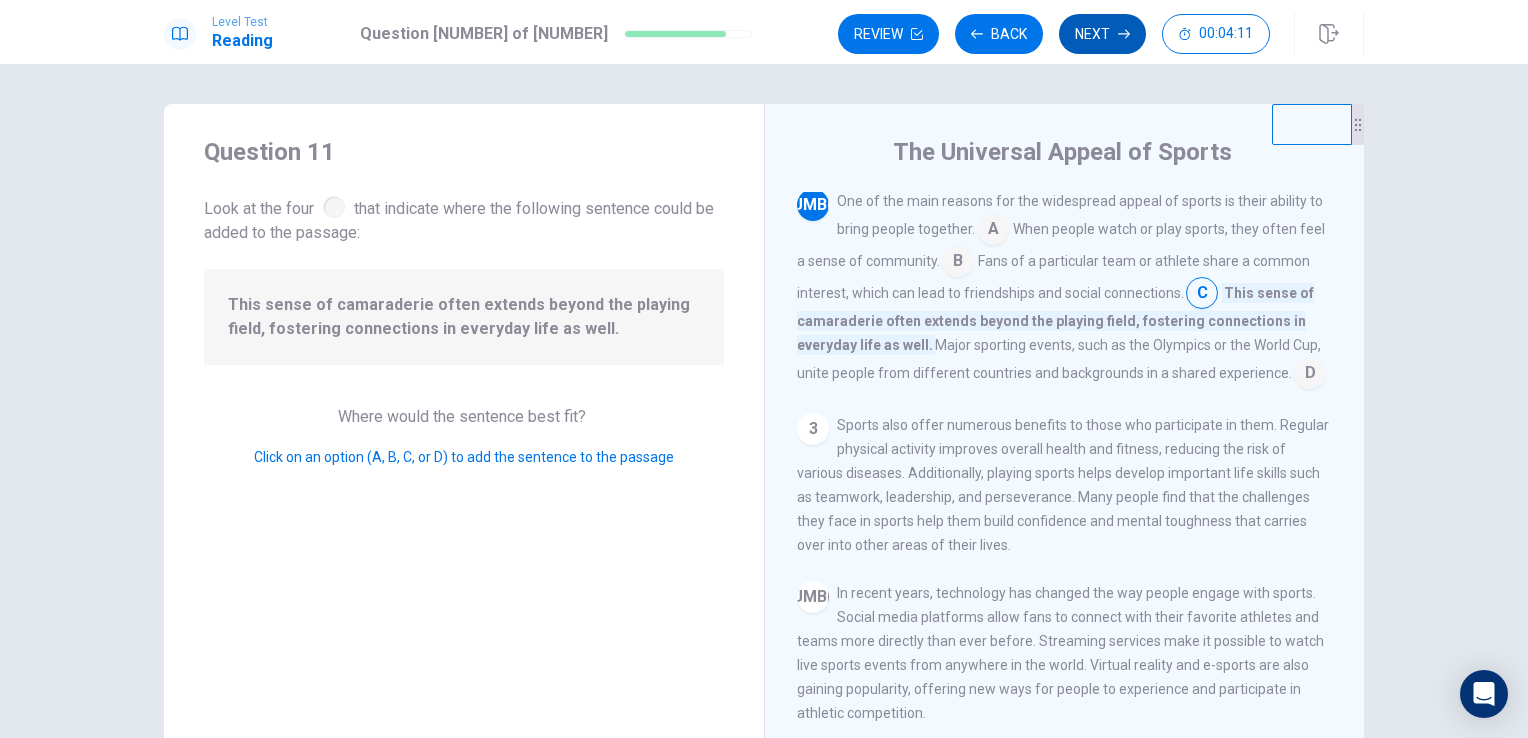 click on "Next" at bounding box center [1102, 34] 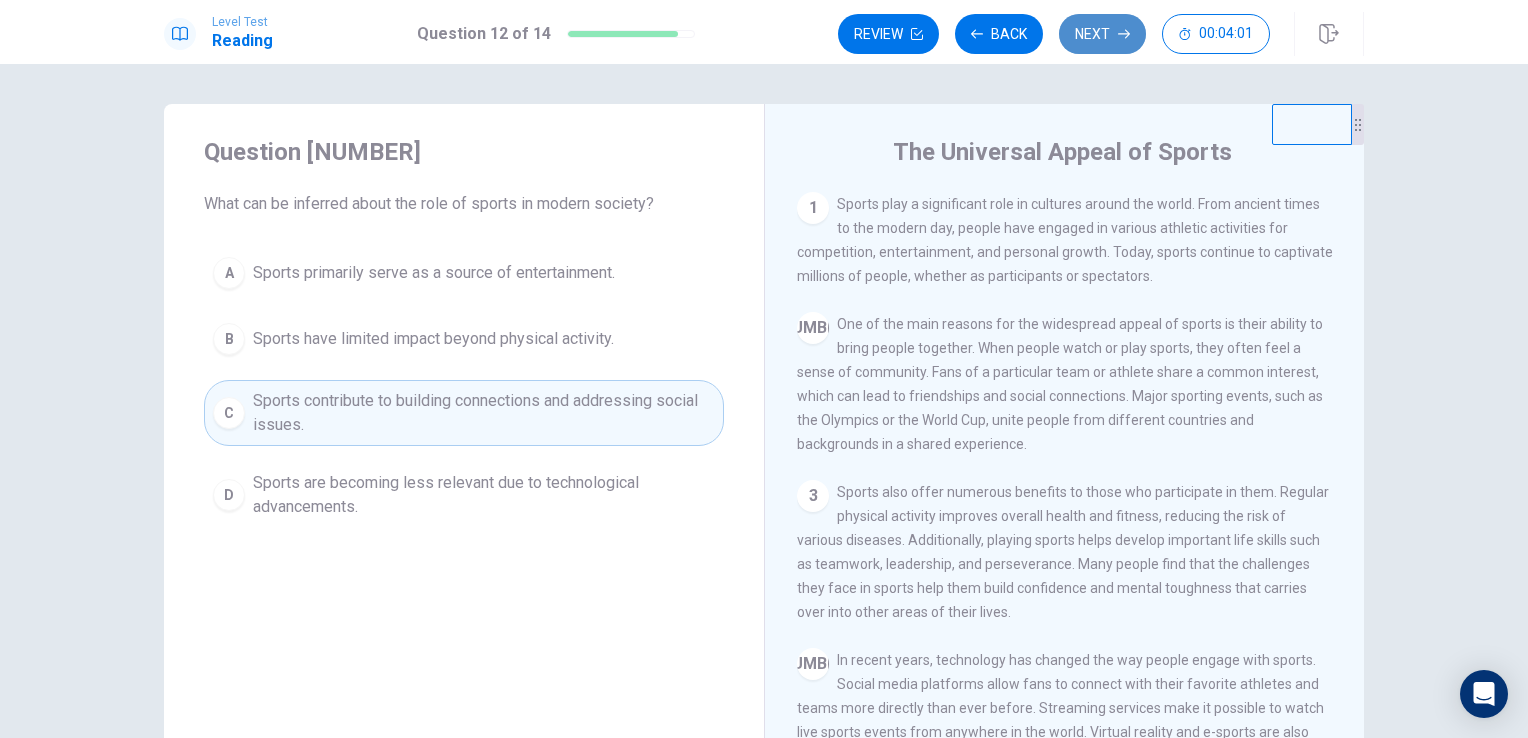 click on "Next" at bounding box center (1102, 34) 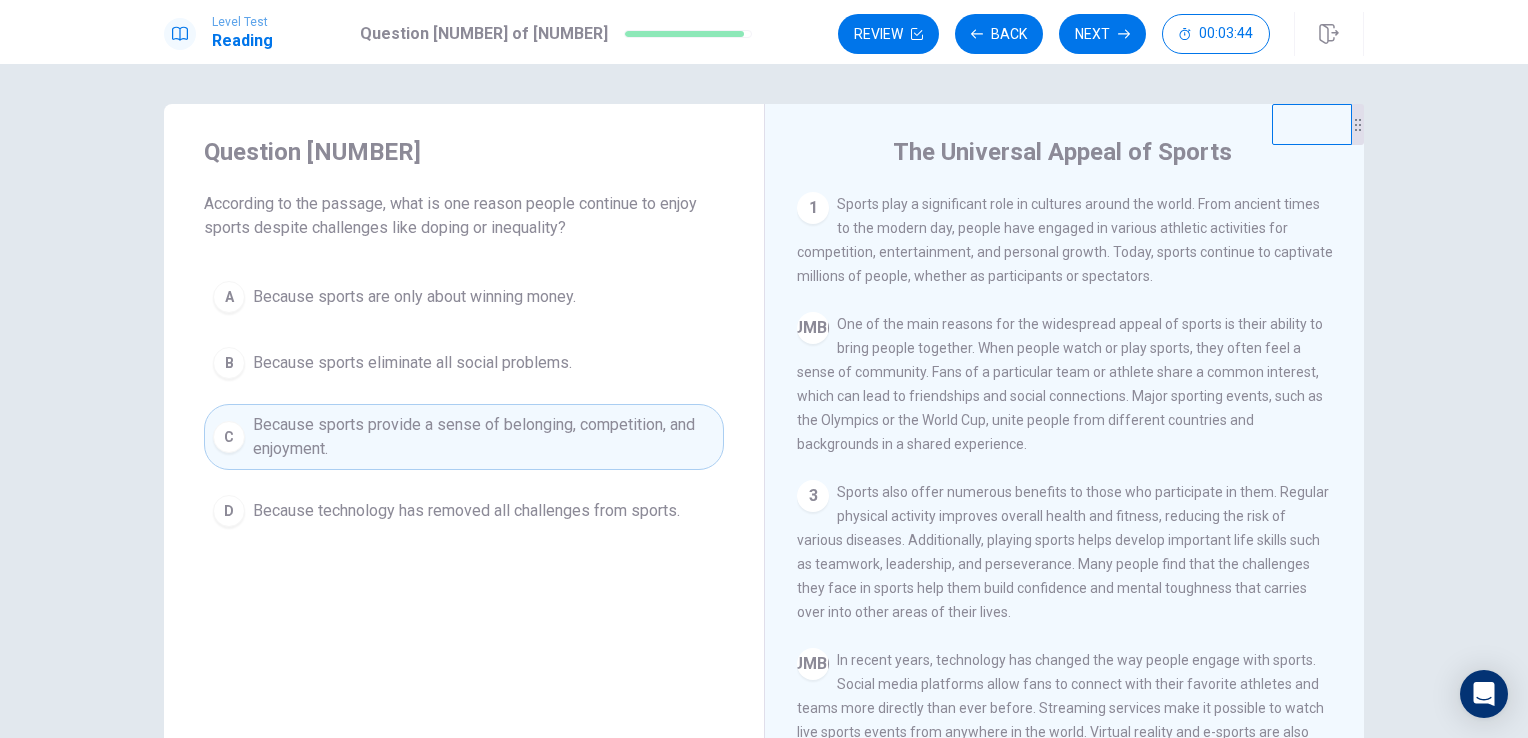 click on "Next" at bounding box center (1102, 34) 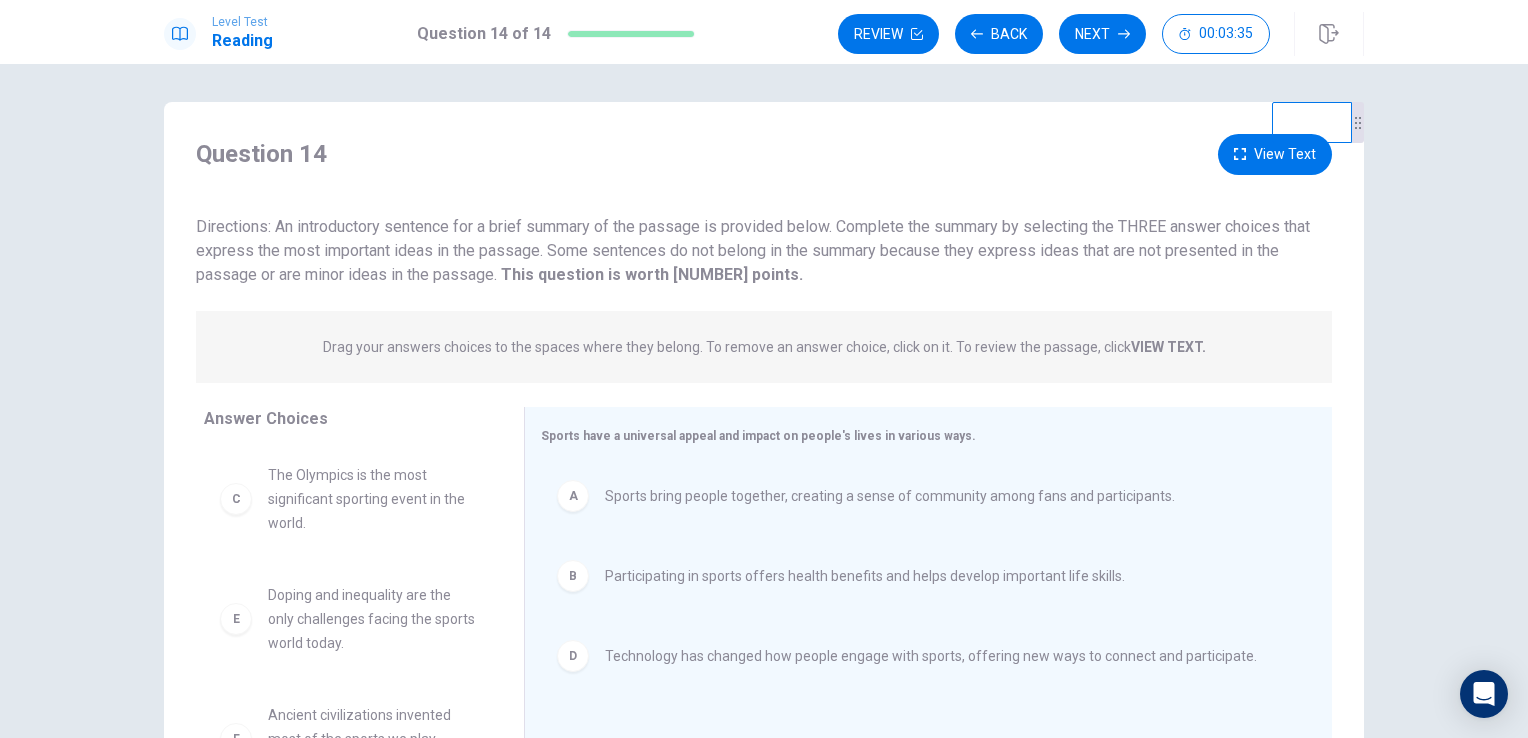 scroll, scrollTop: 0, scrollLeft: 0, axis: both 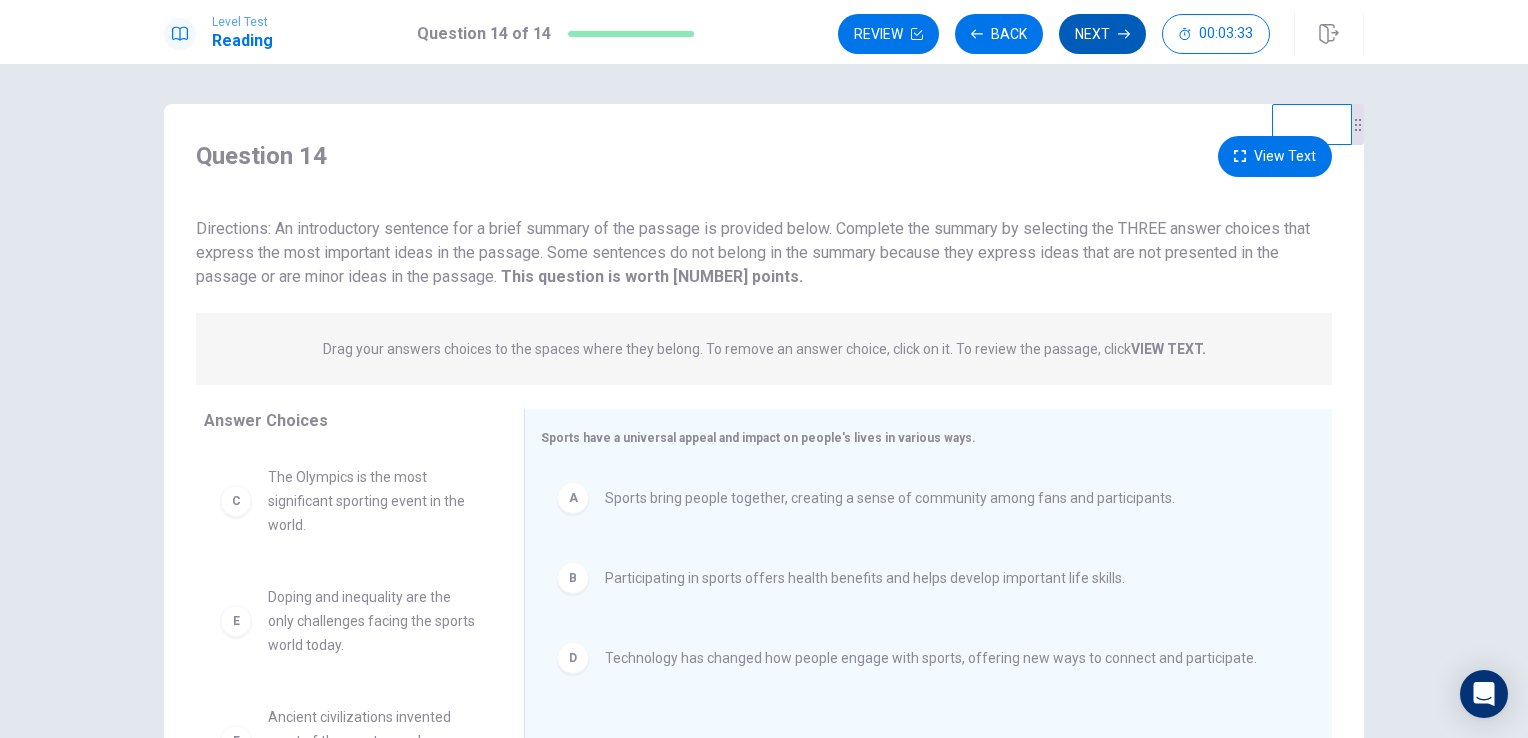 click on "Next" at bounding box center (1102, 34) 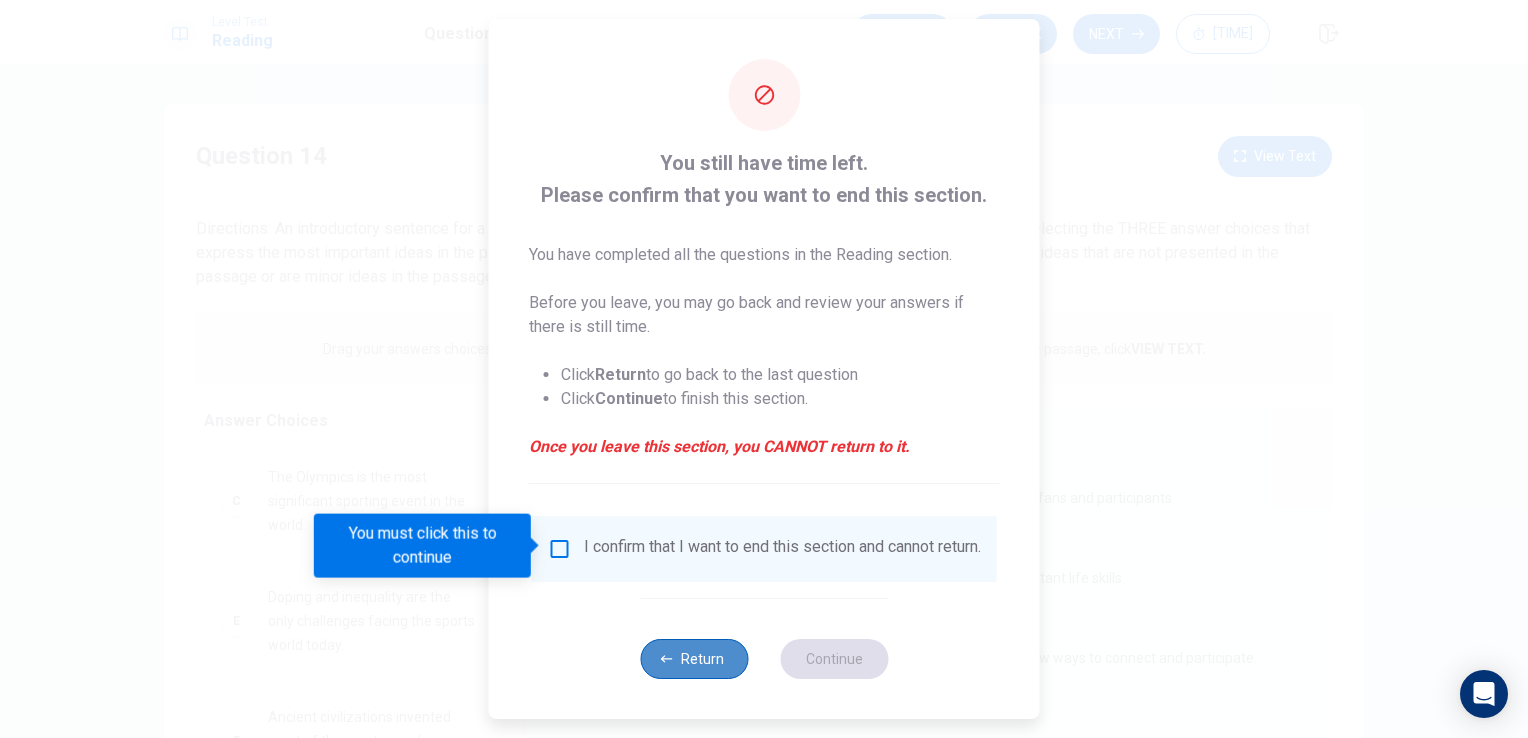 click on "Return" at bounding box center [694, 659] 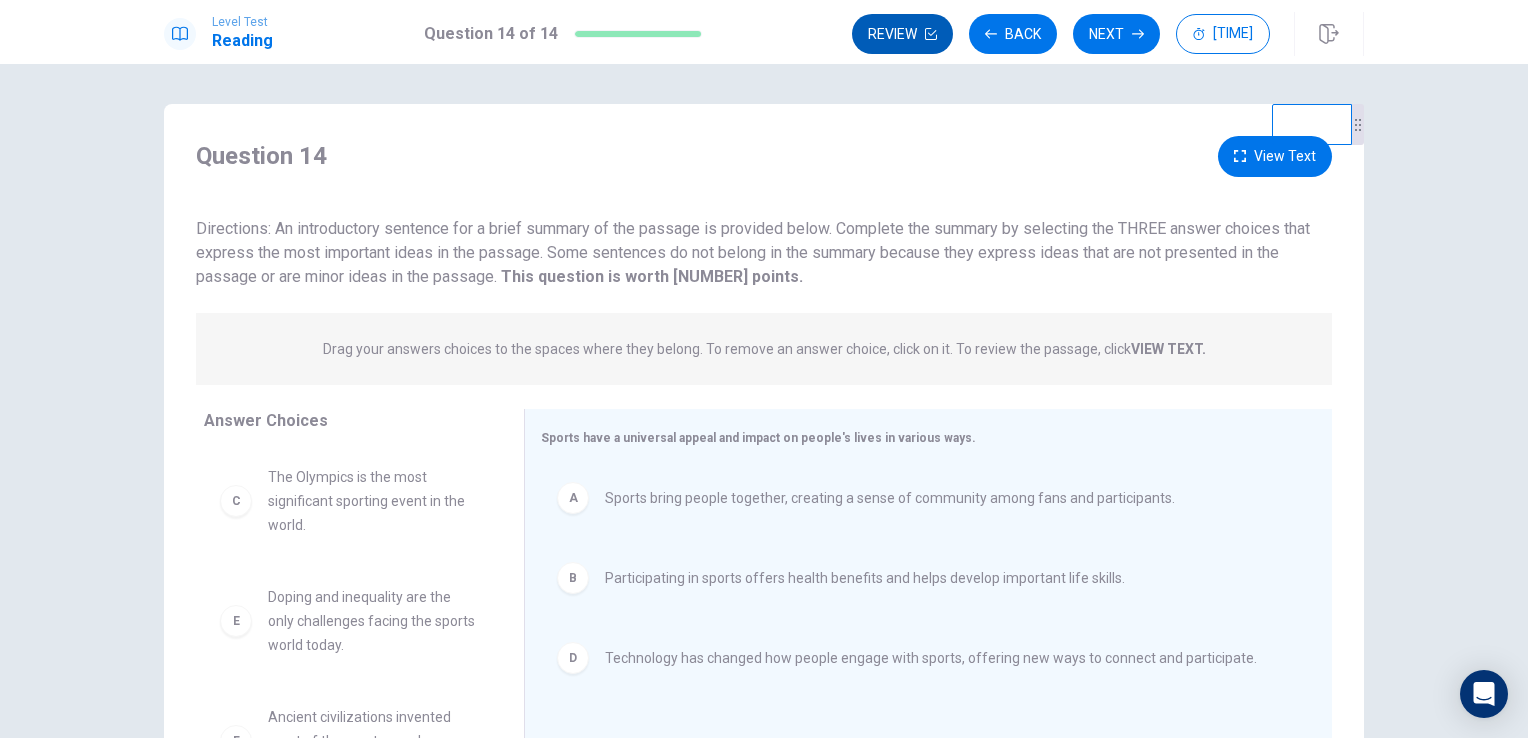 click on "Review" at bounding box center (902, 34) 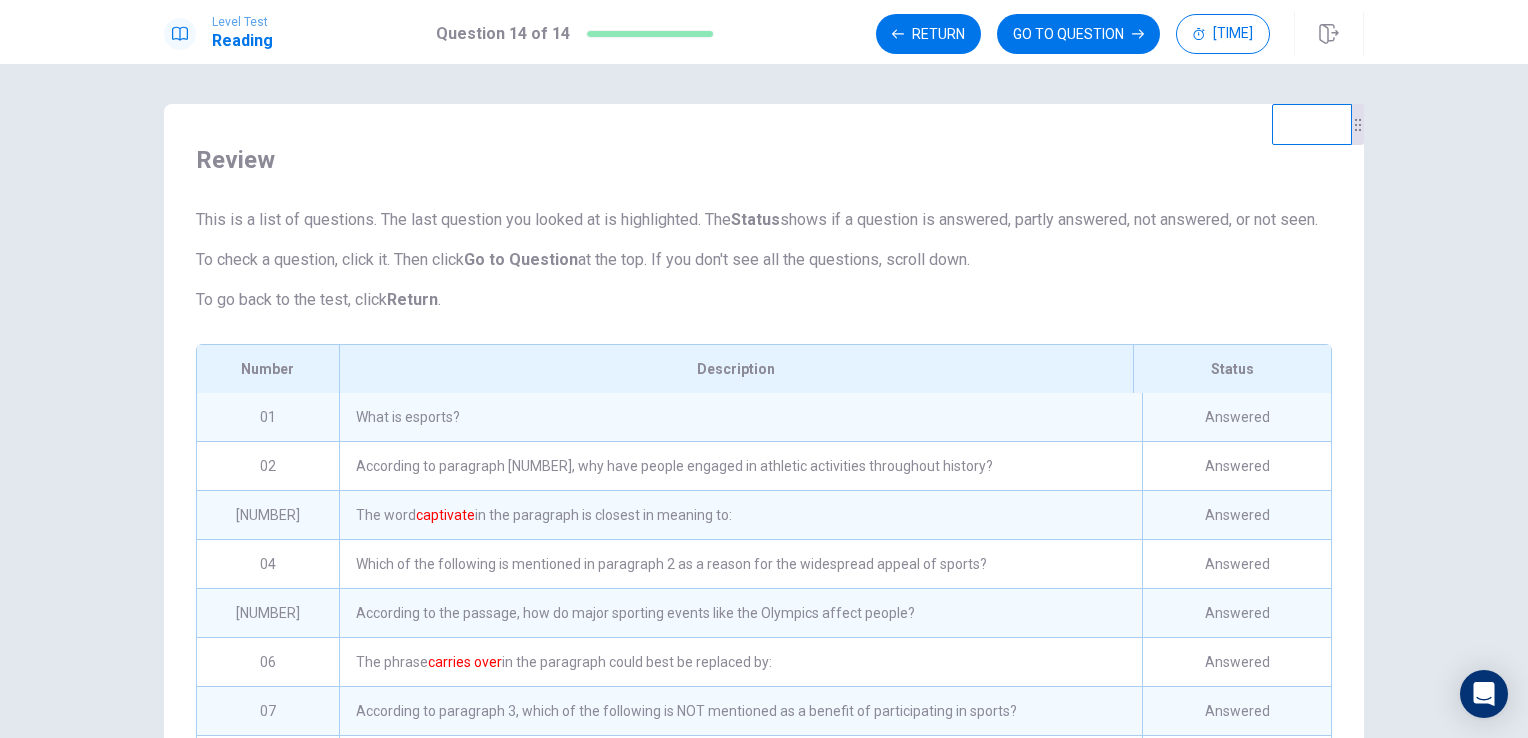scroll, scrollTop: 244, scrollLeft: 0, axis: vertical 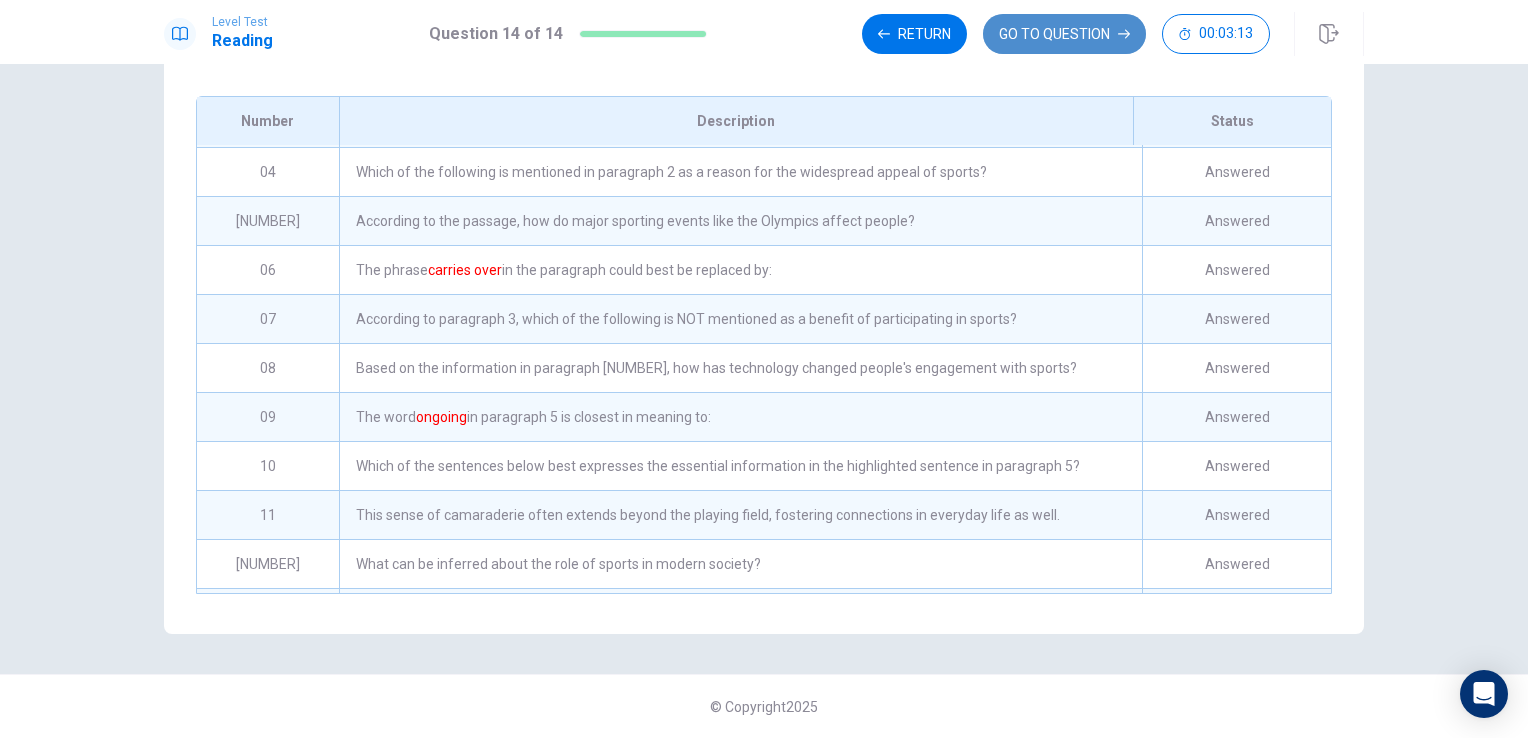 click on "GO TO QUESTION" at bounding box center [1064, 34] 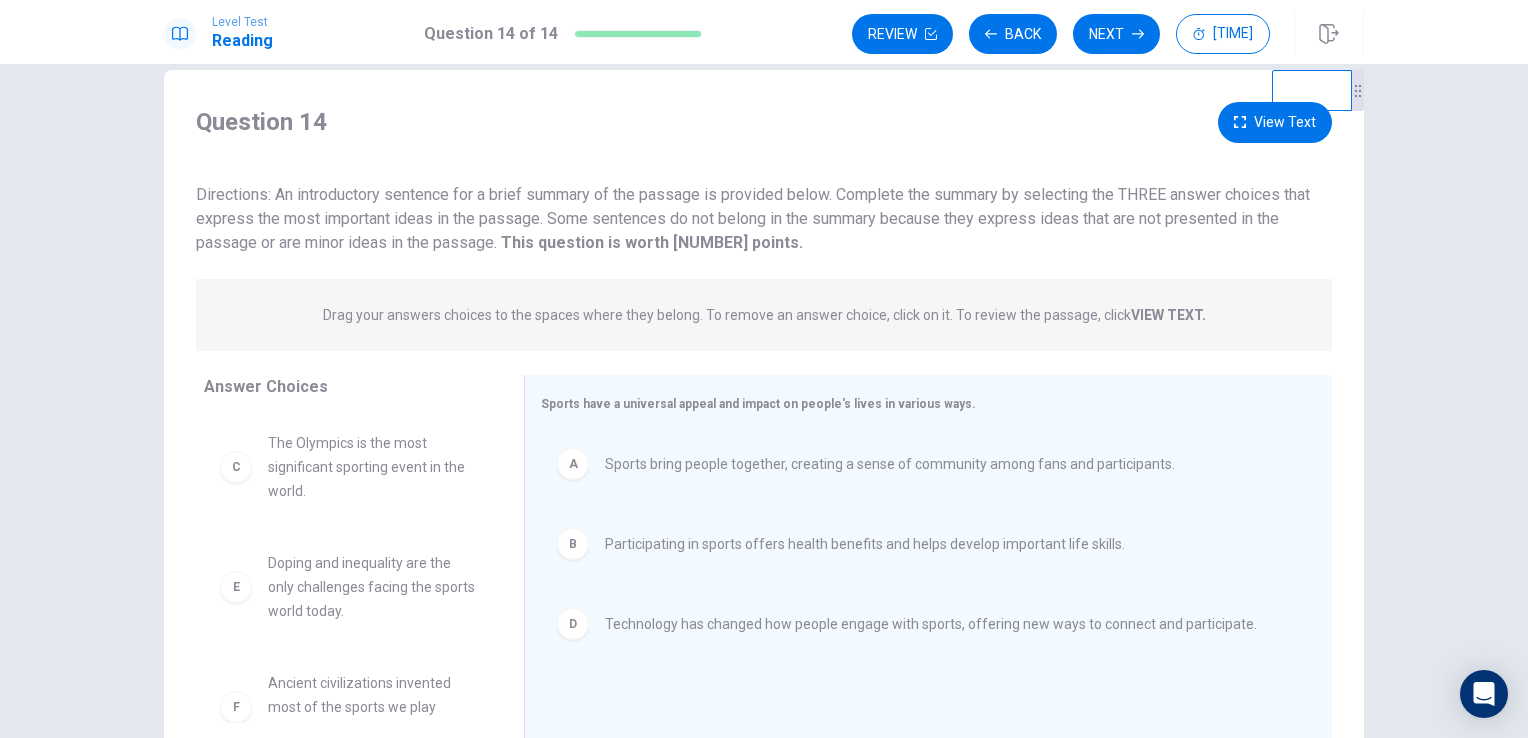 scroll, scrollTop: 0, scrollLeft: 0, axis: both 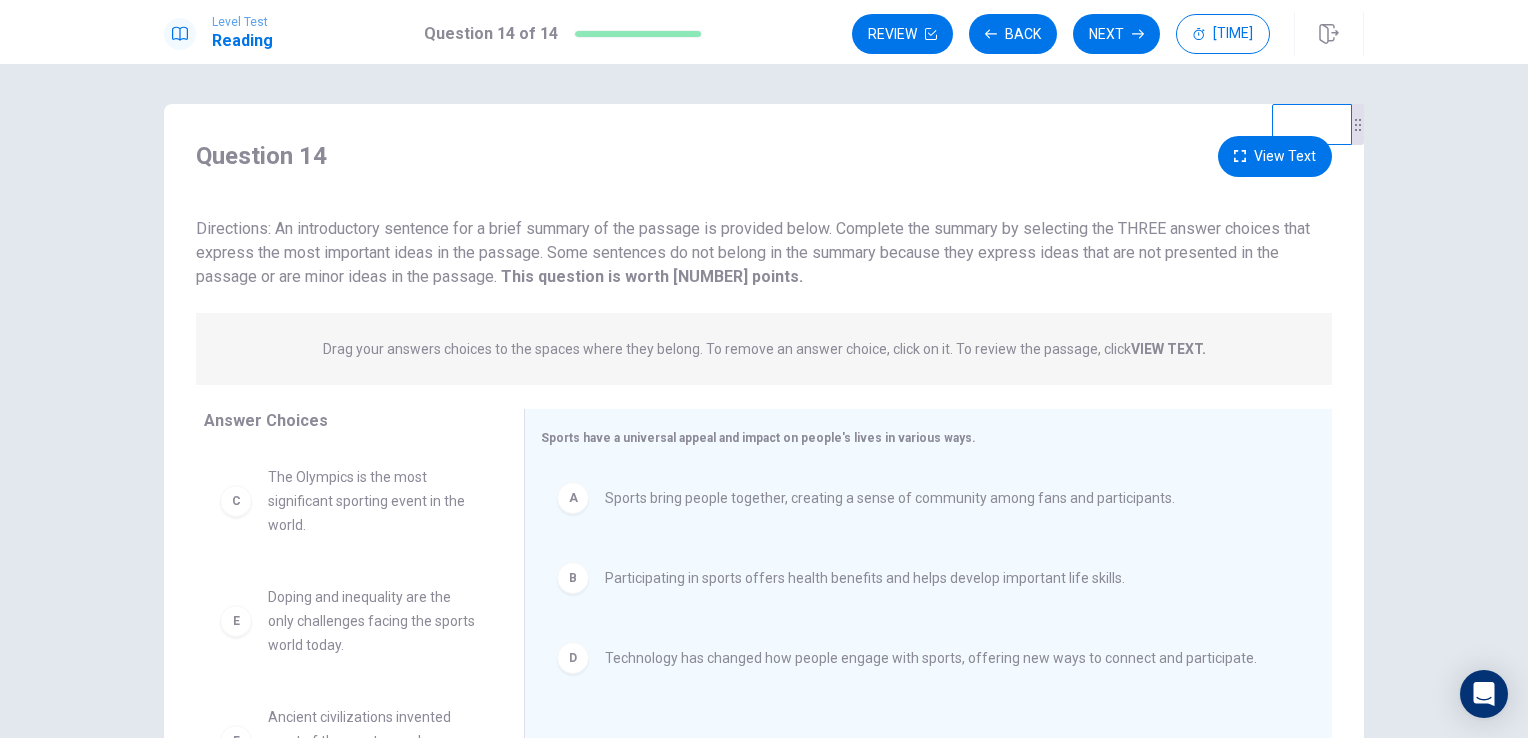 click on "View Text" at bounding box center [1275, 156] 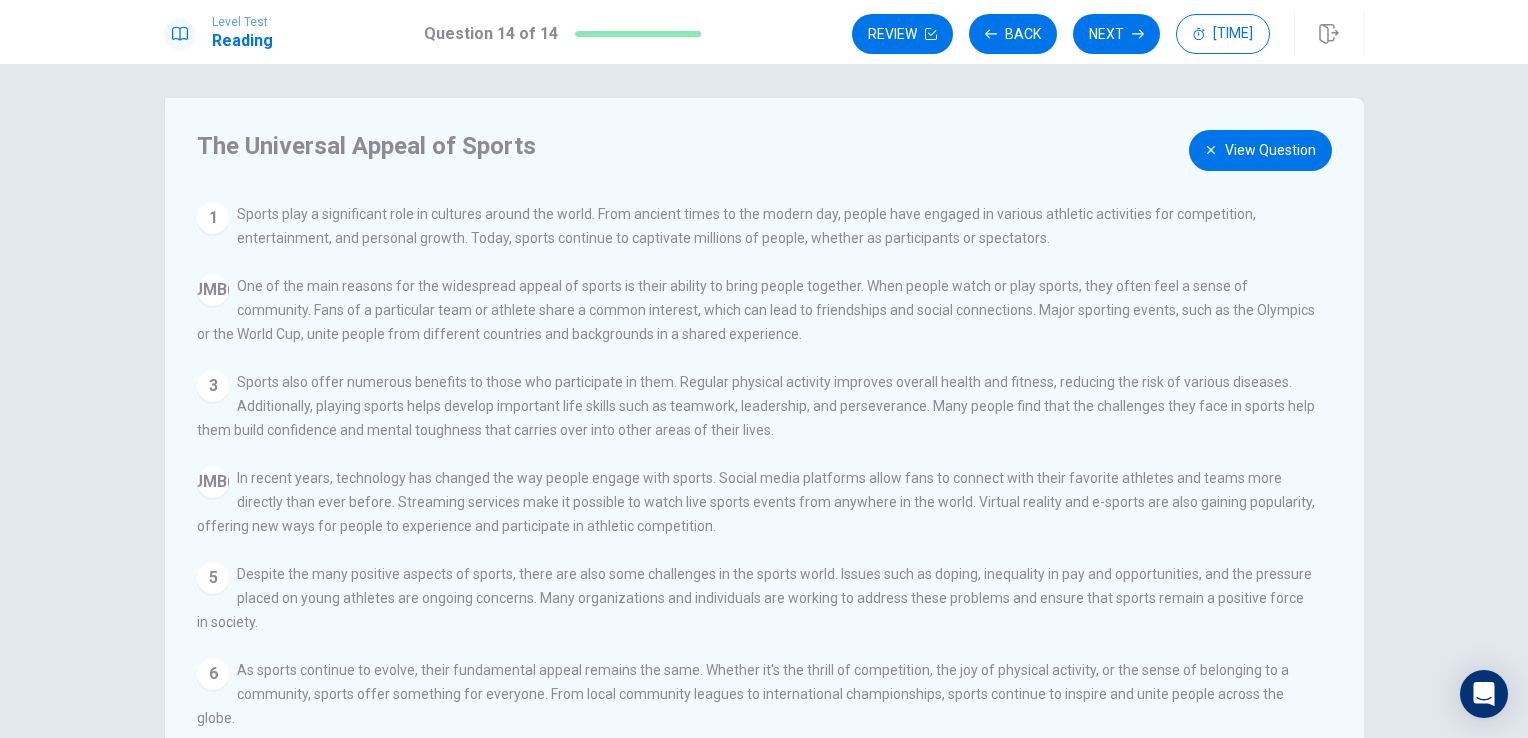 scroll, scrollTop: 0, scrollLeft: 0, axis: both 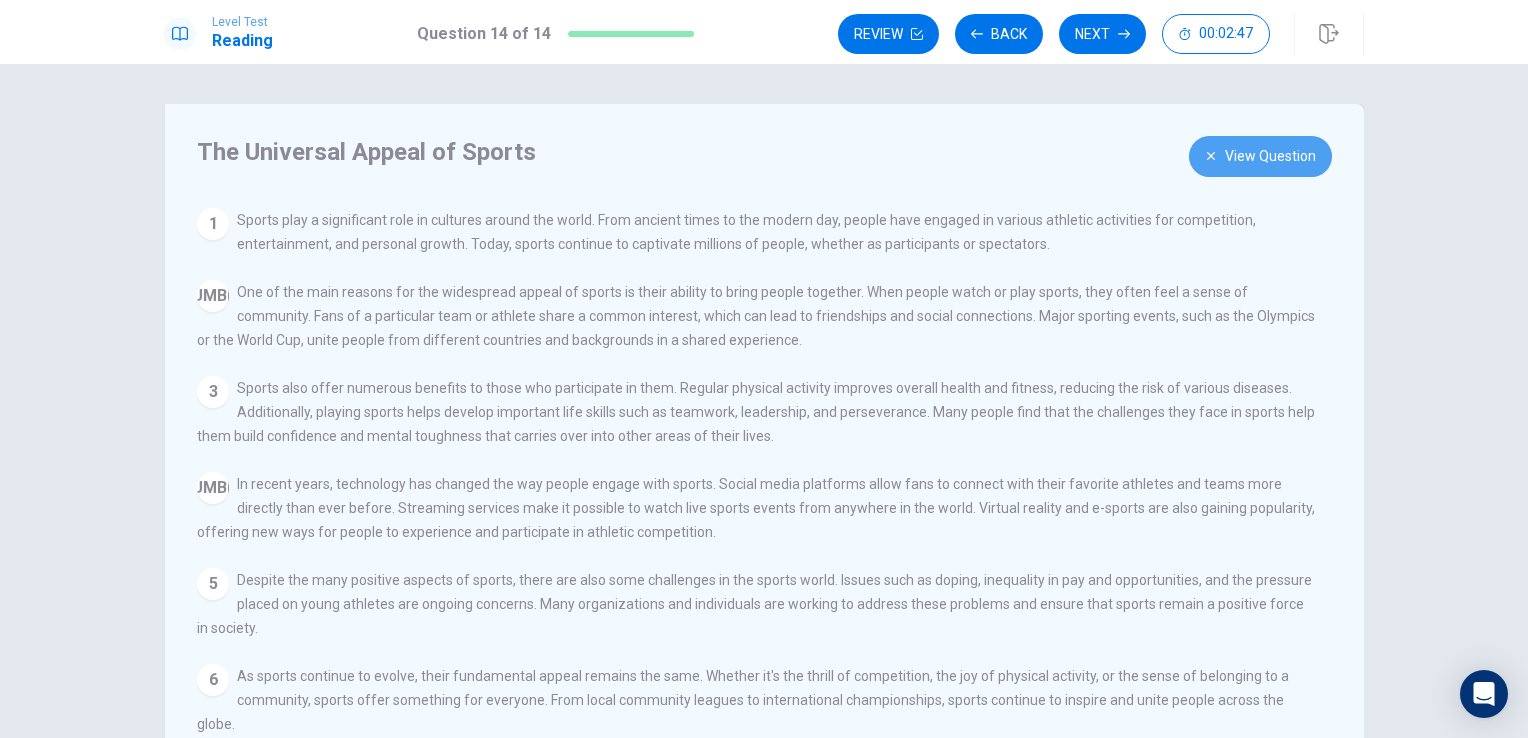 click on "View Question" at bounding box center (1260, 156) 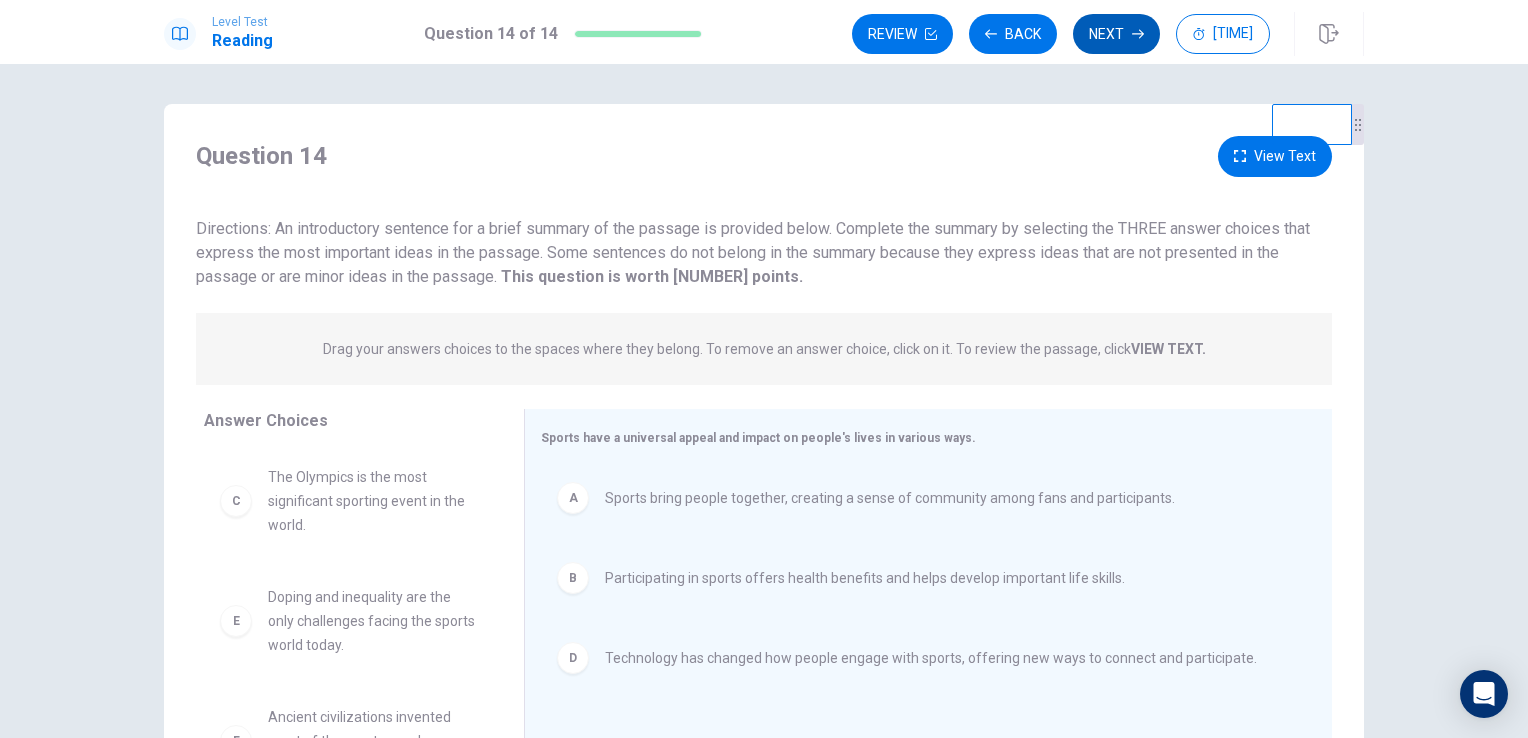 click on "Next" at bounding box center [1116, 34] 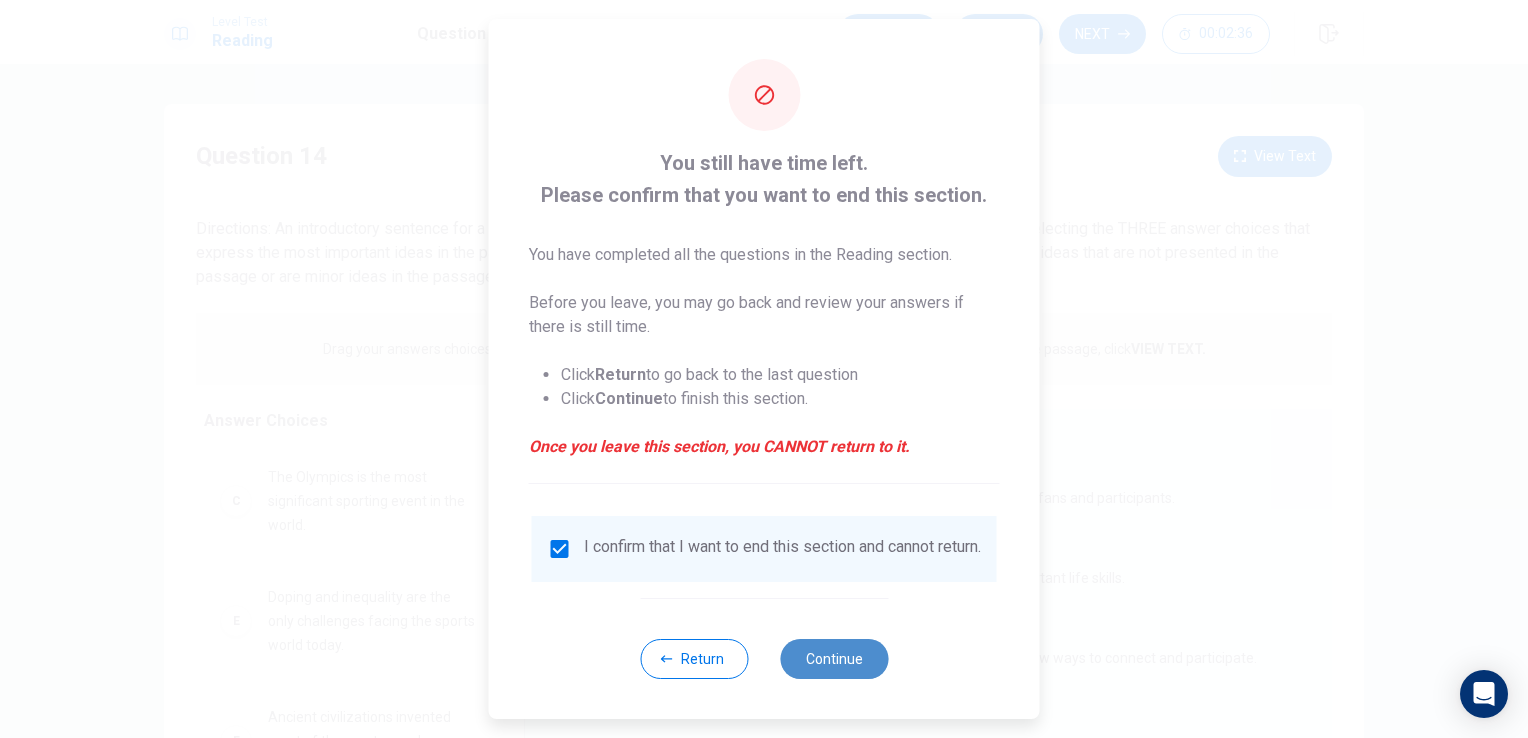 click on "Continue" at bounding box center [834, 659] 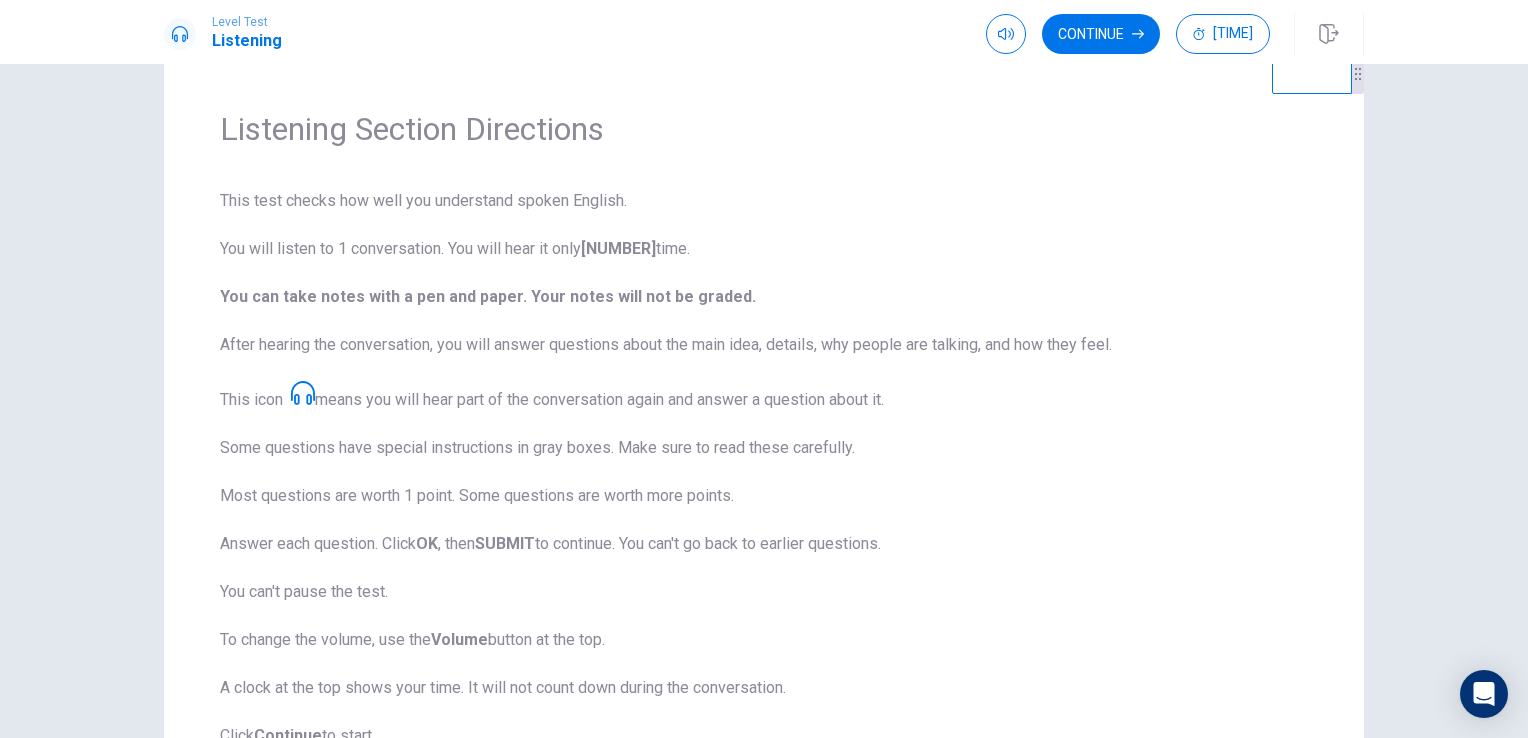 scroll, scrollTop: 100, scrollLeft: 0, axis: vertical 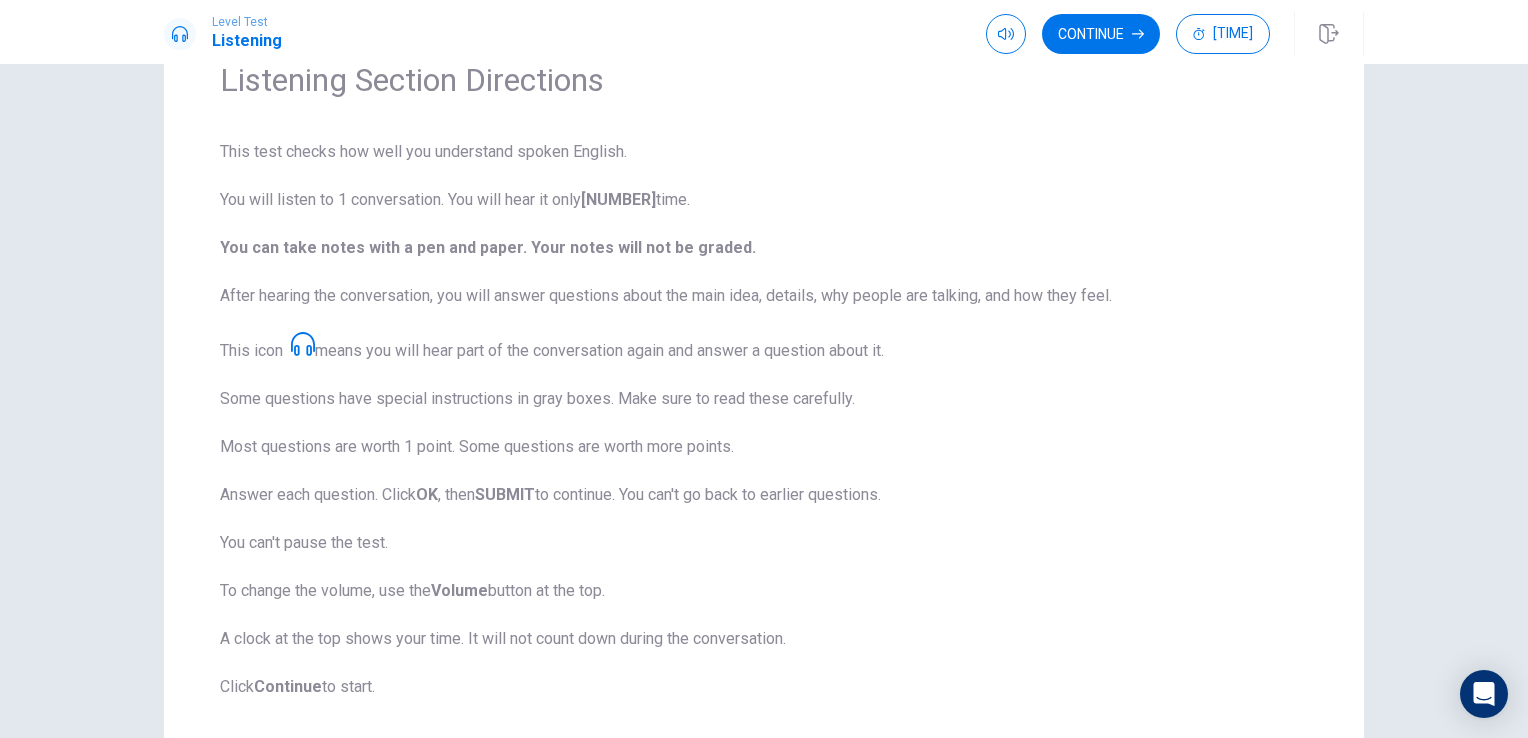 click on "Continue" at bounding box center [1101, 34] 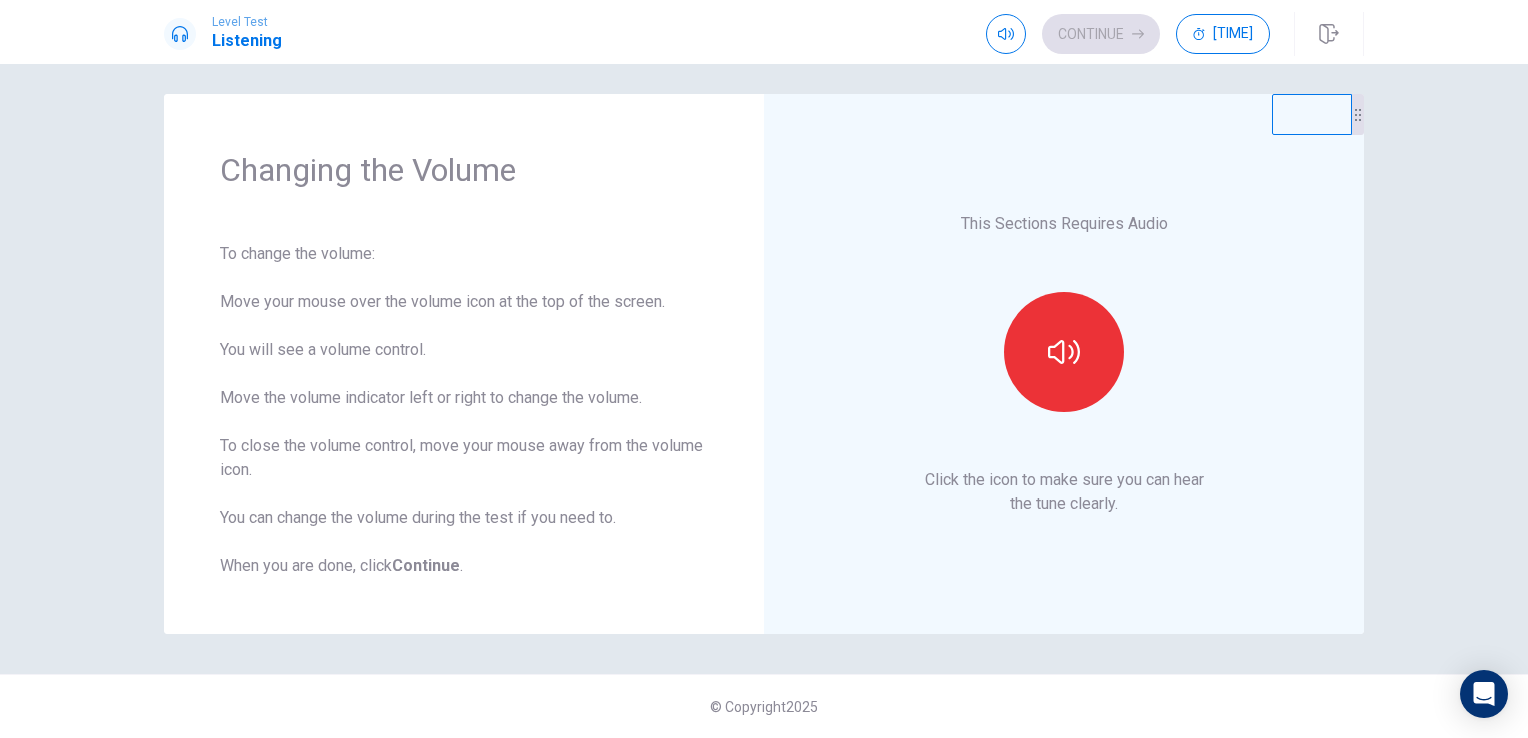 scroll, scrollTop: 9, scrollLeft: 0, axis: vertical 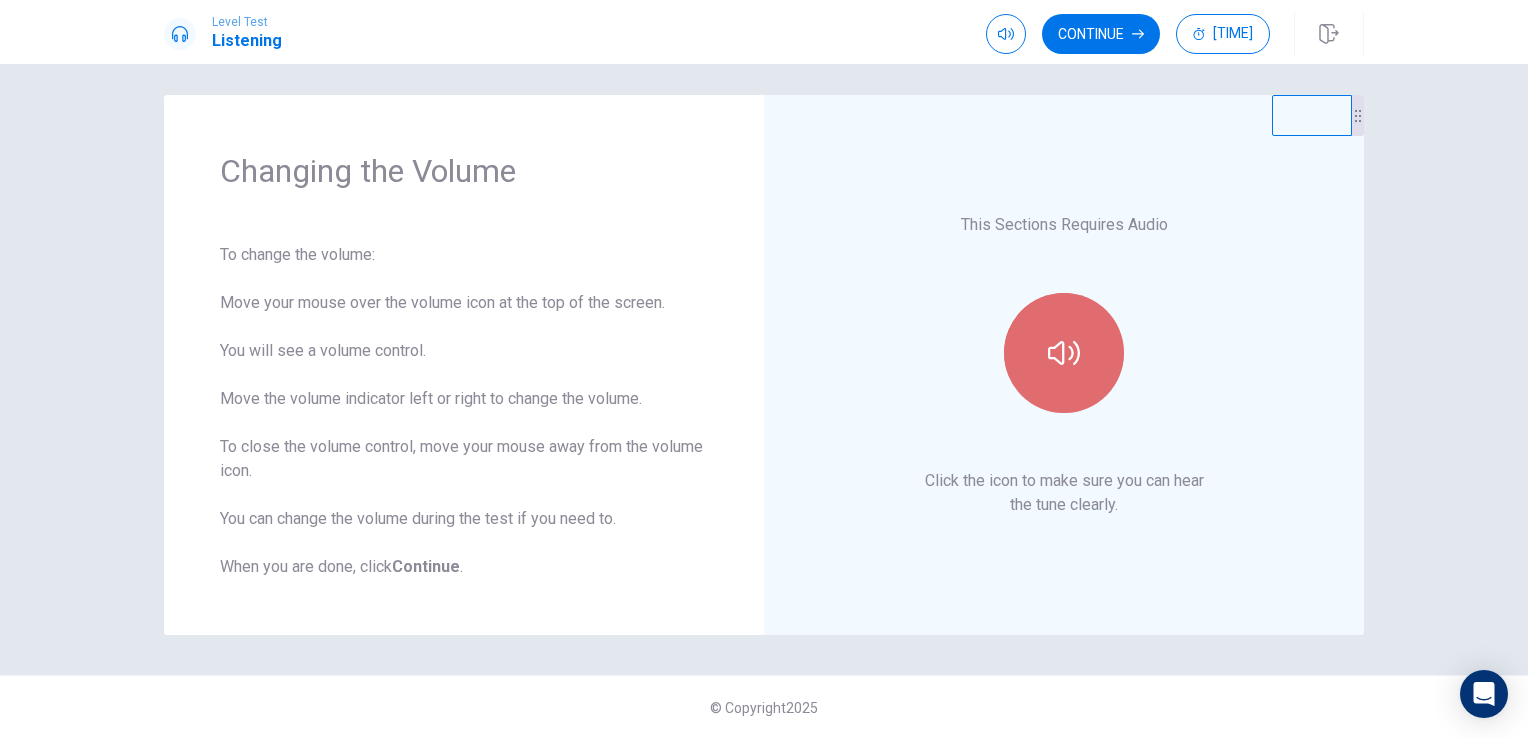 click at bounding box center (1064, 353) 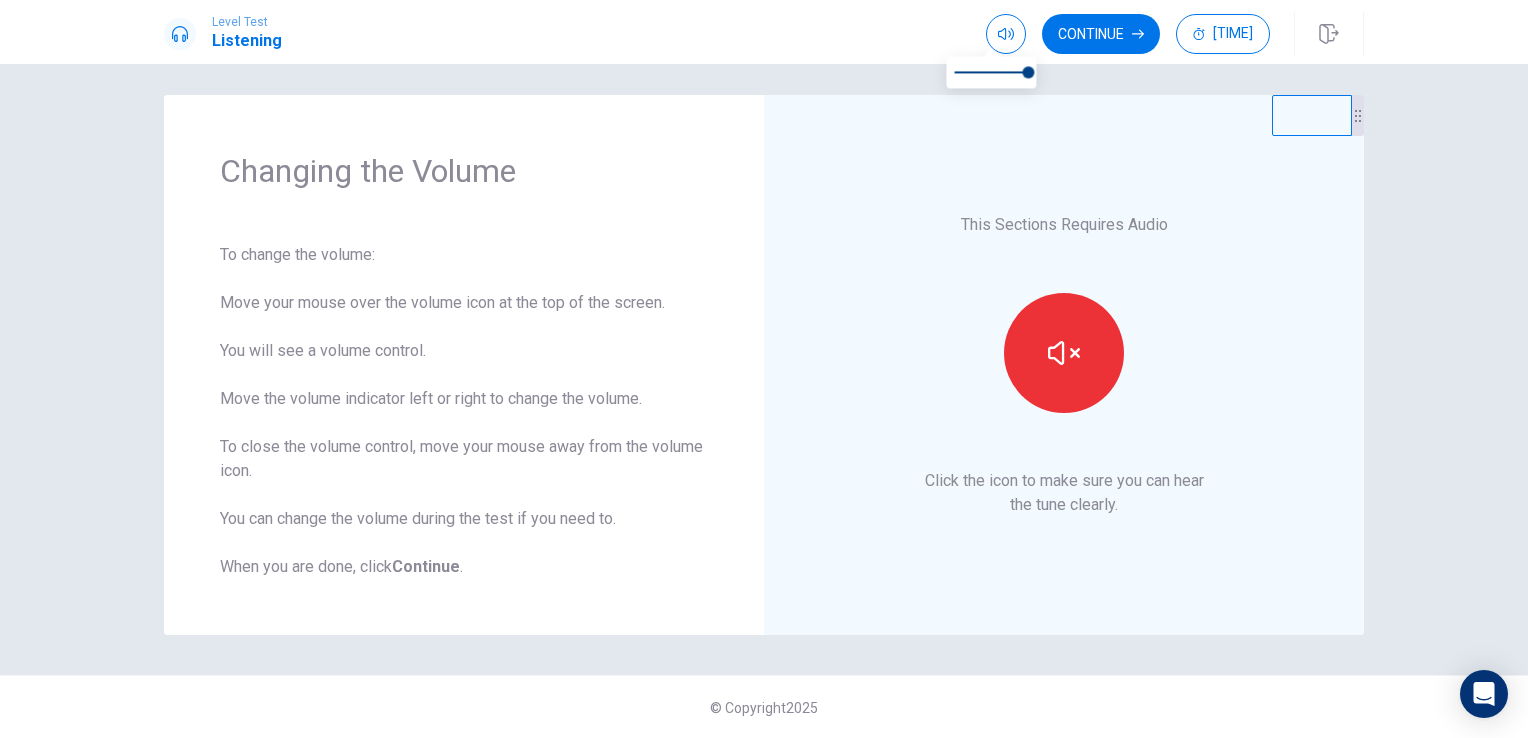 click at bounding box center (991, 50) 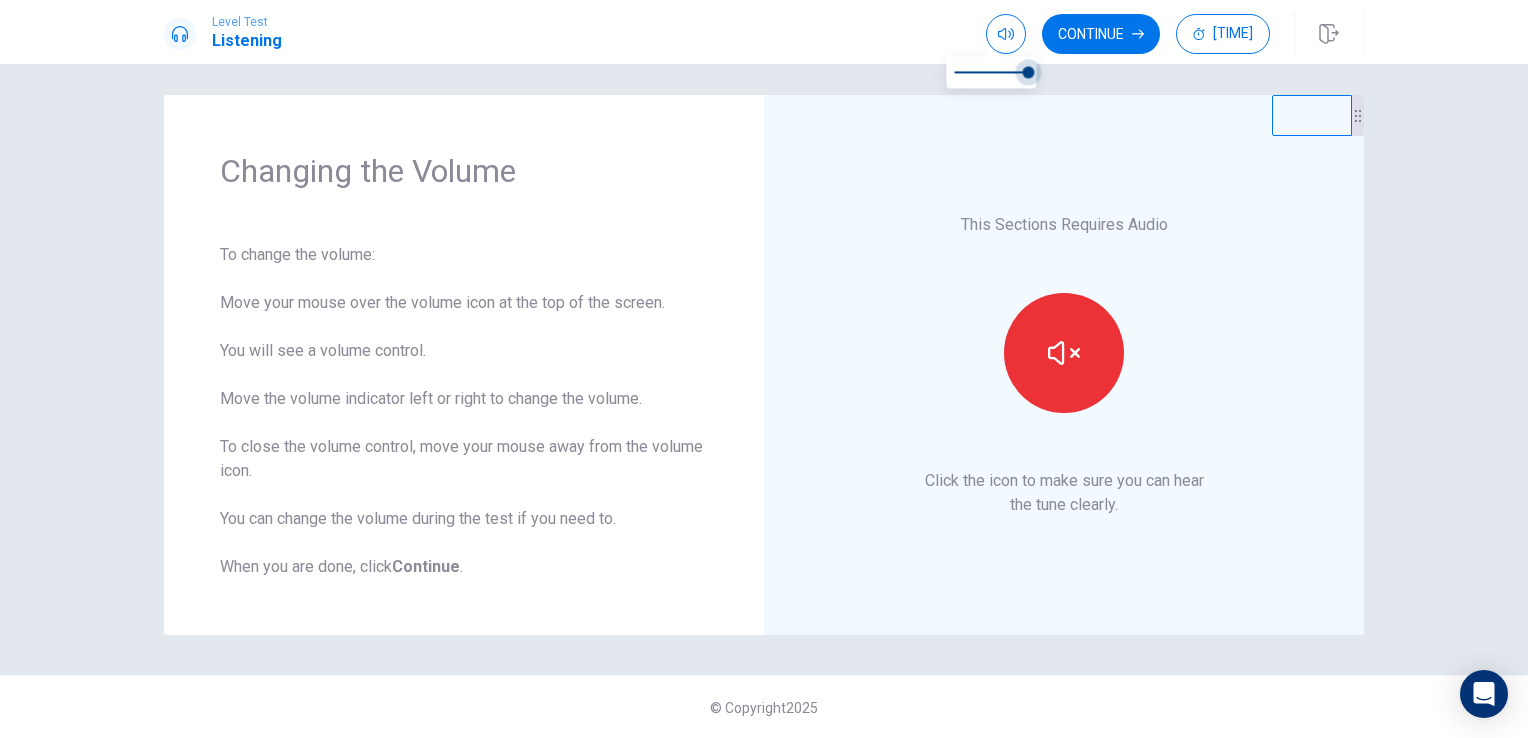 drag, startPoint x: 1029, startPoint y: 72, endPoint x: 1052, endPoint y: 72, distance: 23 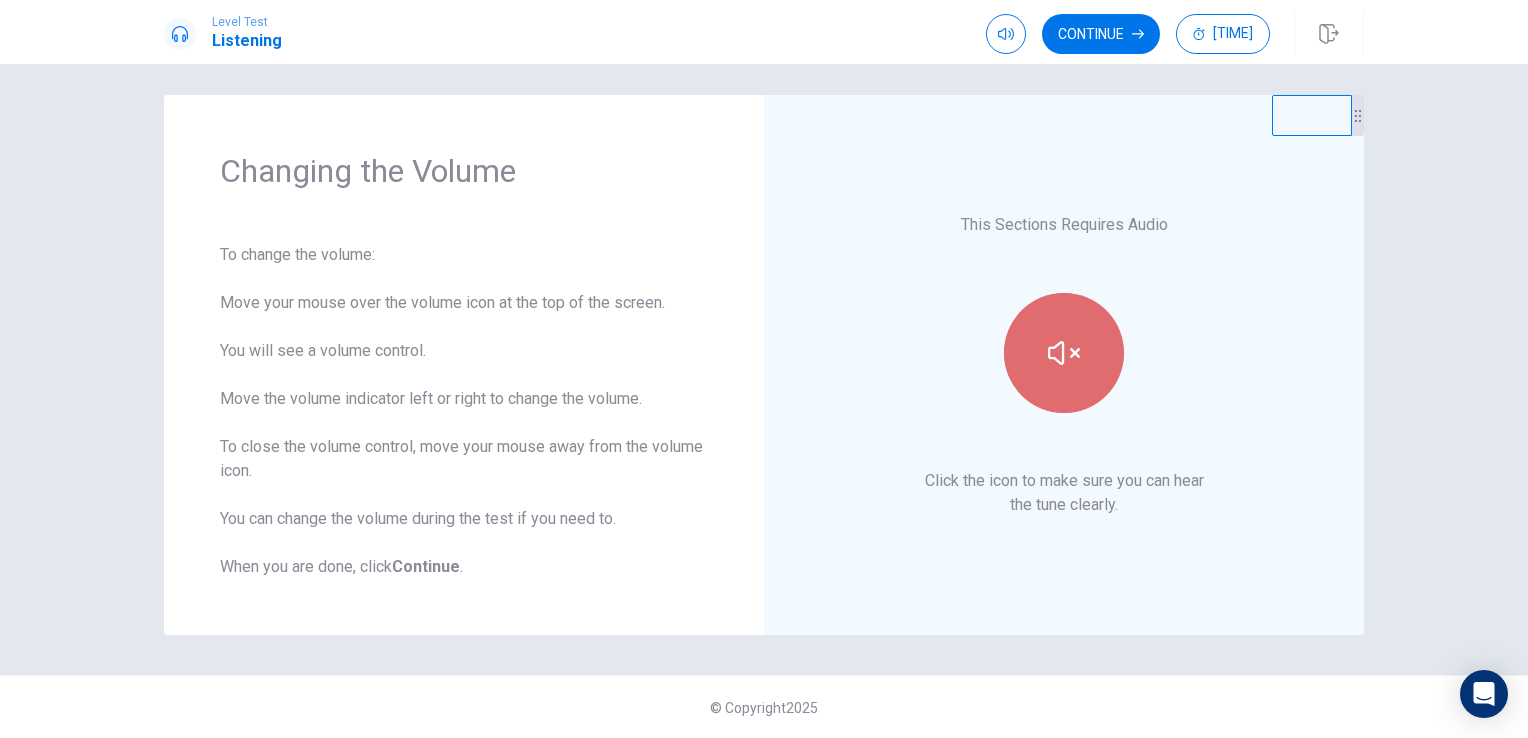 click at bounding box center [1064, 353] 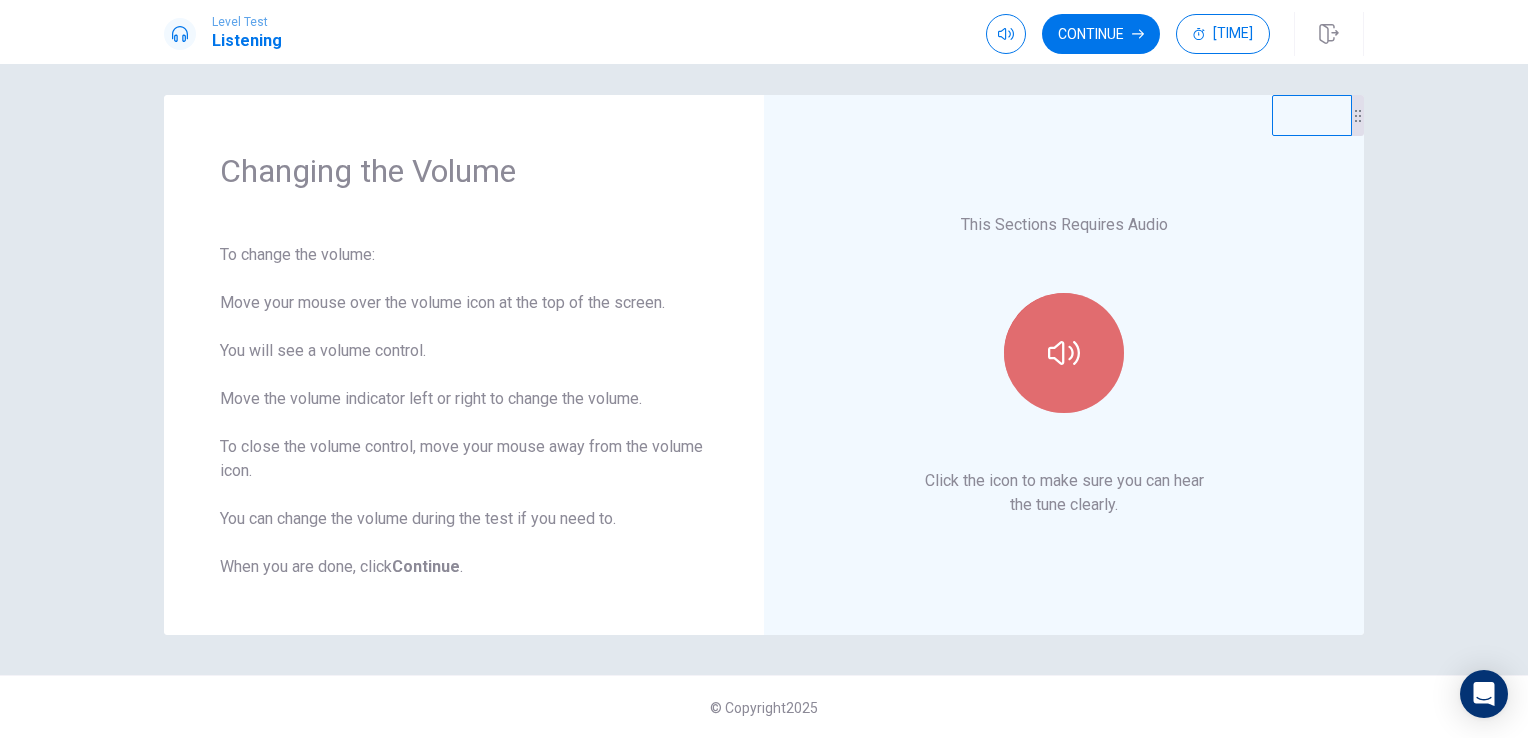 click at bounding box center (1064, 353) 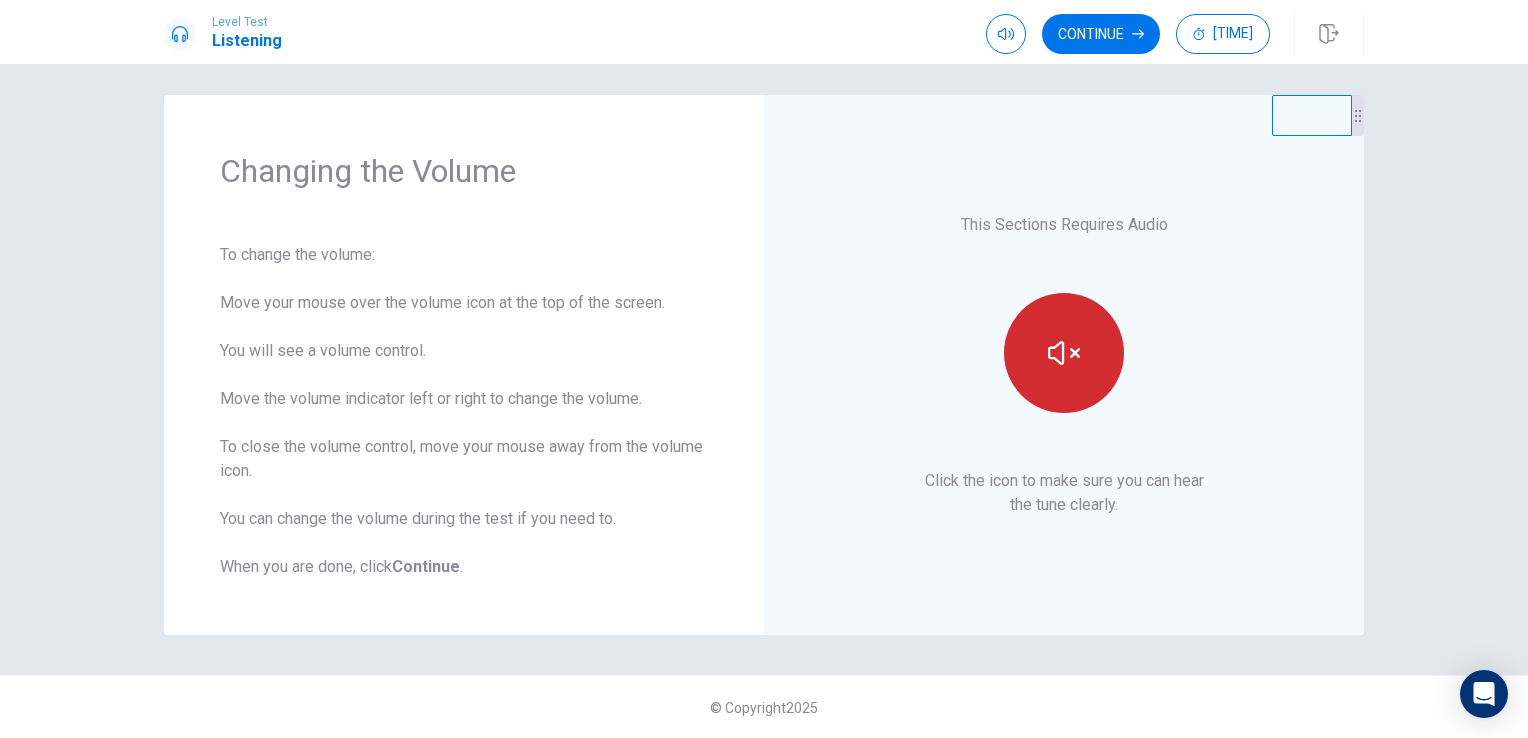 click at bounding box center (1064, 353) 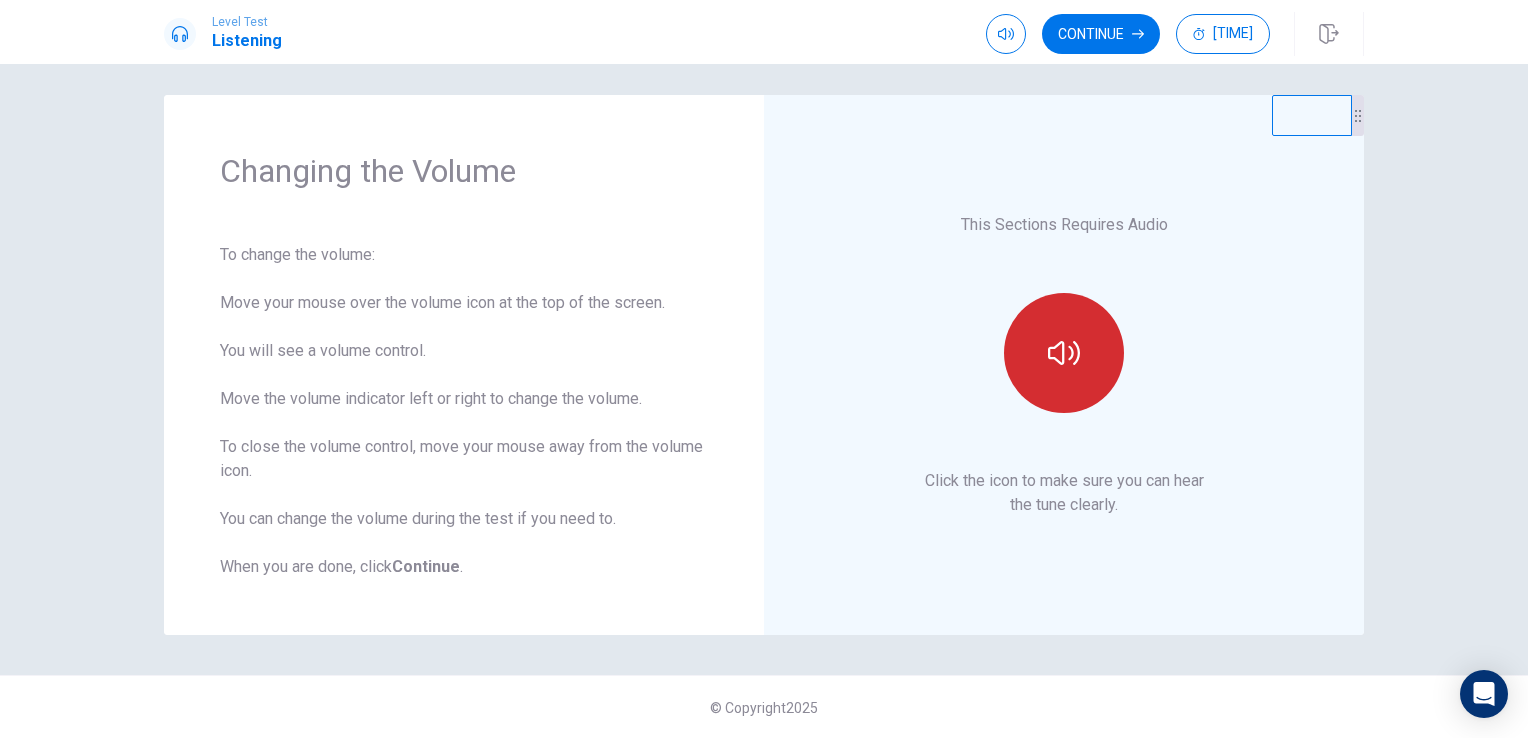click at bounding box center (1064, 353) 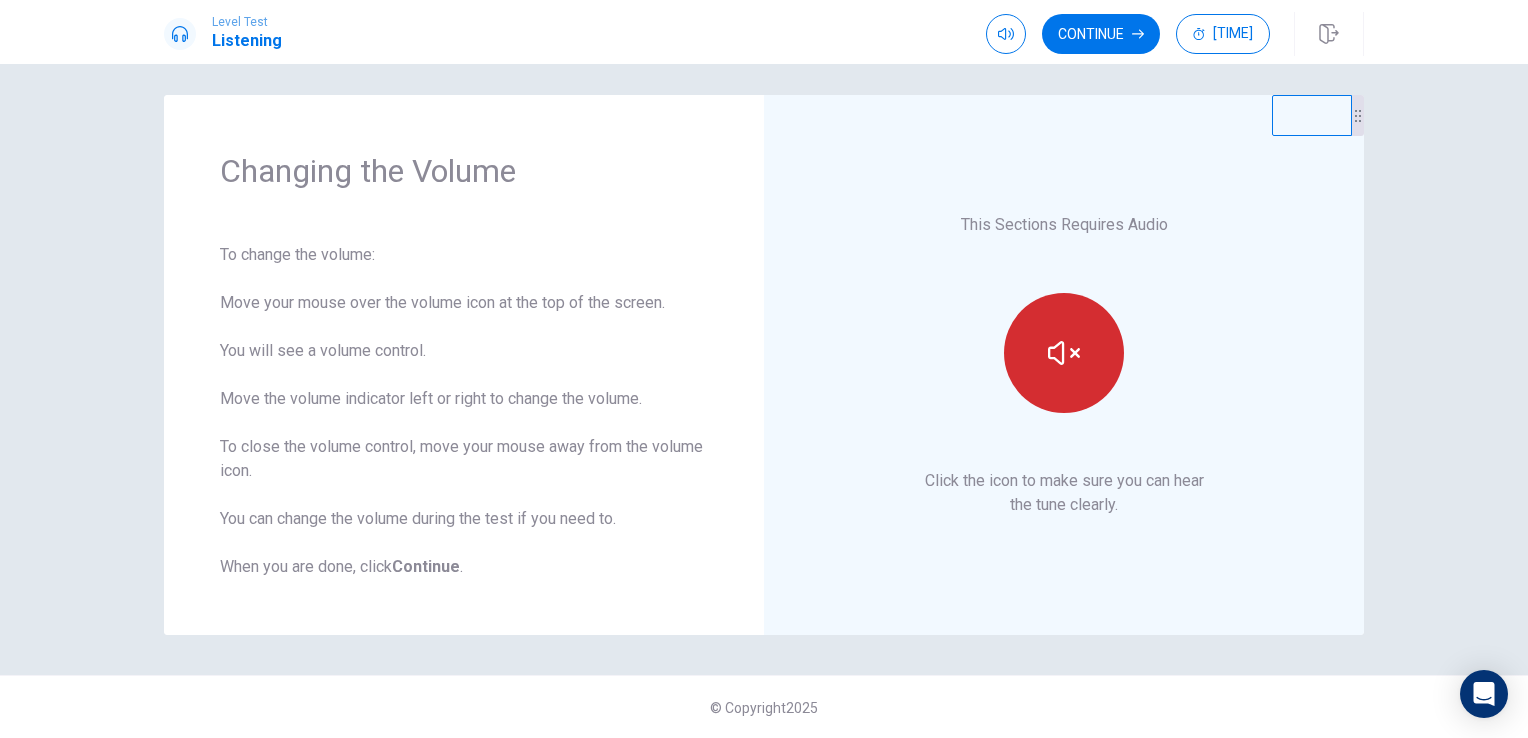click at bounding box center (1064, 353) 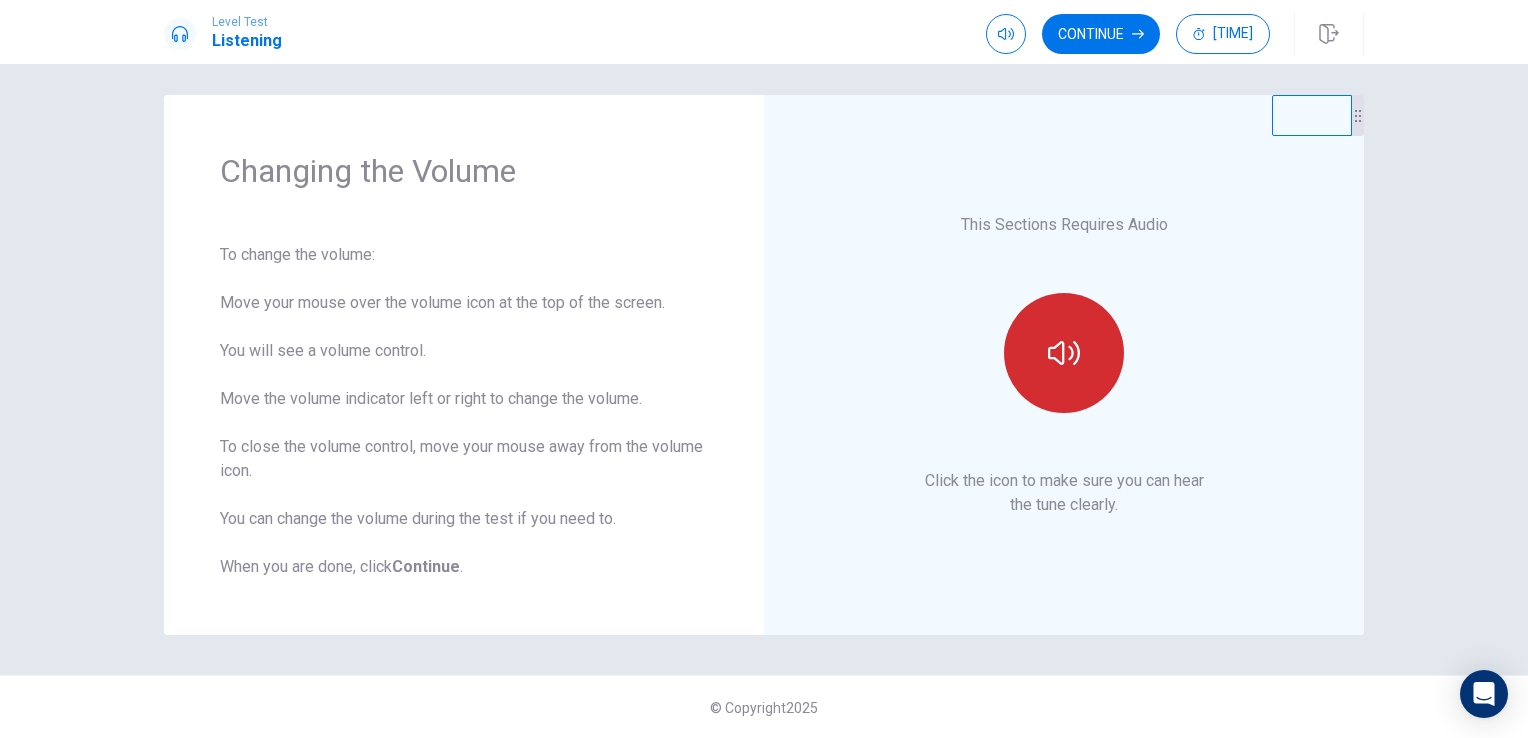 click at bounding box center (1064, 353) 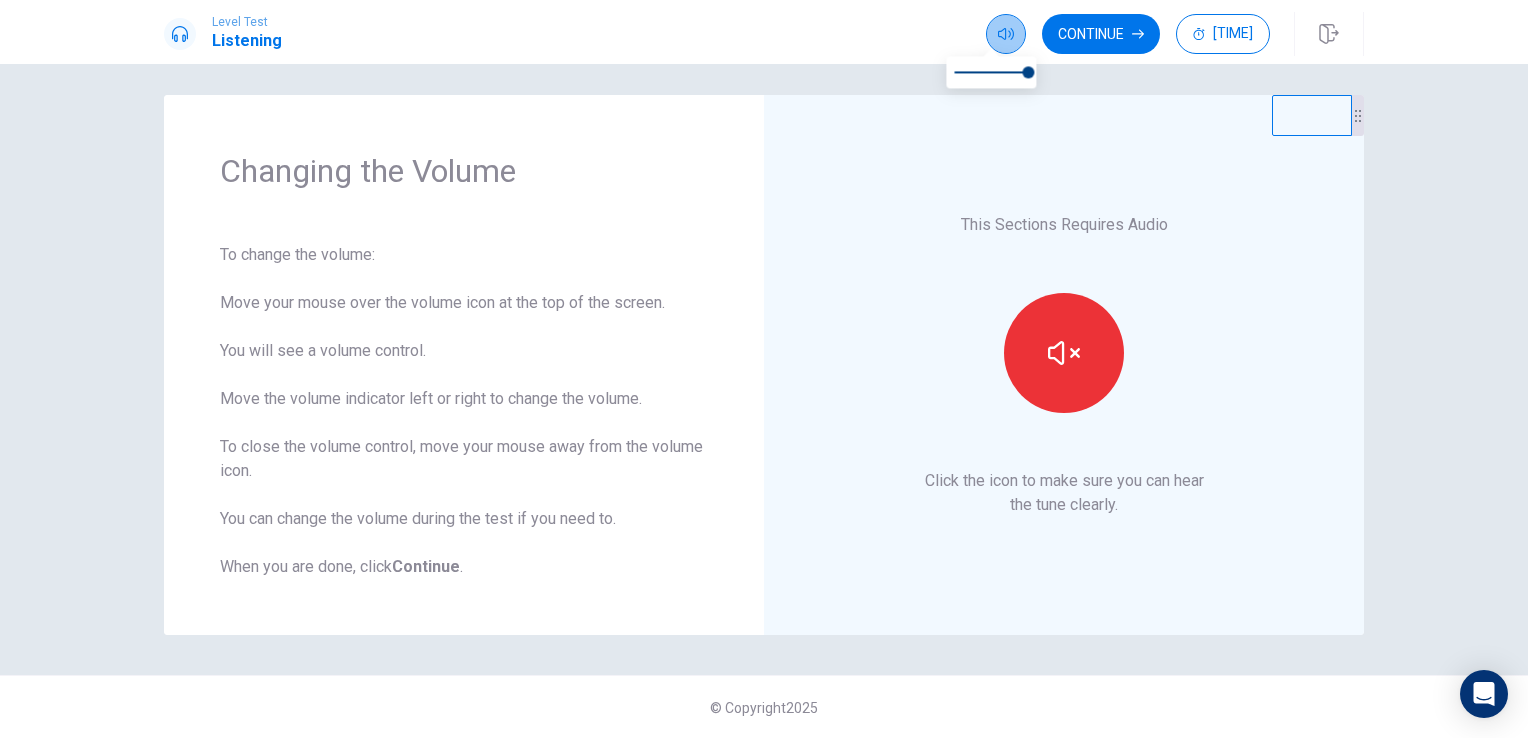 click at bounding box center (1006, 34) 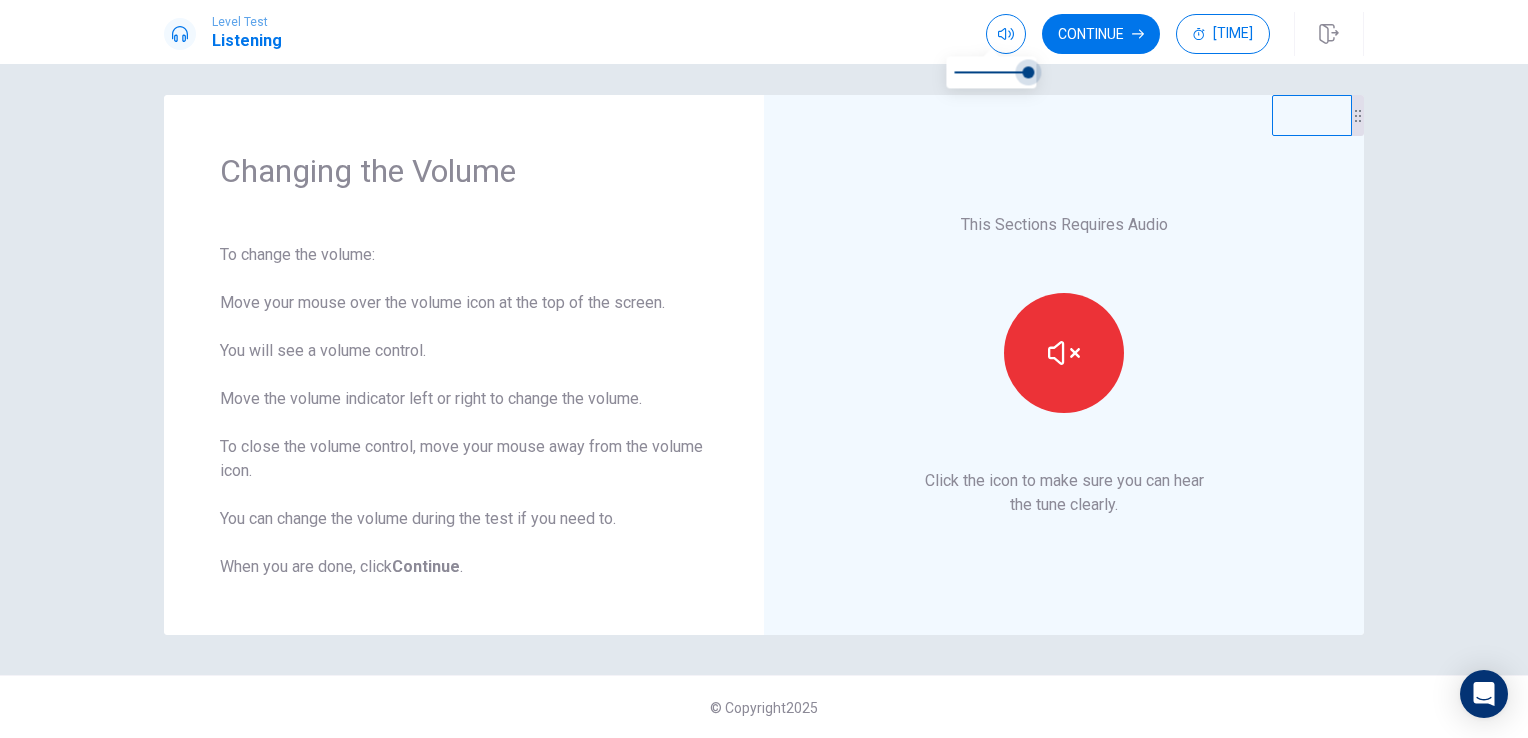 drag, startPoint x: 1026, startPoint y: 70, endPoint x: 1050, endPoint y: 72, distance: 24.083189 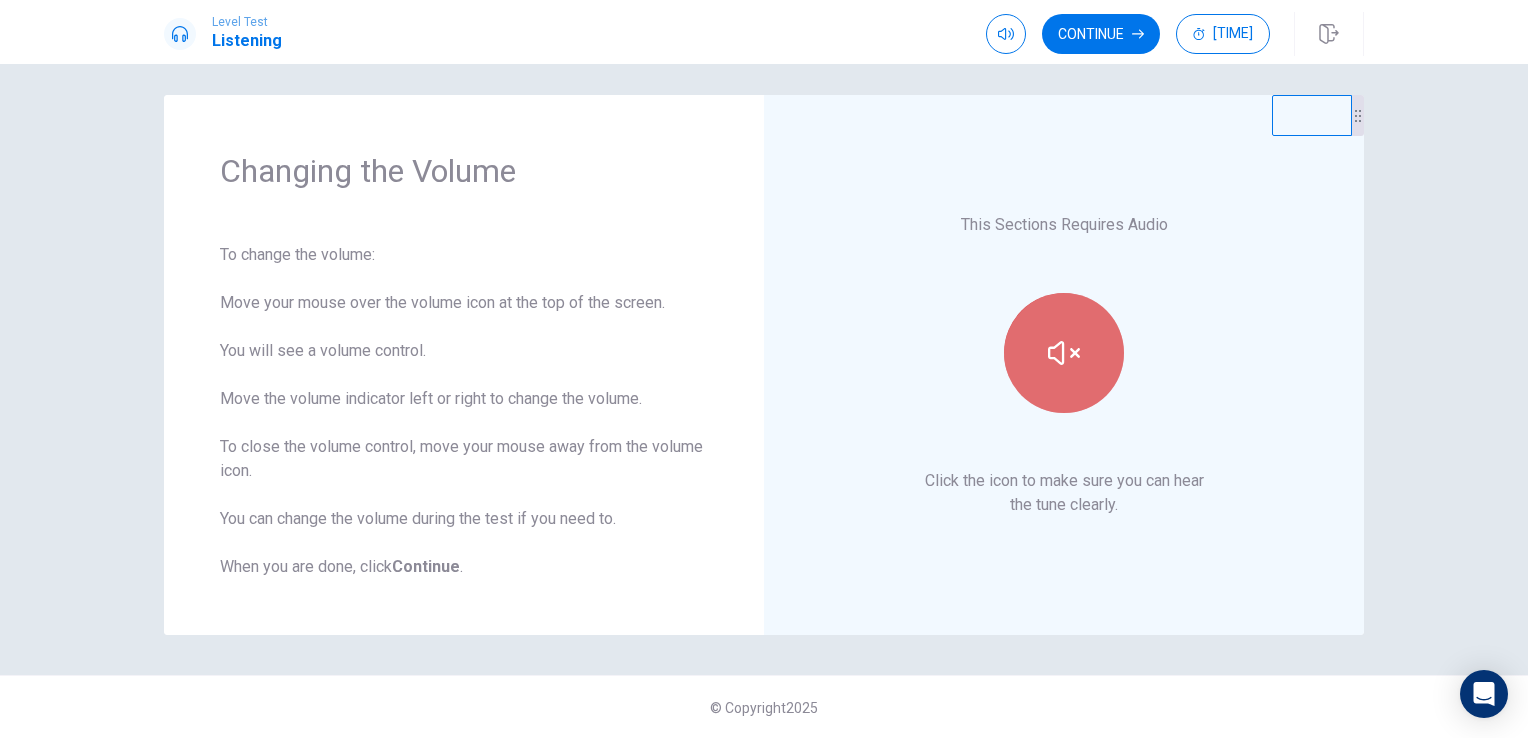 click at bounding box center (1064, 353) 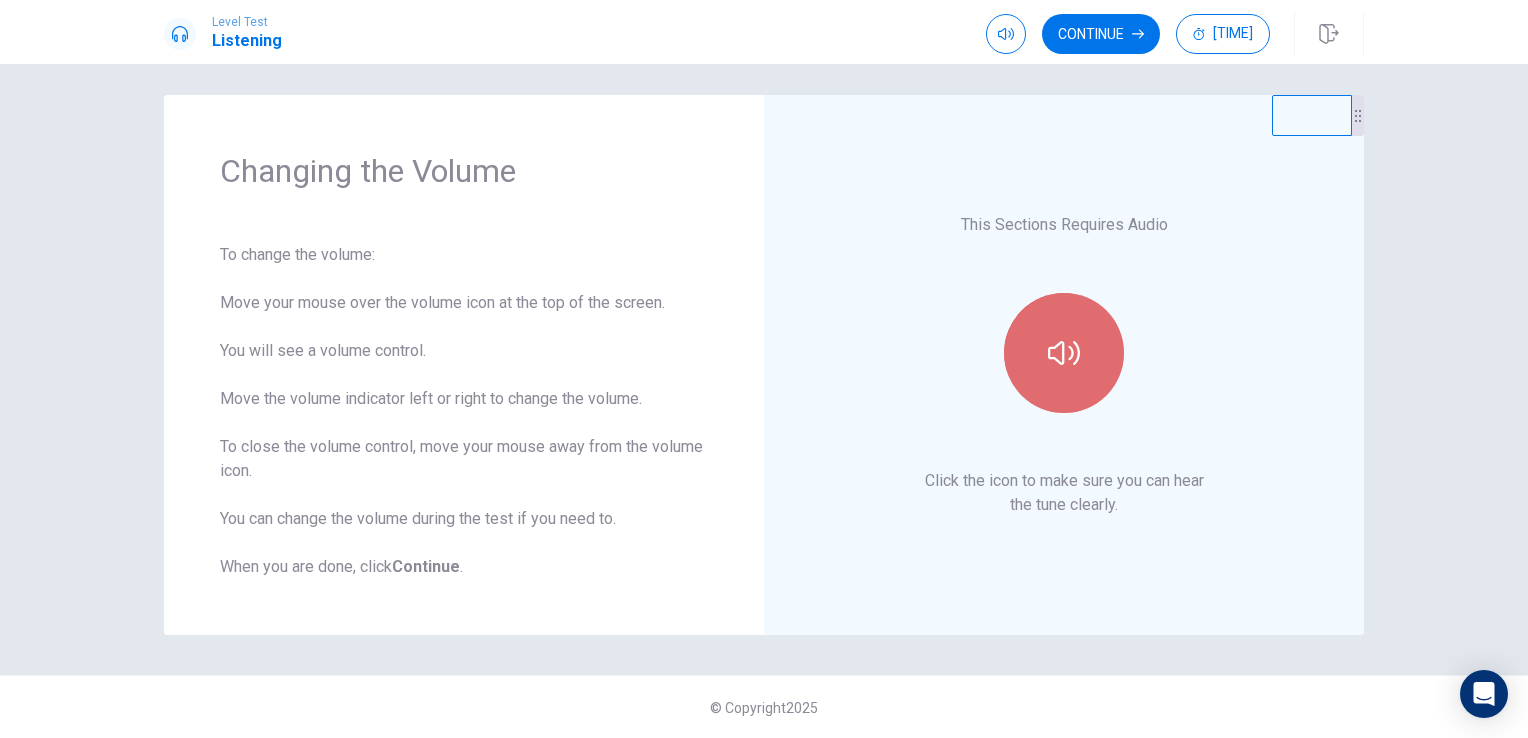click at bounding box center (1064, 353) 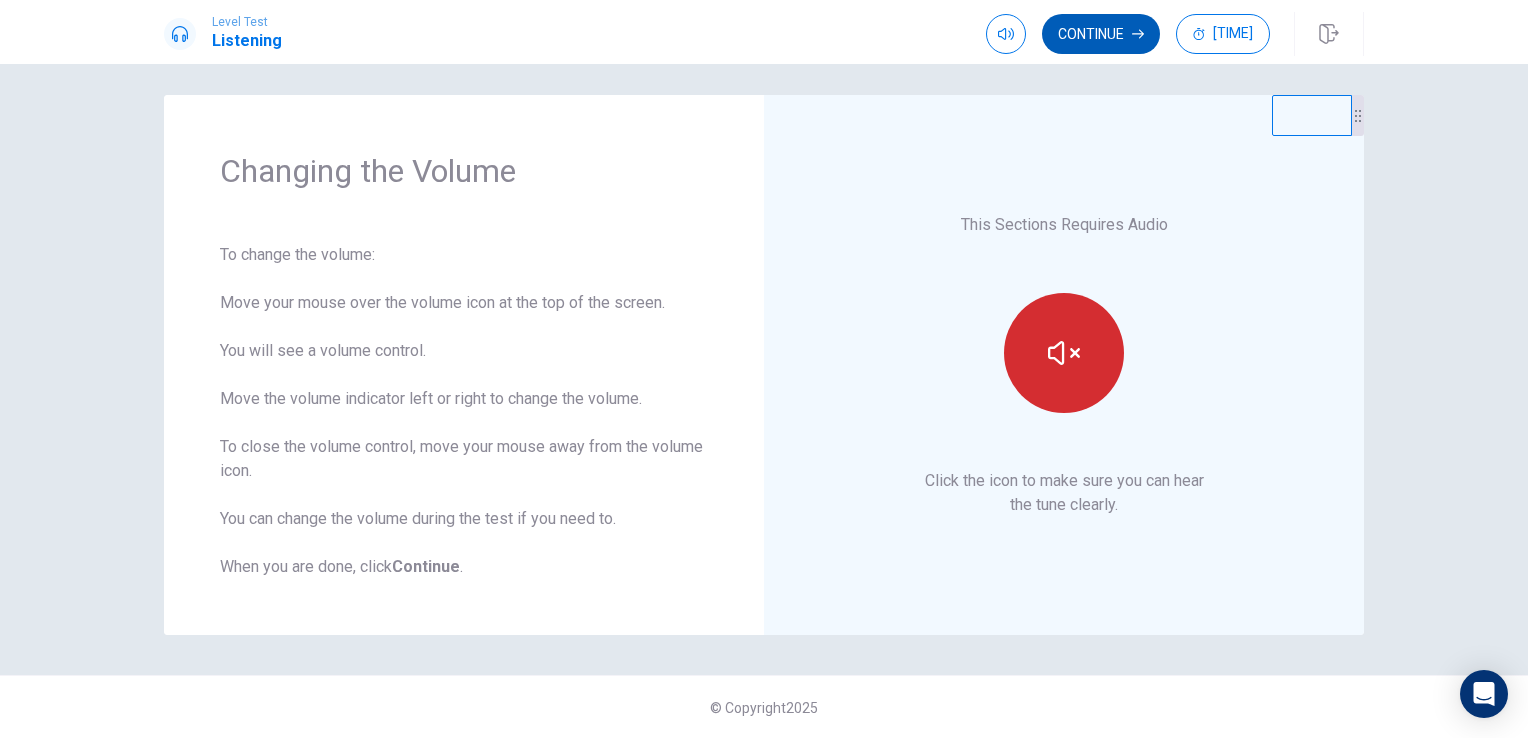 click on "Continue" at bounding box center (1101, 34) 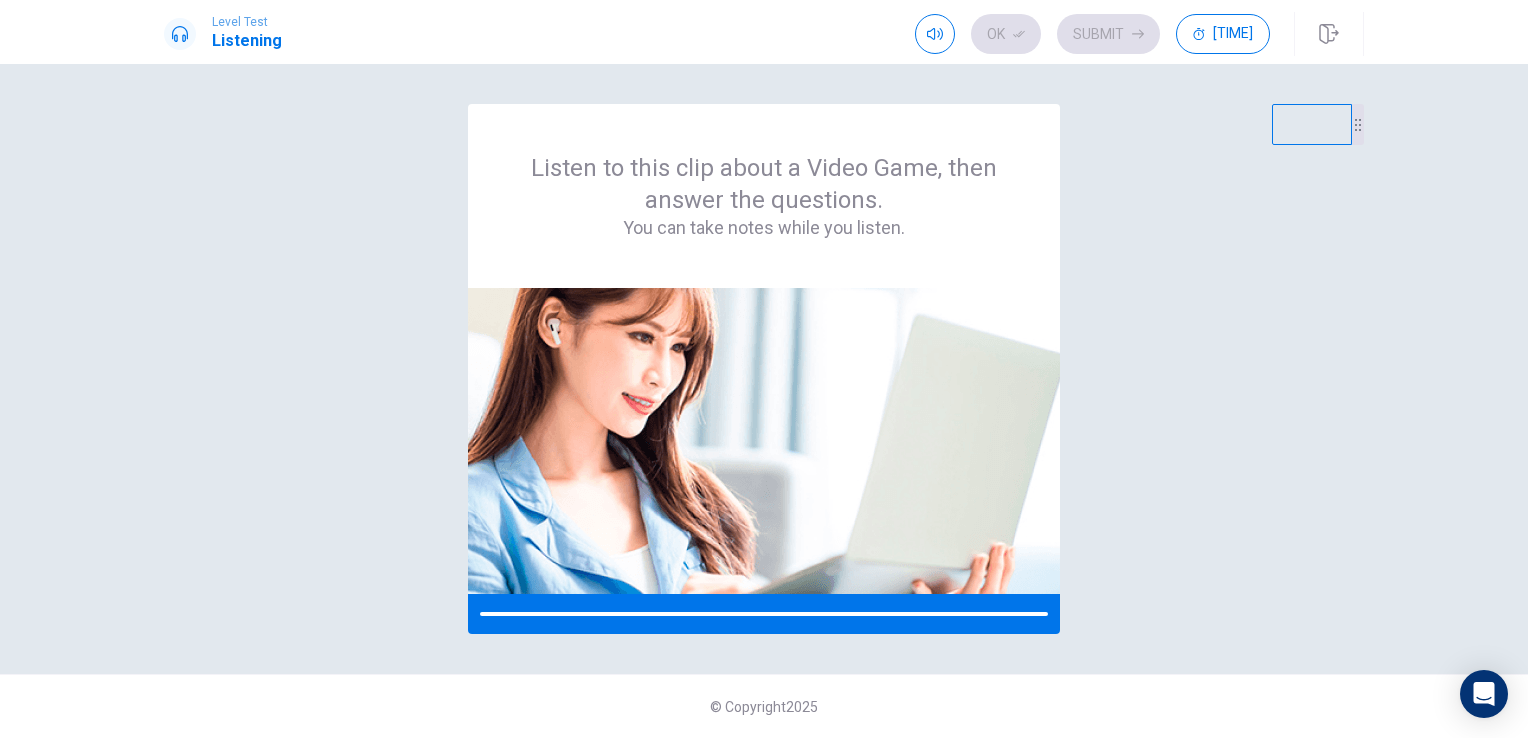 scroll, scrollTop: 0, scrollLeft: 0, axis: both 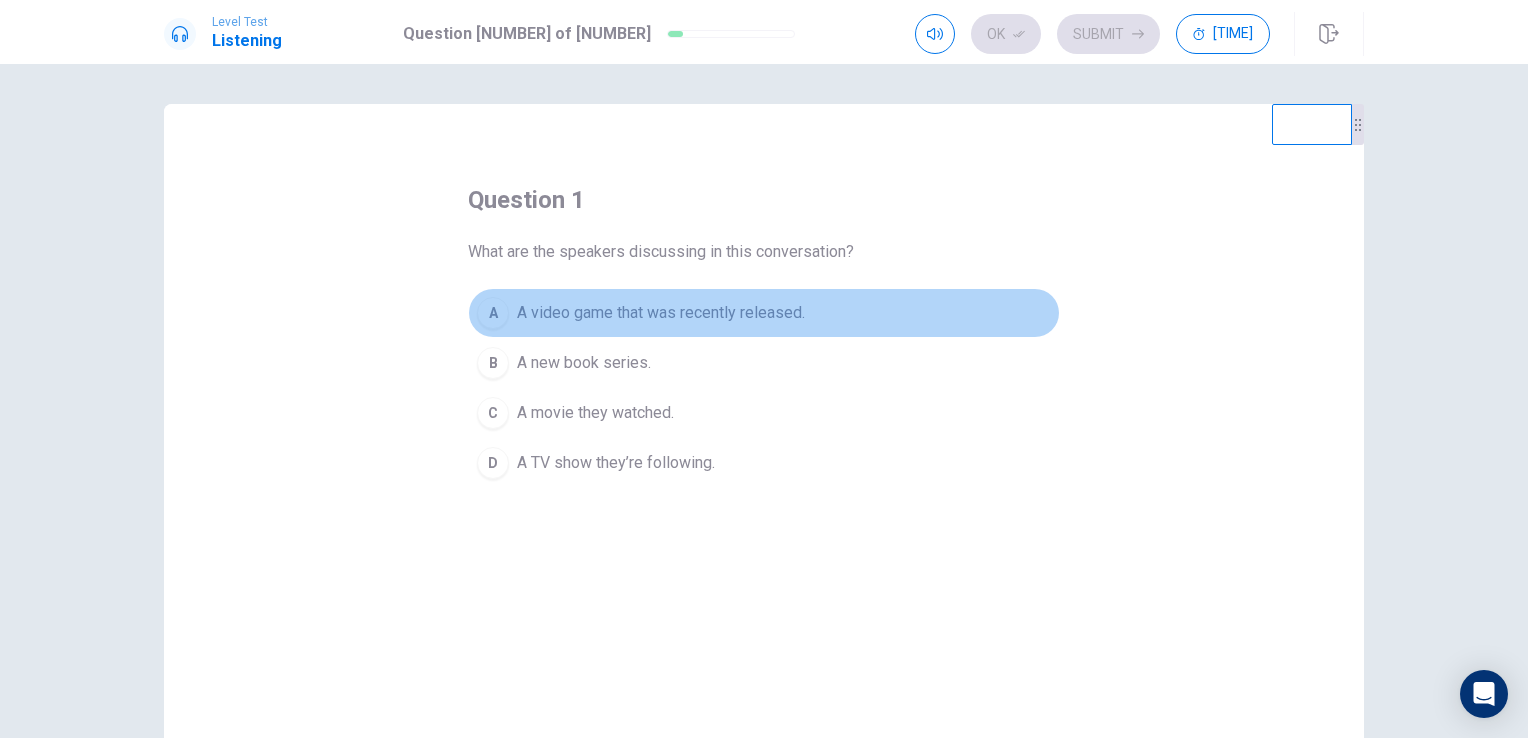 click on "A video game that was recently released." at bounding box center (661, 313) 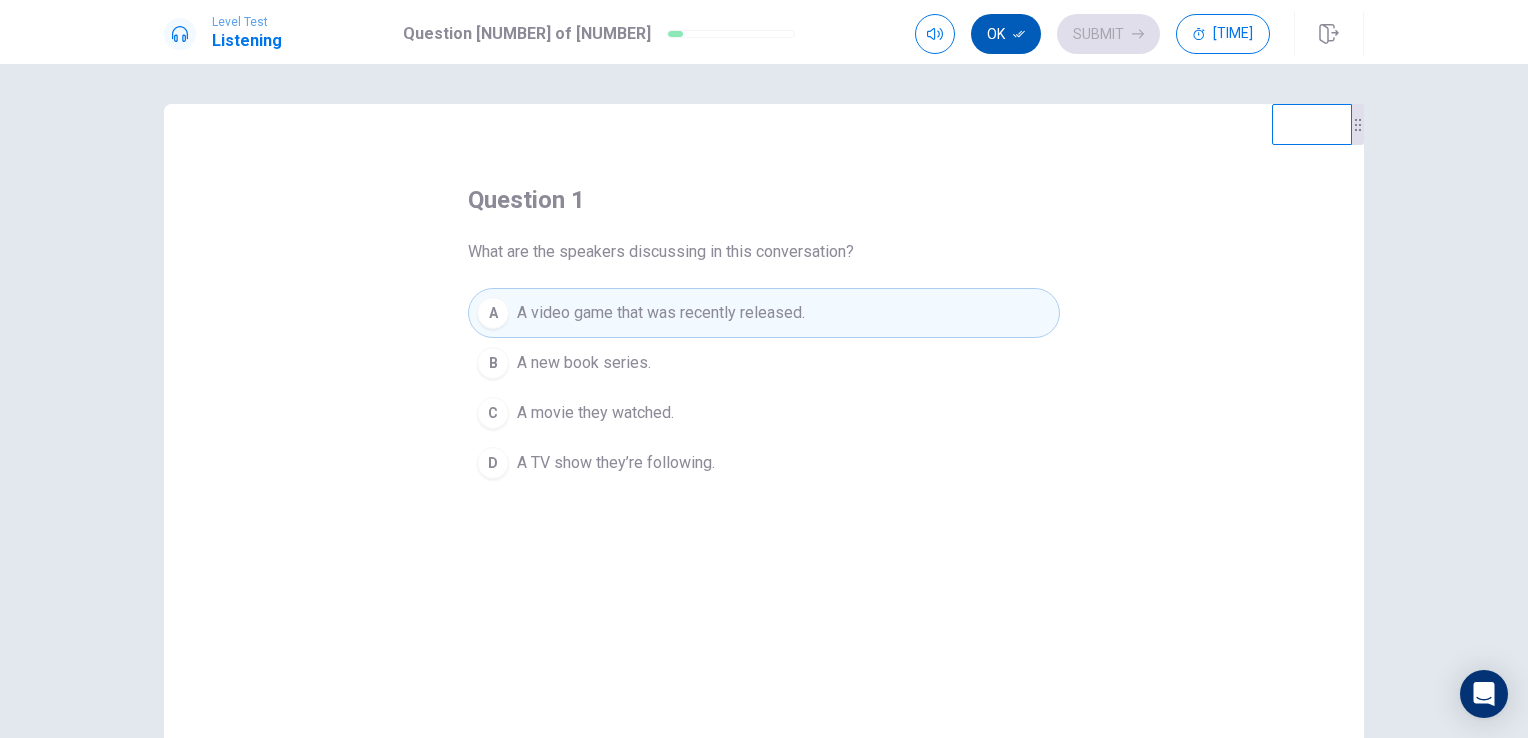 click on "Ok" at bounding box center [1006, 34] 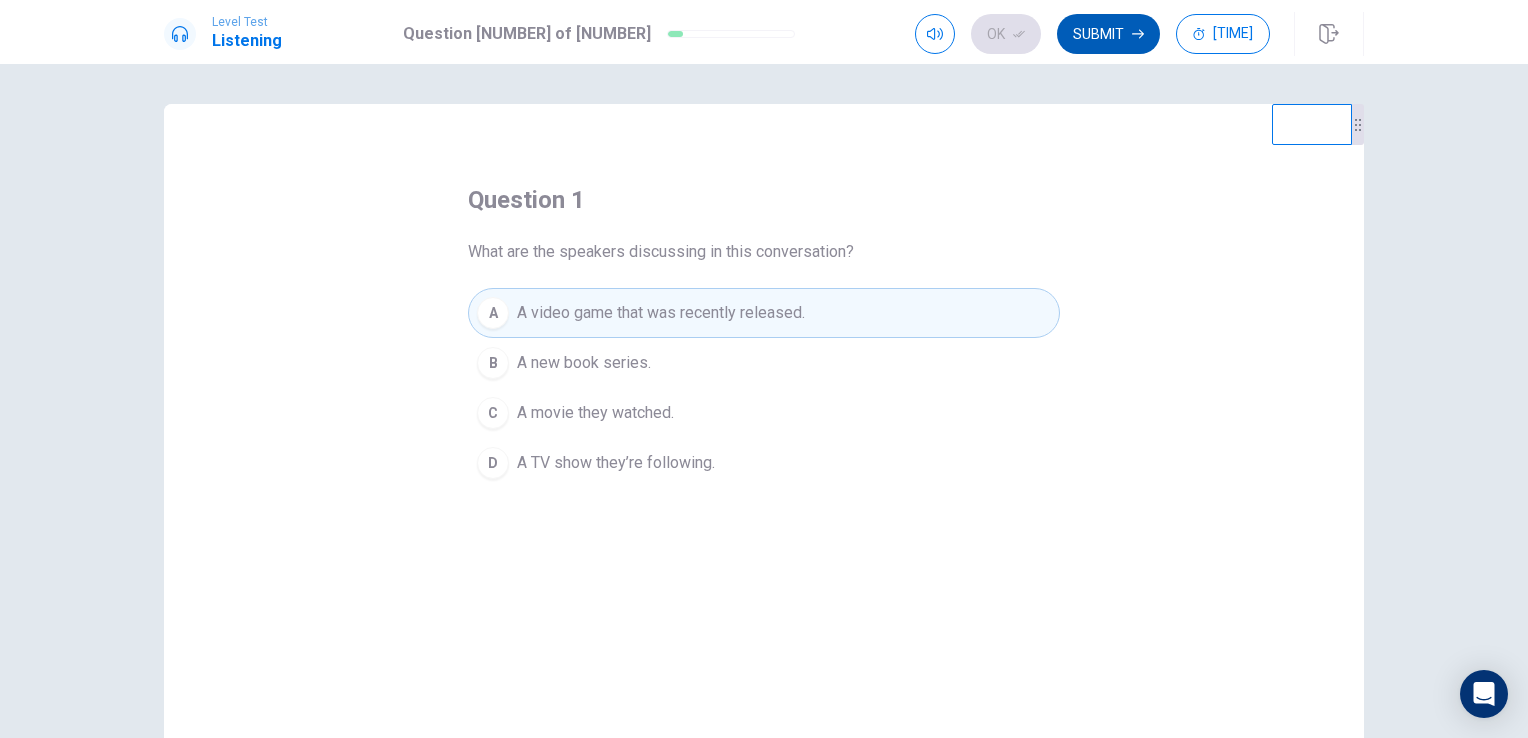 click on "Submit" at bounding box center (1108, 34) 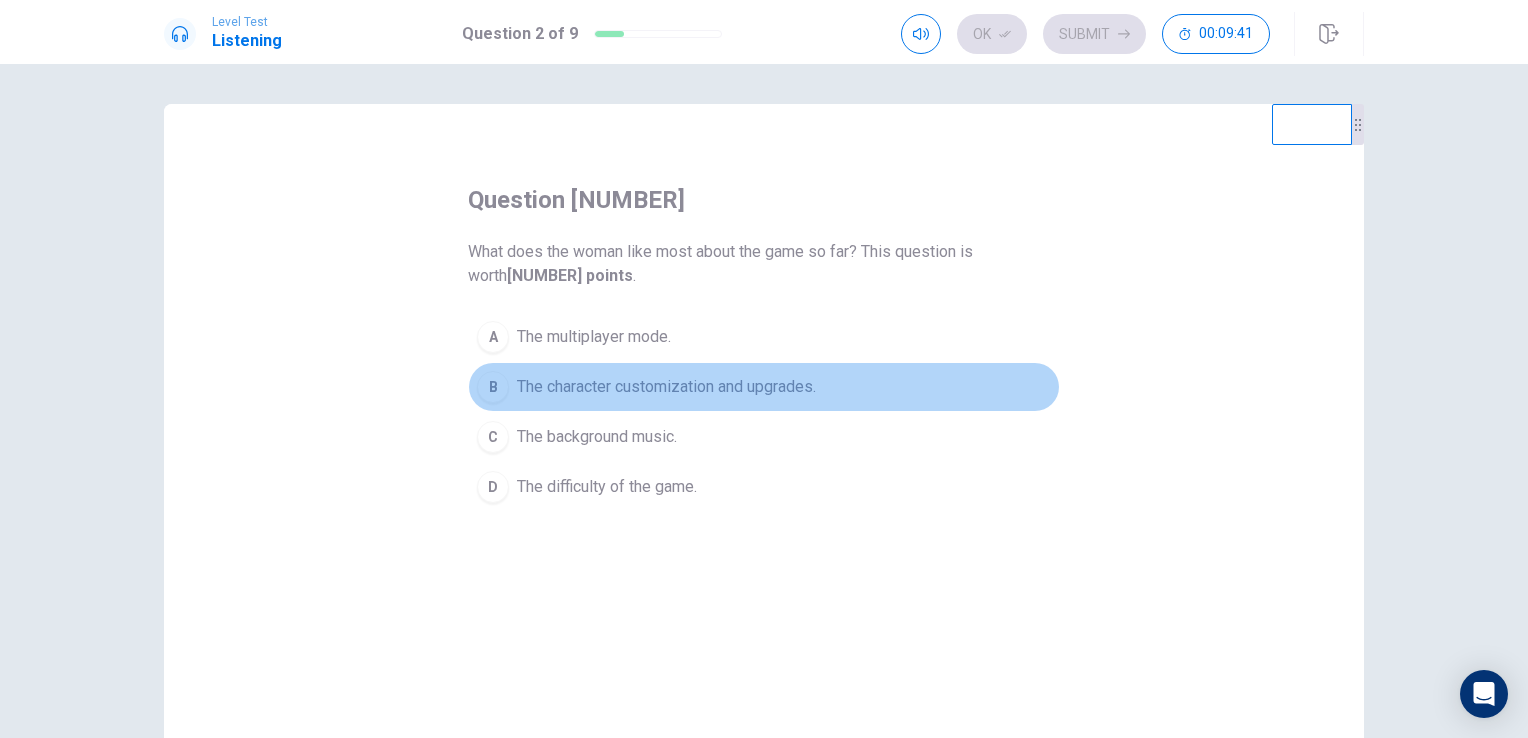 click on "The character customization and upgrades." at bounding box center (594, 337) 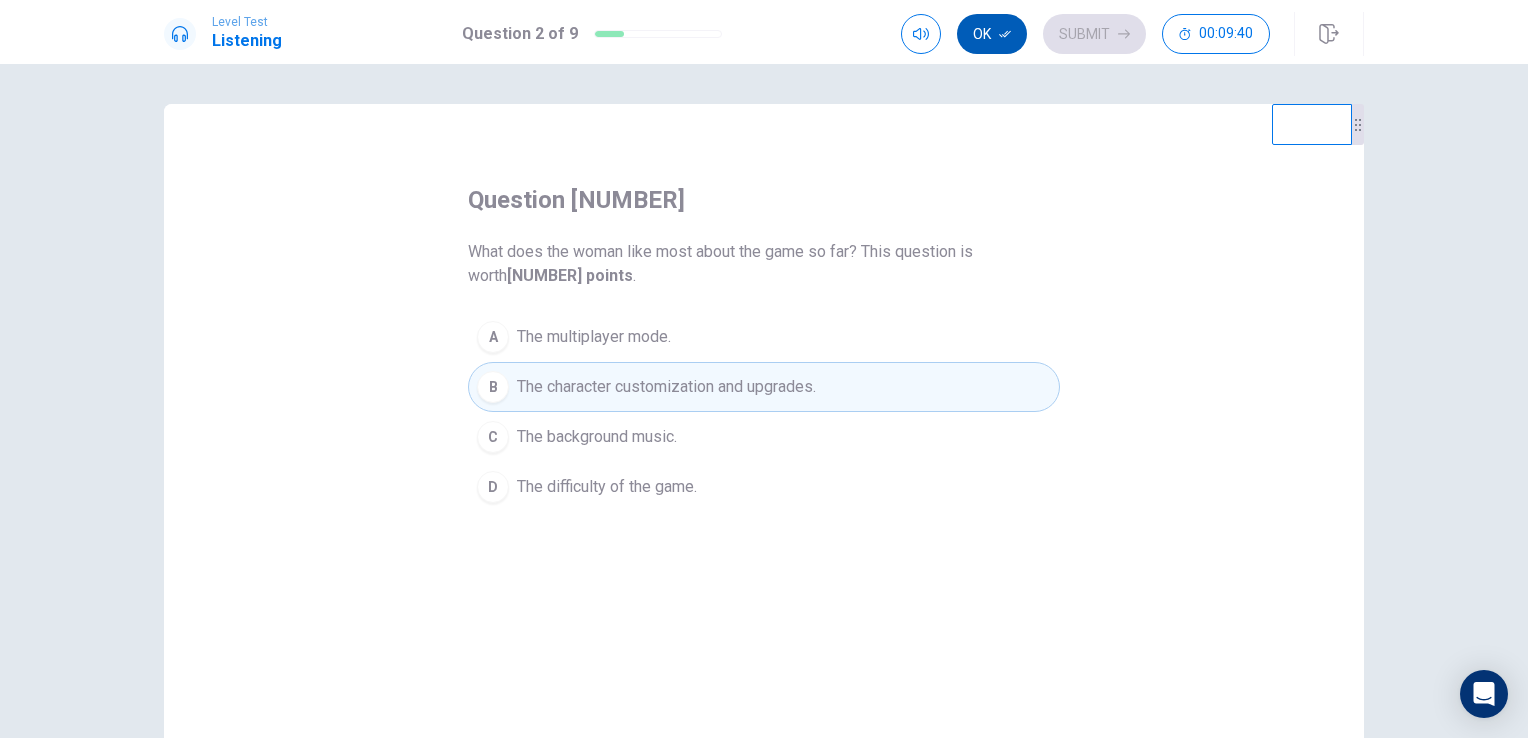 click on "Ok" at bounding box center [992, 34] 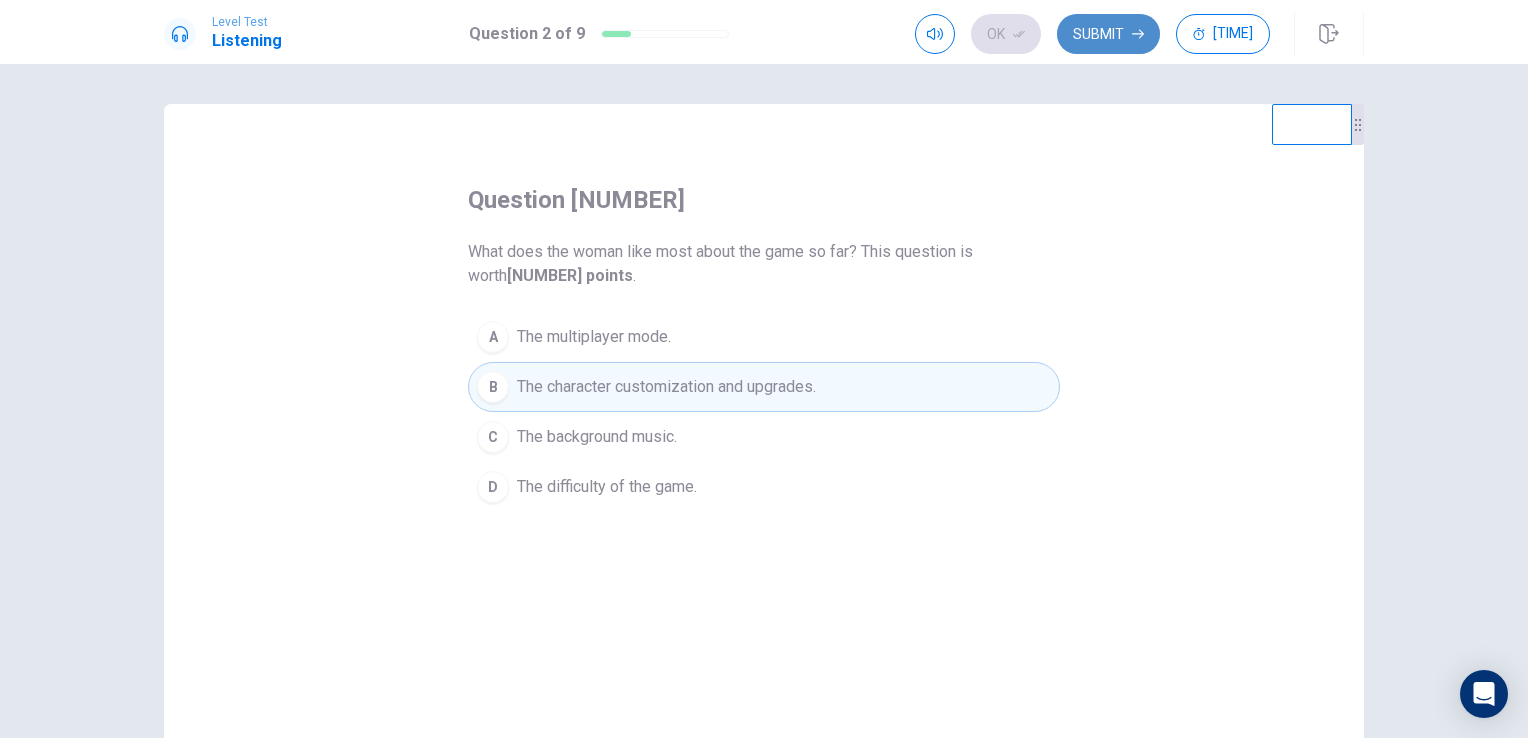 click on "Submit" at bounding box center (1108, 34) 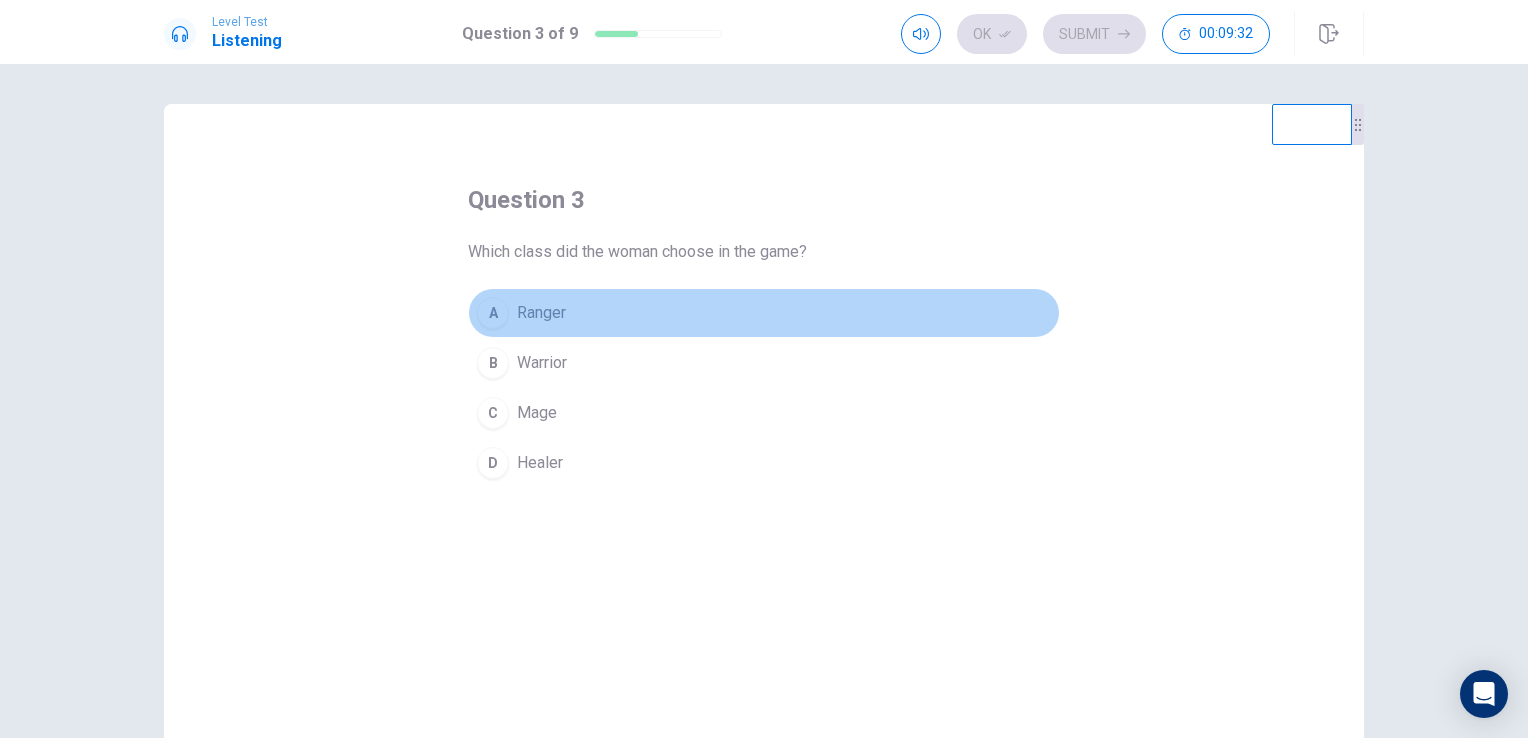 click on "A Ranger" at bounding box center (764, 313) 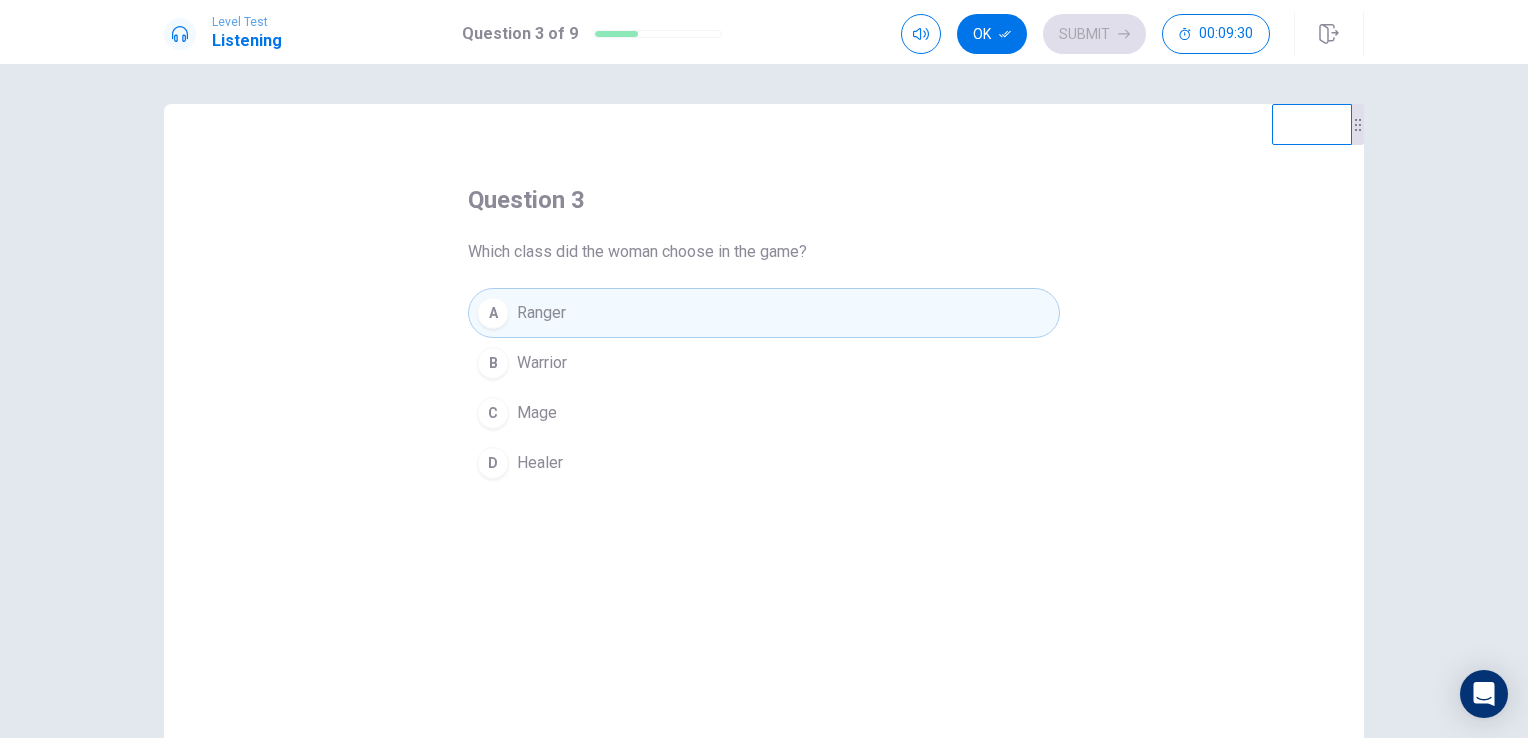 click on "Ok" at bounding box center (992, 34) 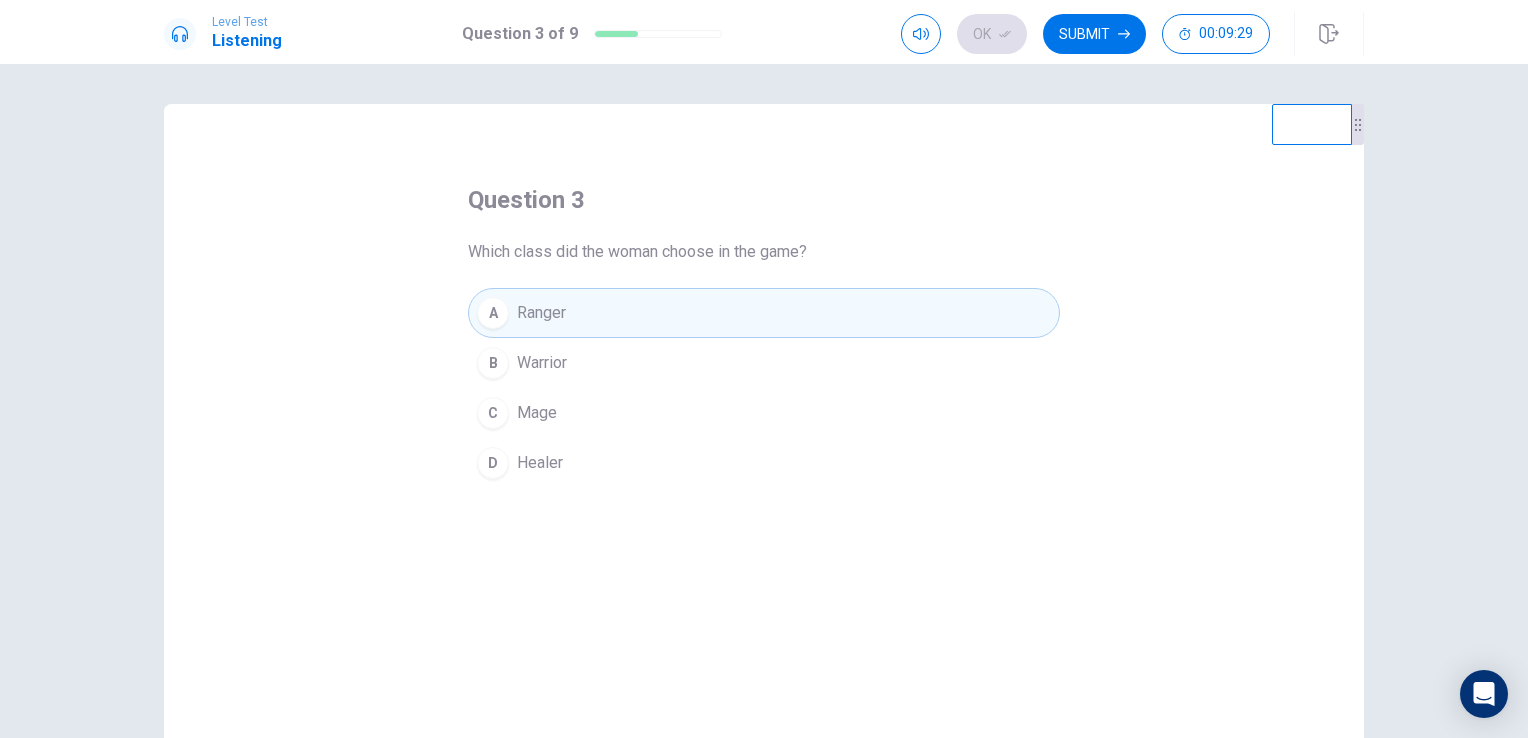 click on "Submit" at bounding box center (1094, 34) 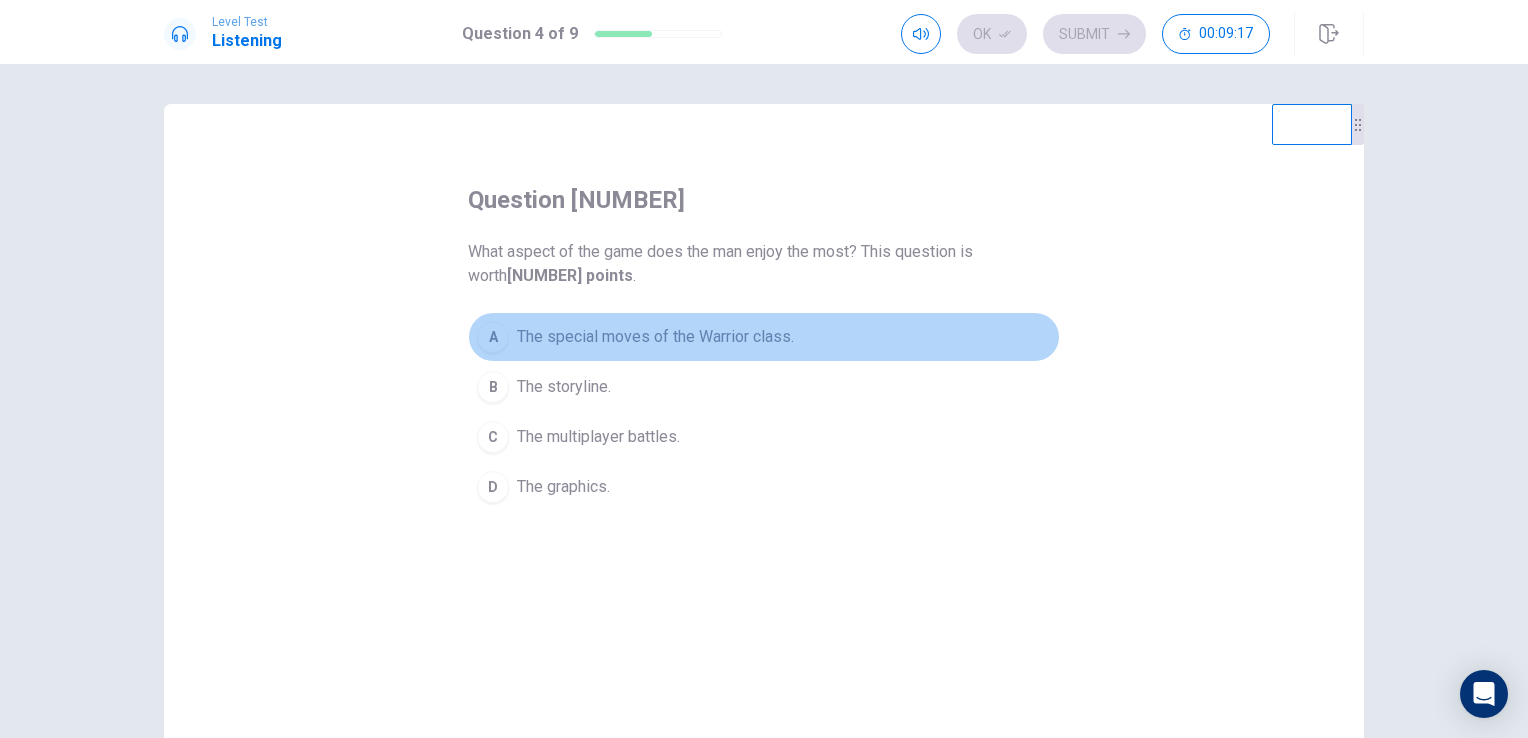 click on "The special moves of the Warrior class." at bounding box center (655, 337) 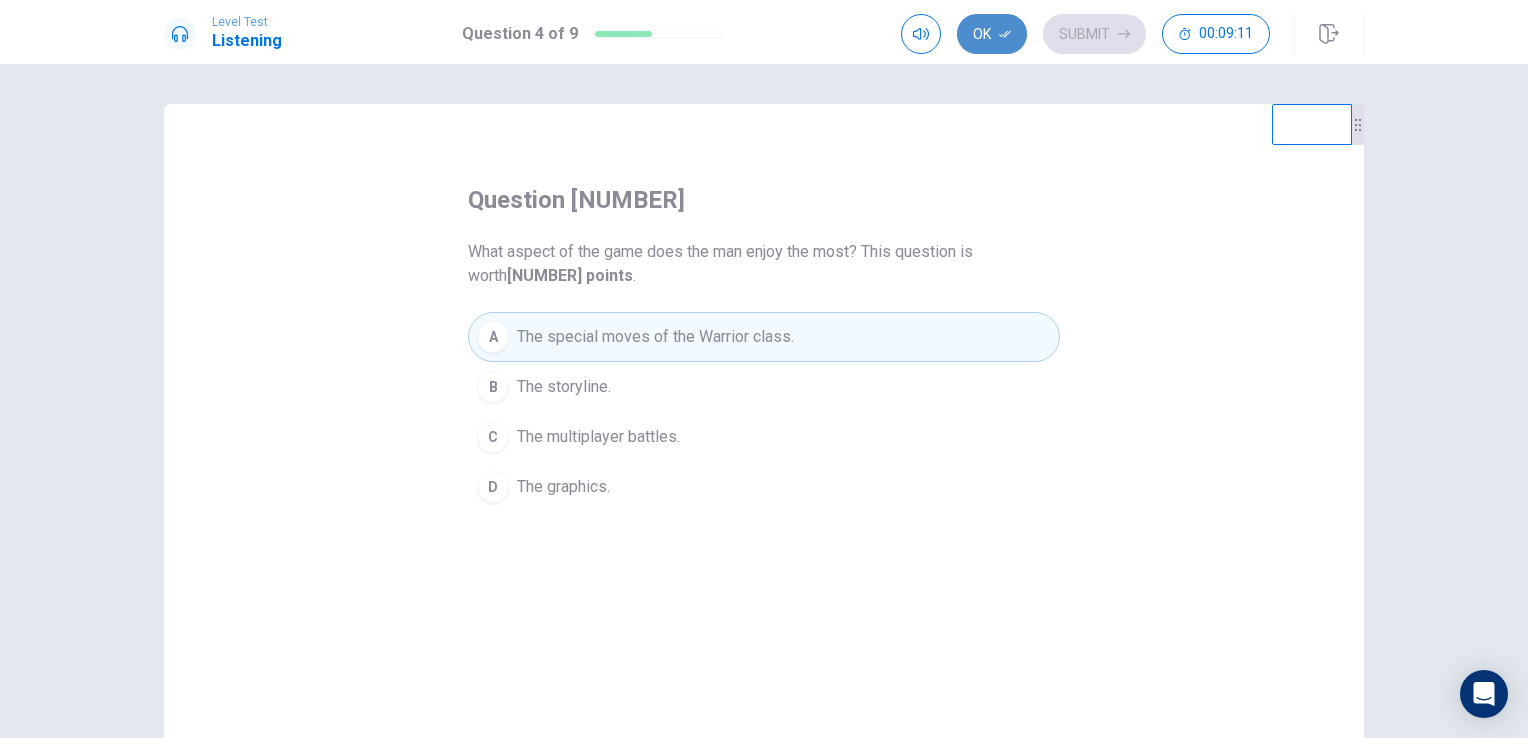 click on "Ok" at bounding box center (992, 34) 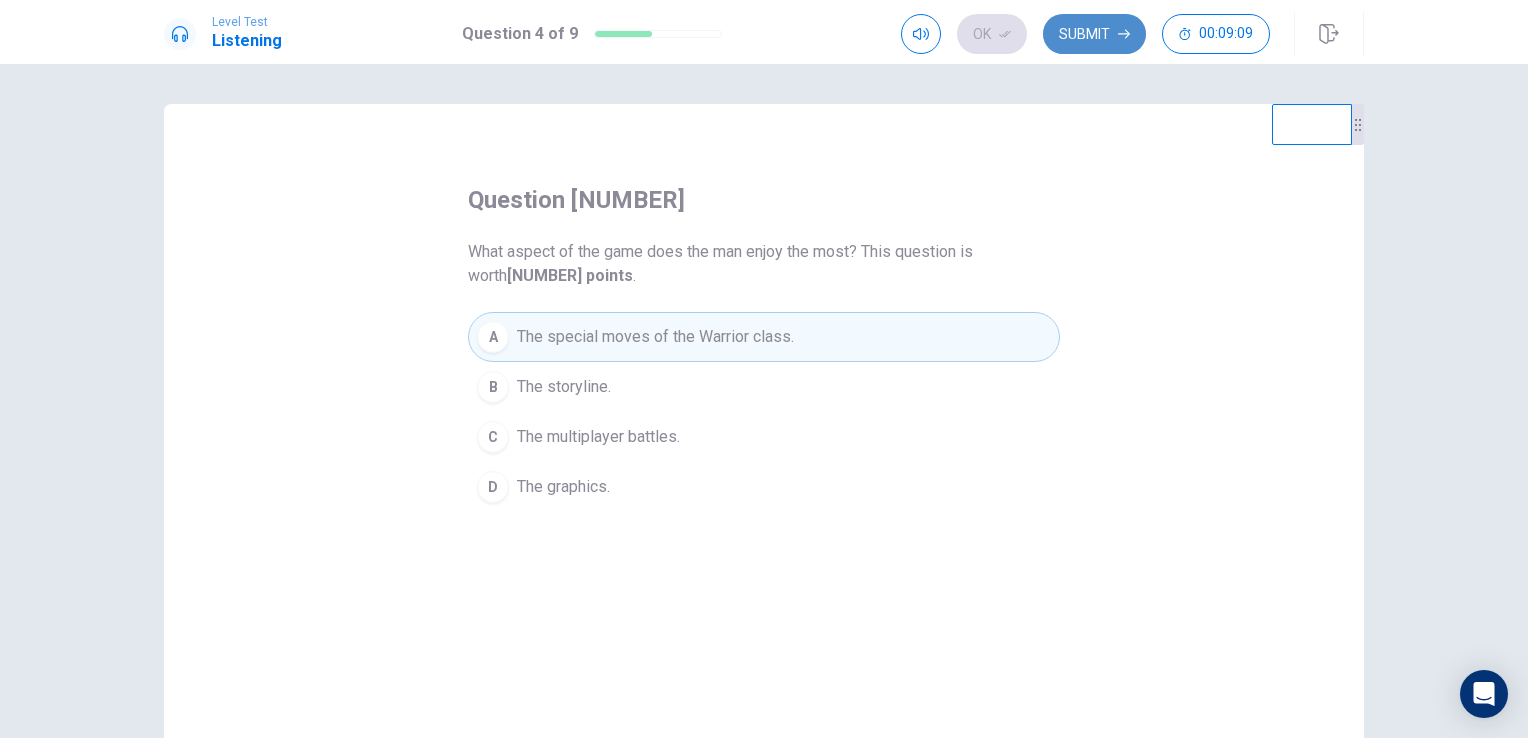 click on "Submit" at bounding box center (1094, 34) 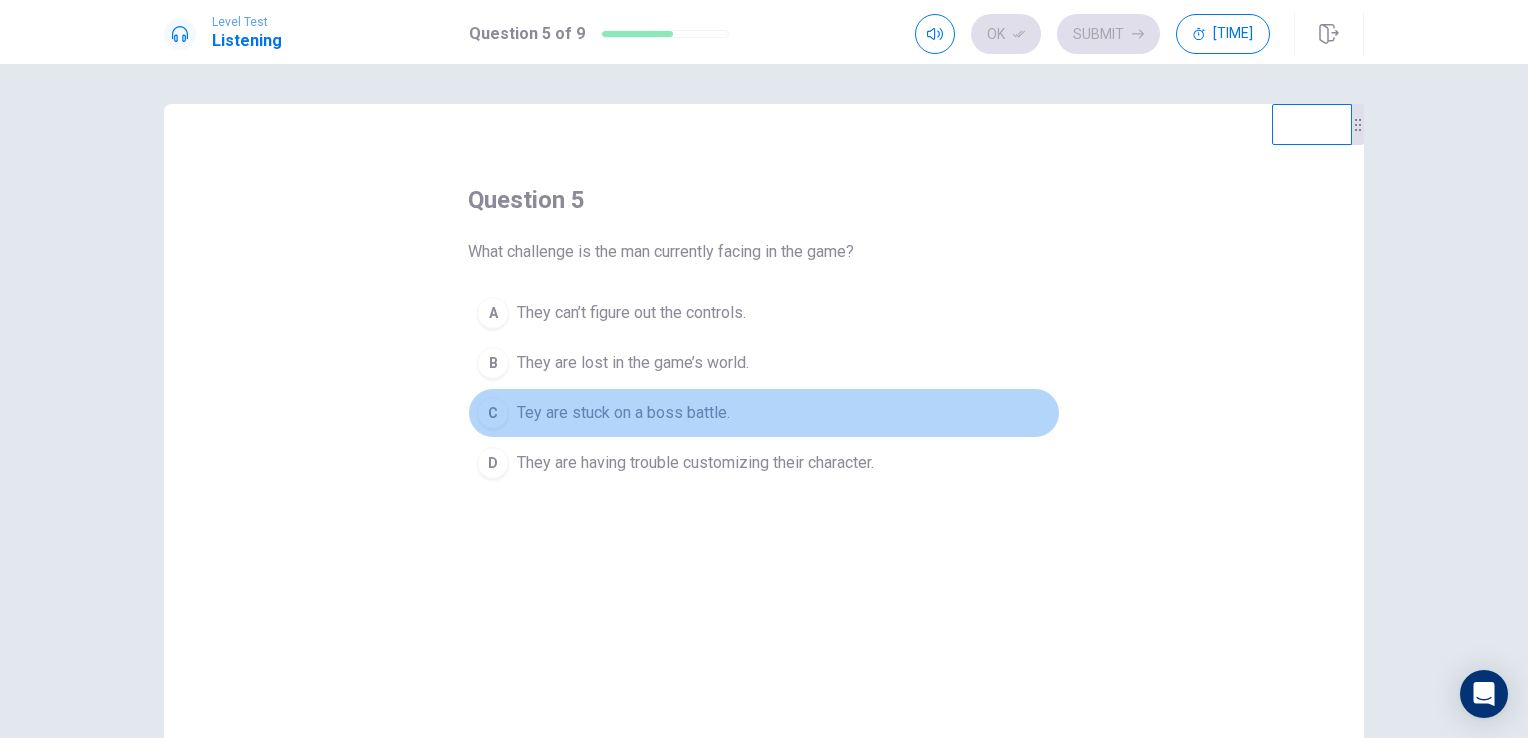 click on "Tey are stuck on a boss battle." at bounding box center (631, 313) 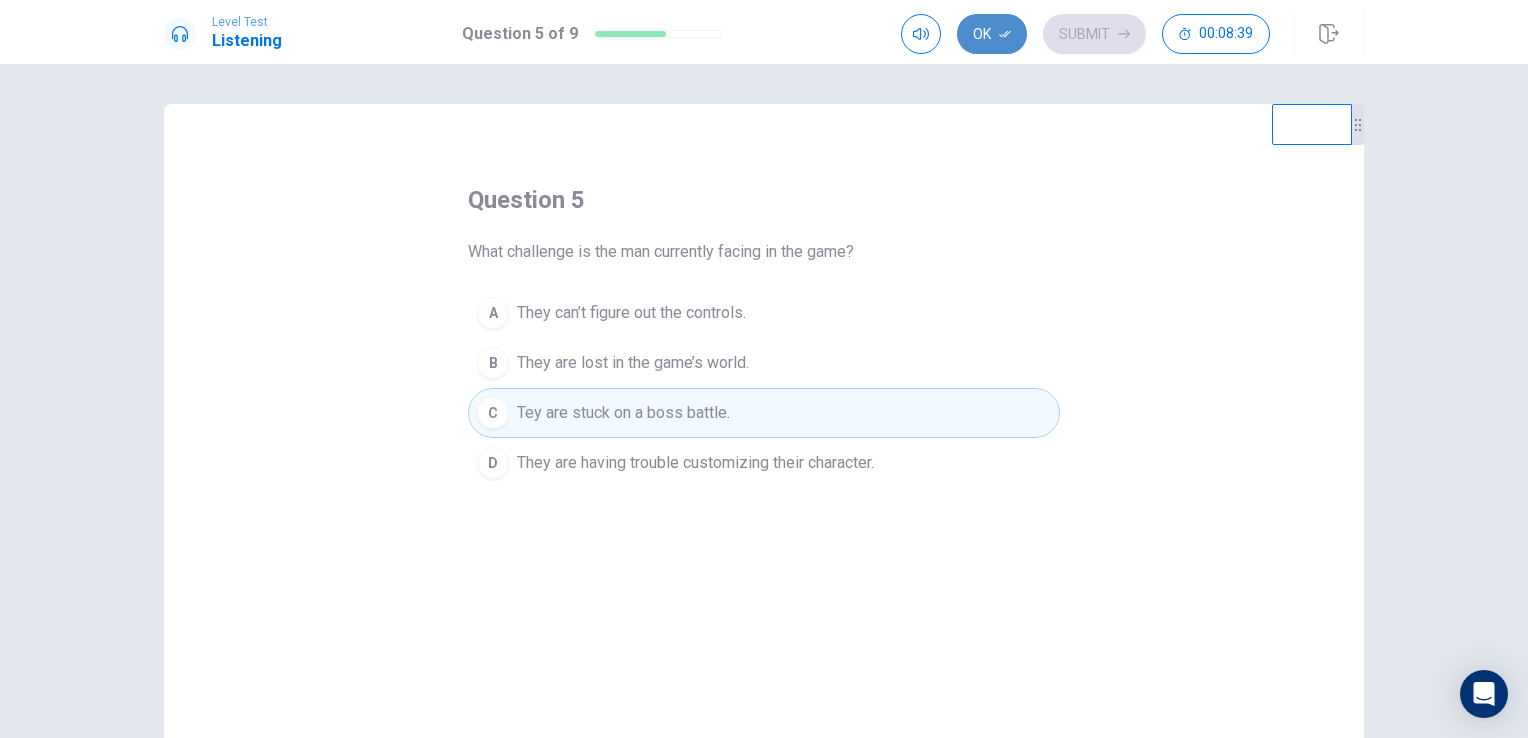 click on "Ok" at bounding box center (992, 34) 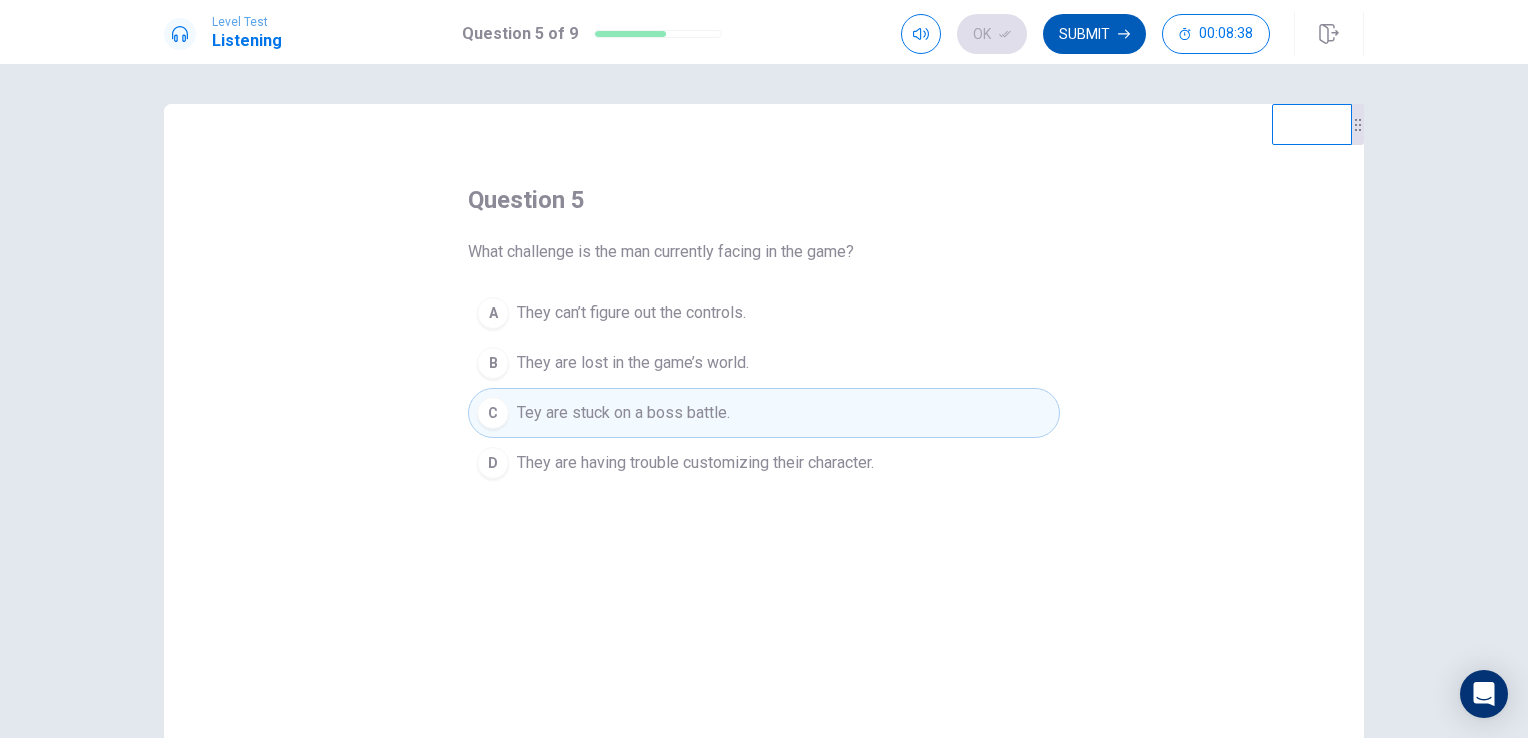 click on "Submit" at bounding box center [1094, 34] 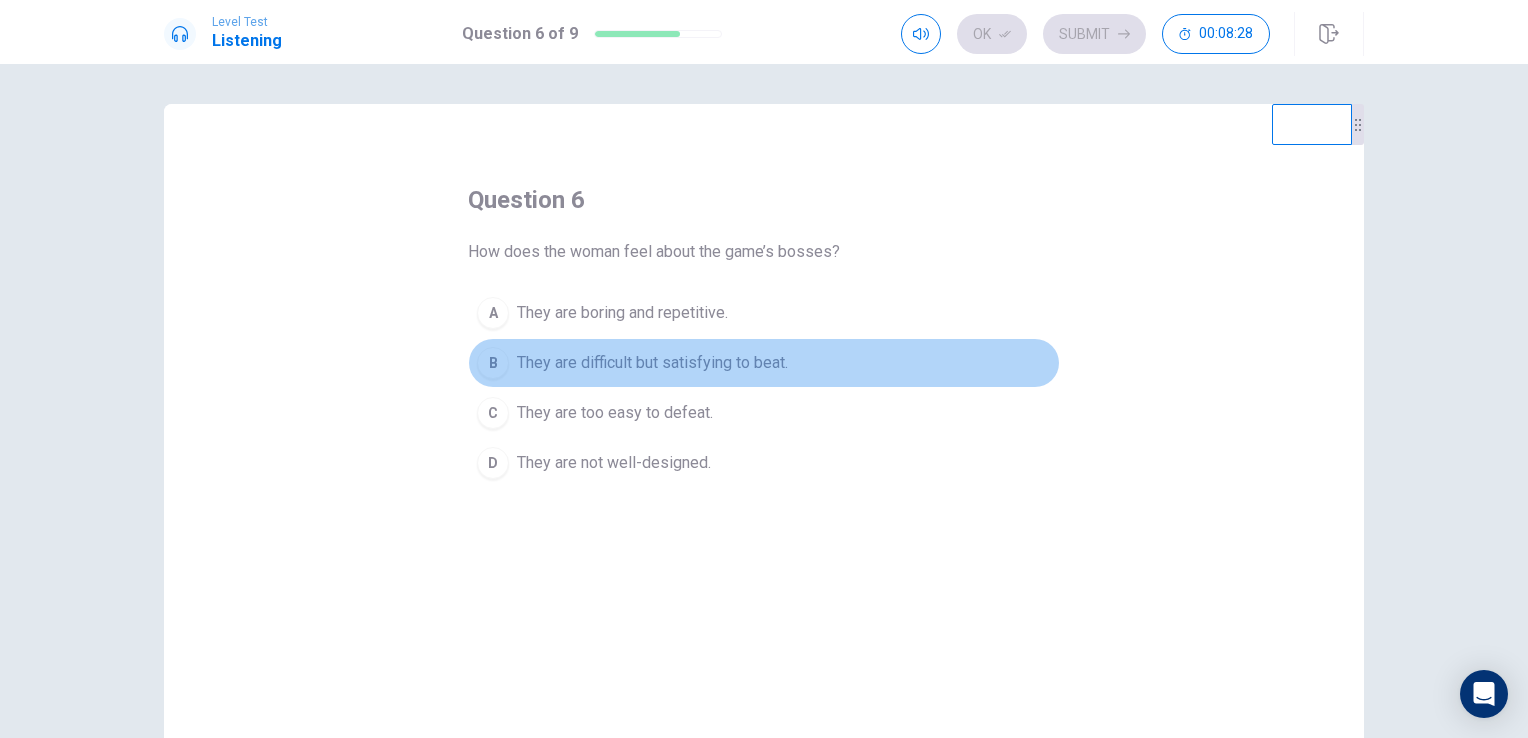 click on "They are difficult but satisfying to beat." at bounding box center (622, 313) 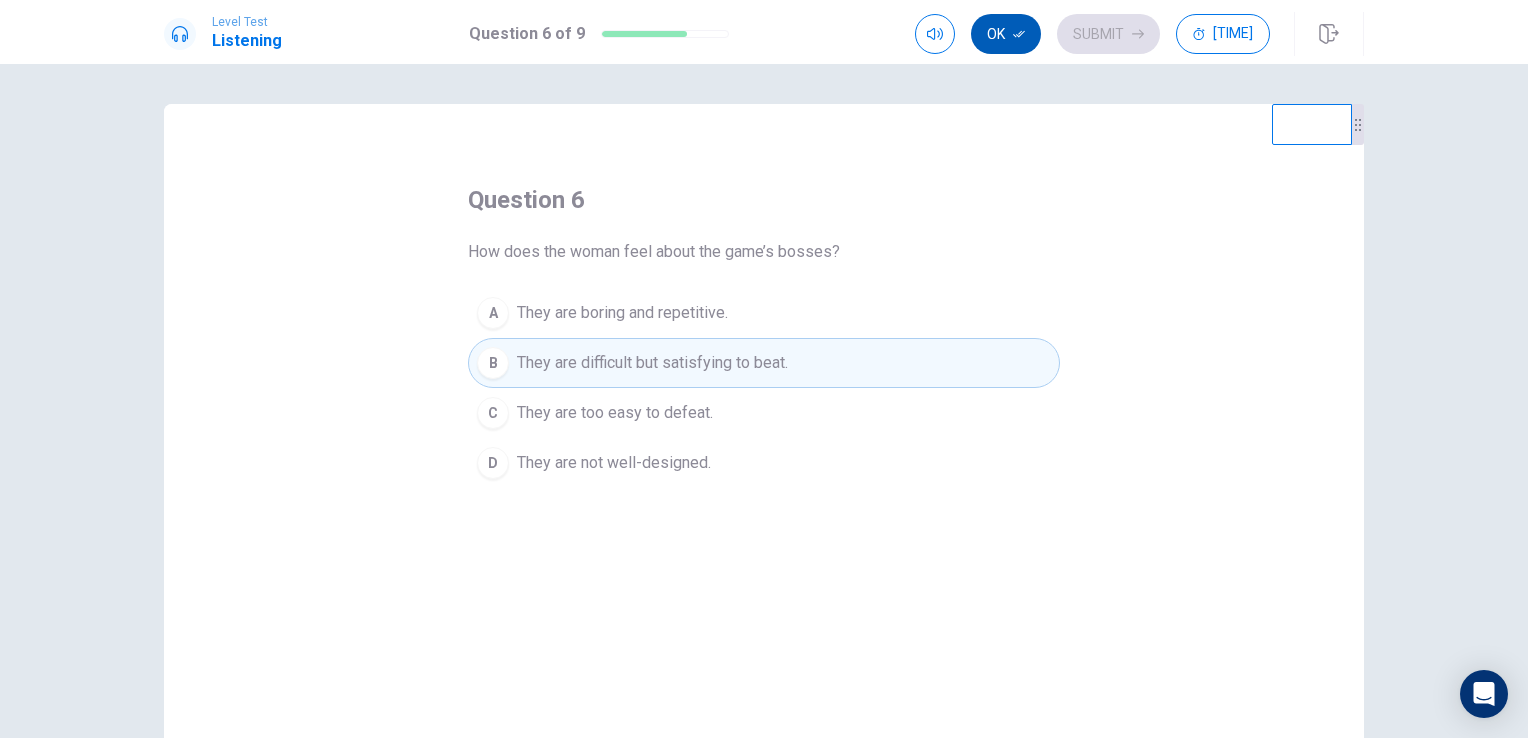 click on "Ok" at bounding box center (1006, 34) 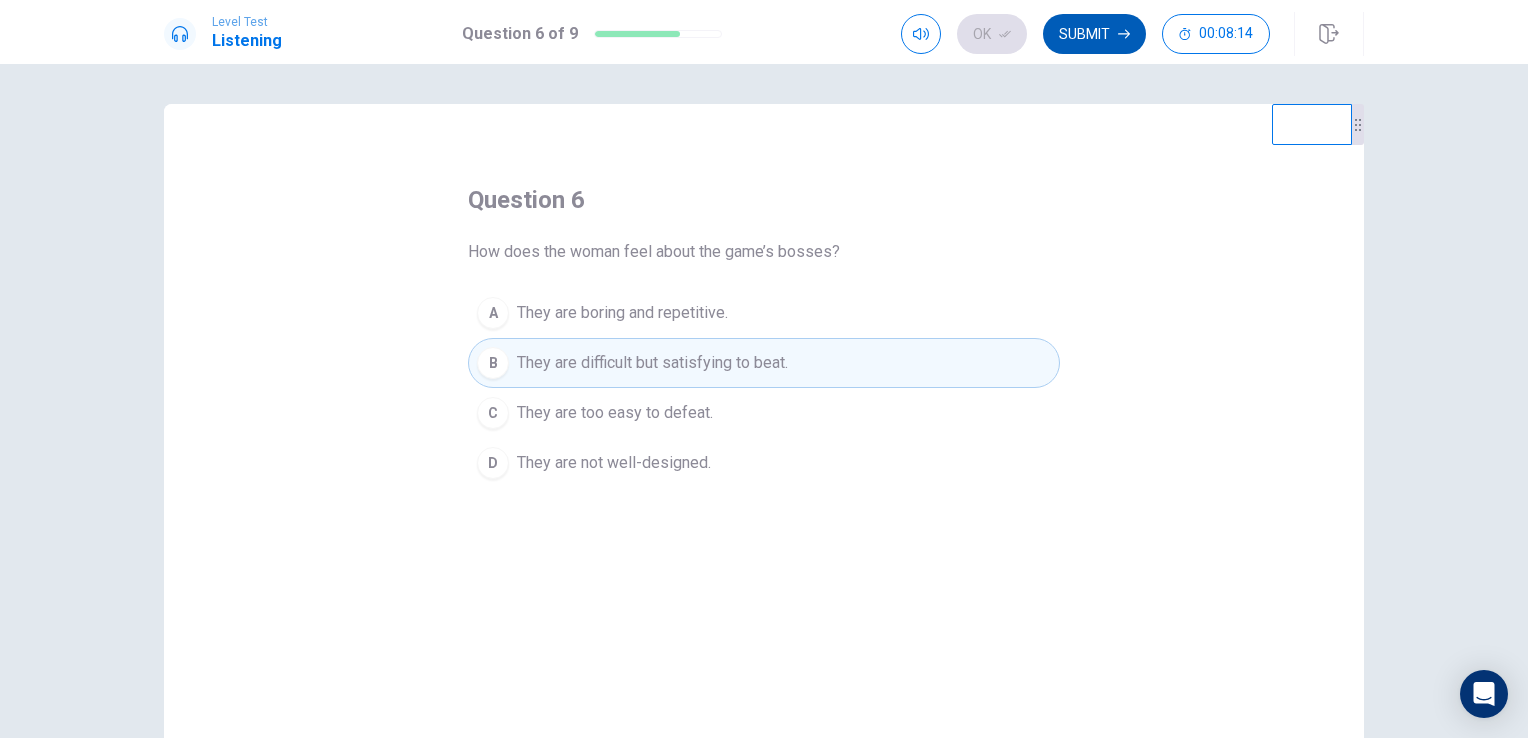 click on "Submit" at bounding box center (1094, 34) 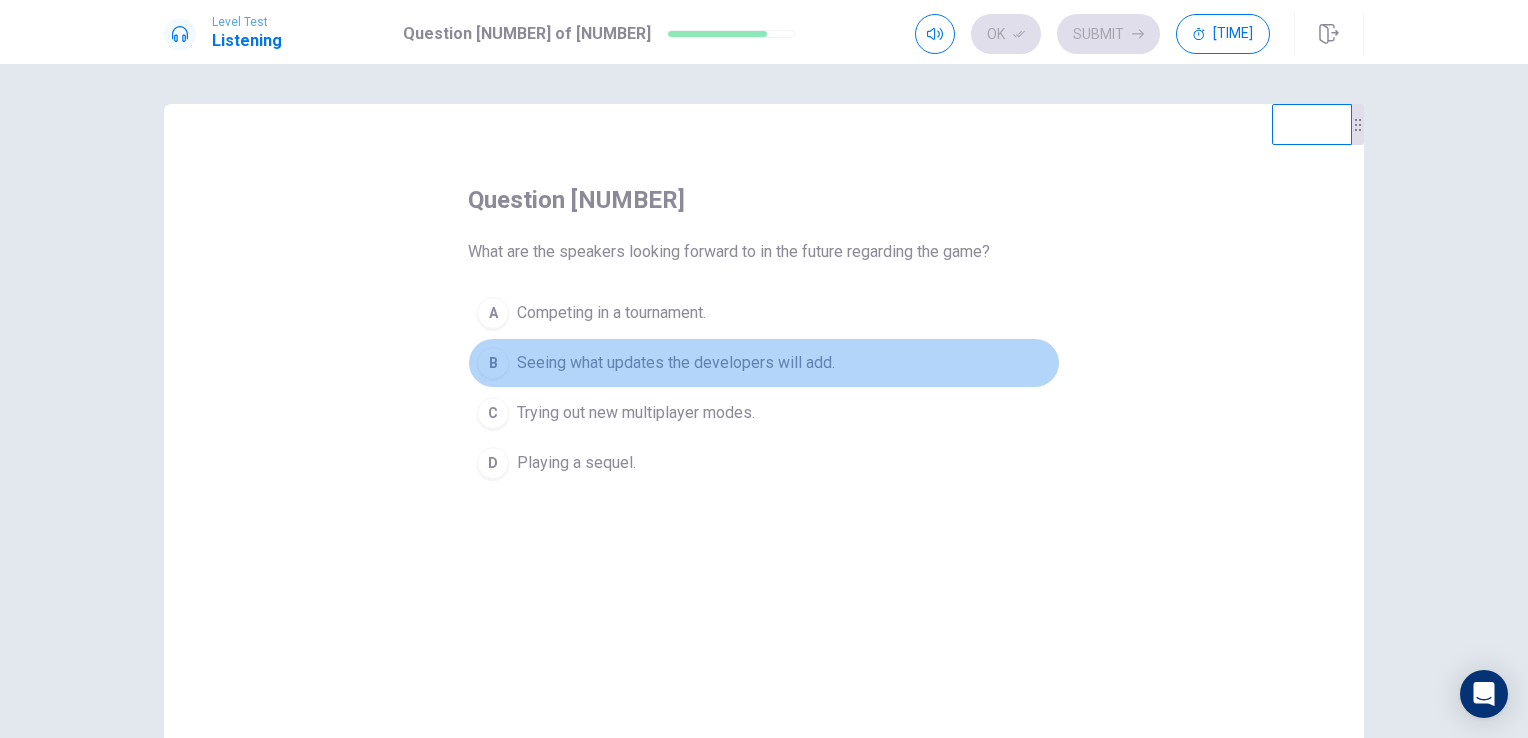 click on "Seeing what updates the developers will add." at bounding box center [611, 313] 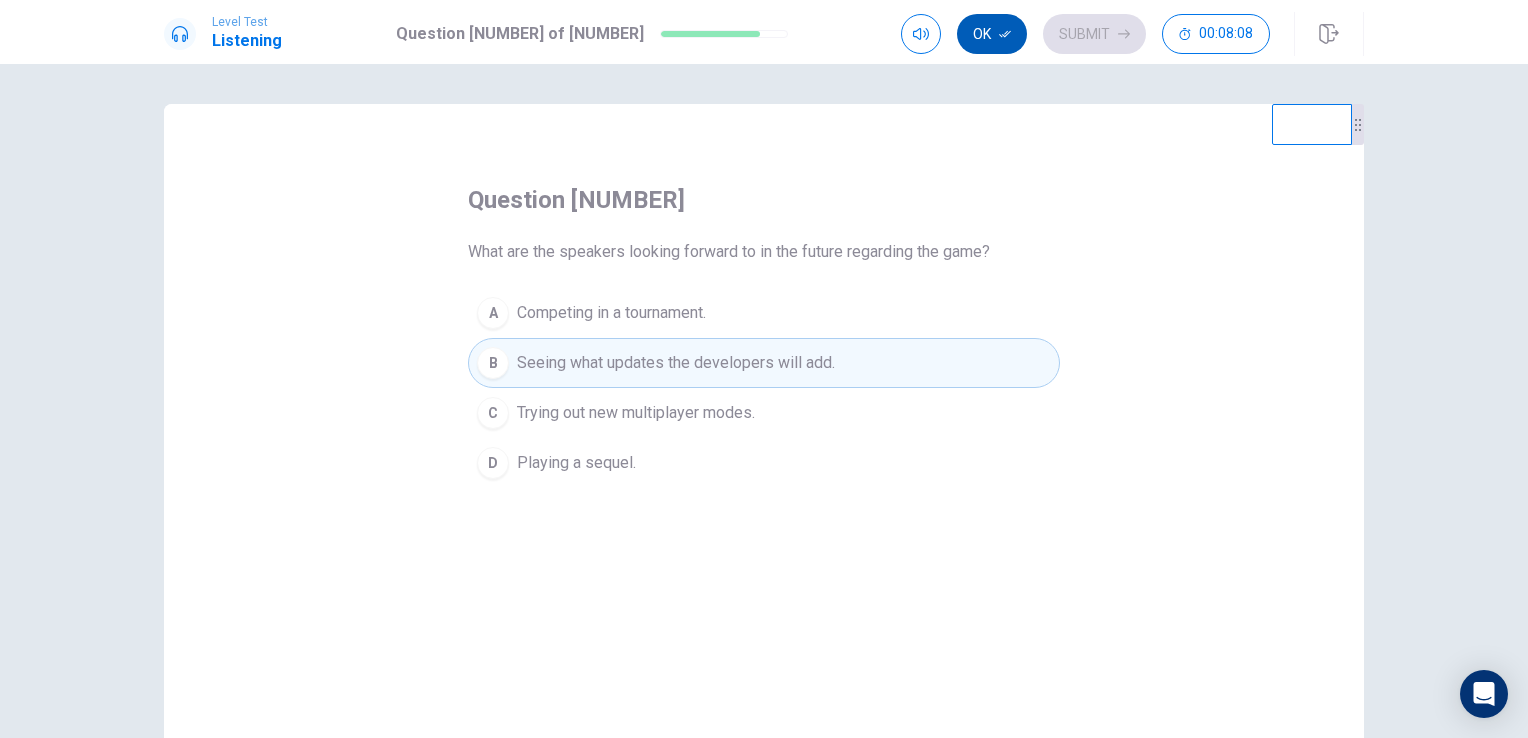 click at bounding box center [1005, 34] 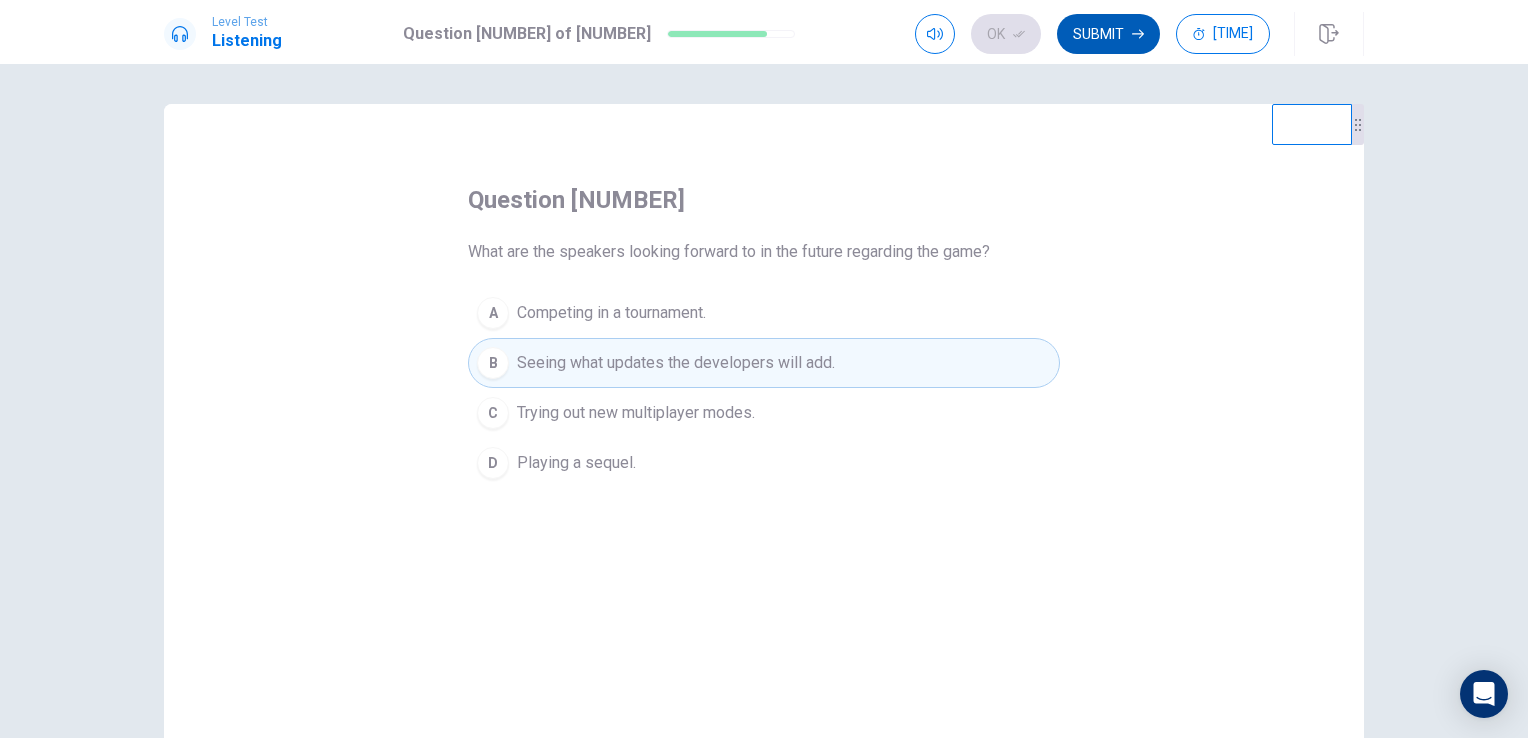 click at bounding box center [1019, 34] 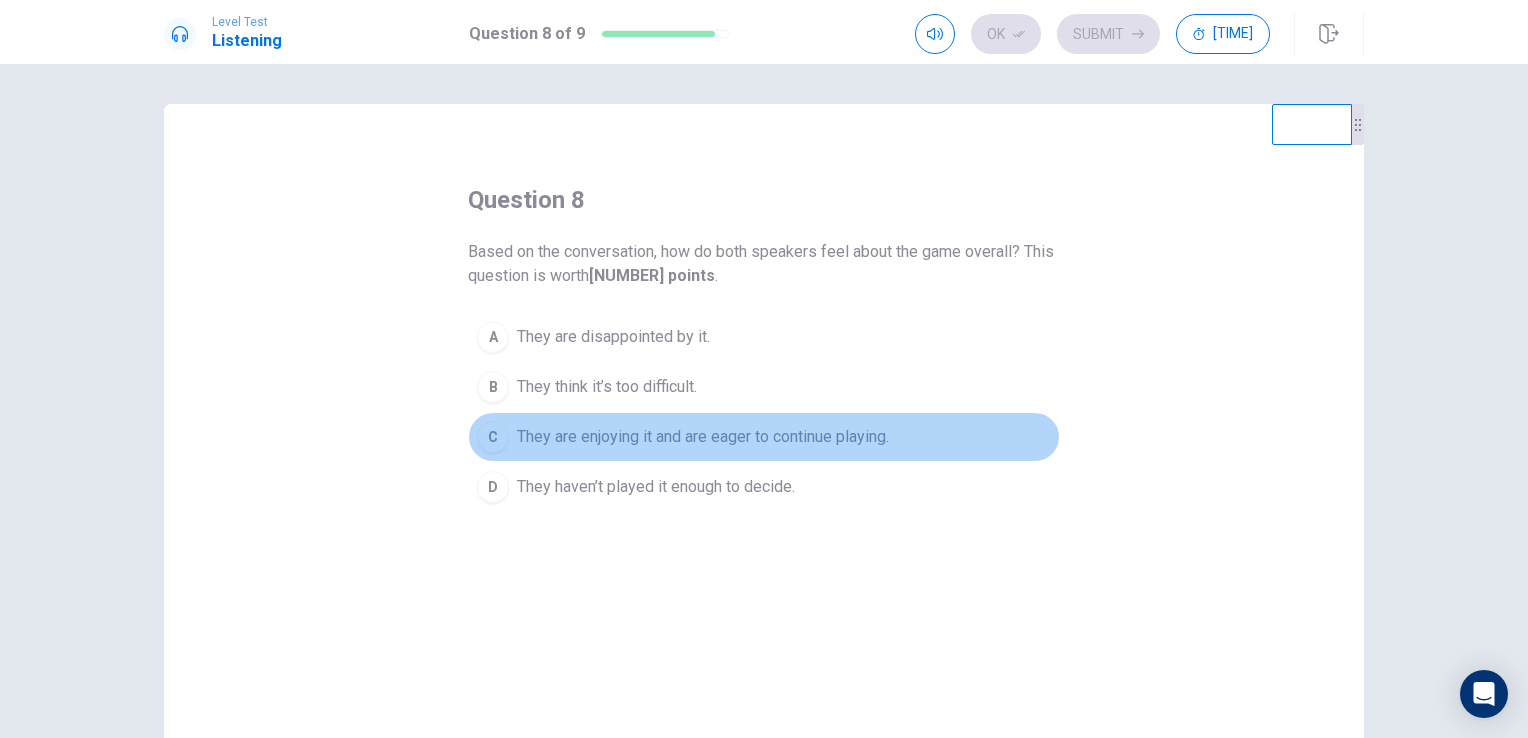 click on "They are enjoying it and are eager to continue playing." at bounding box center [613, 337] 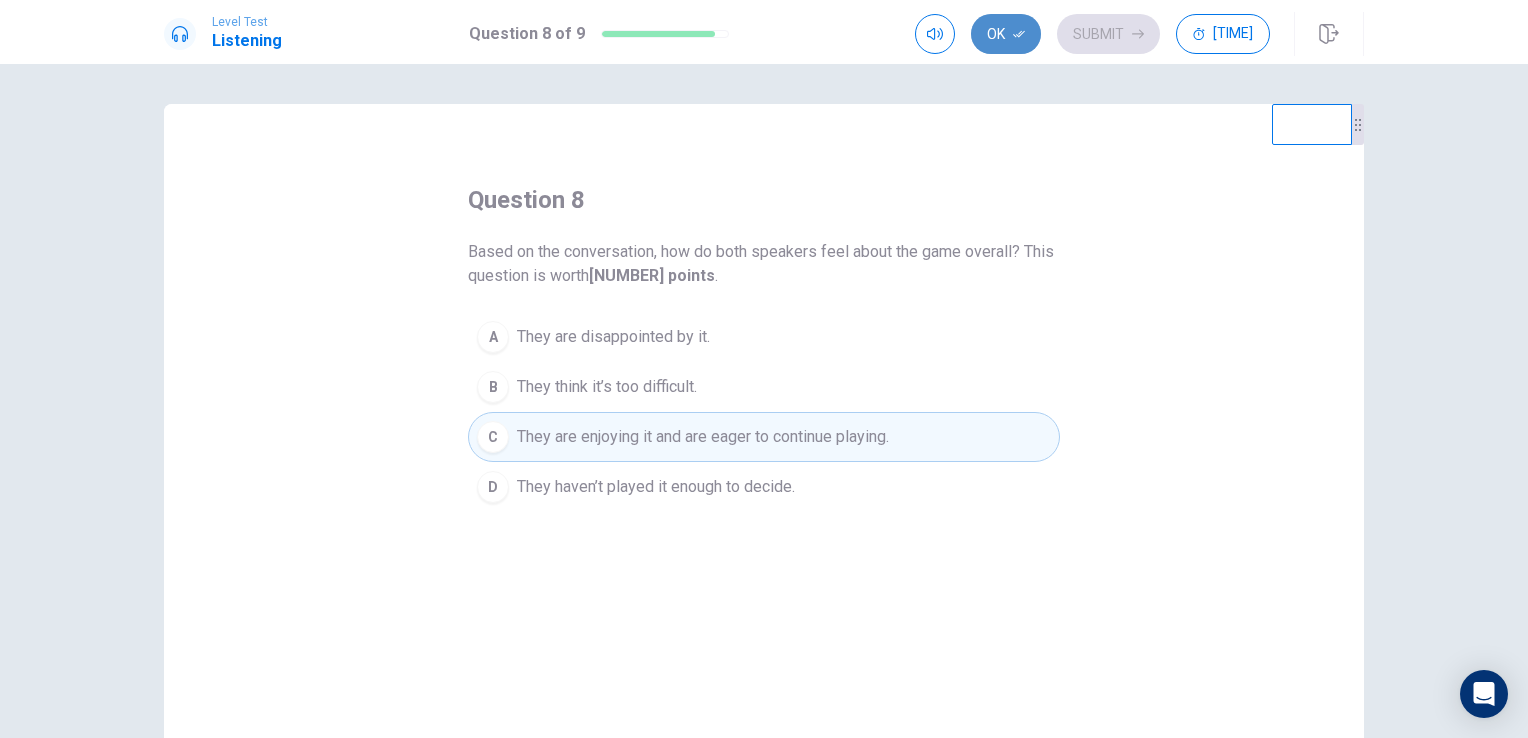 click at bounding box center [1019, 34] 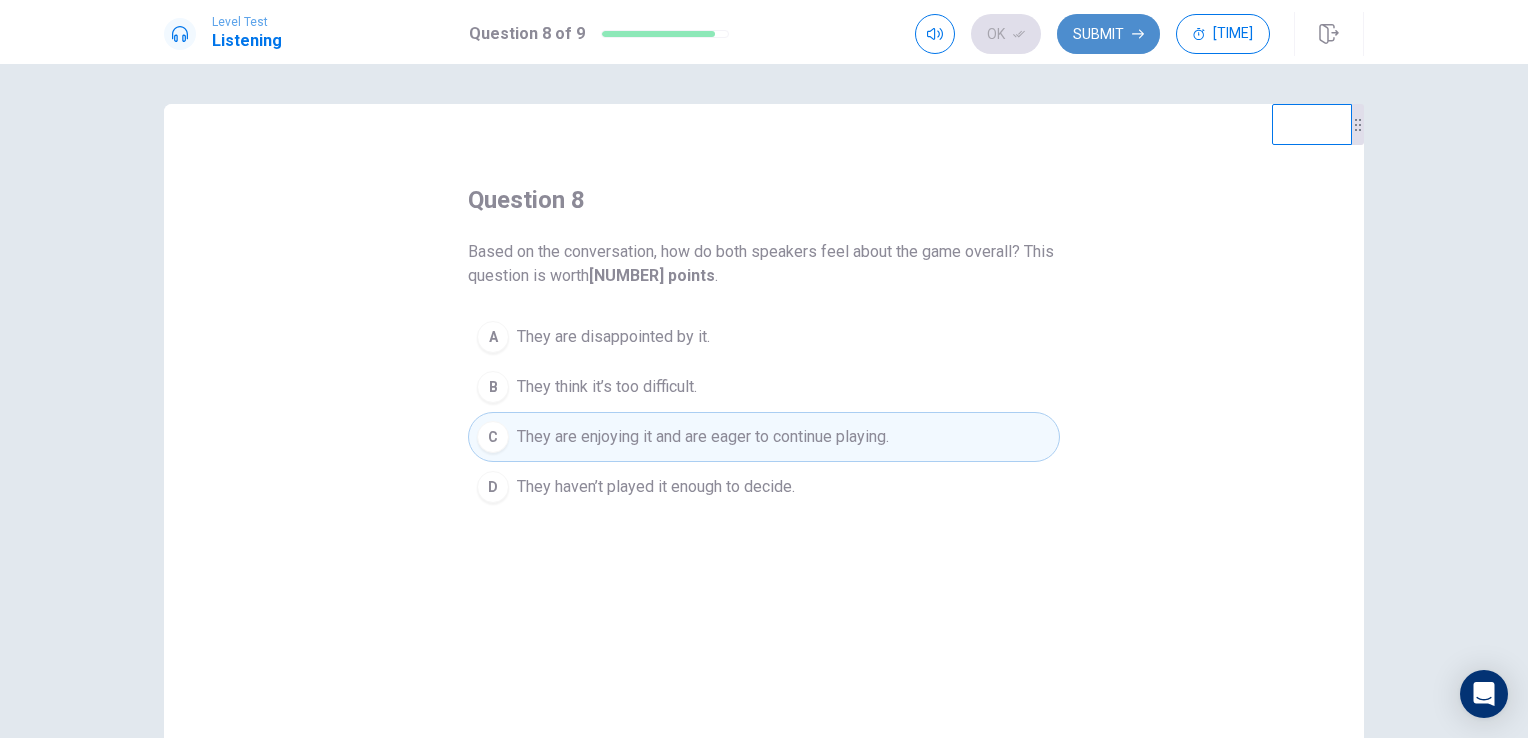 click on "Submit" at bounding box center (1108, 34) 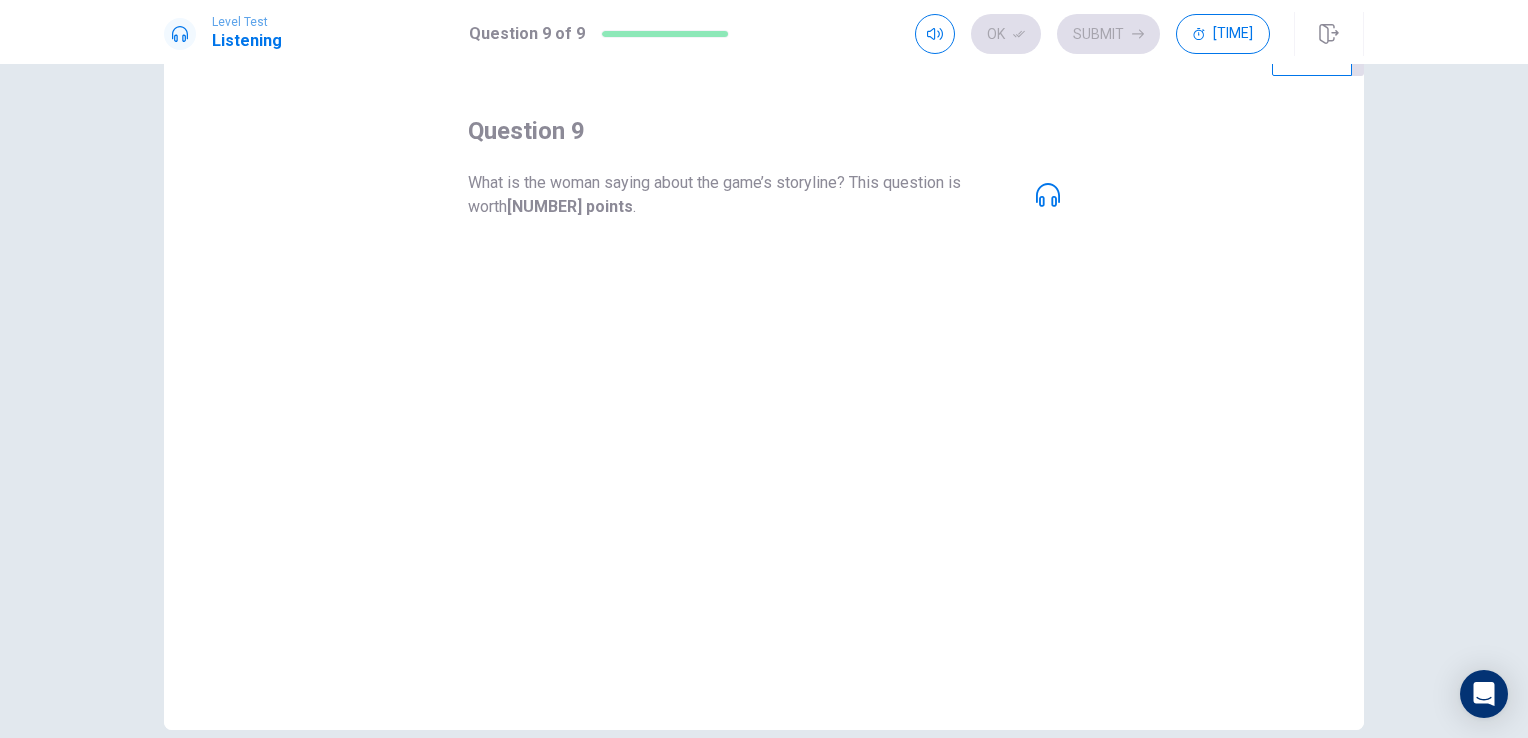 scroll, scrollTop: 64, scrollLeft: 0, axis: vertical 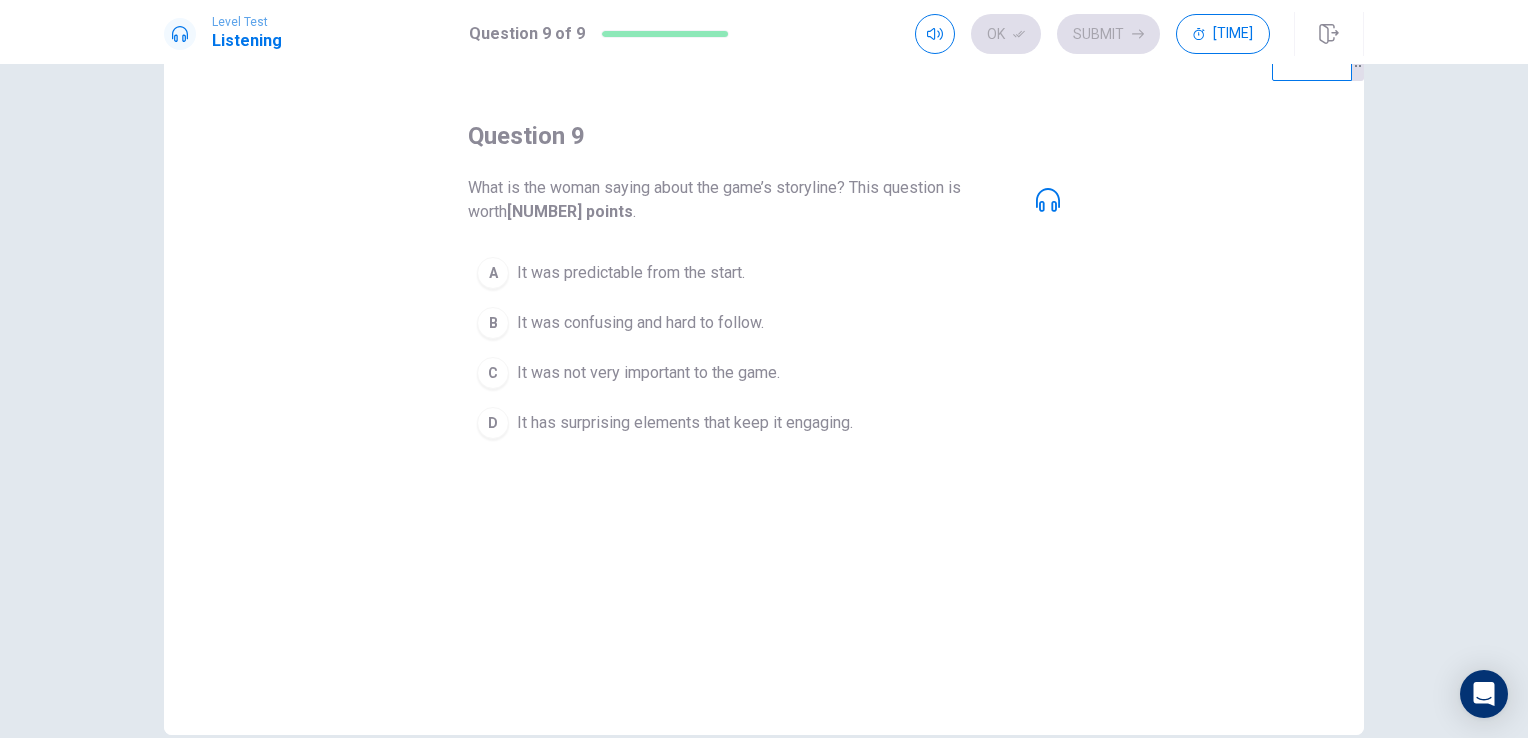 click on "It has surprising elements that keep it engaging." at bounding box center (631, 273) 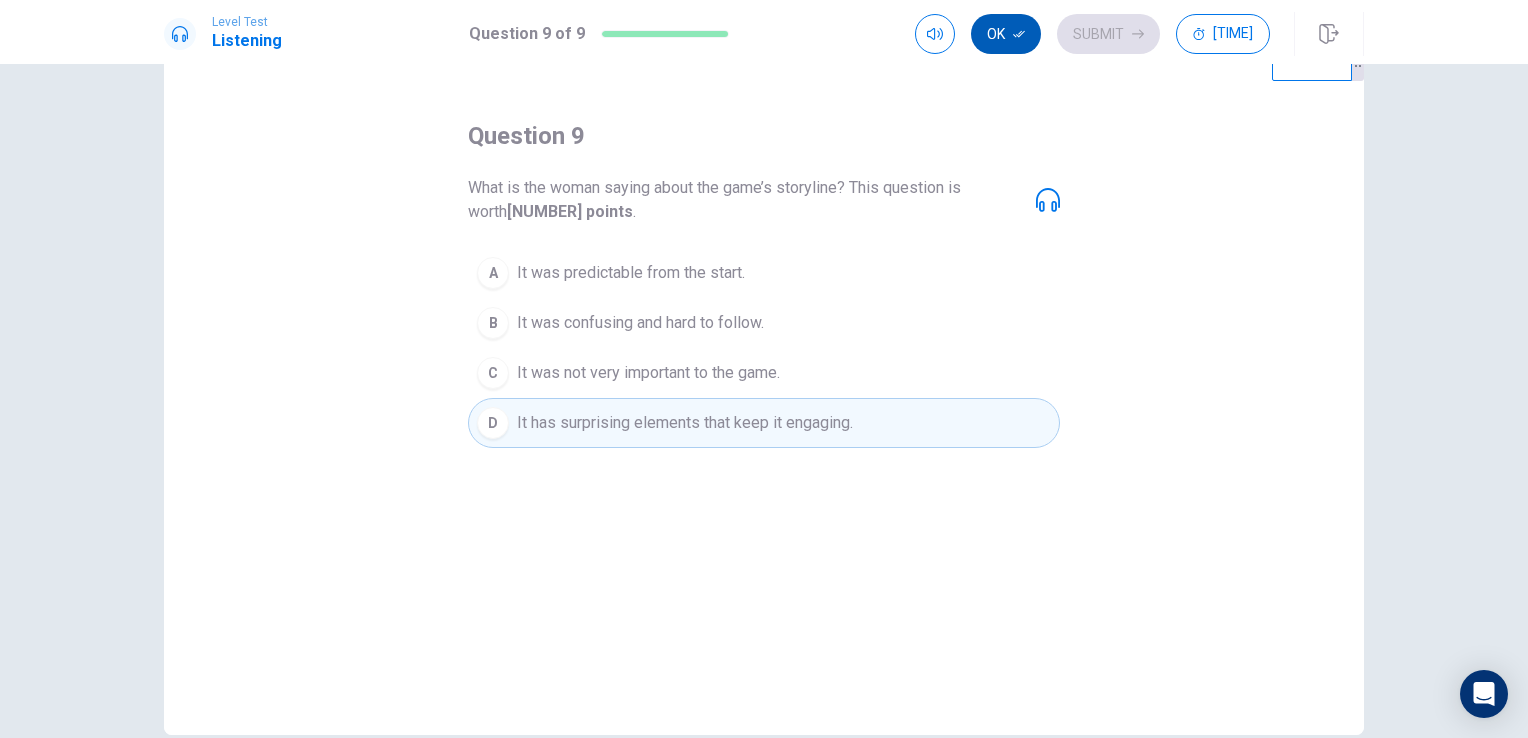 click on "Ok" at bounding box center [1006, 34] 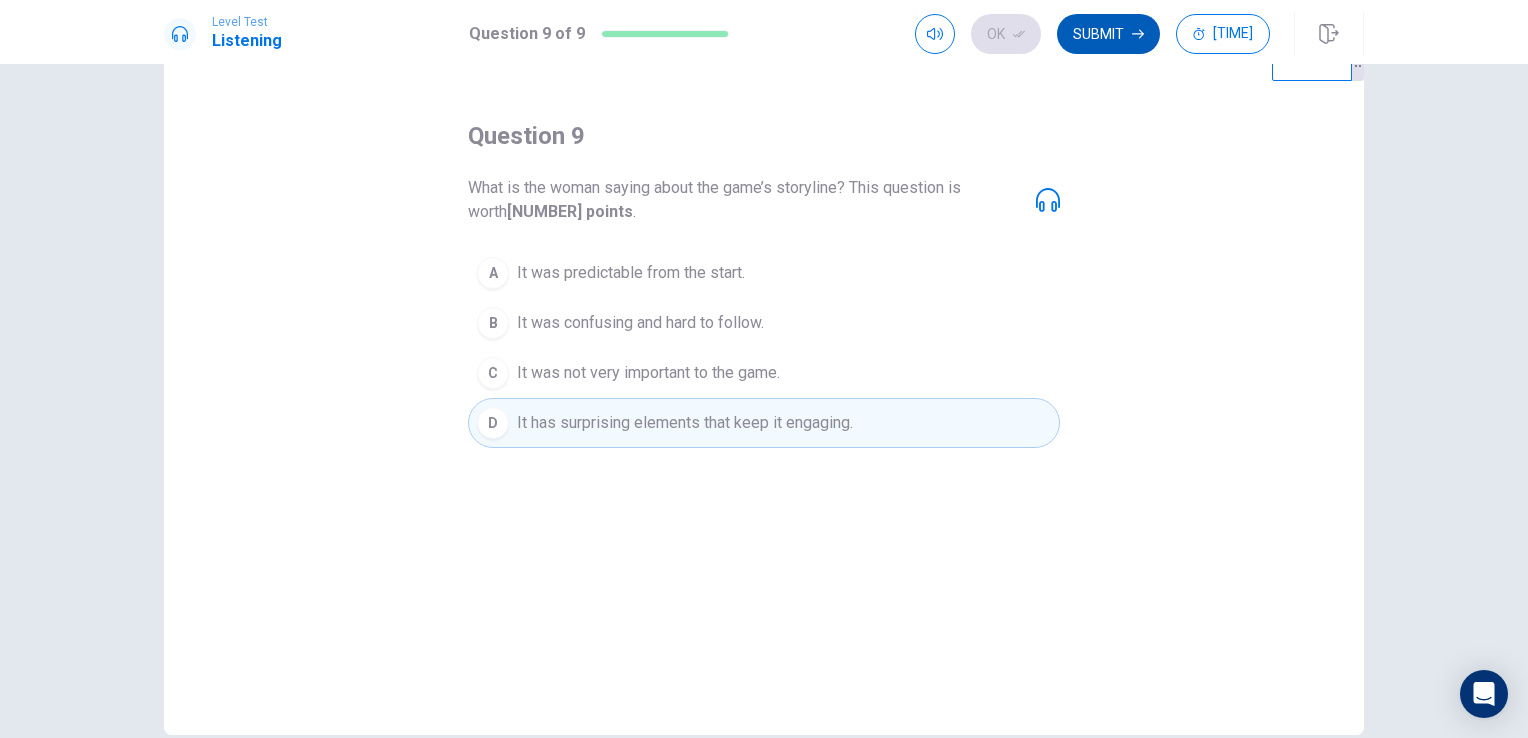 click on "Submit" at bounding box center [1108, 34] 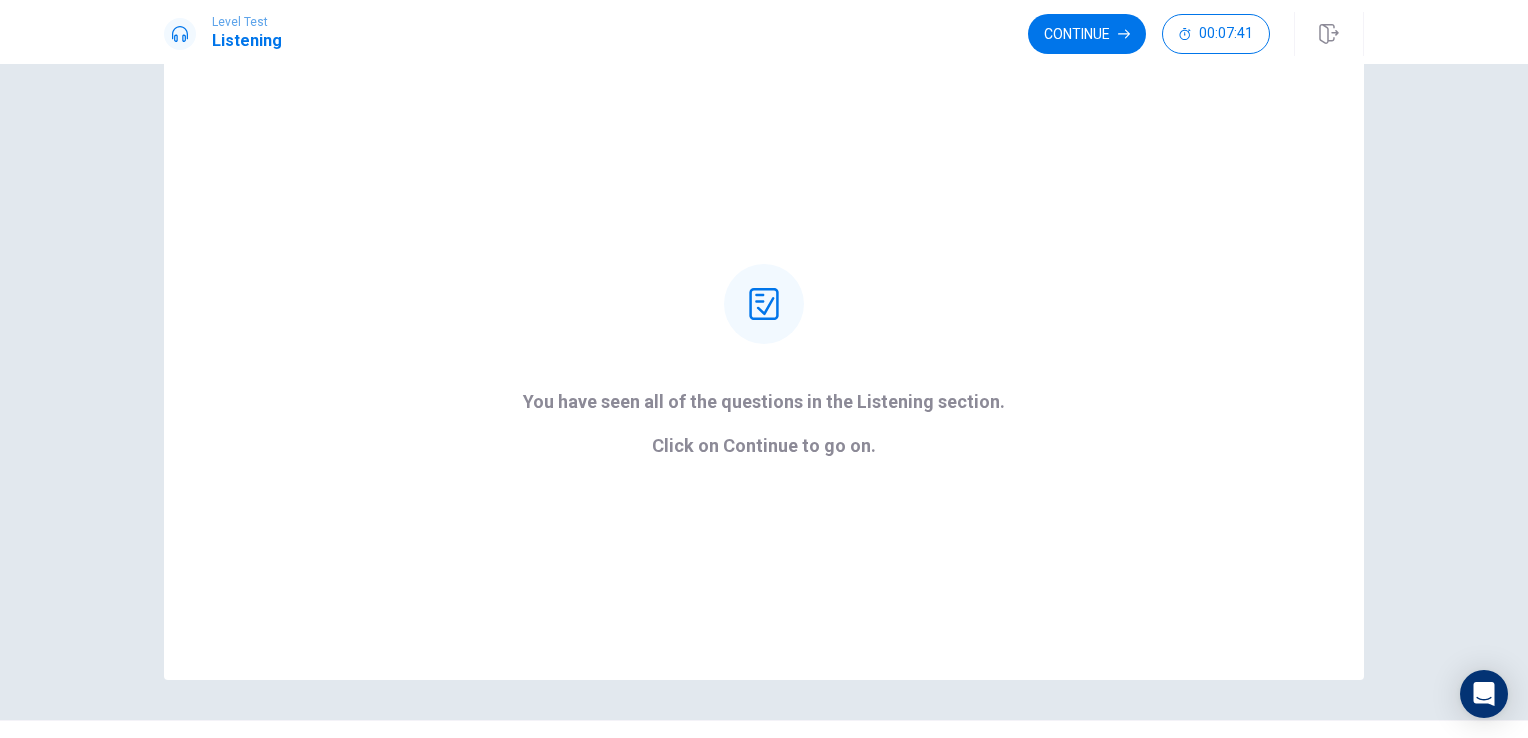 click on "Continue" at bounding box center (1087, 34) 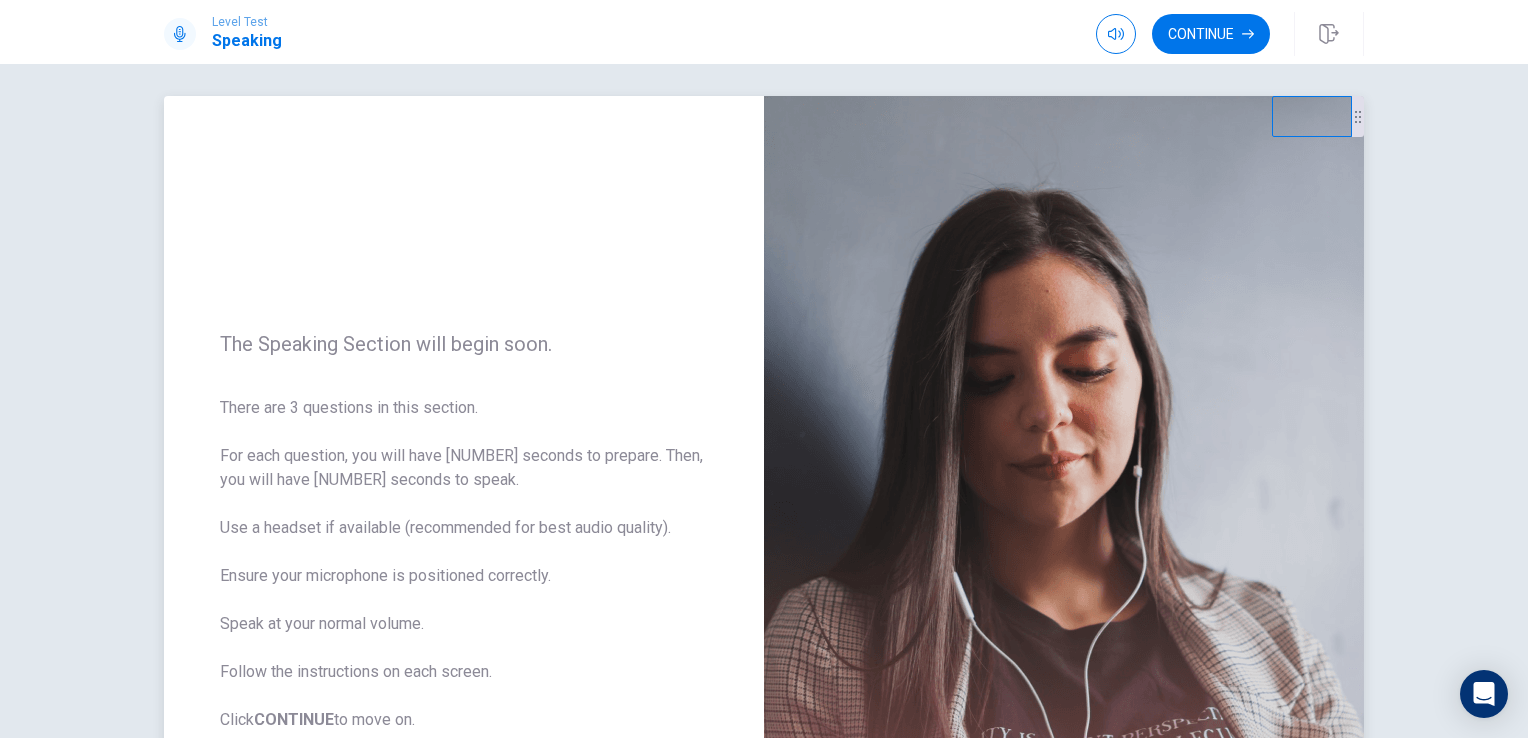 scroll, scrollTop: 0, scrollLeft: 0, axis: both 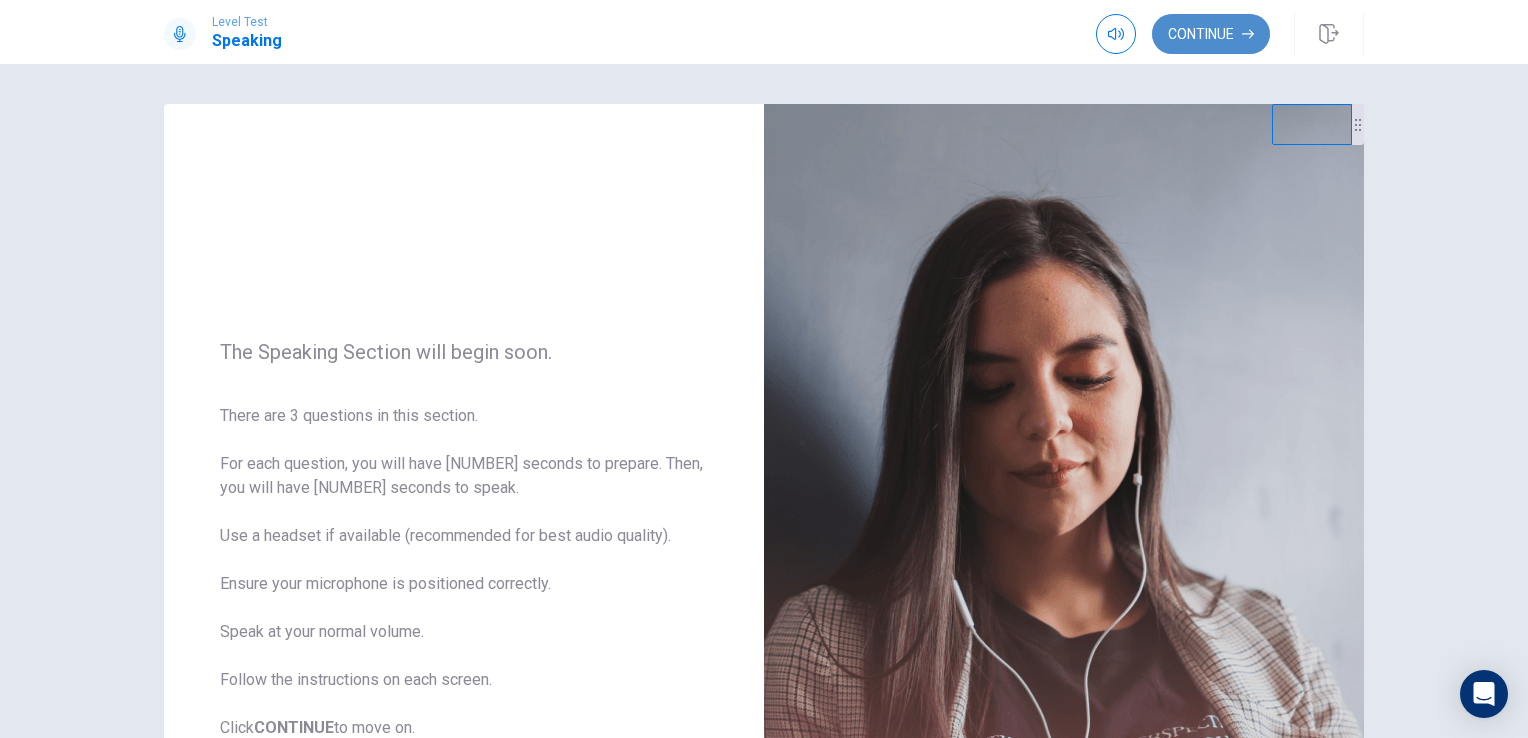 click on "Continue" at bounding box center [1211, 34] 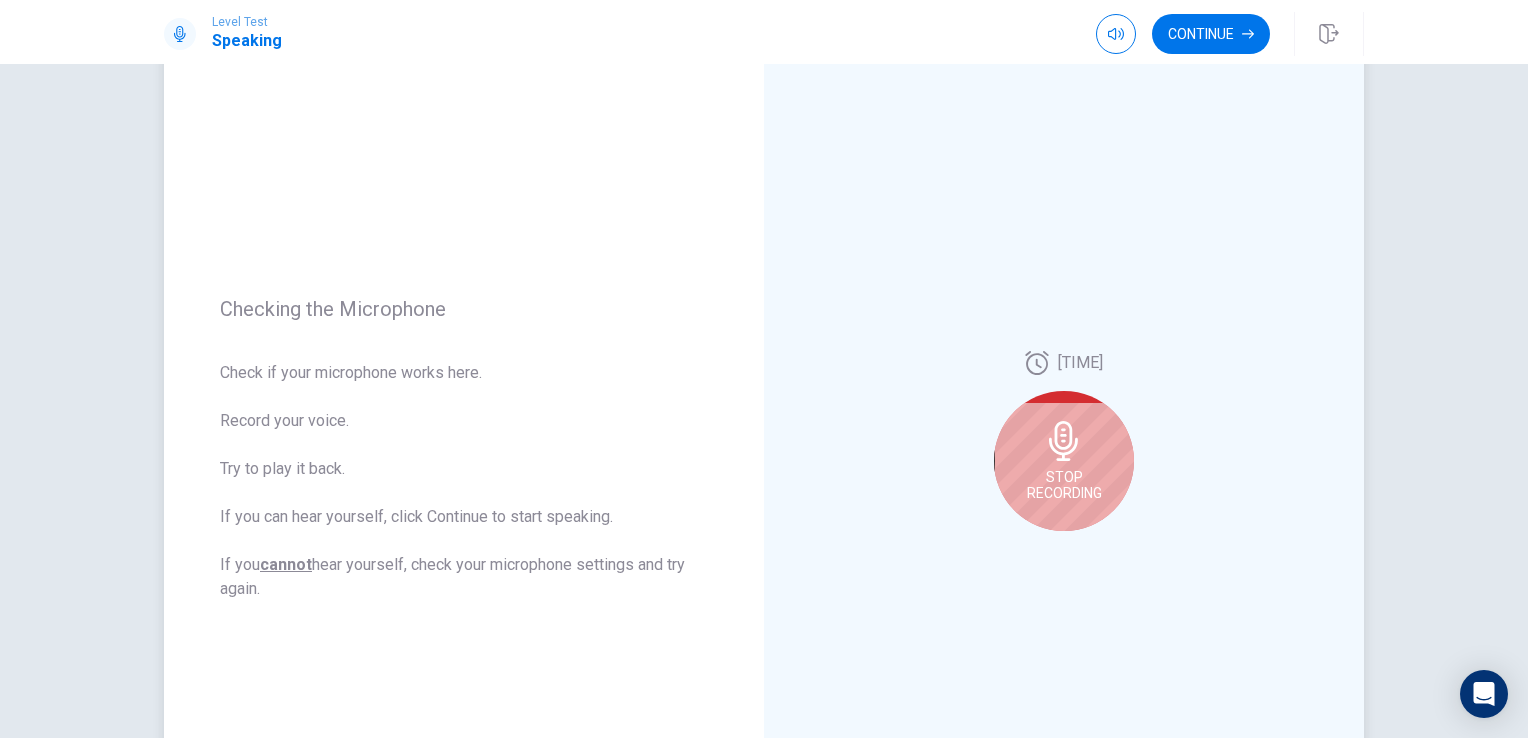 scroll, scrollTop: 100, scrollLeft: 0, axis: vertical 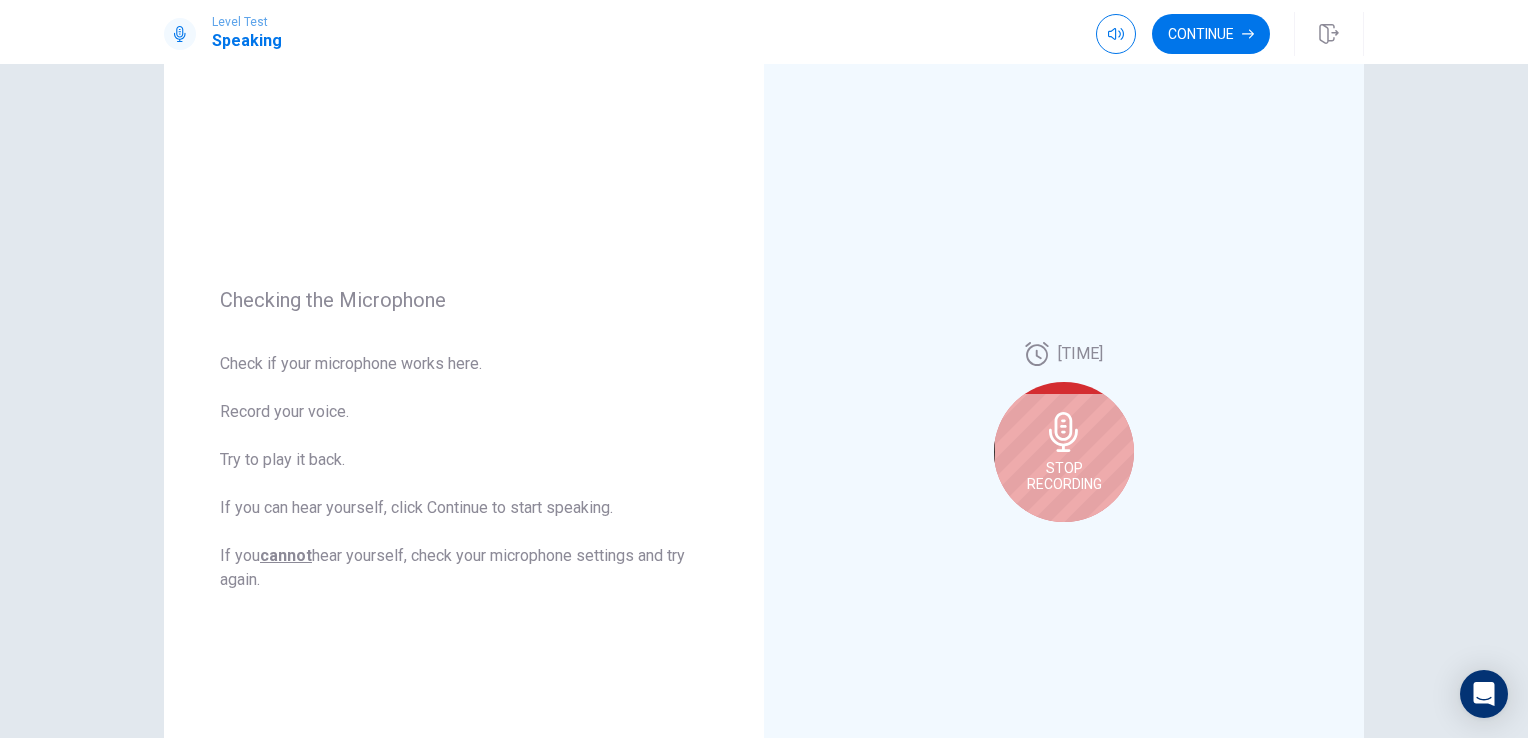 click at bounding box center (1063, 432) 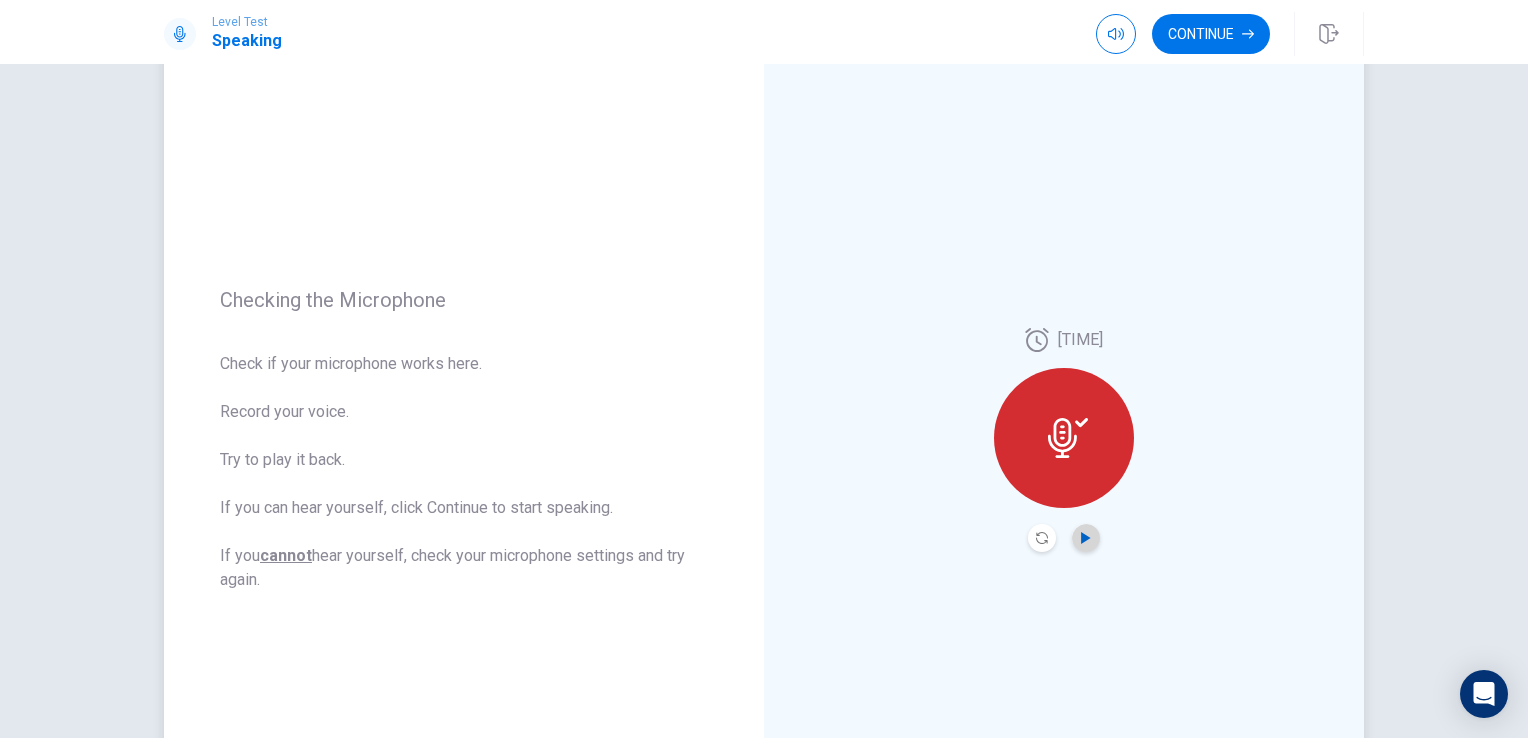 click at bounding box center [1085, 538] 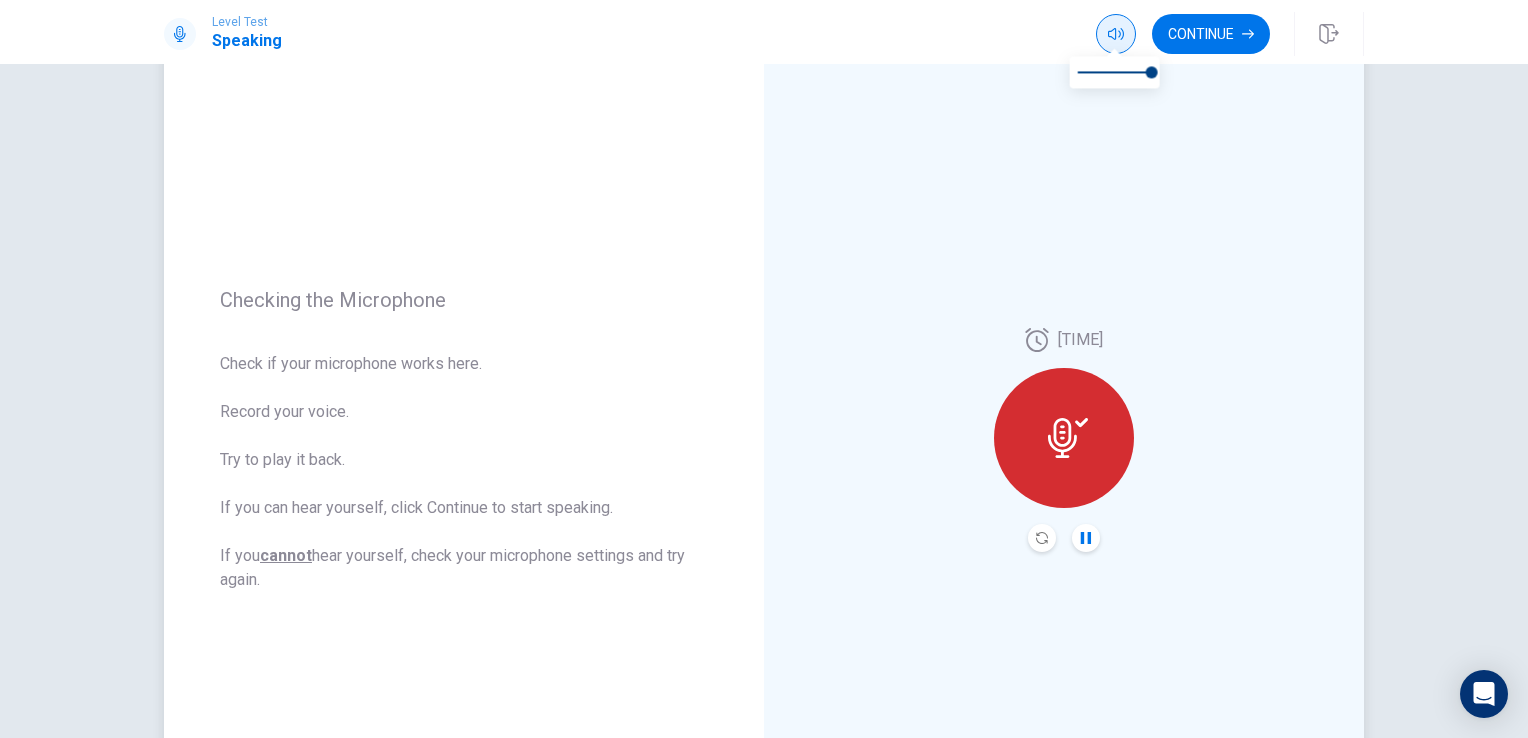 click at bounding box center [1116, 34] 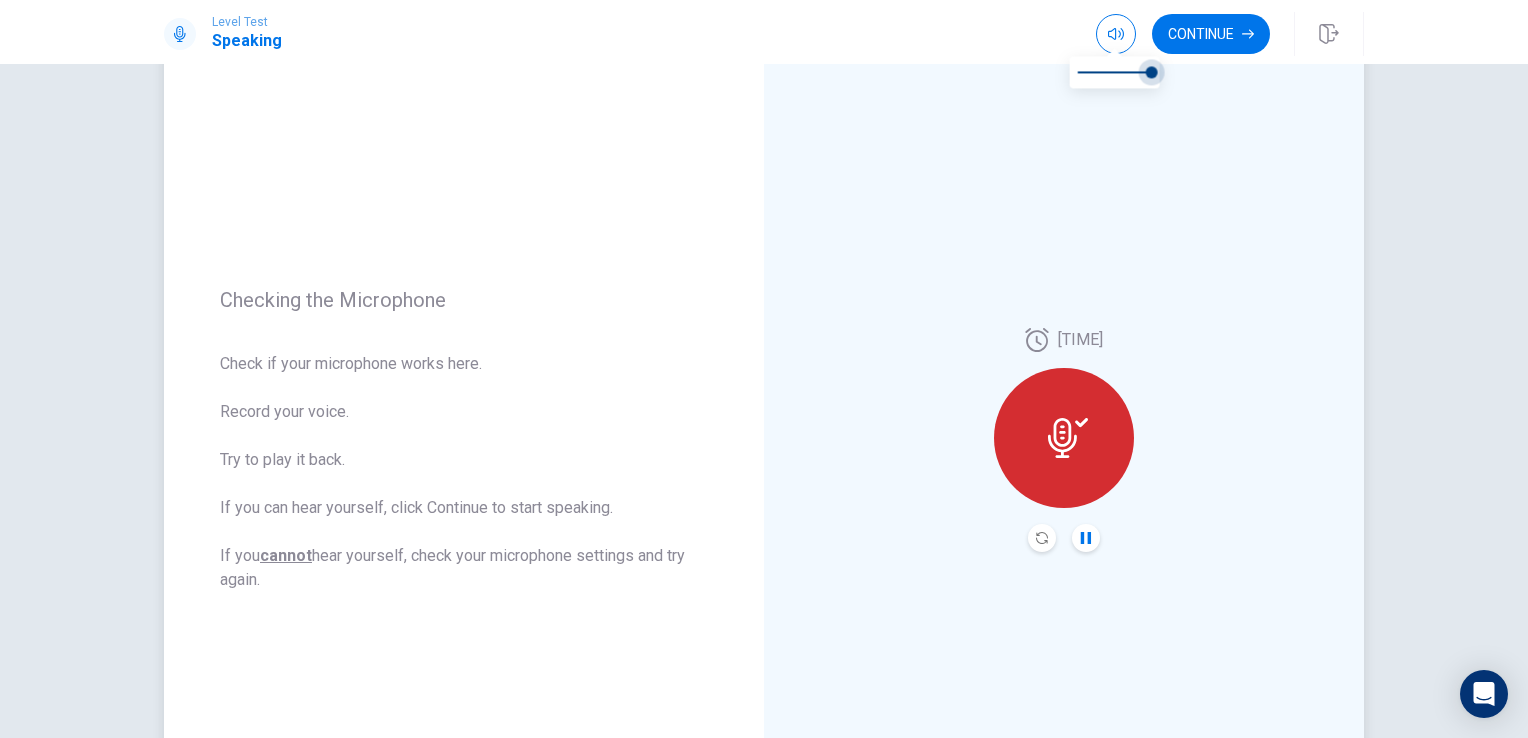 drag, startPoint x: 1147, startPoint y: 70, endPoint x: 1168, endPoint y: 74, distance: 21.377558 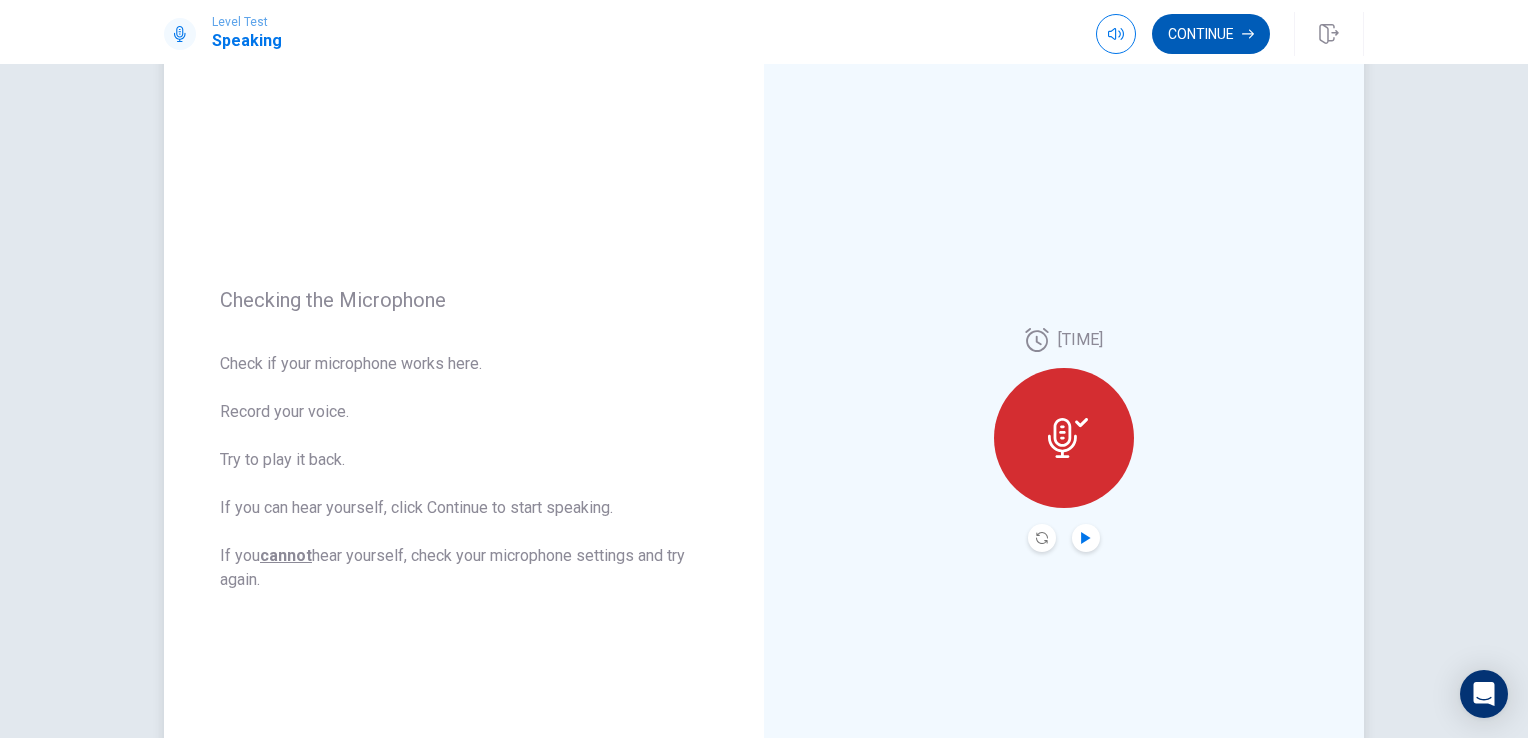 click on "Continue" at bounding box center [1211, 34] 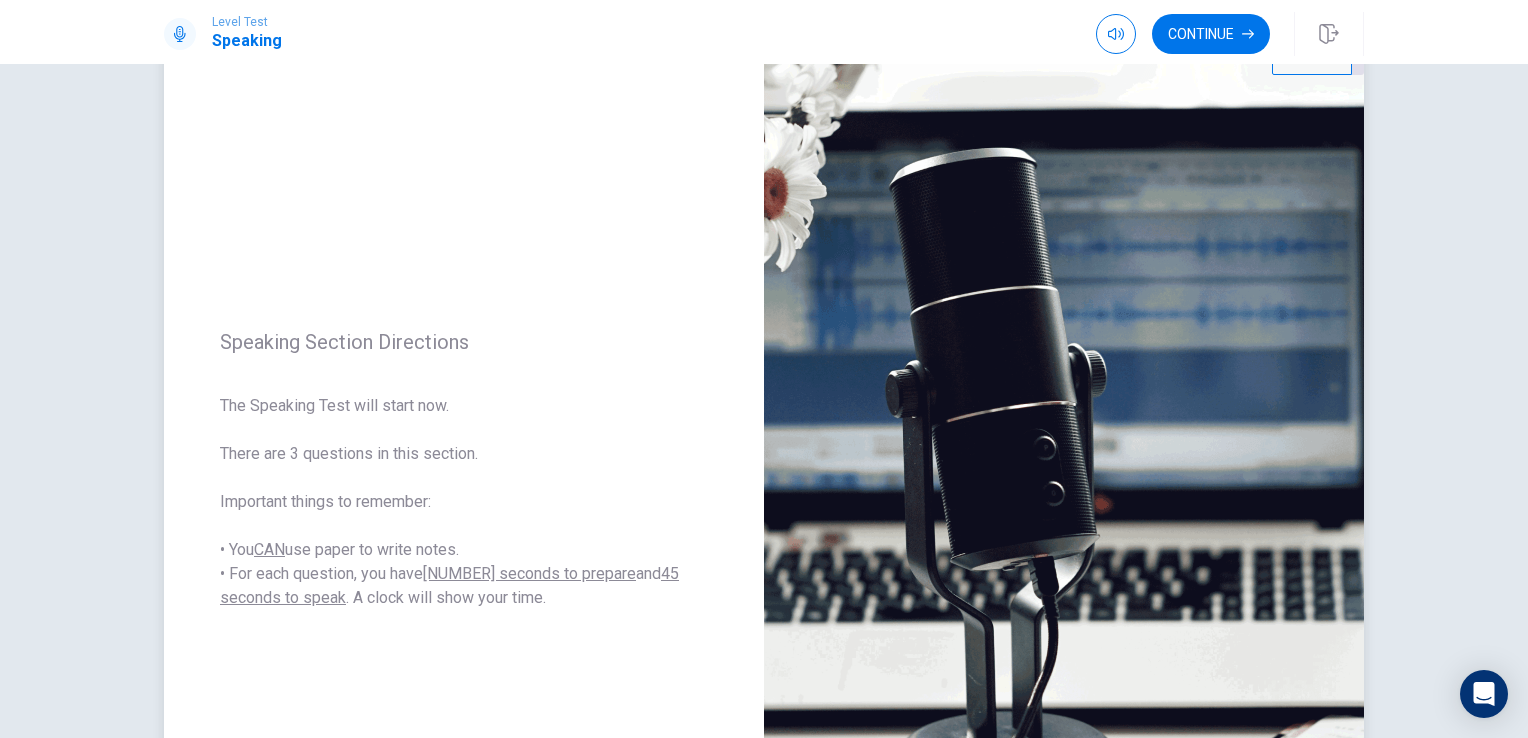 scroll, scrollTop: 0, scrollLeft: 0, axis: both 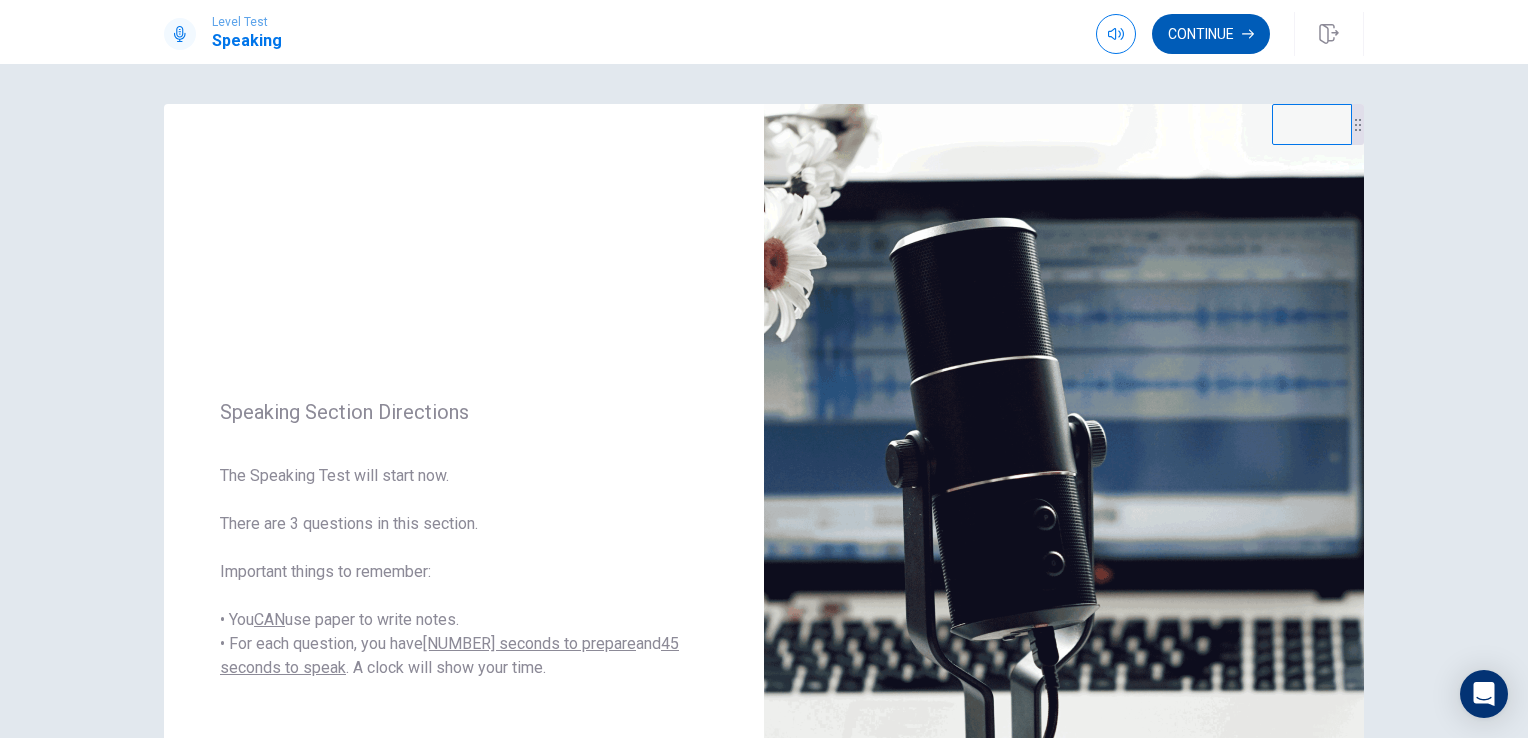 click on "Continue" at bounding box center (1211, 34) 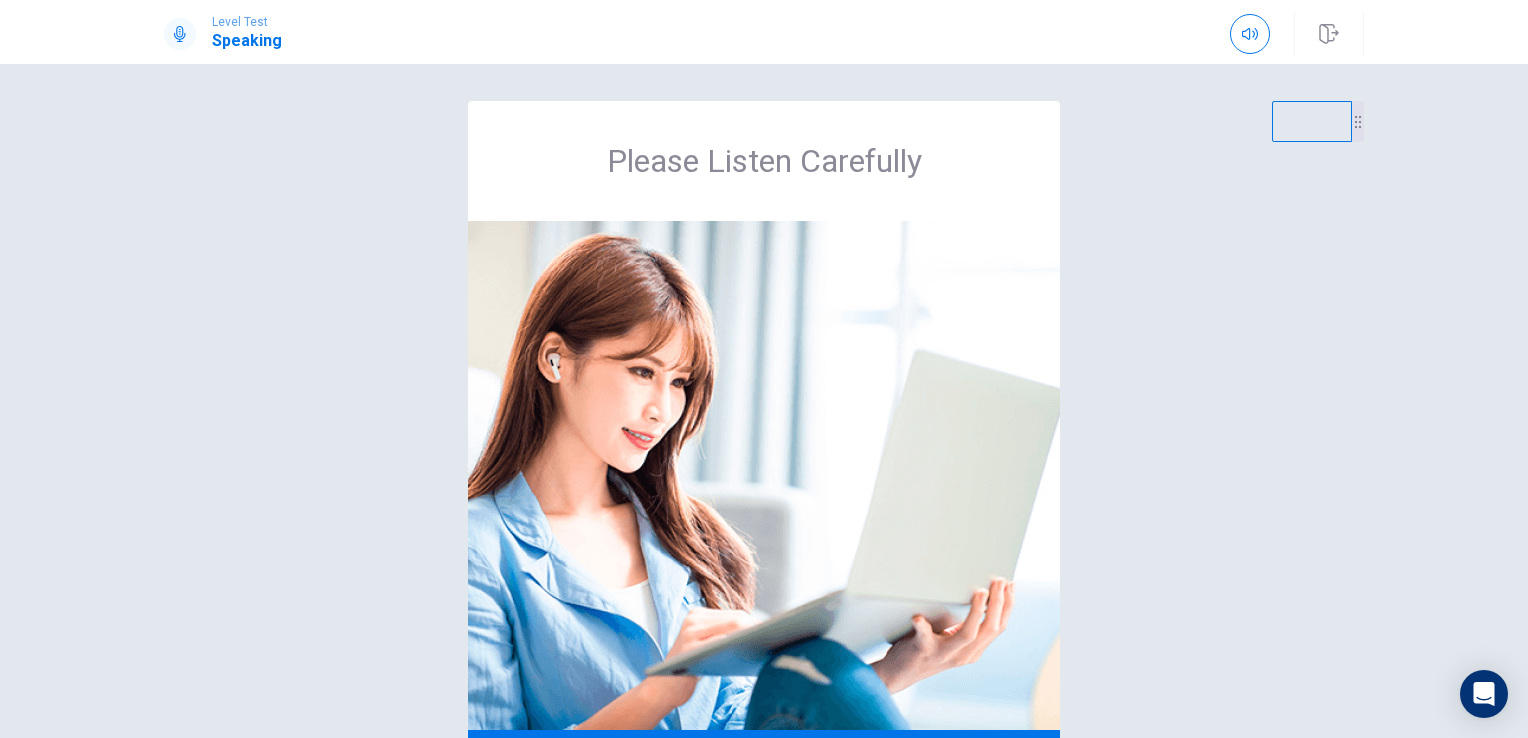 scroll, scrollTop: 0, scrollLeft: 0, axis: both 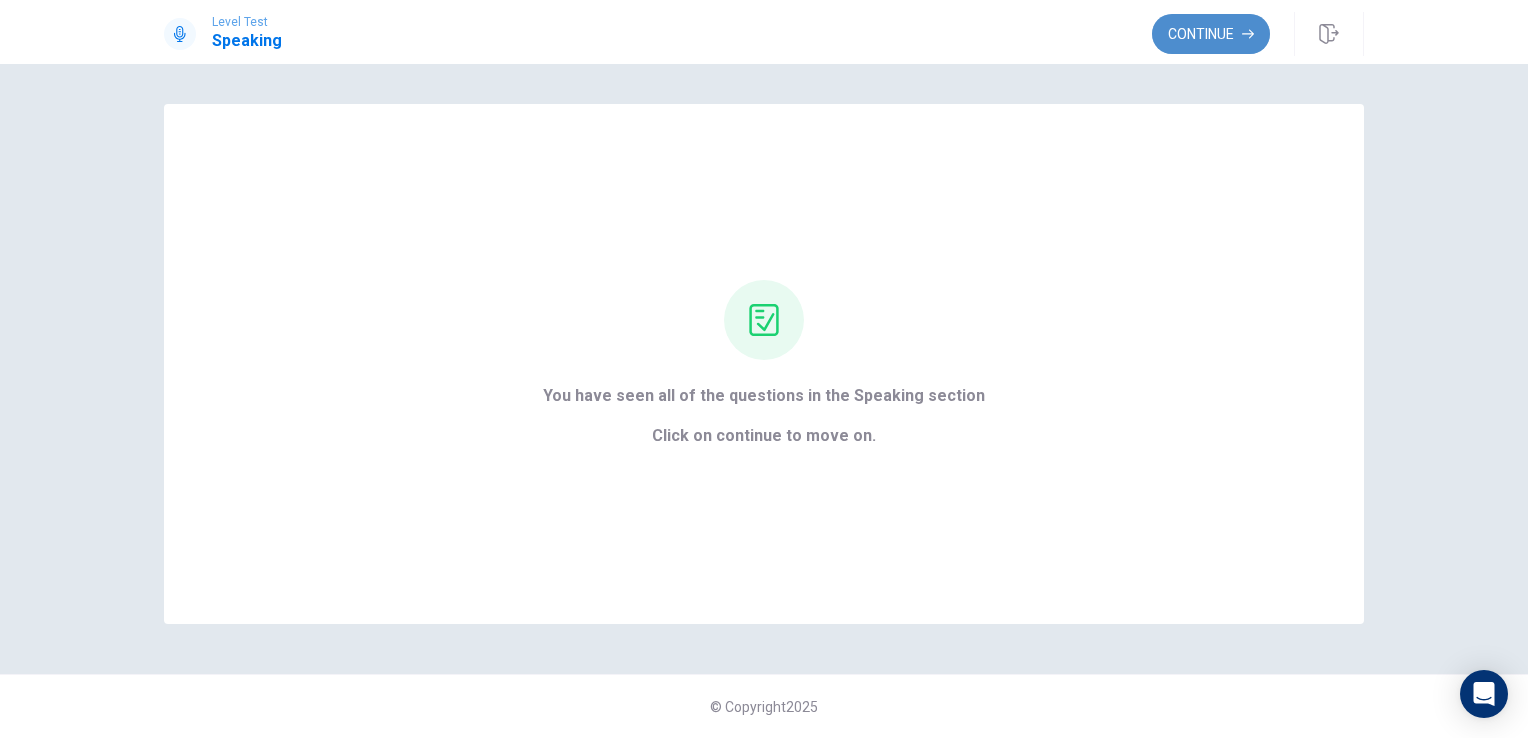 click on "Continue" at bounding box center (1211, 34) 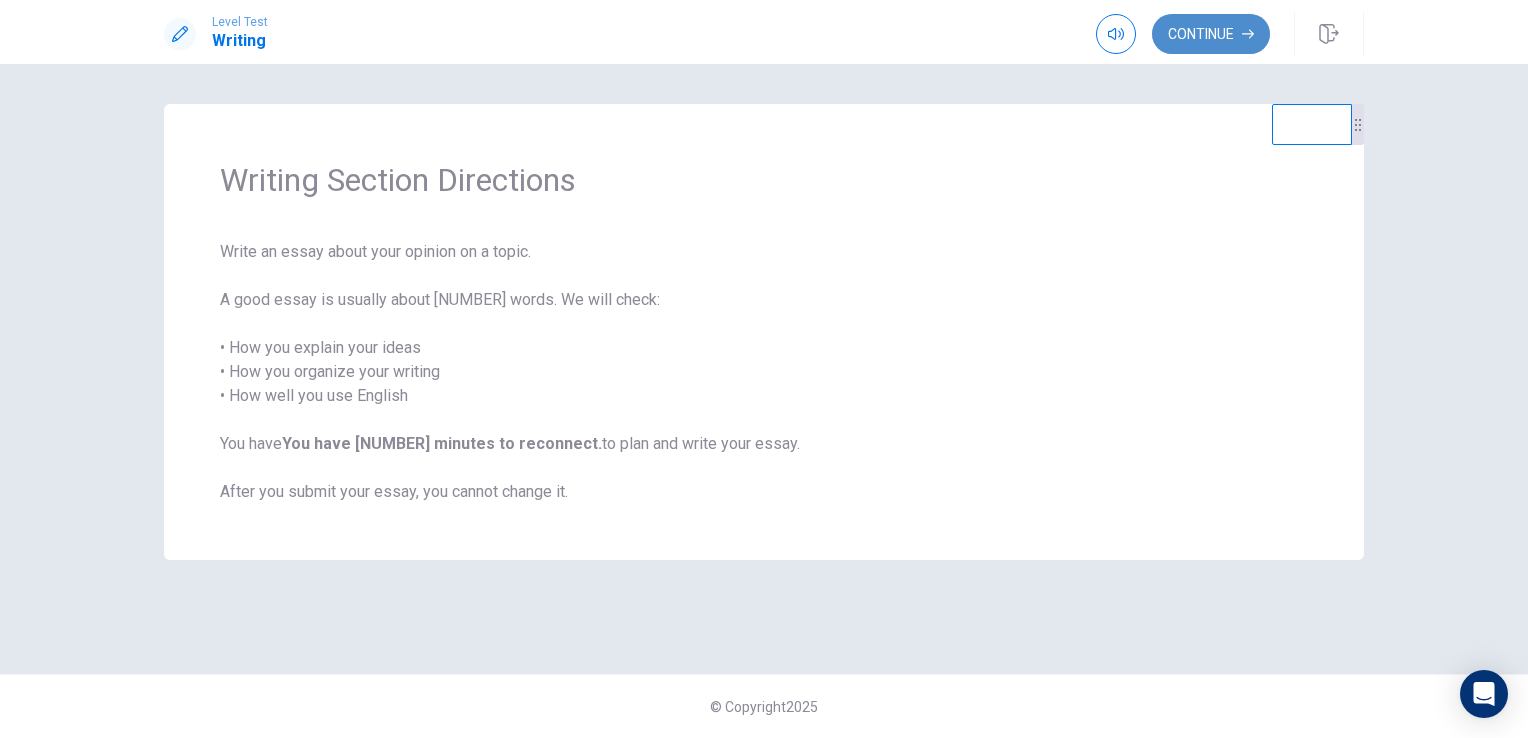 click on "Continue" at bounding box center (1211, 34) 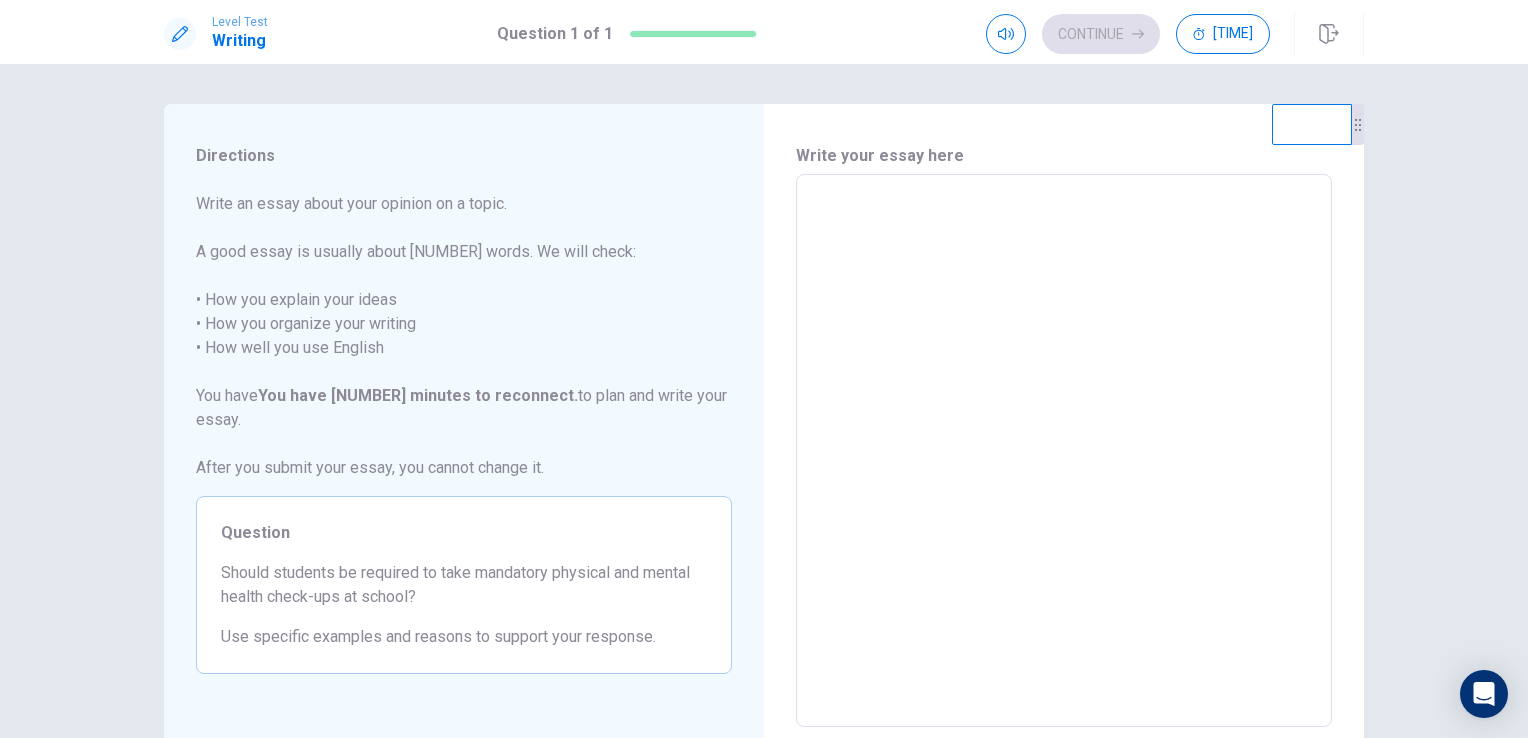 click at bounding box center (1064, 451) 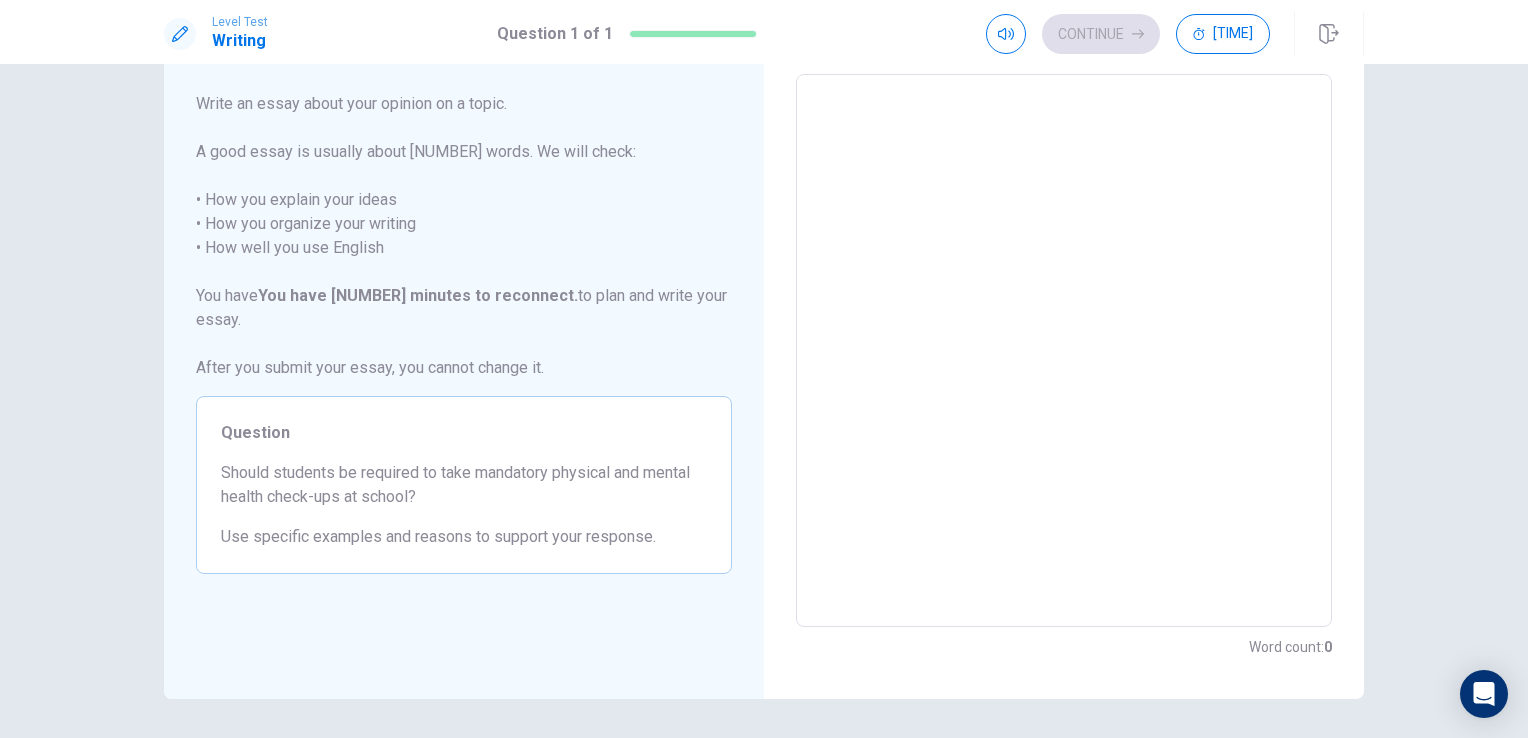 scroll, scrollTop: 0, scrollLeft: 0, axis: both 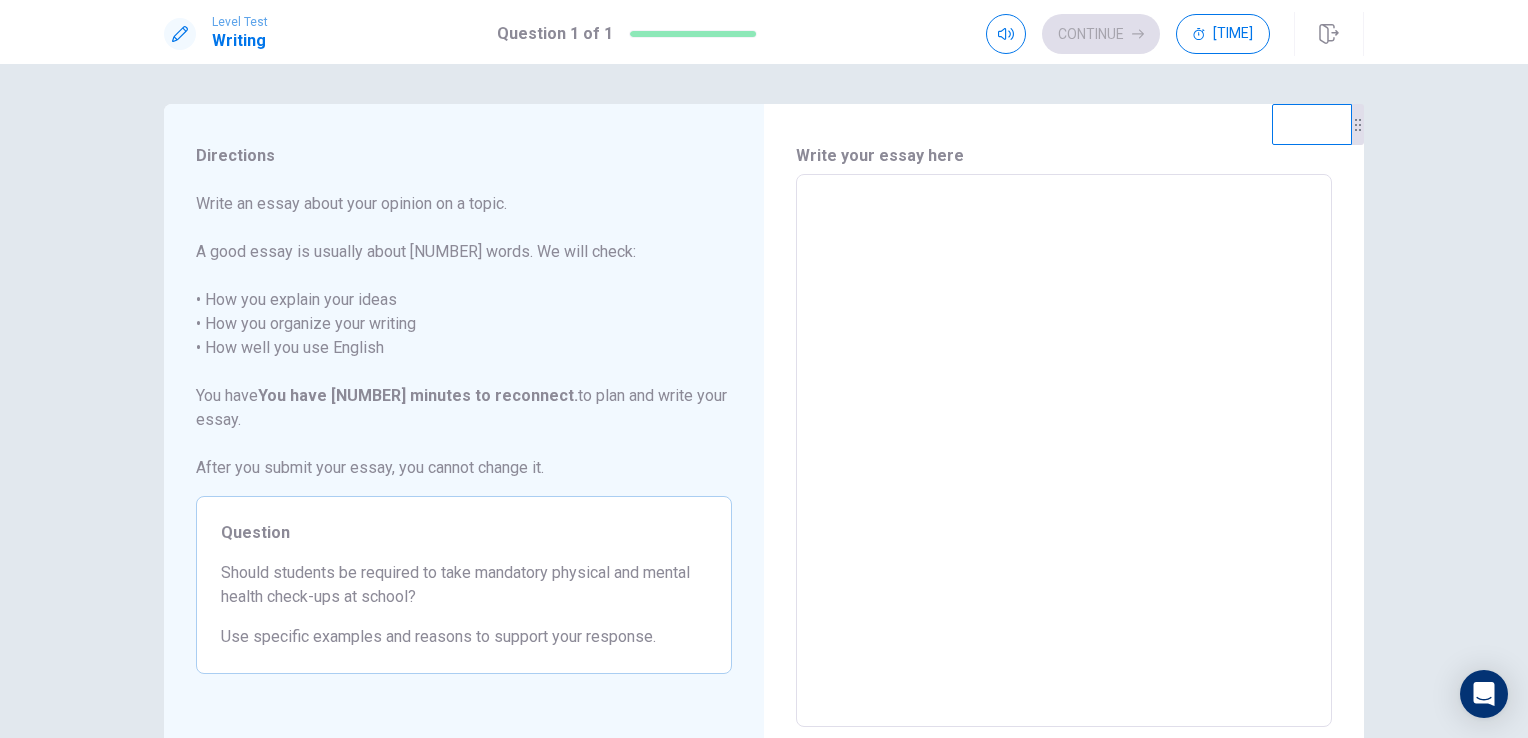 click at bounding box center (1064, 451) 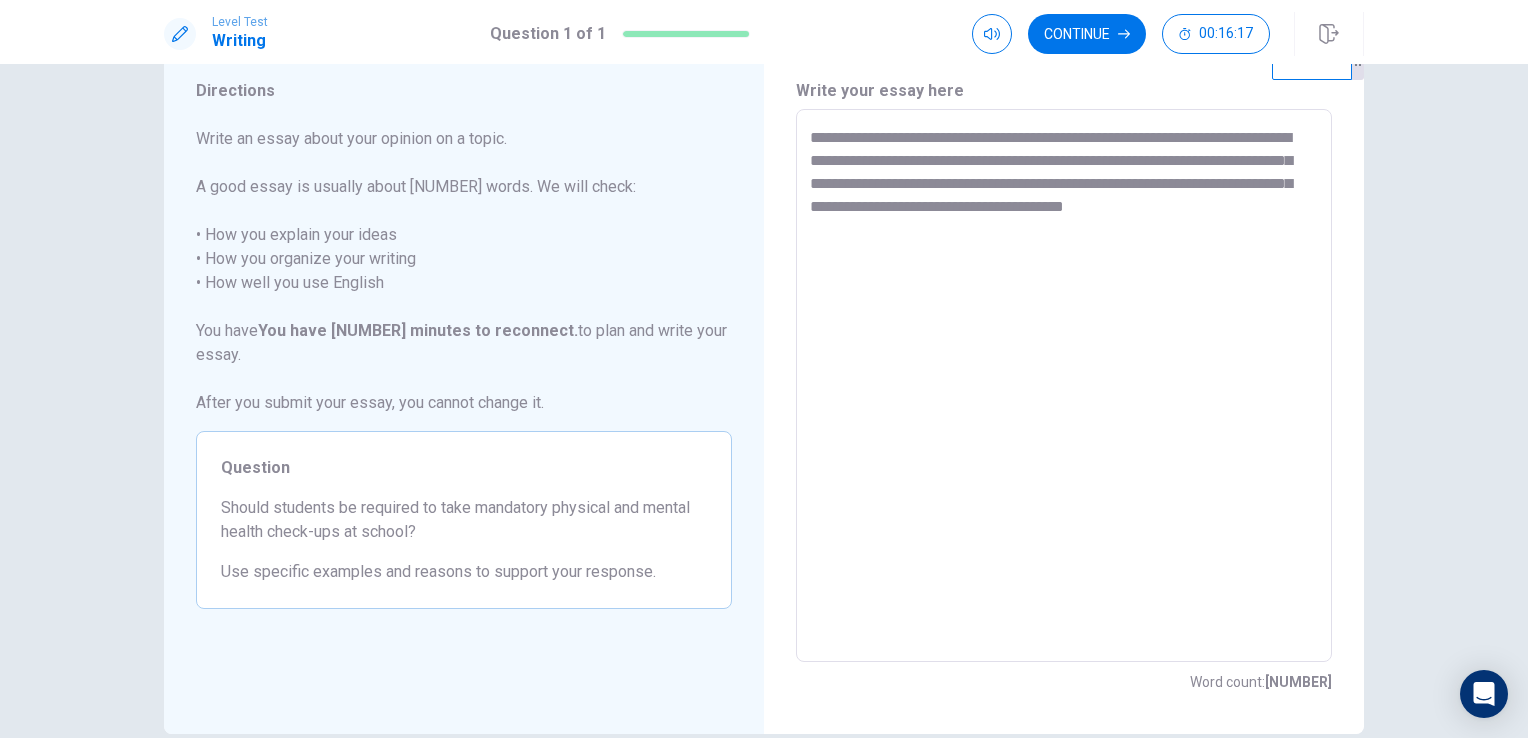 scroll, scrollTop: 64, scrollLeft: 0, axis: vertical 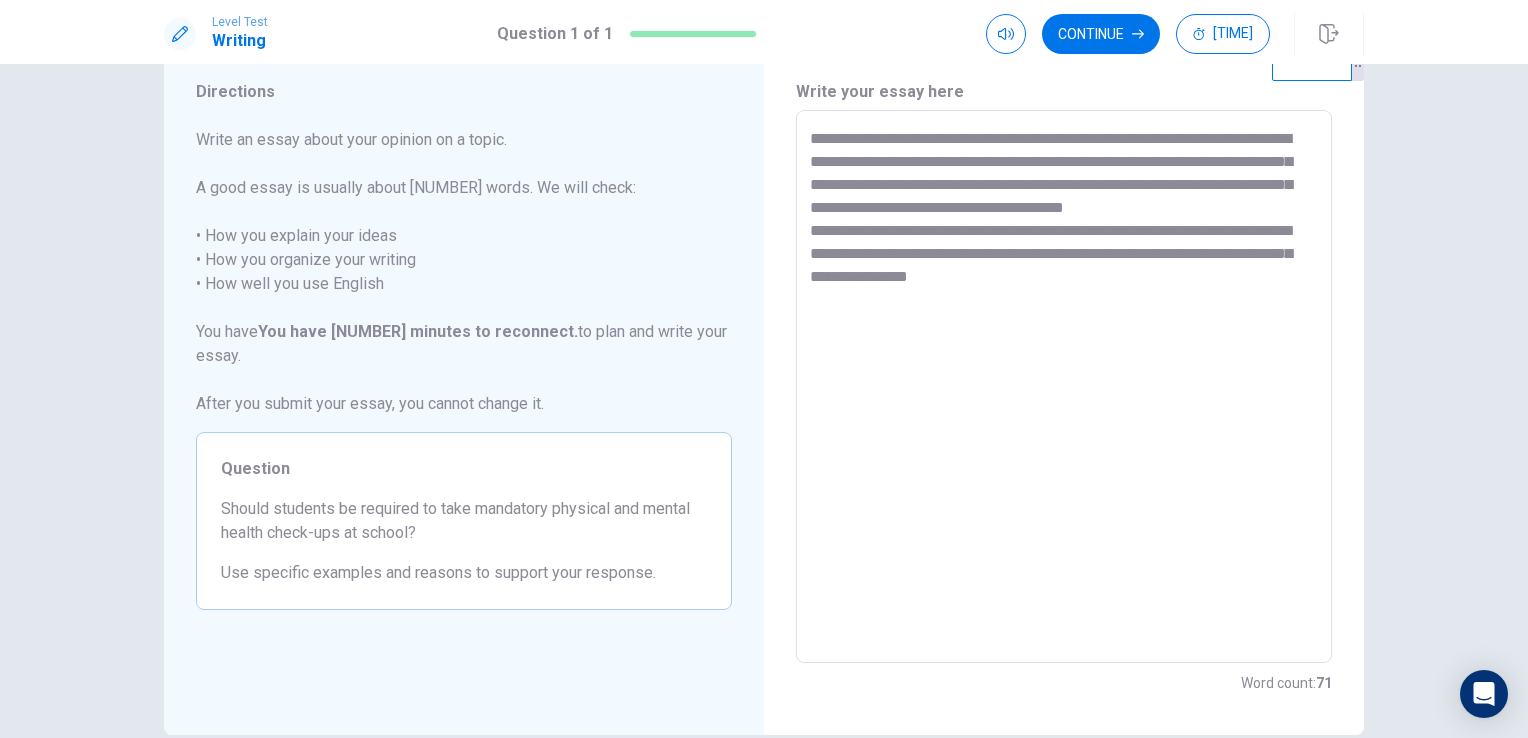 click on "**********" at bounding box center (1064, 387) 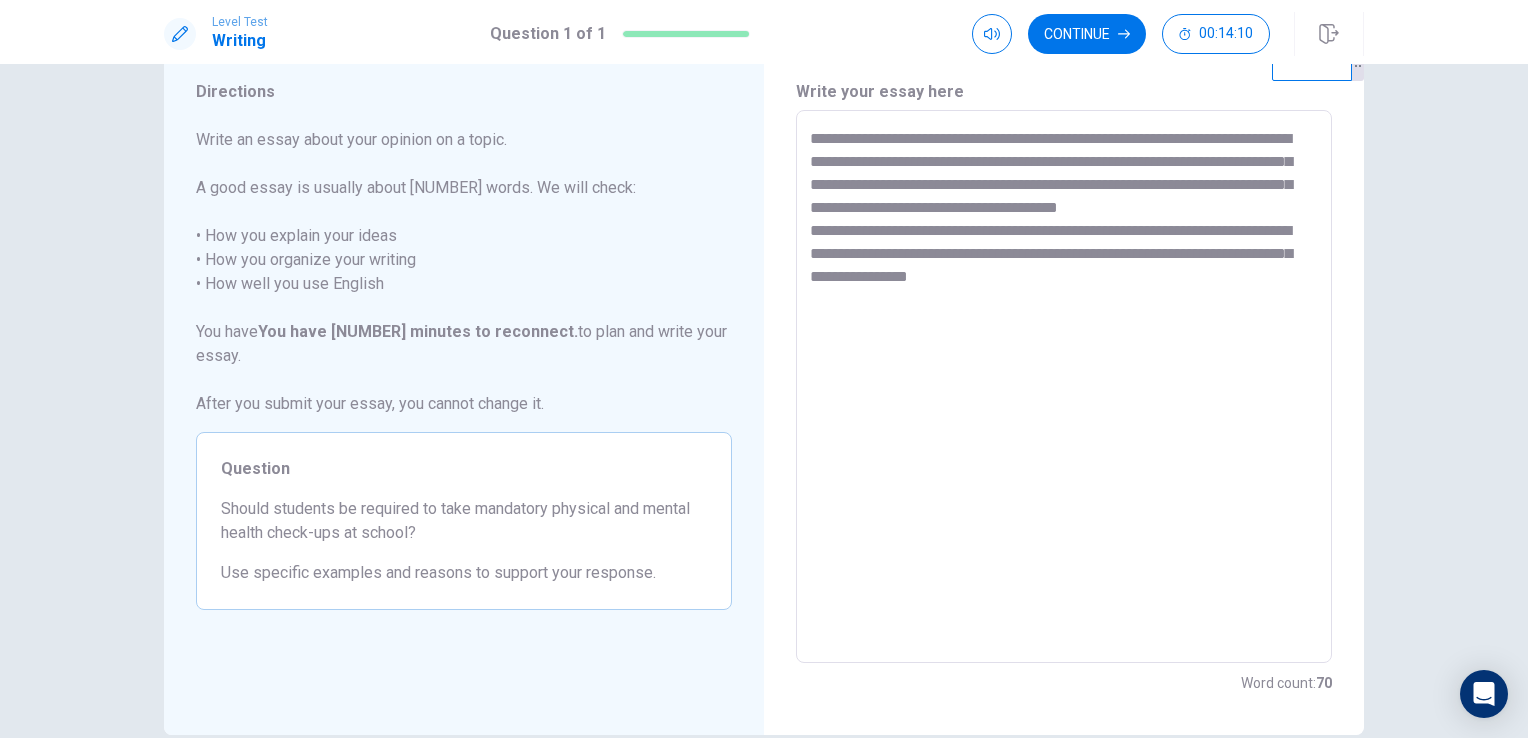 click on "**********" at bounding box center [1064, 387] 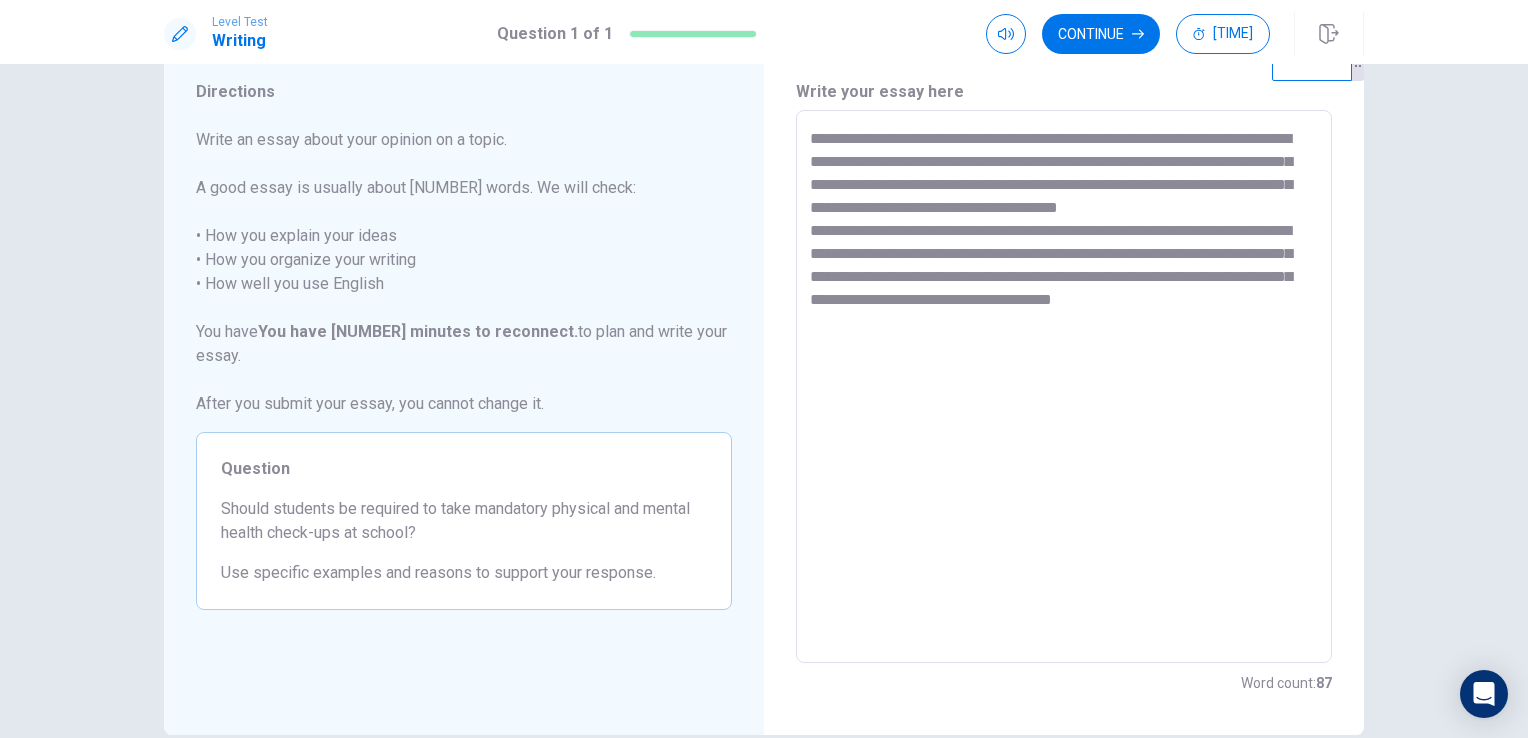 click on "**********" at bounding box center (1064, 387) 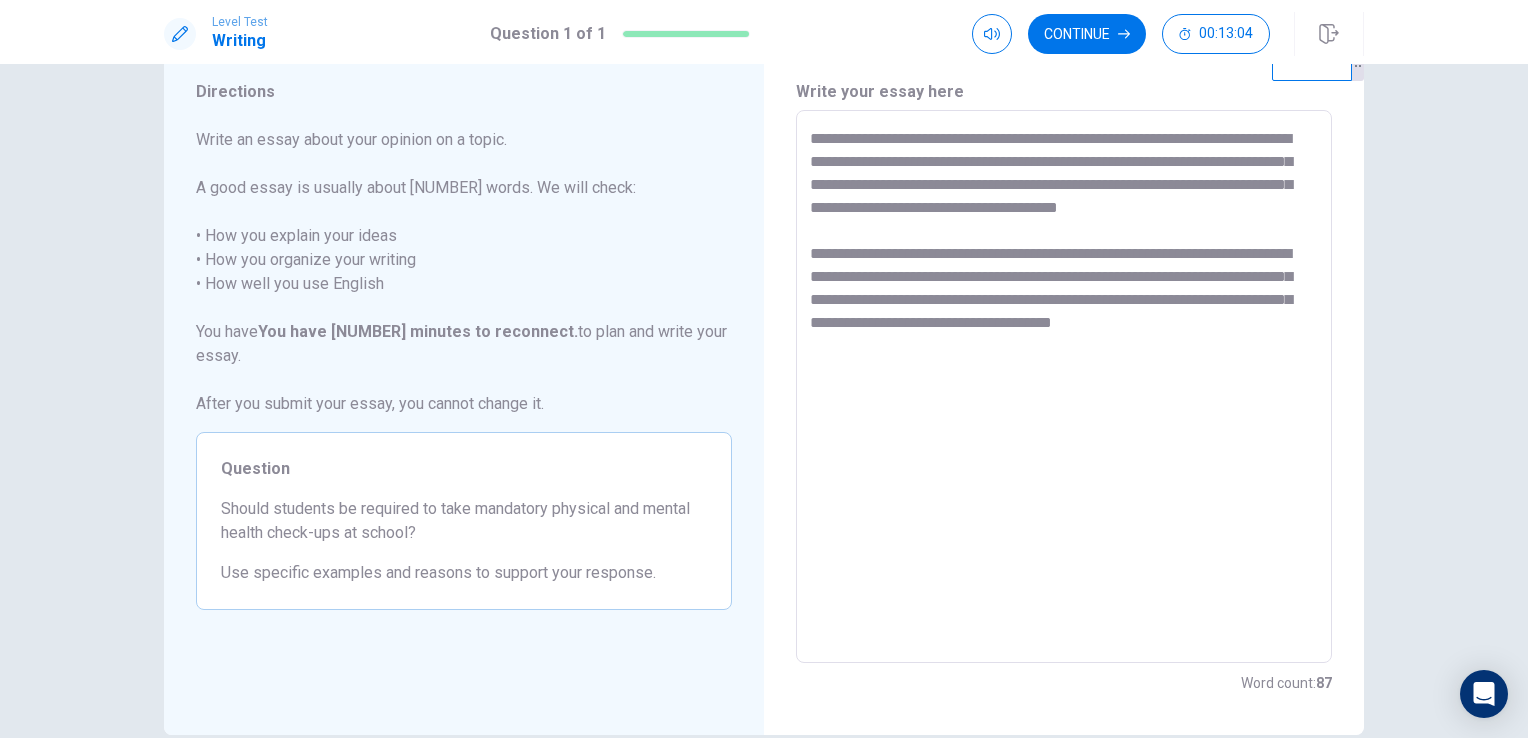 click on "**********" at bounding box center (1064, 387) 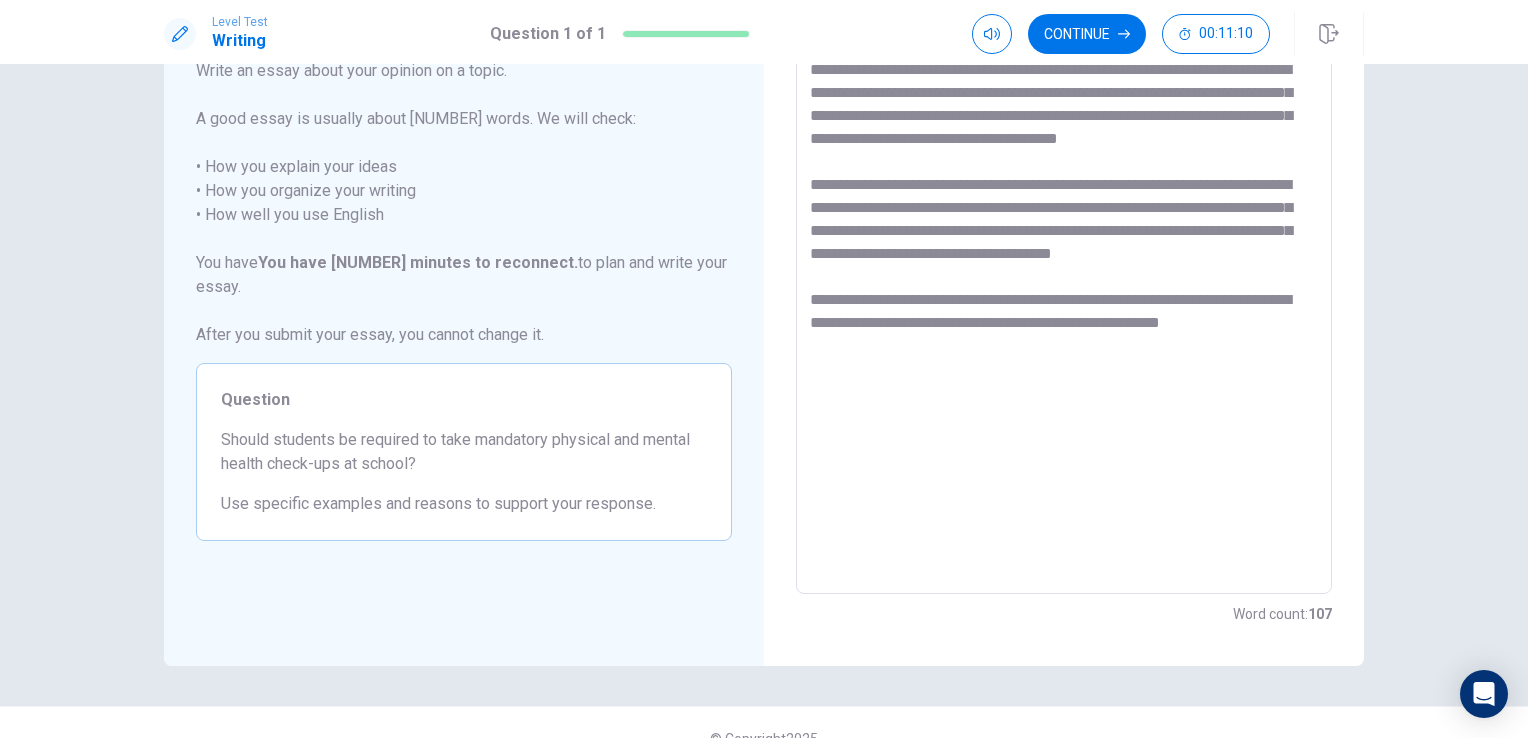 scroll, scrollTop: 164, scrollLeft: 0, axis: vertical 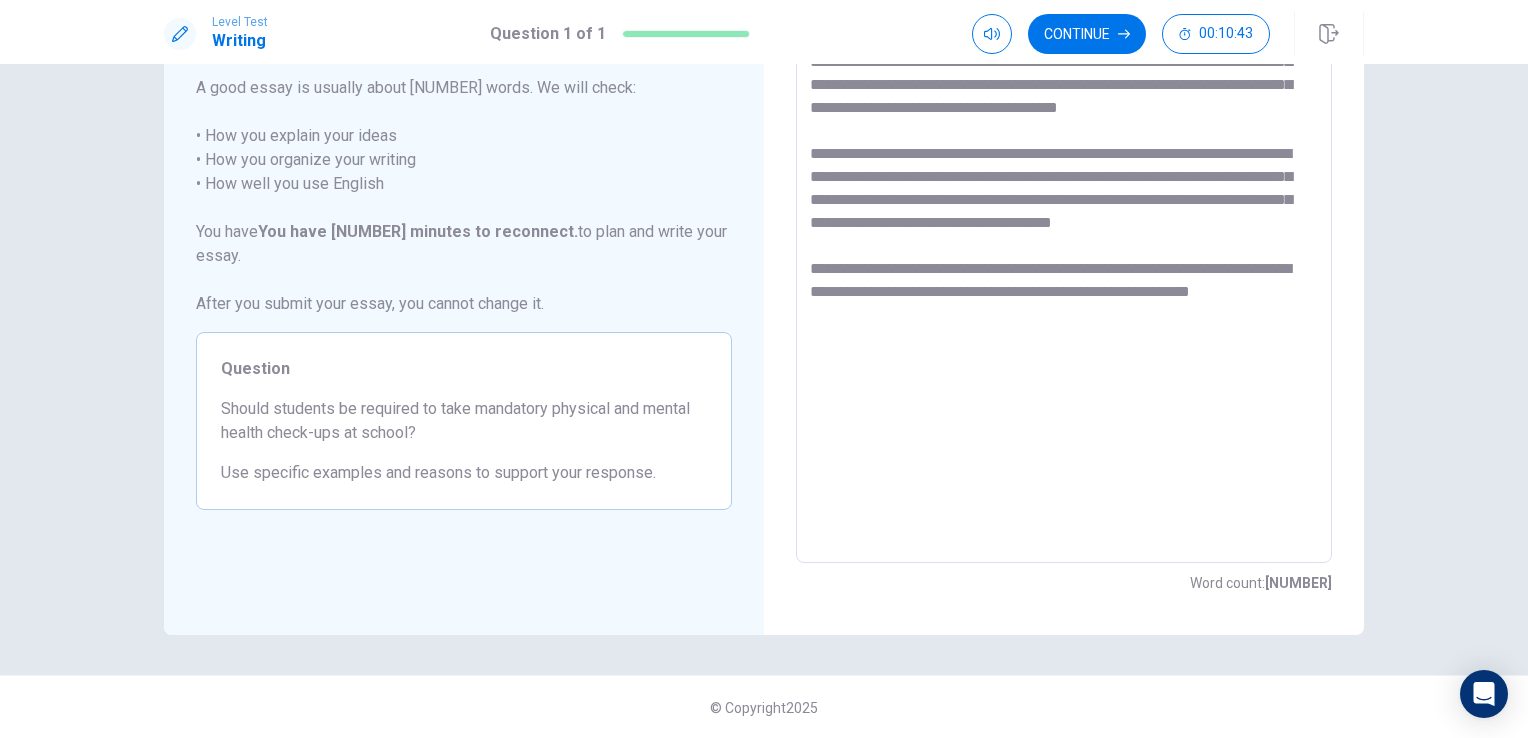 click on "**********" at bounding box center [1064, 287] 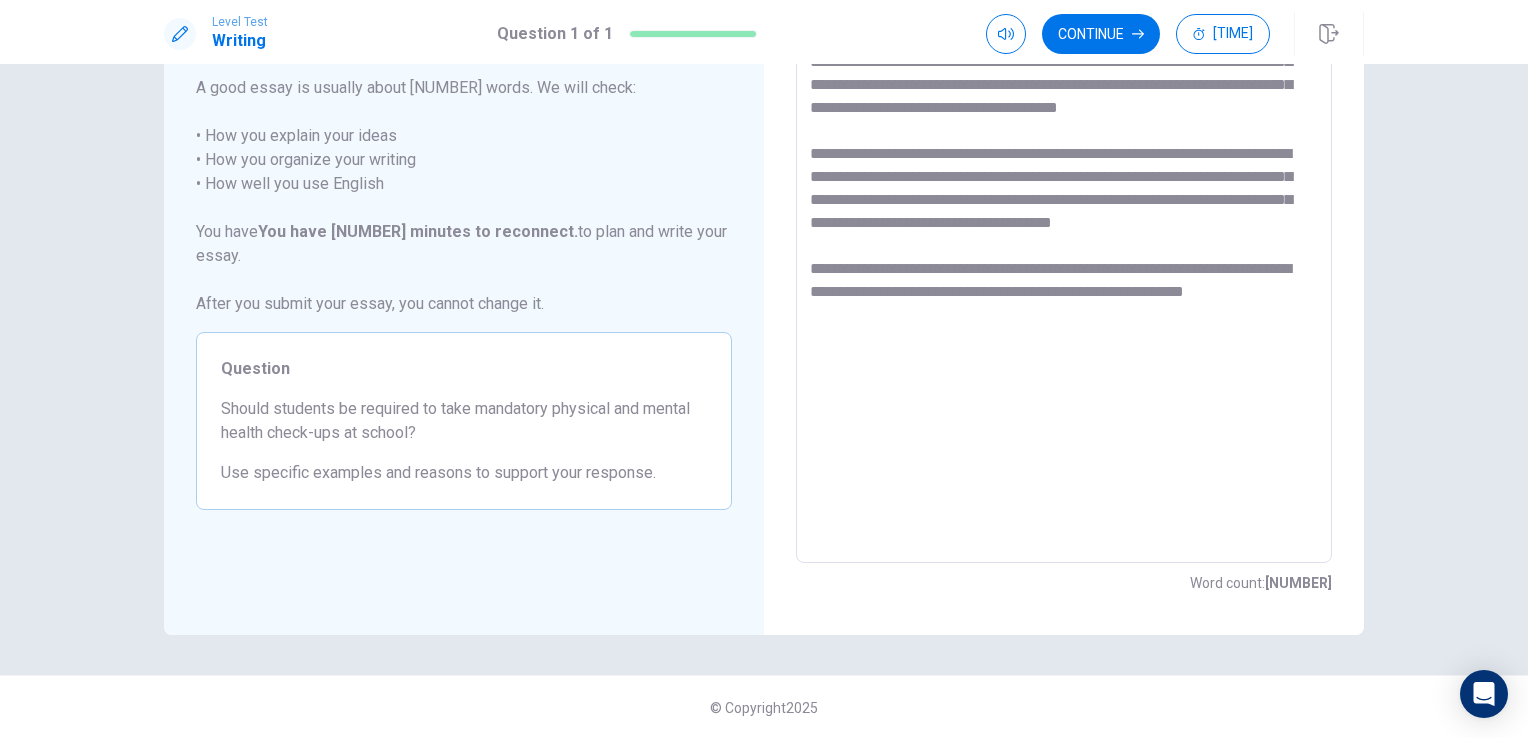 click on "**********" at bounding box center (1064, 287) 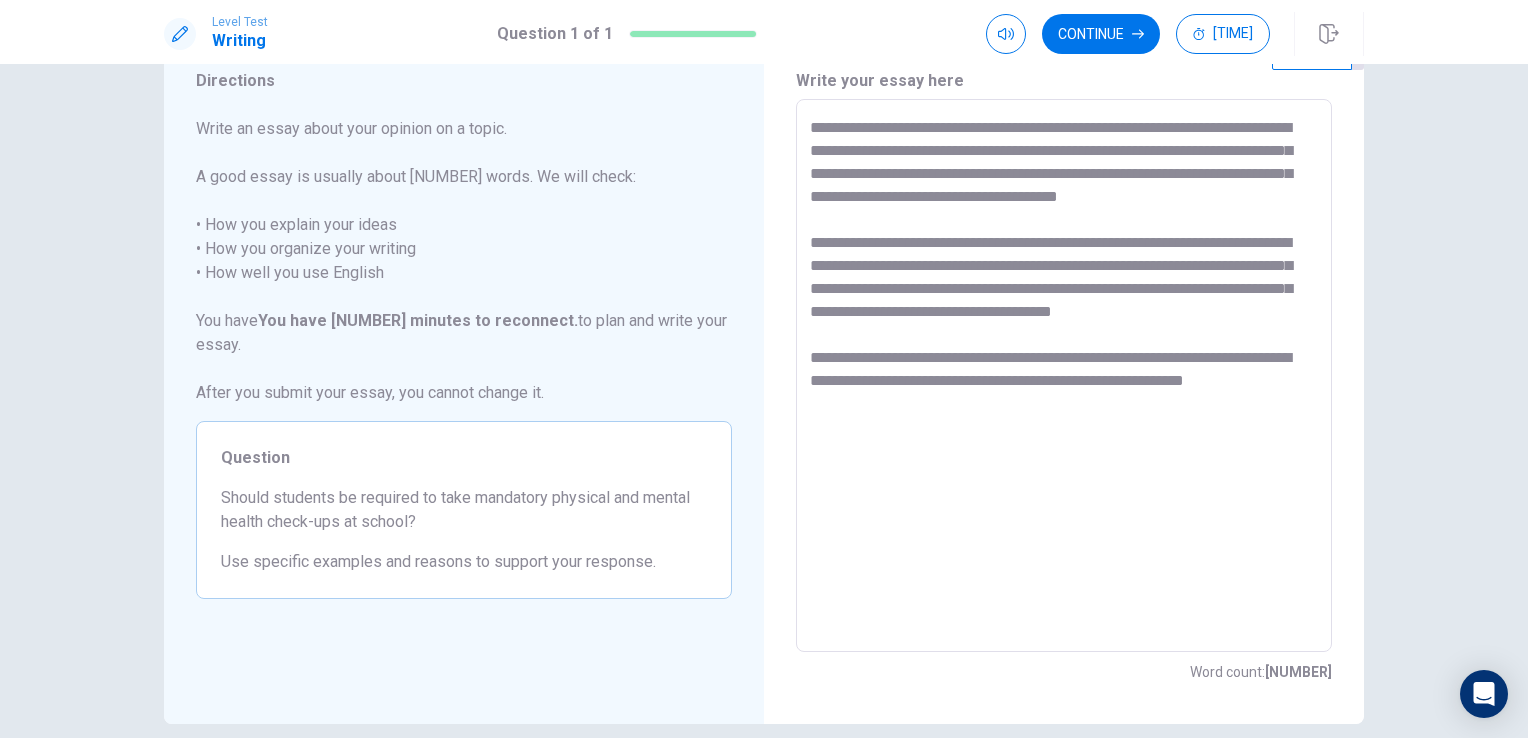 scroll, scrollTop: 0, scrollLeft: 0, axis: both 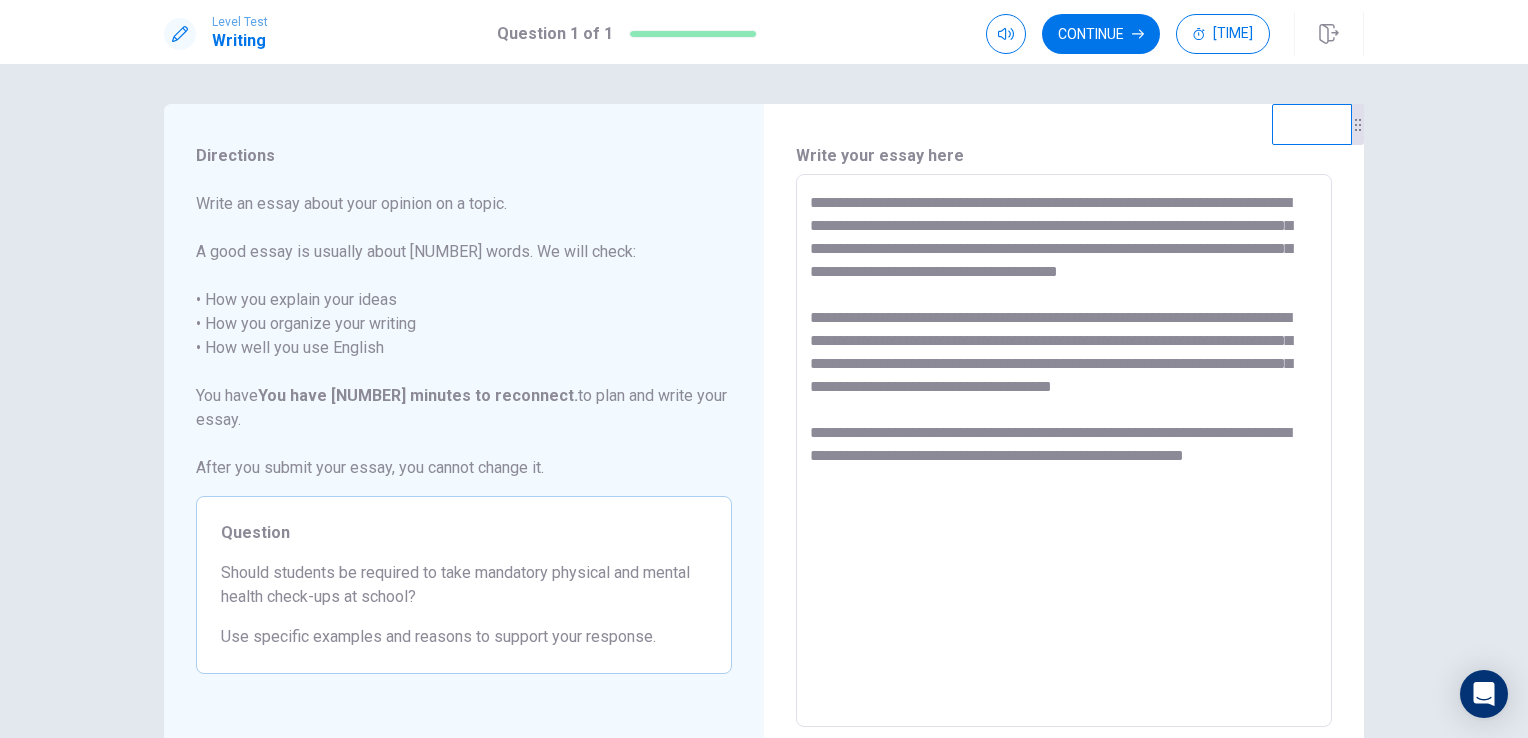 click on "**********" at bounding box center (1064, 451) 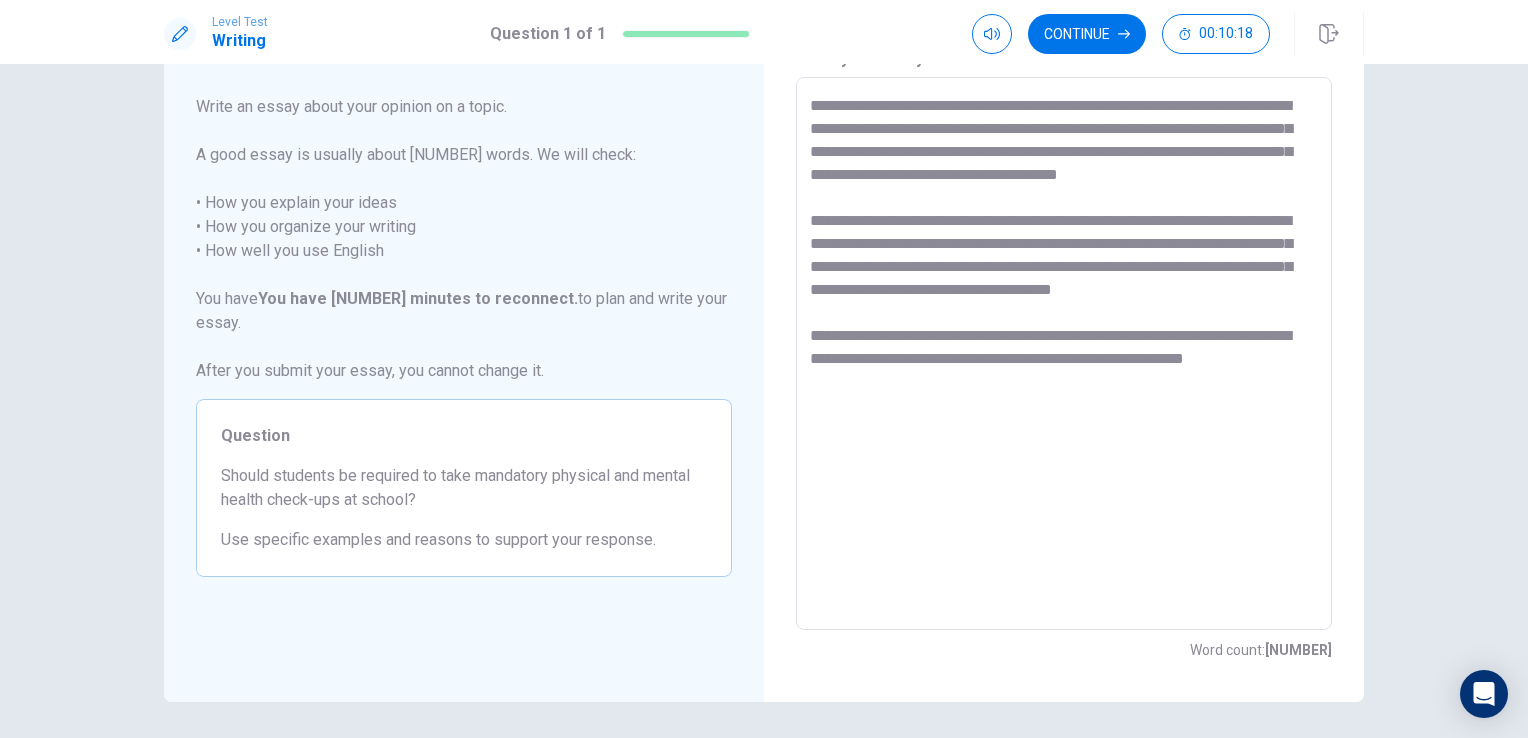 scroll, scrollTop: 100, scrollLeft: 0, axis: vertical 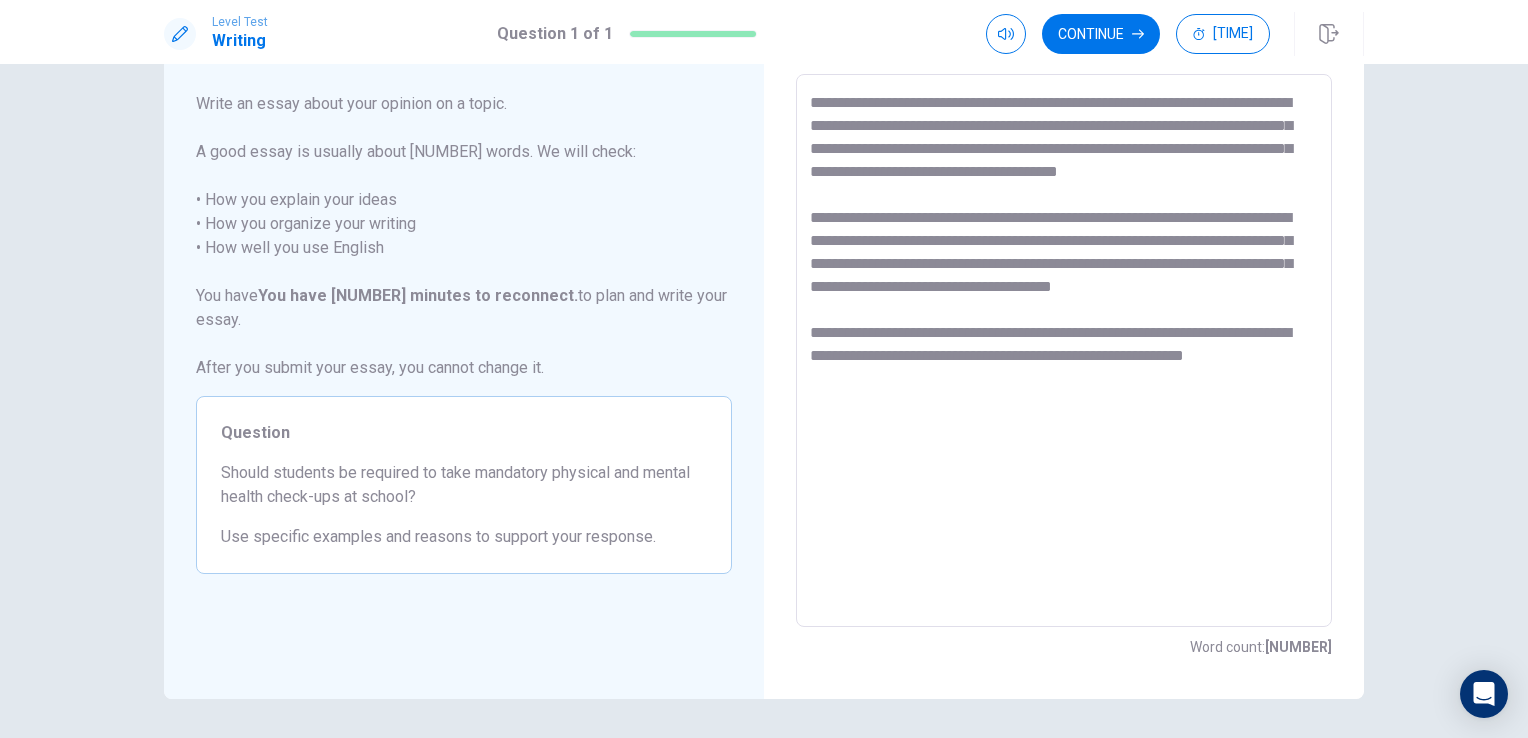 click on "**********" at bounding box center [1064, 351] 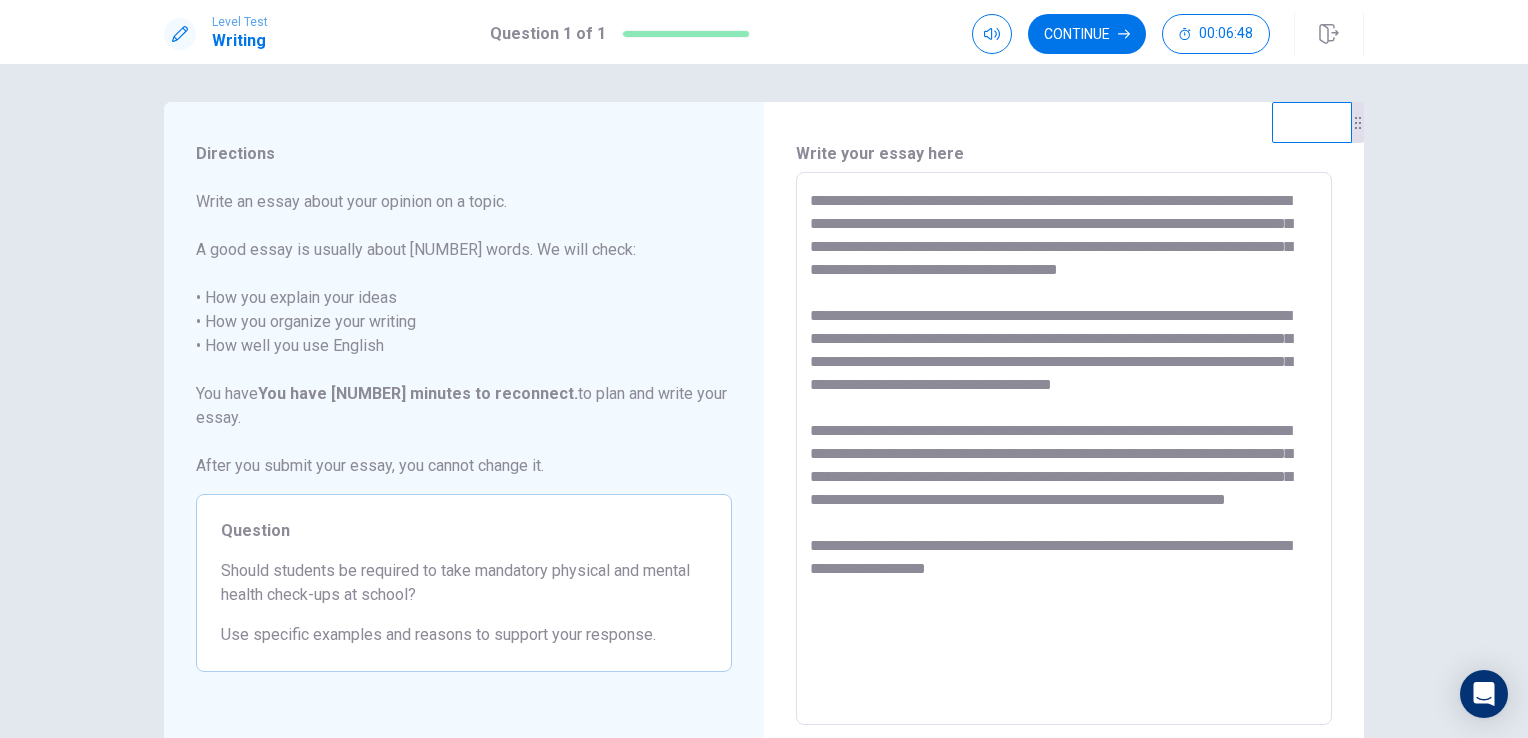 scroll, scrollTop: 0, scrollLeft: 0, axis: both 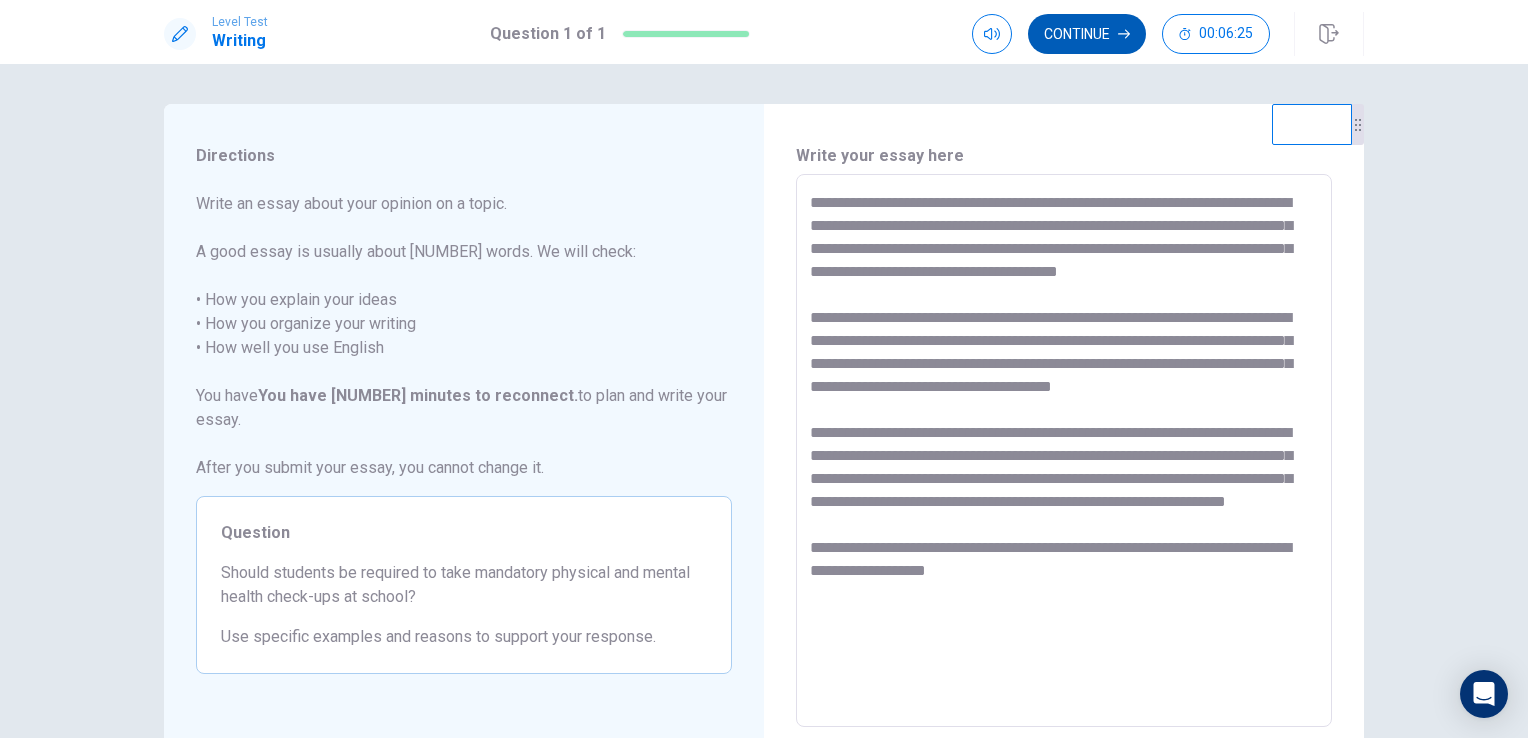 type on "**********" 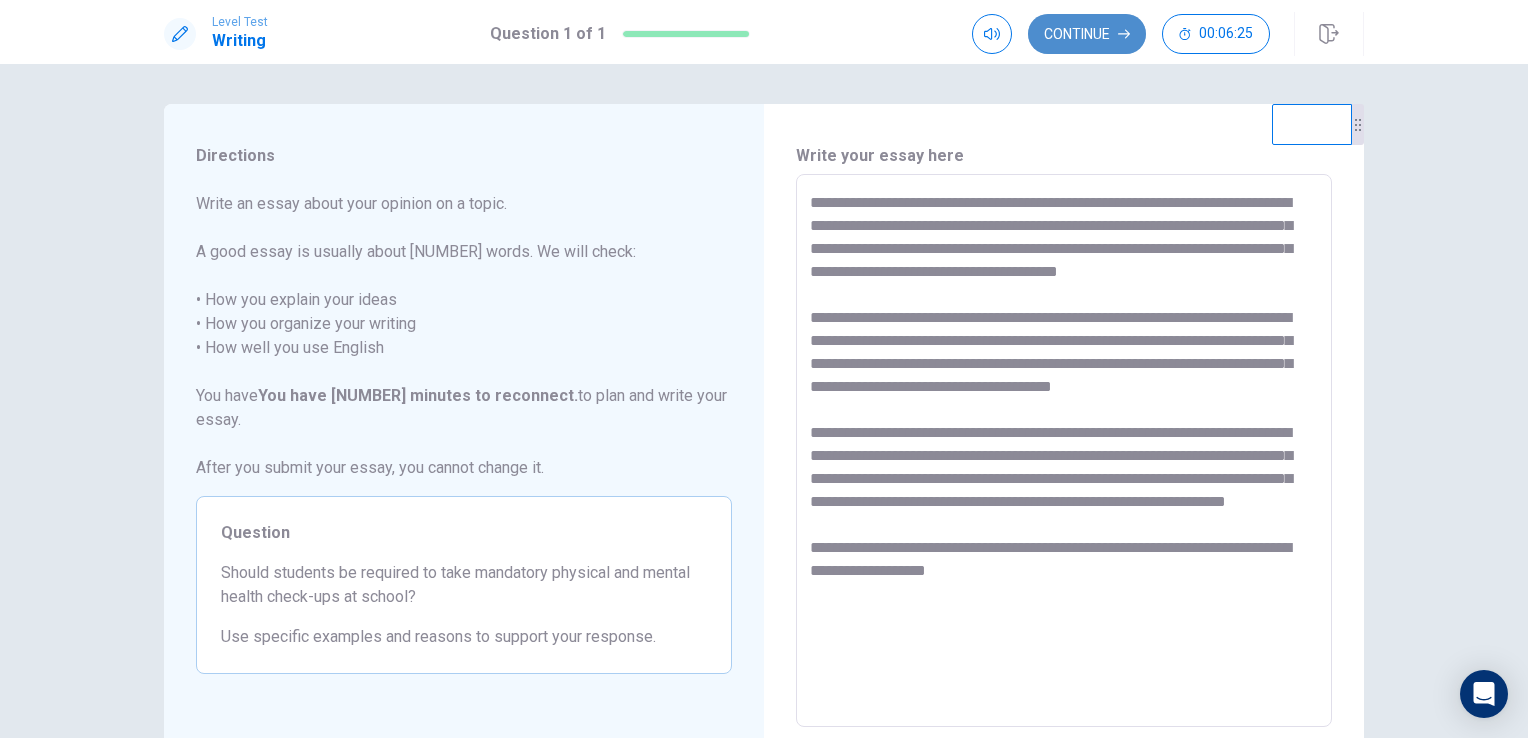 click on "Continue" at bounding box center [1087, 34] 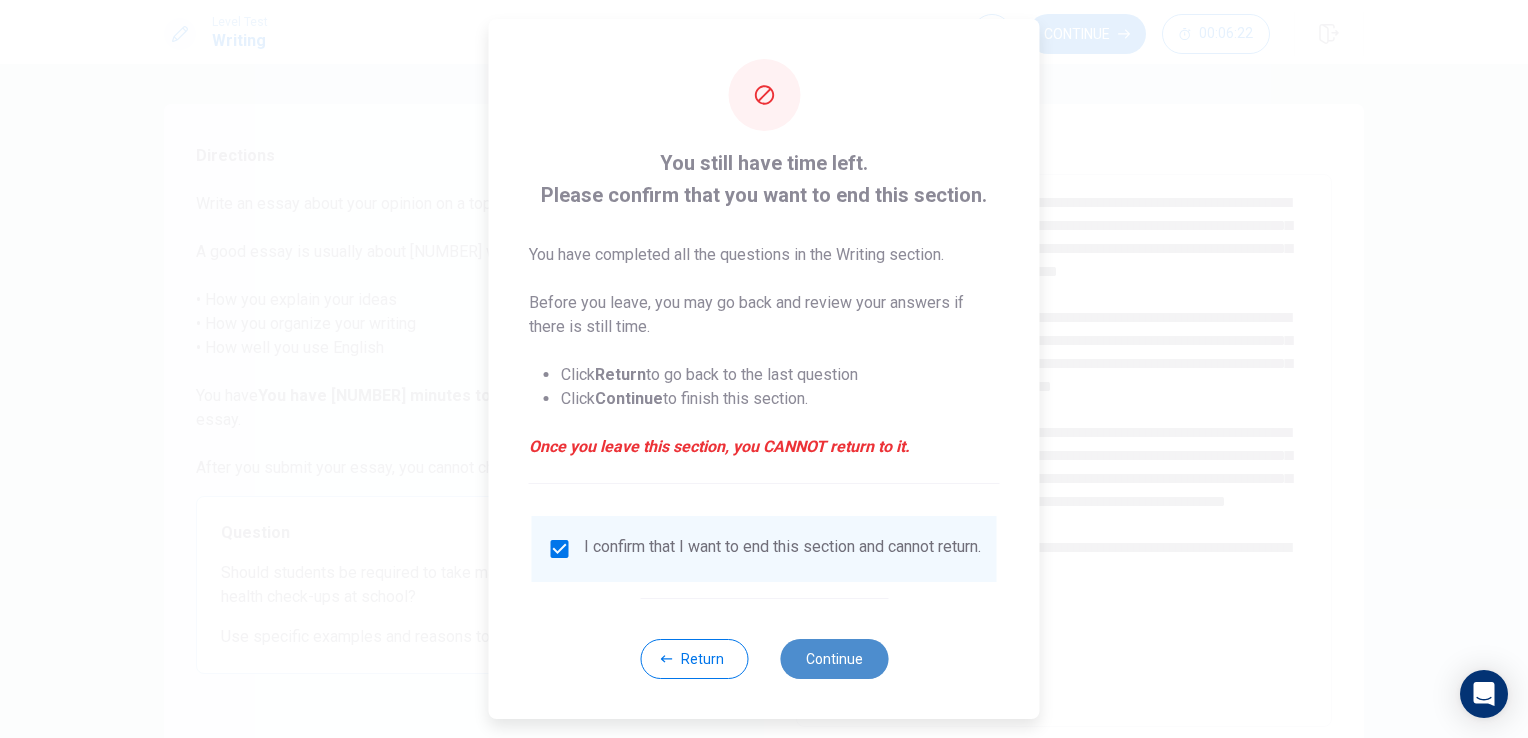 click on "Continue" at bounding box center (834, 659) 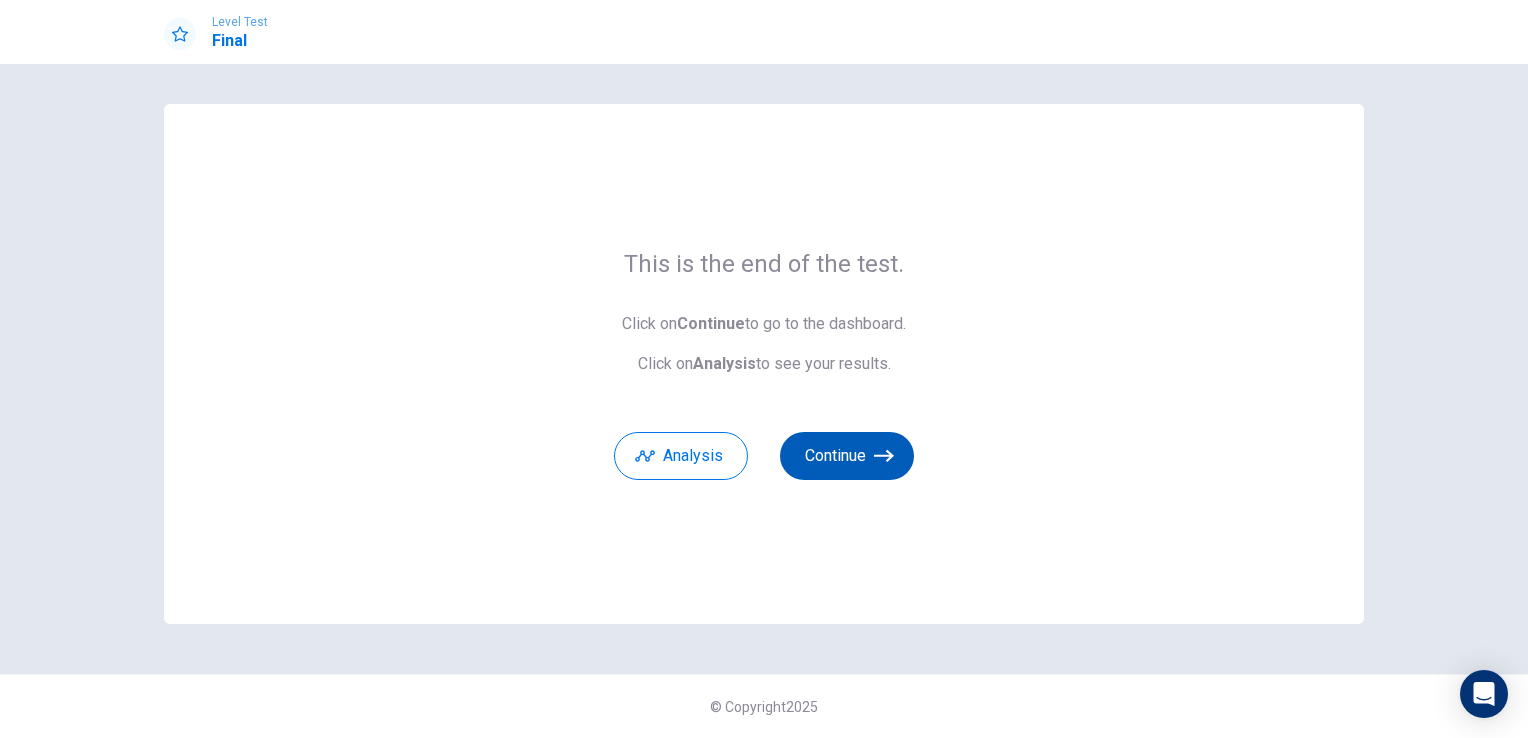 click on "Continue" at bounding box center (847, 456) 